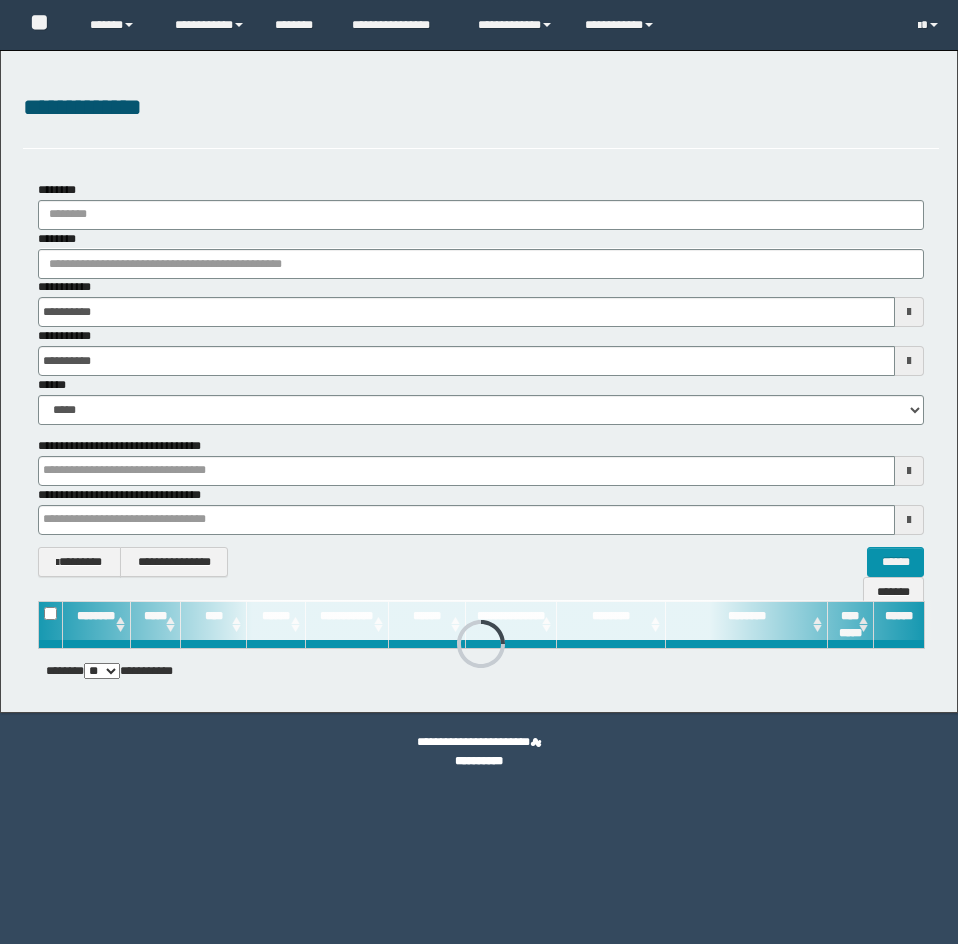 scroll, scrollTop: 0, scrollLeft: 0, axis: both 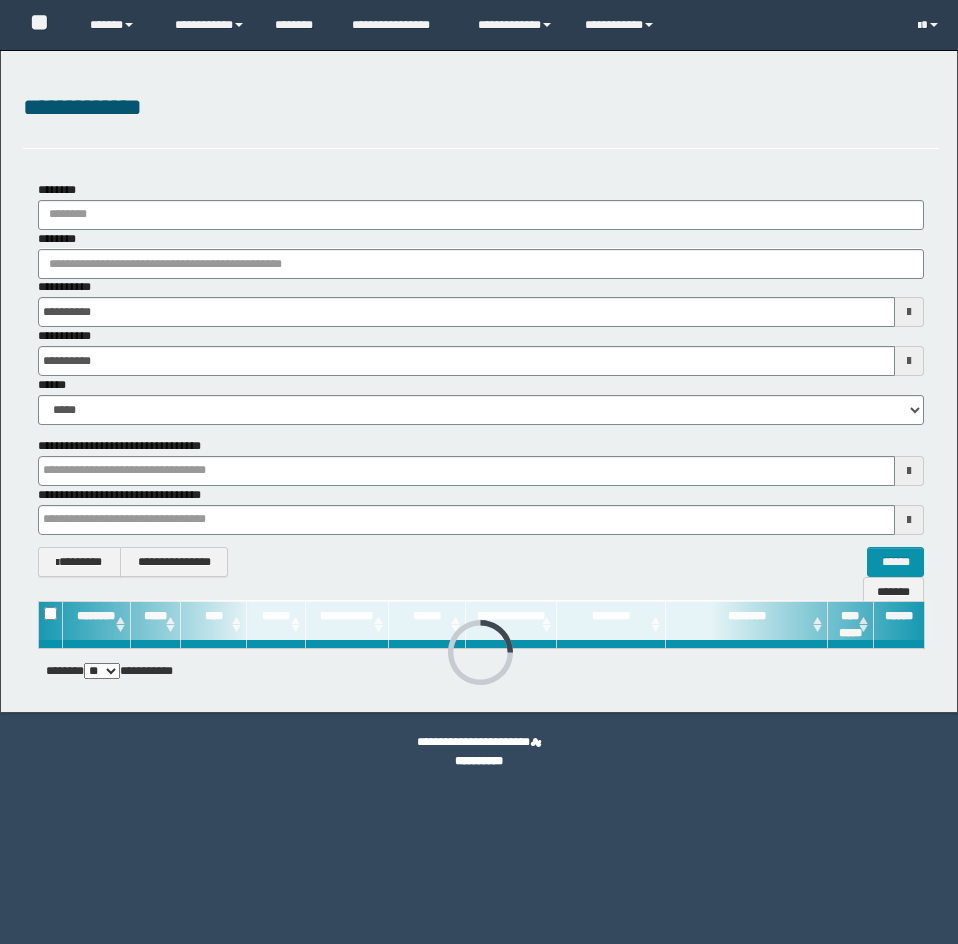 click on "**********" at bounding box center [481, 119] 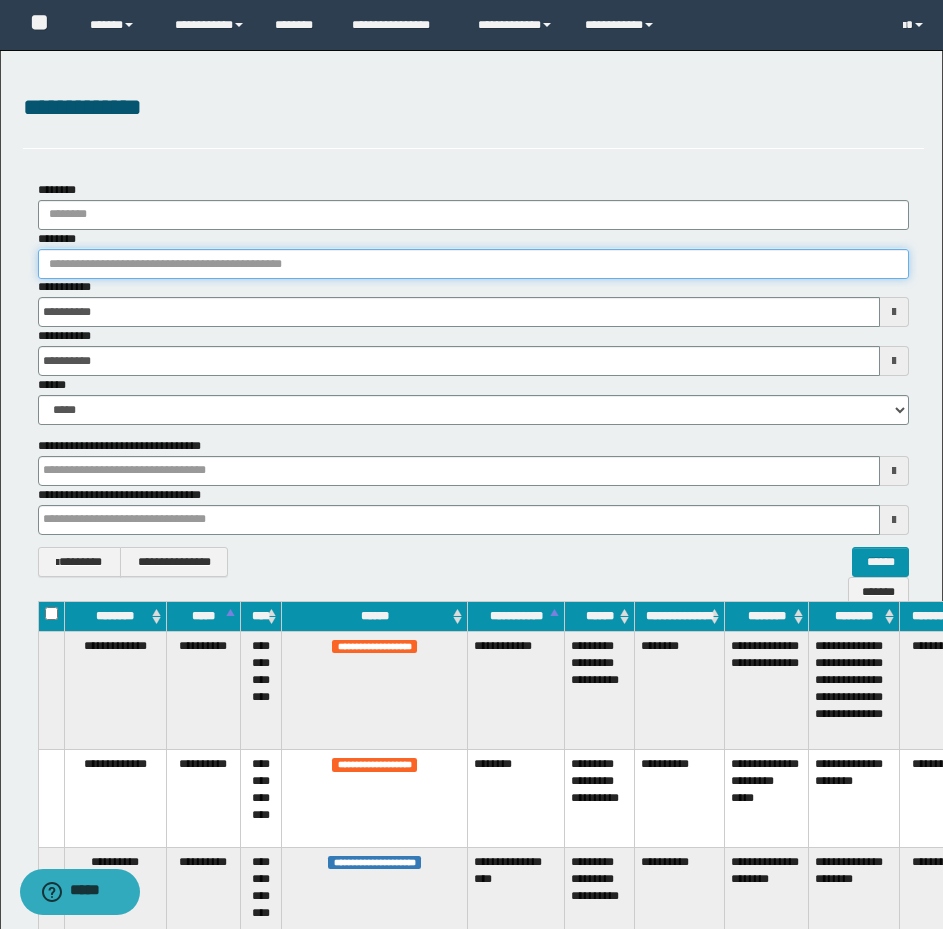click on "********" at bounding box center (473, 264) 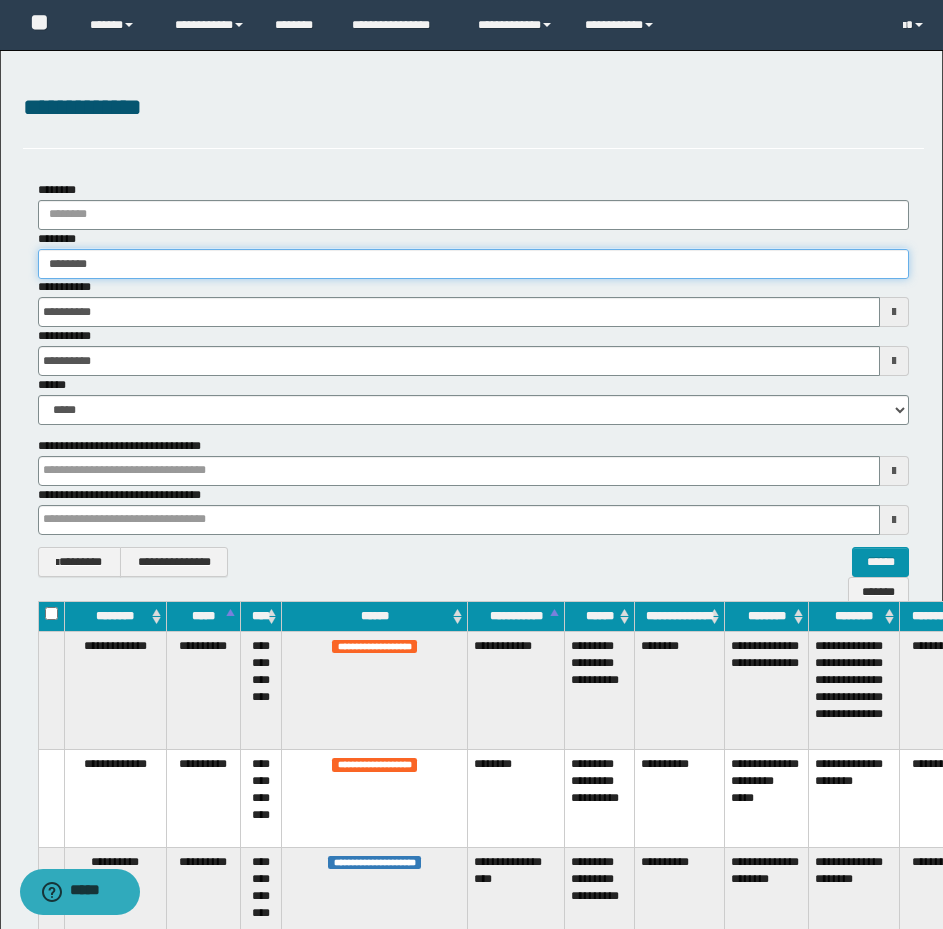 type on "********" 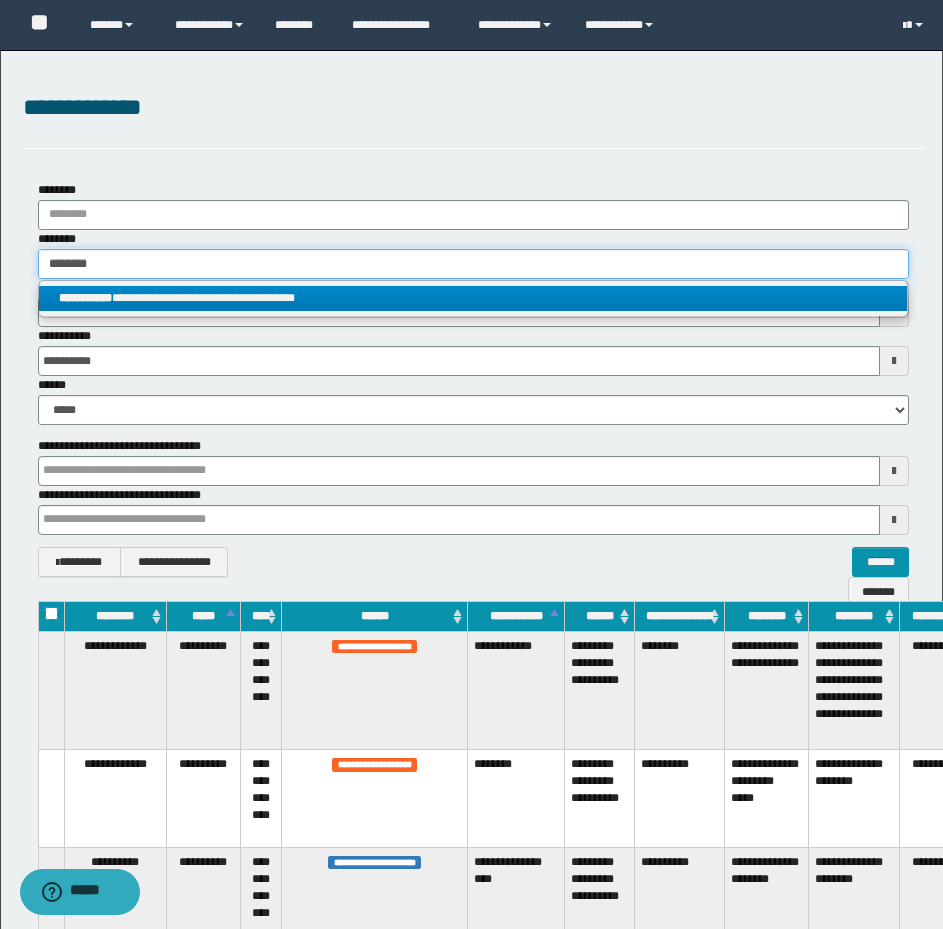 type on "********" 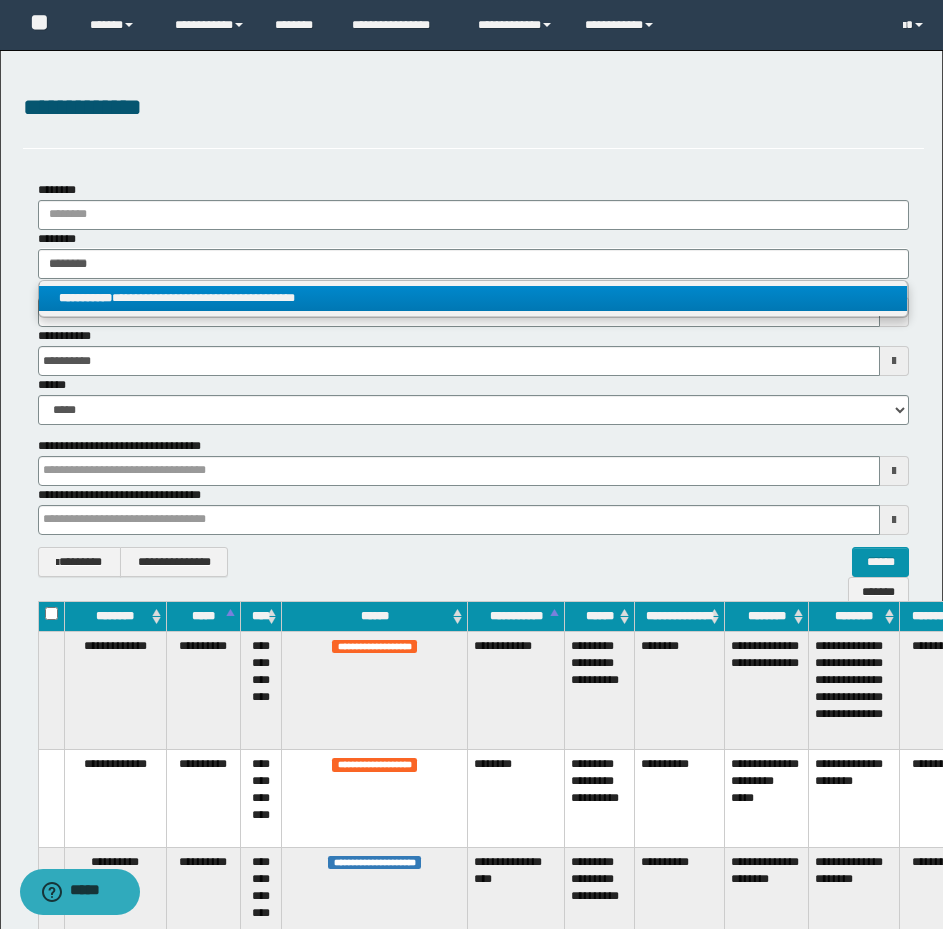 click on "**********" at bounding box center (473, 298) 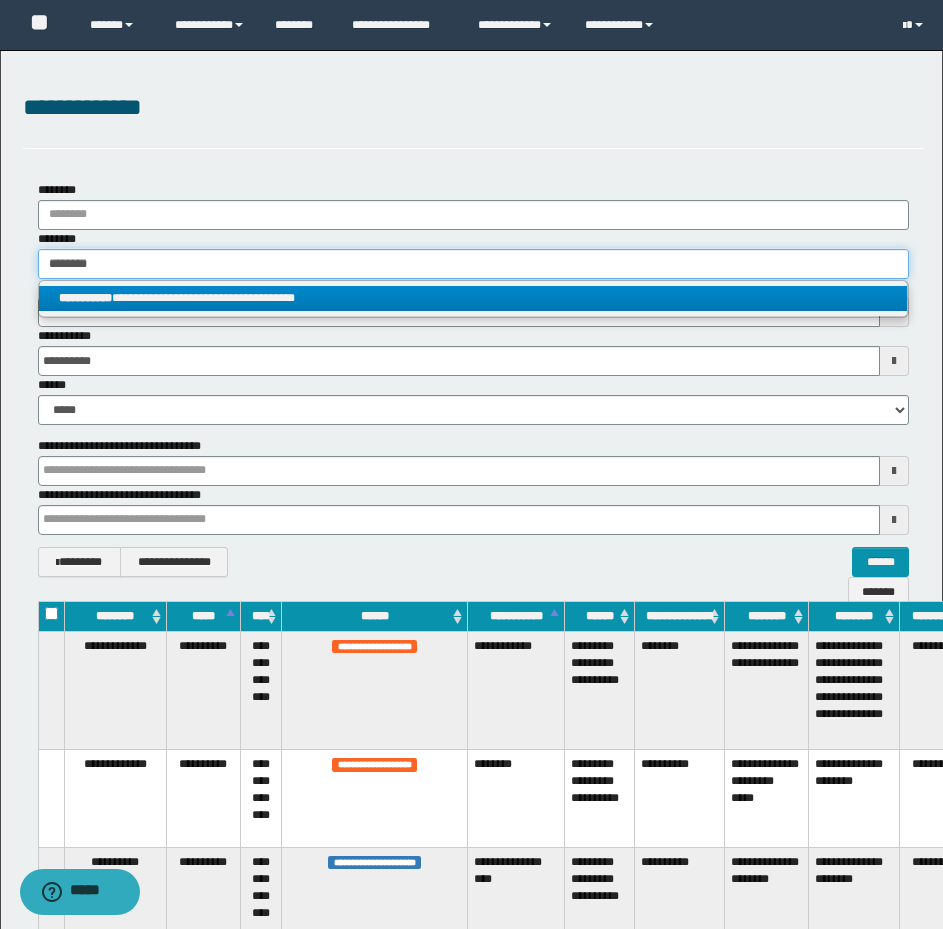 type 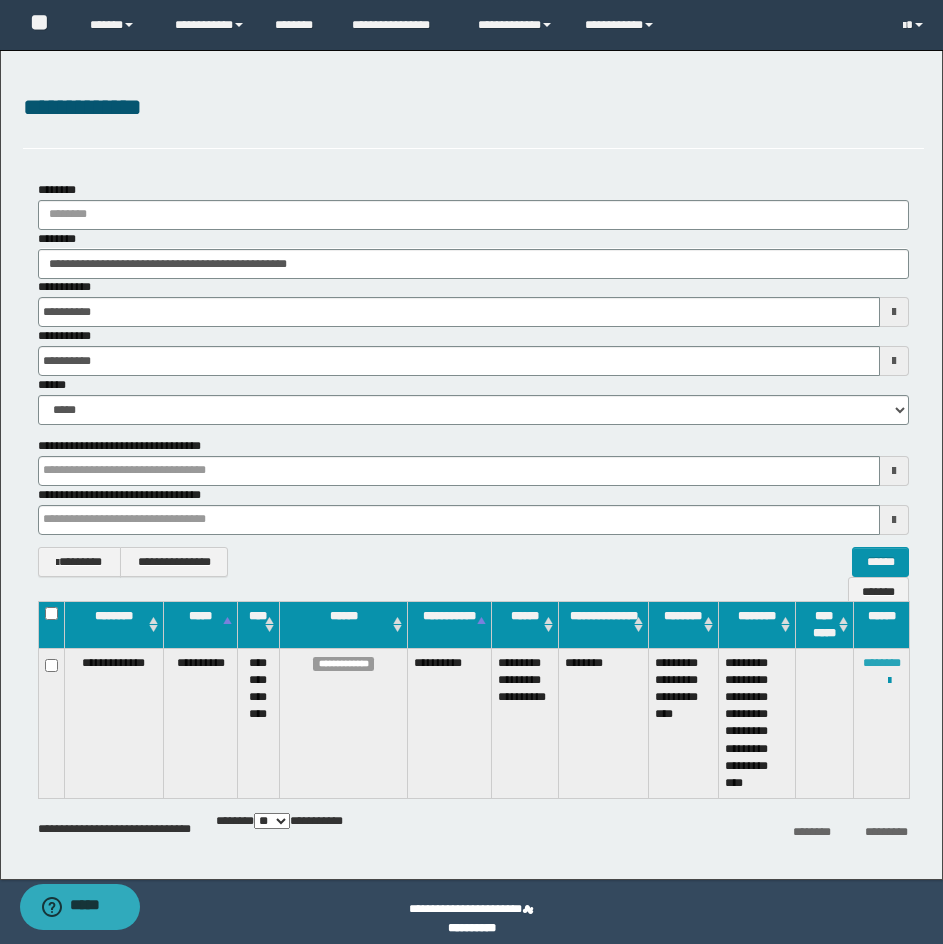 click on "********" at bounding box center [882, 663] 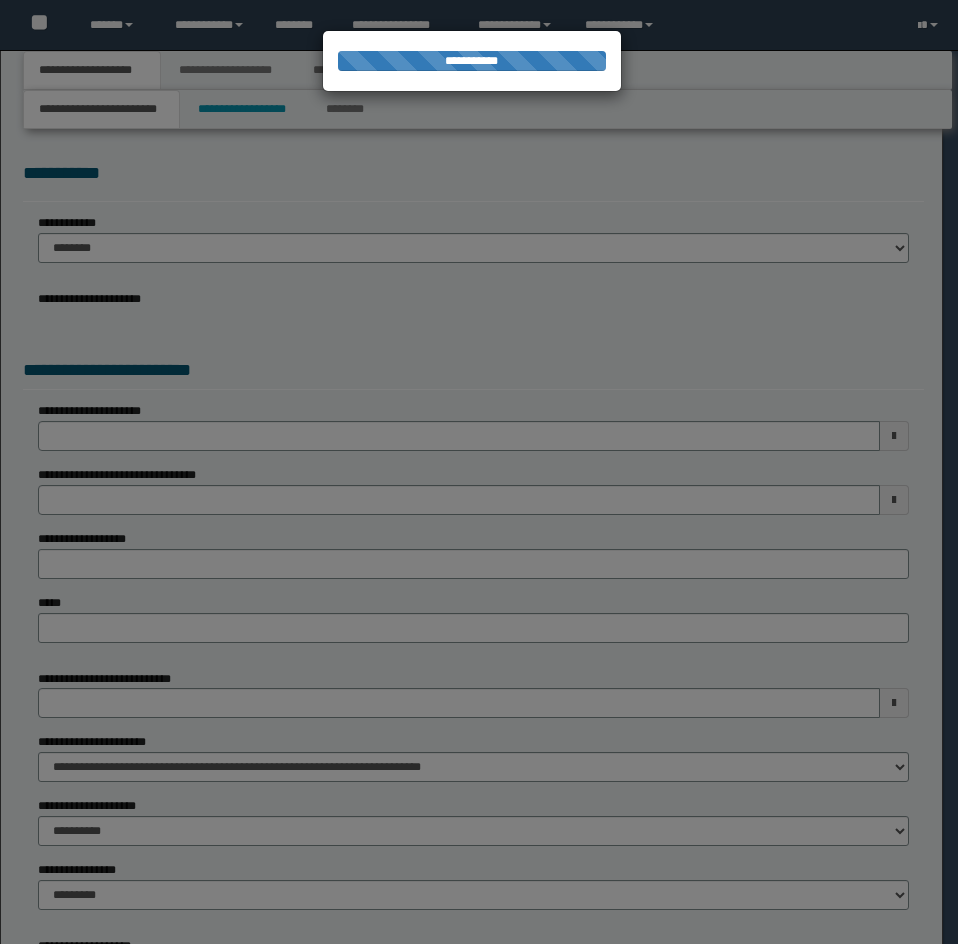 scroll, scrollTop: 0, scrollLeft: 0, axis: both 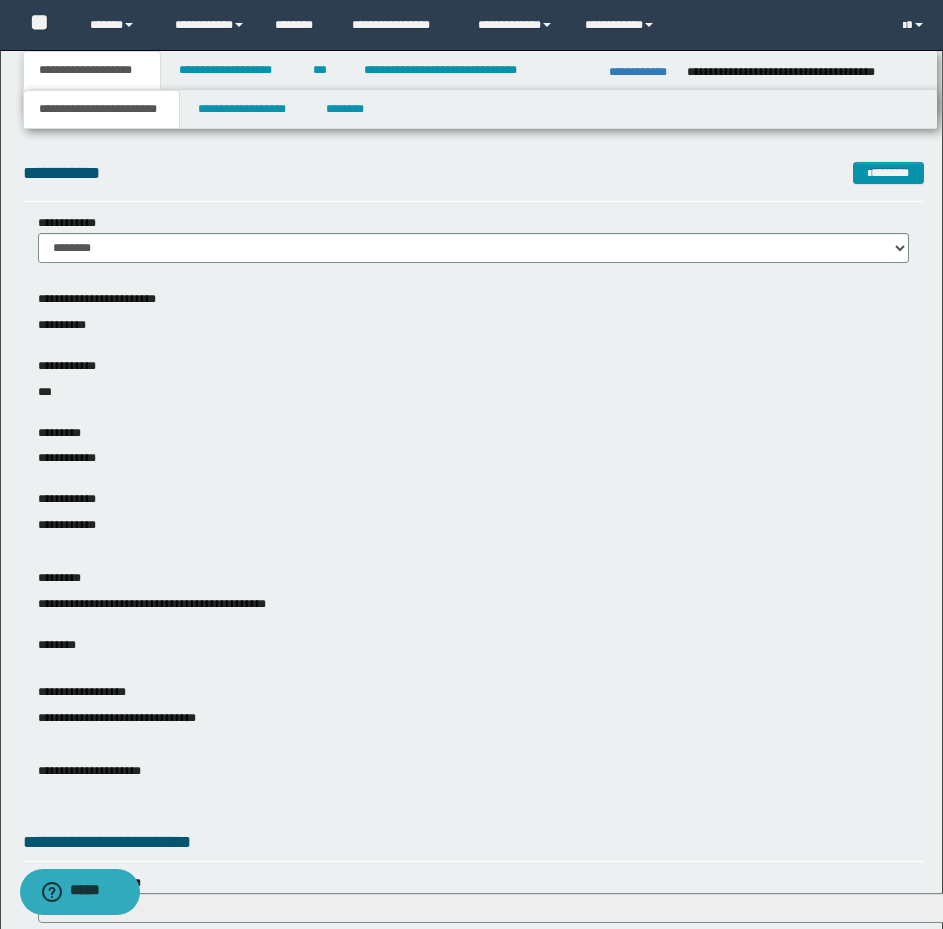 click on "**********" at bounding box center (473, 525) 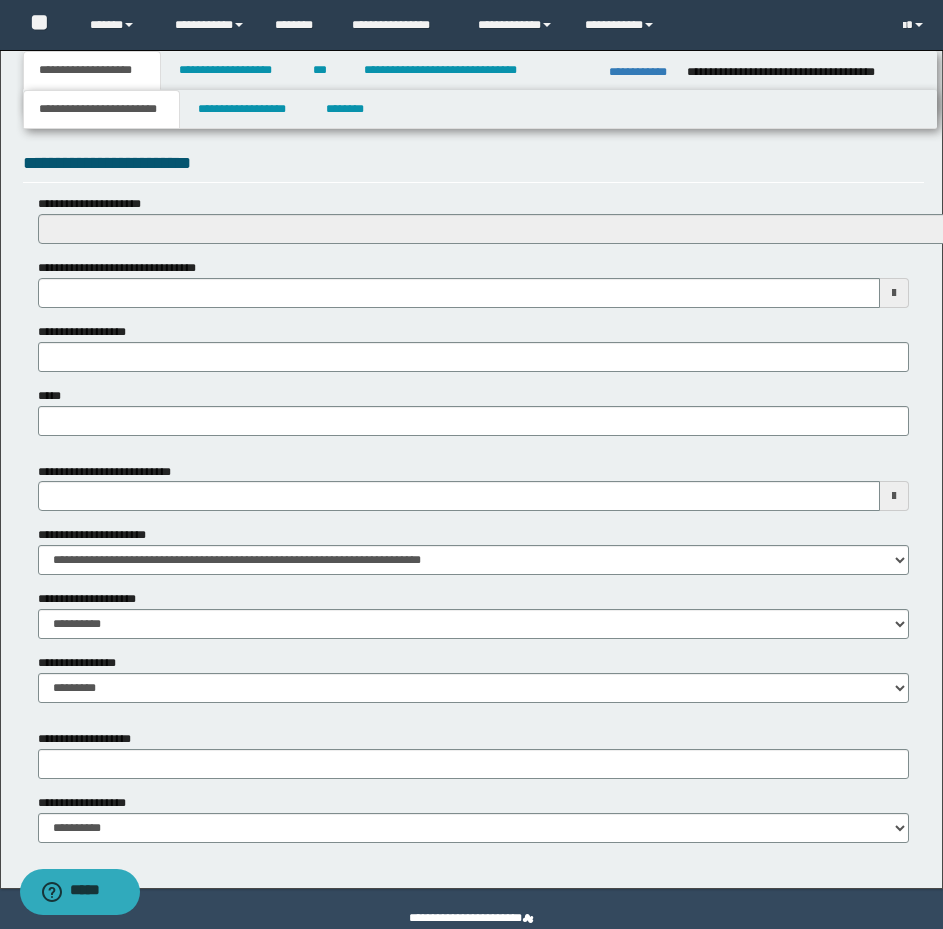 scroll, scrollTop: 716, scrollLeft: 0, axis: vertical 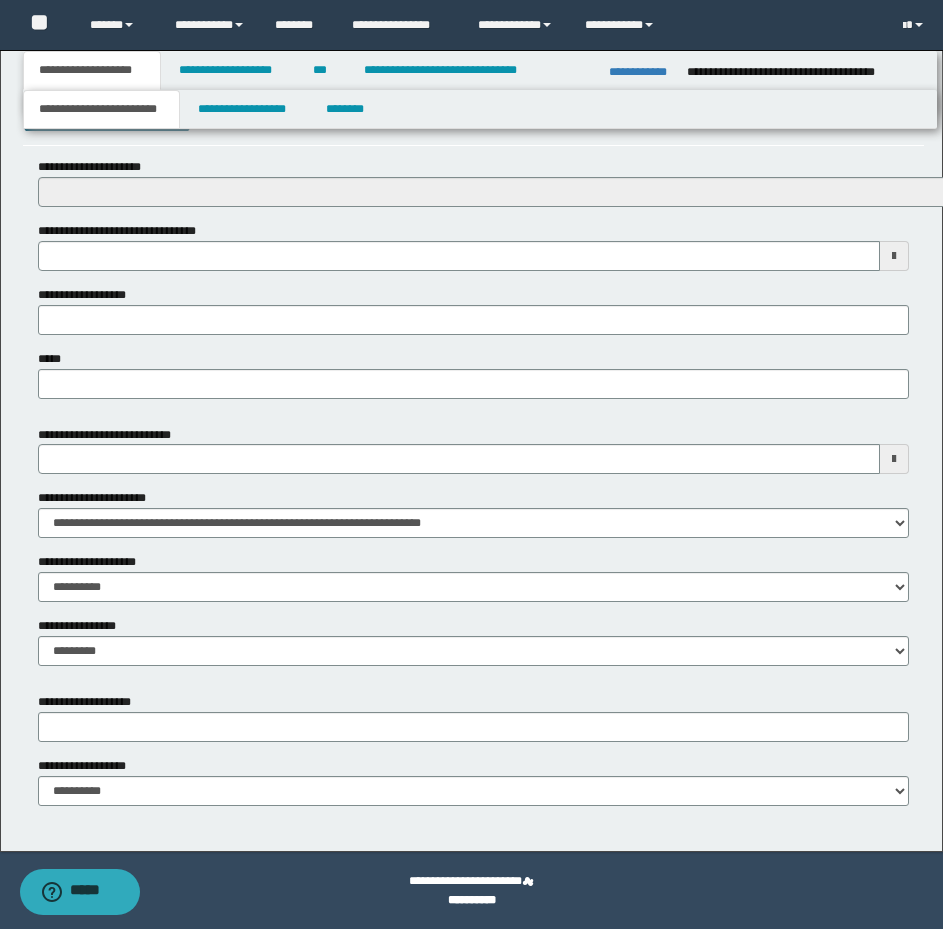 click on "**********" at bounding box center [471, -252] 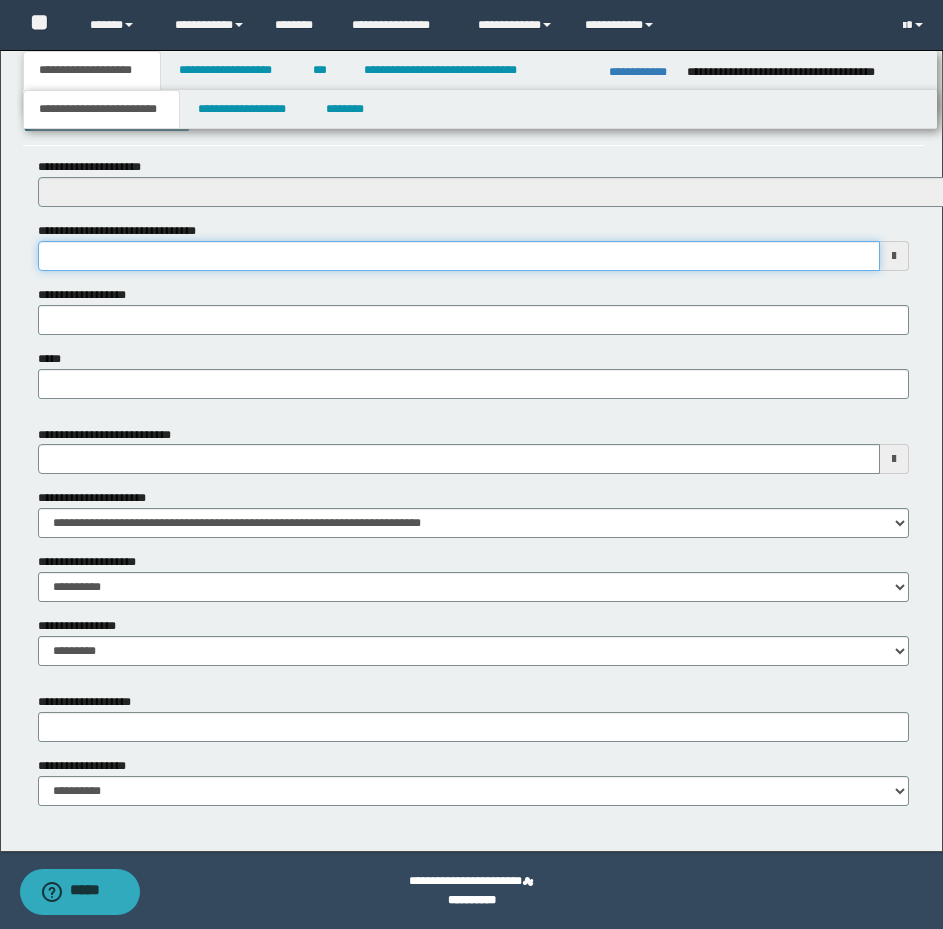 click on "**********" at bounding box center [459, 256] 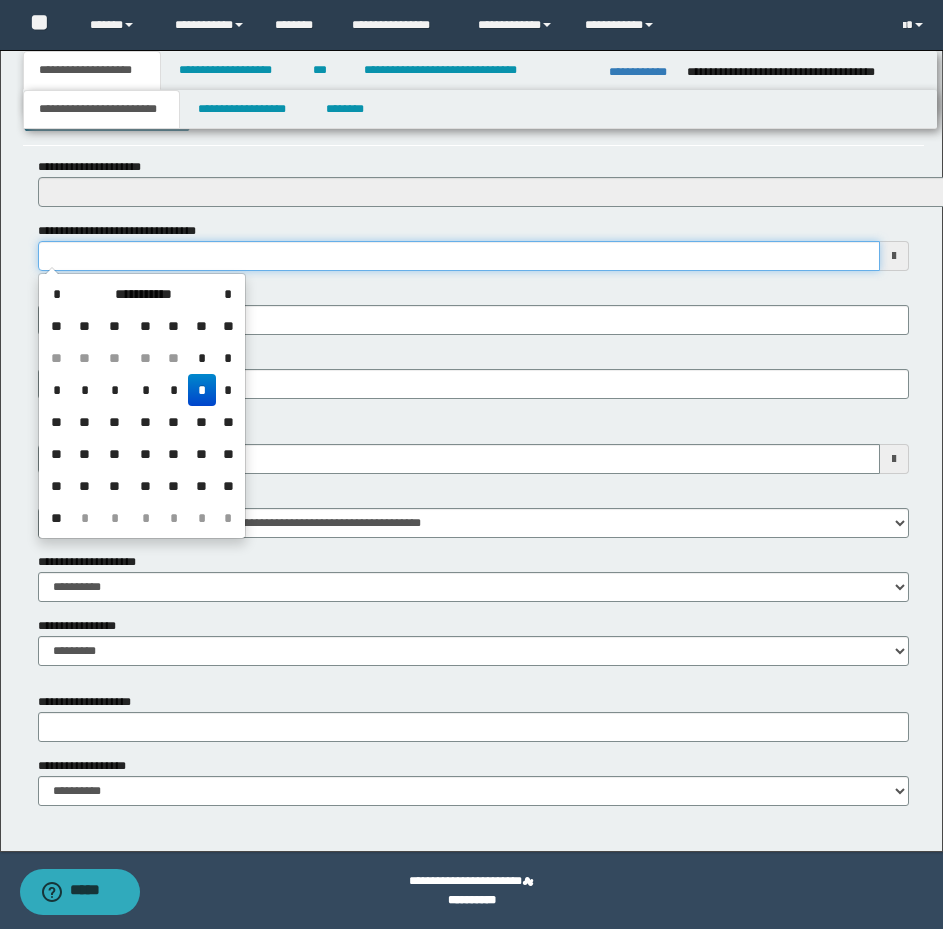 type on "**********" 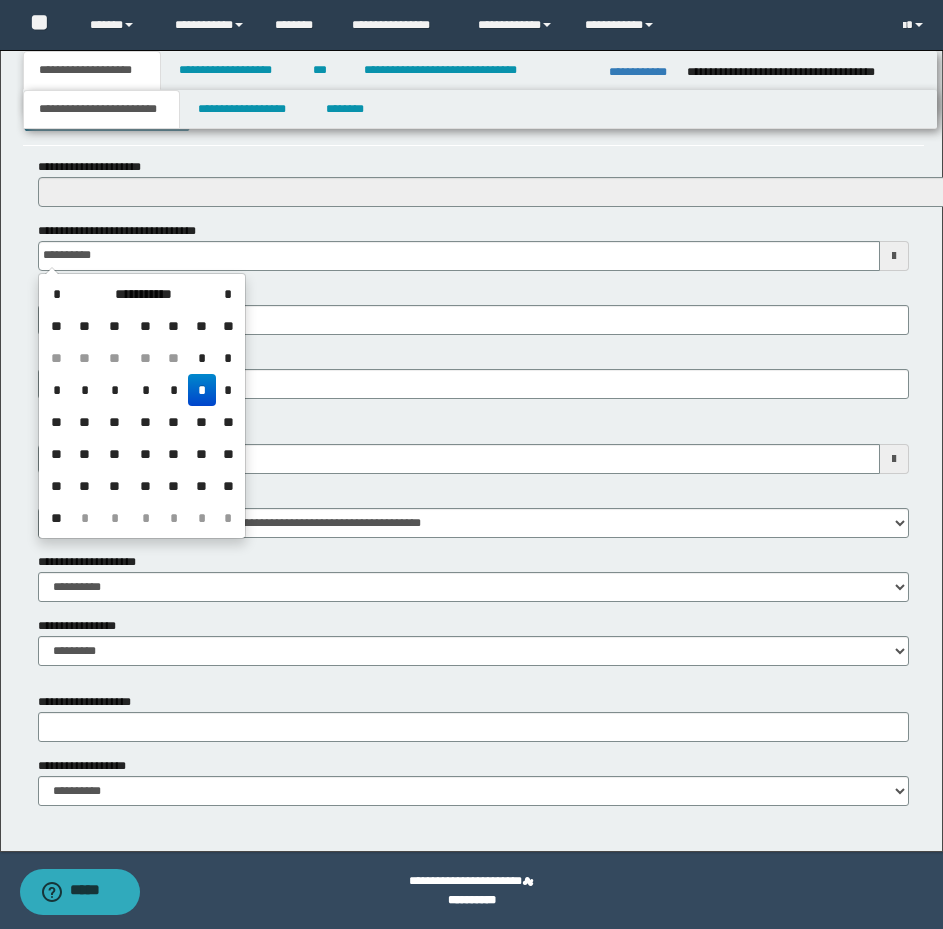 click on "**********" at bounding box center [473, 285] 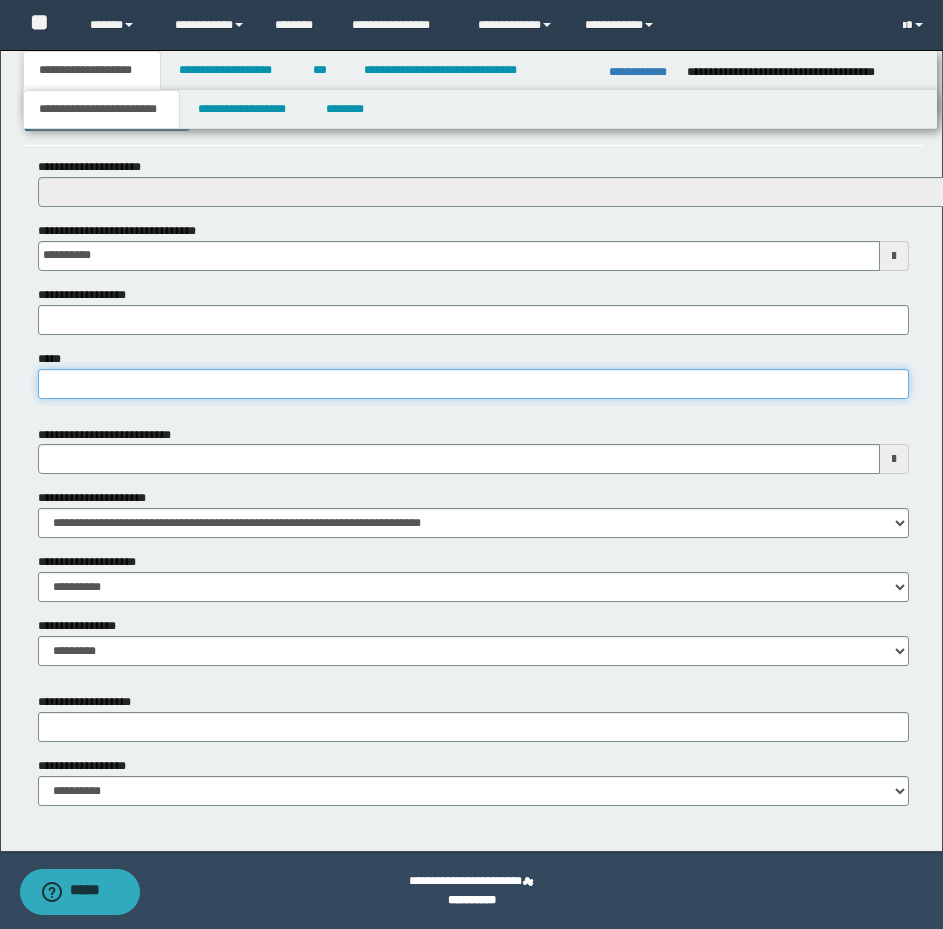 click on "*****" at bounding box center (473, 384) 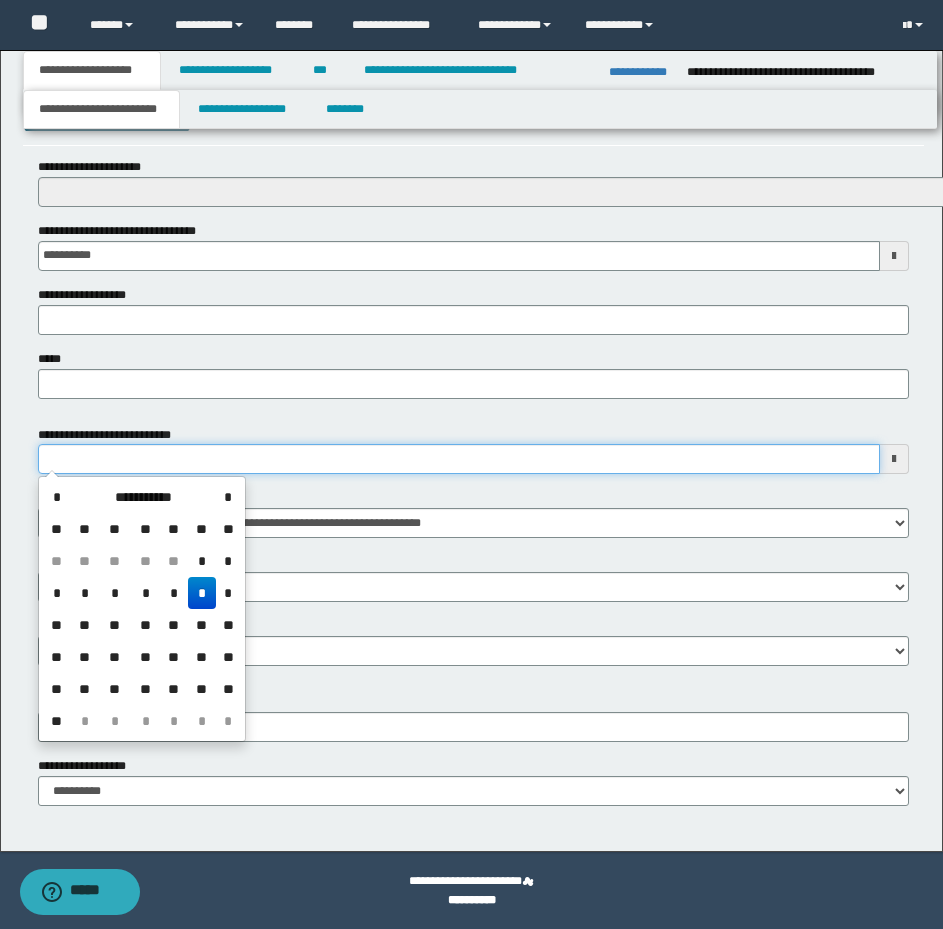 click on "**********" at bounding box center [459, 459] 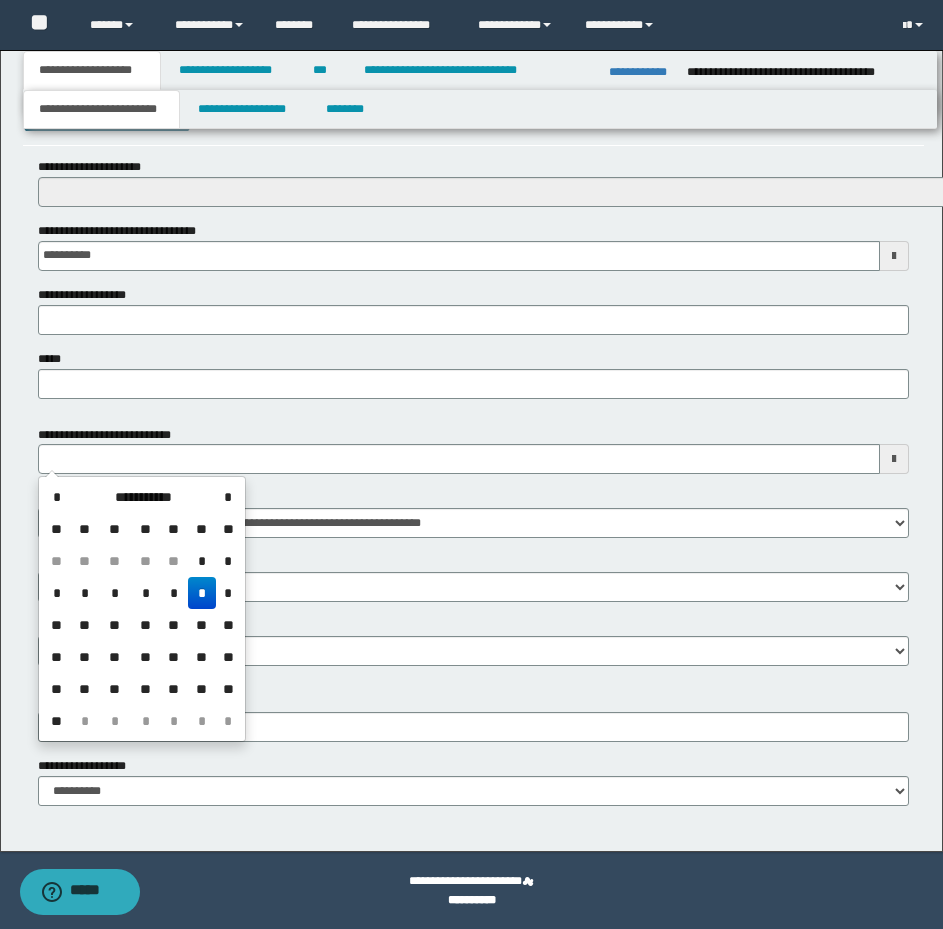 click on "**********" at bounding box center (116, 435) 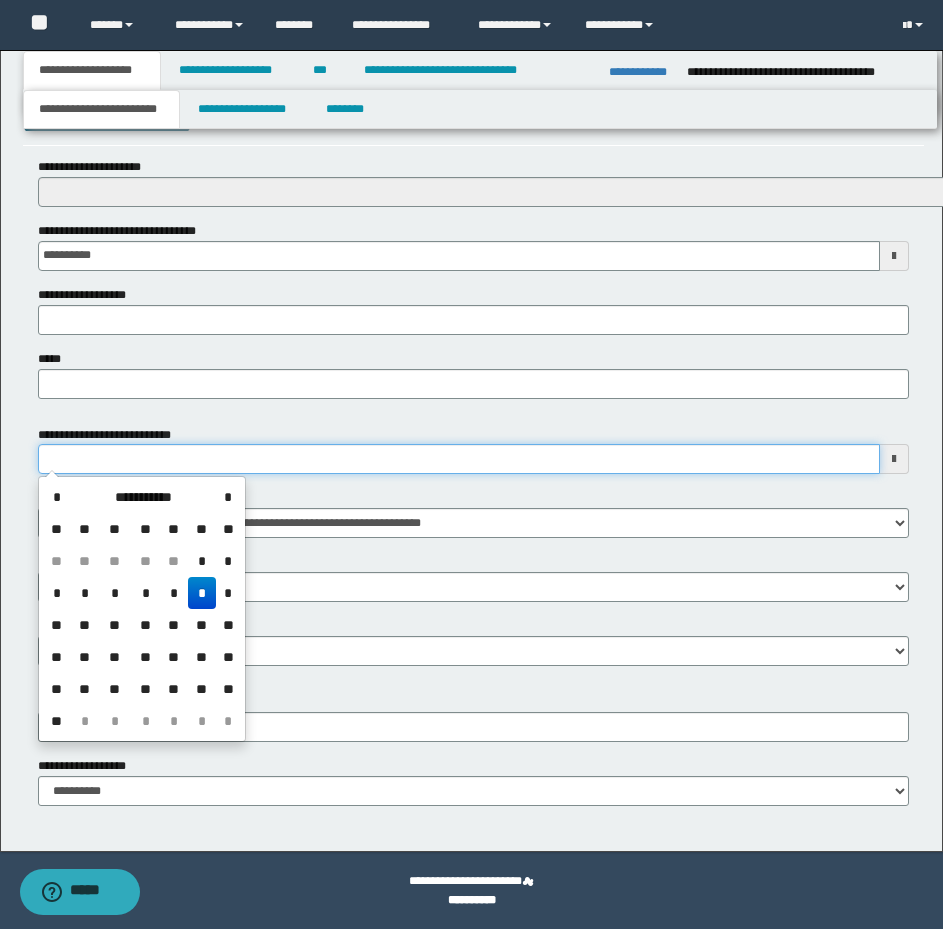 click on "**********" at bounding box center [459, 459] 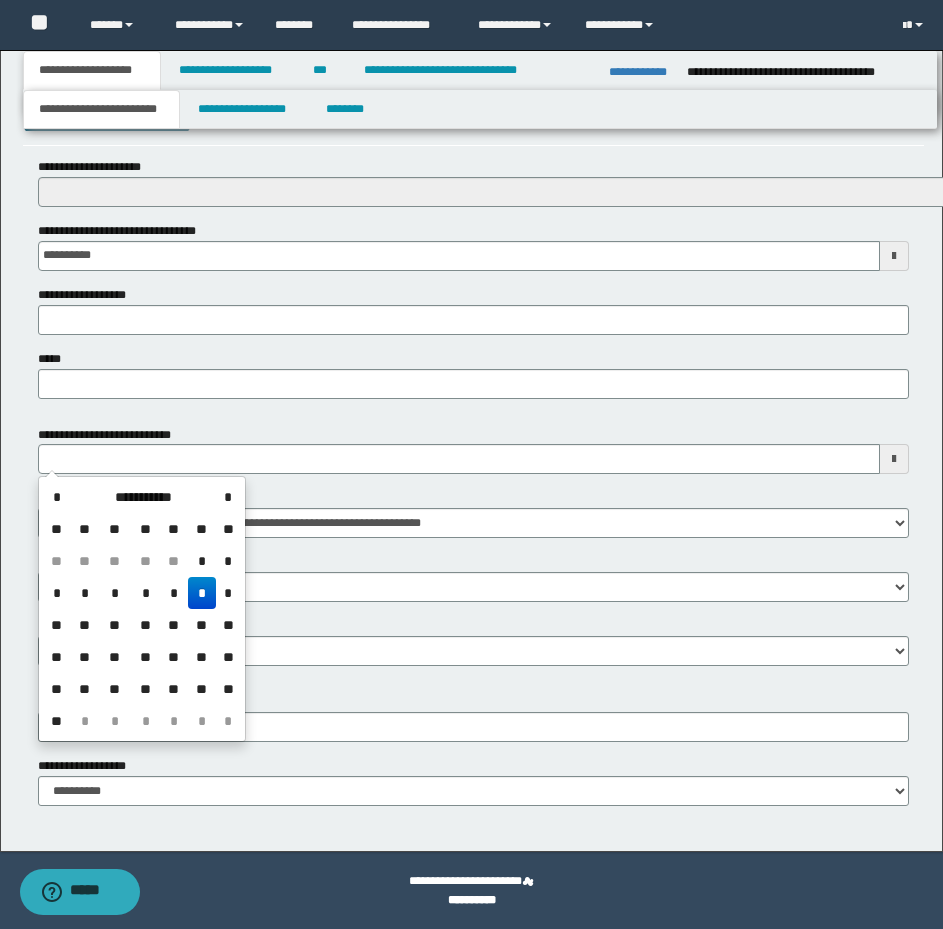 drag, startPoint x: 289, startPoint y: 235, endPoint x: 228, endPoint y: 367, distance: 145.41321 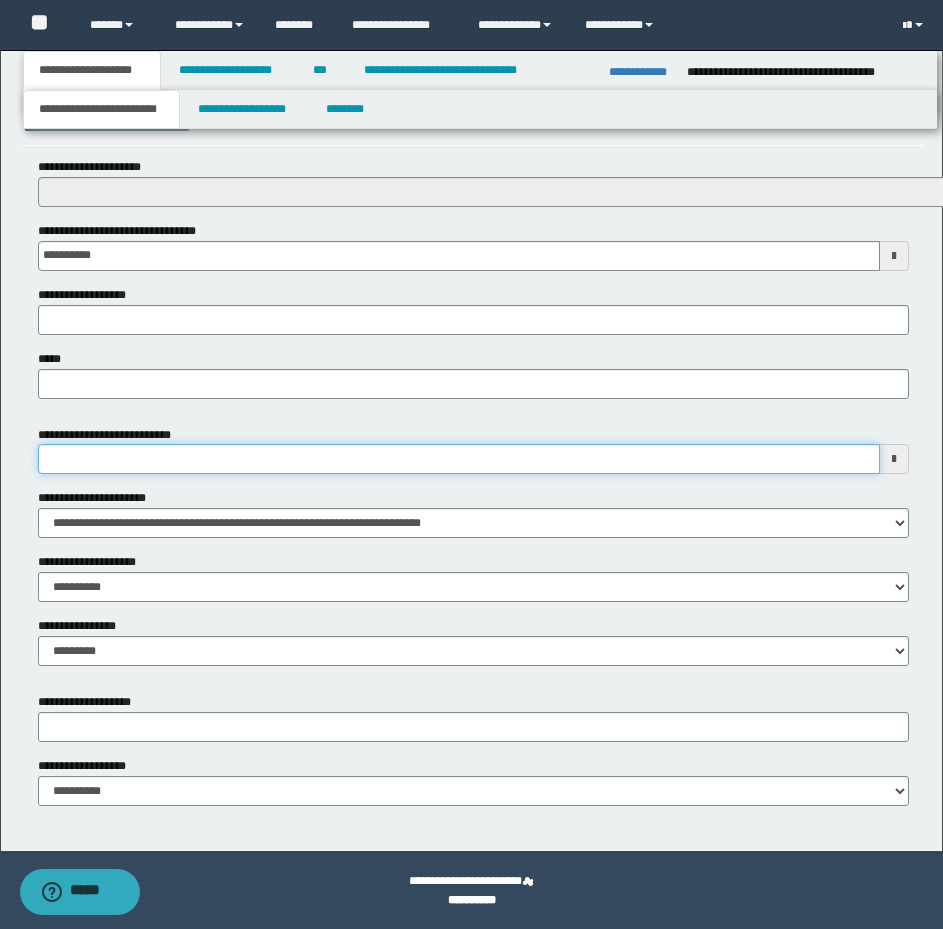click on "**********" at bounding box center (459, 459) 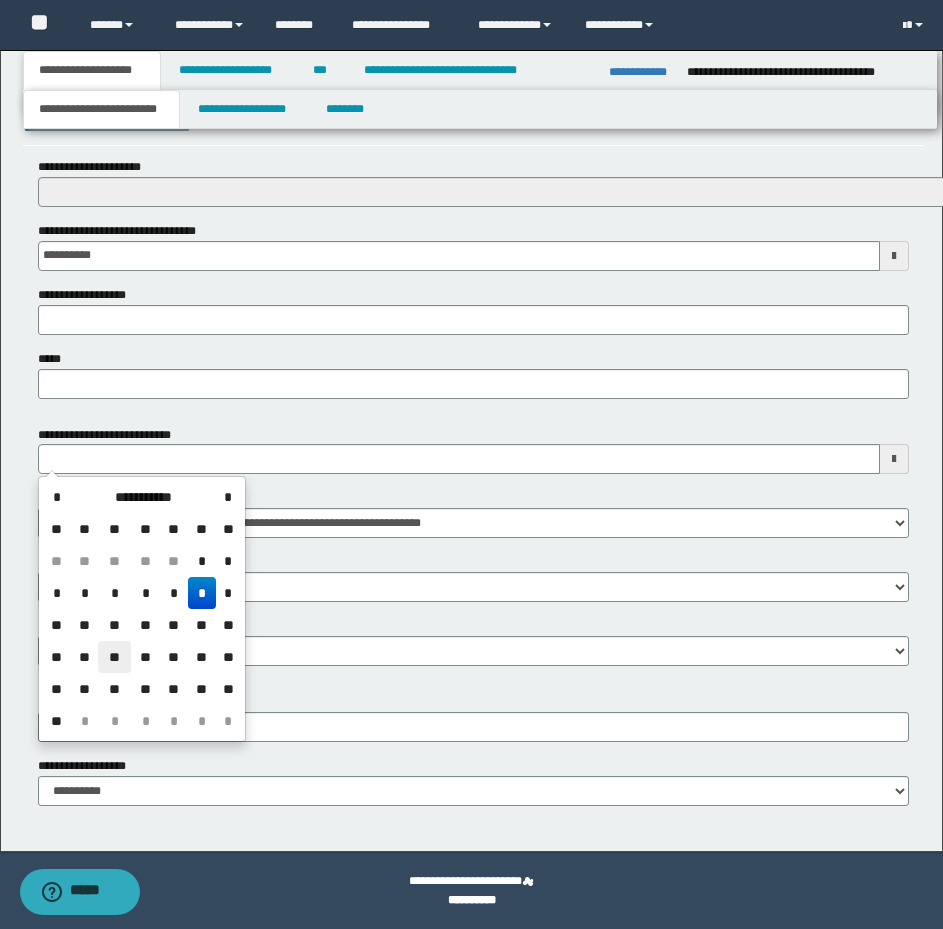click on "**" at bounding box center (114, 657) 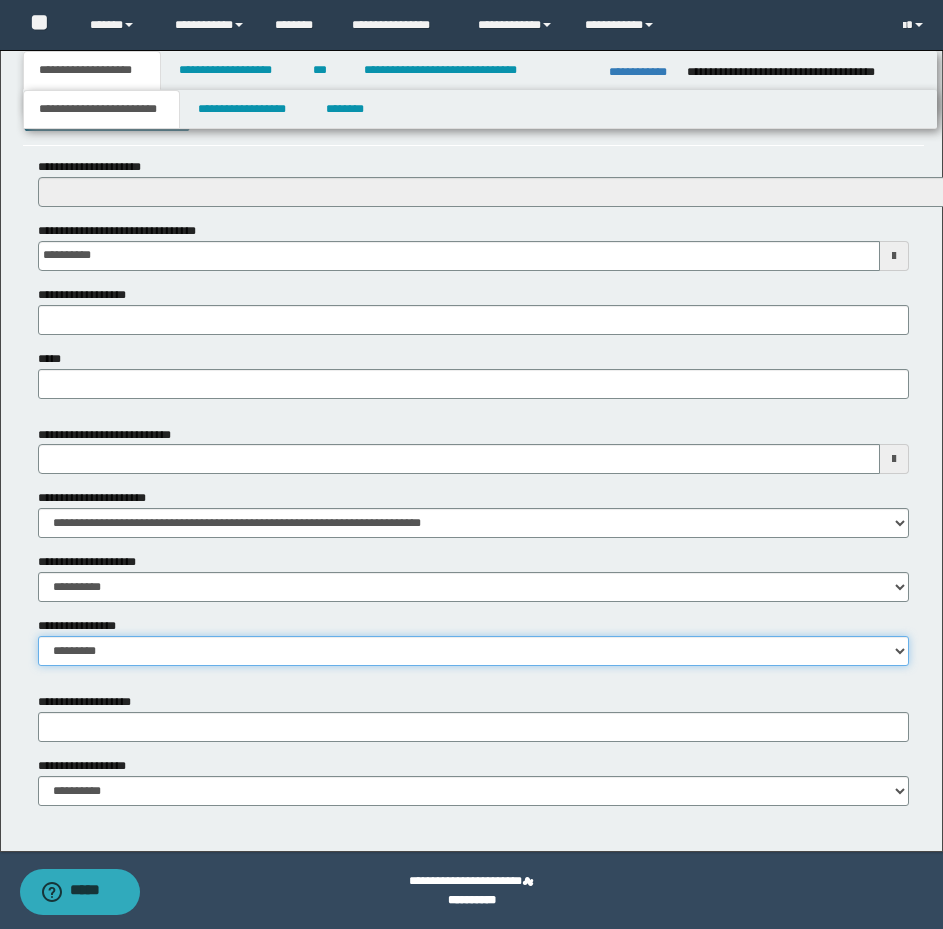 click on "**********" at bounding box center (473, 651) 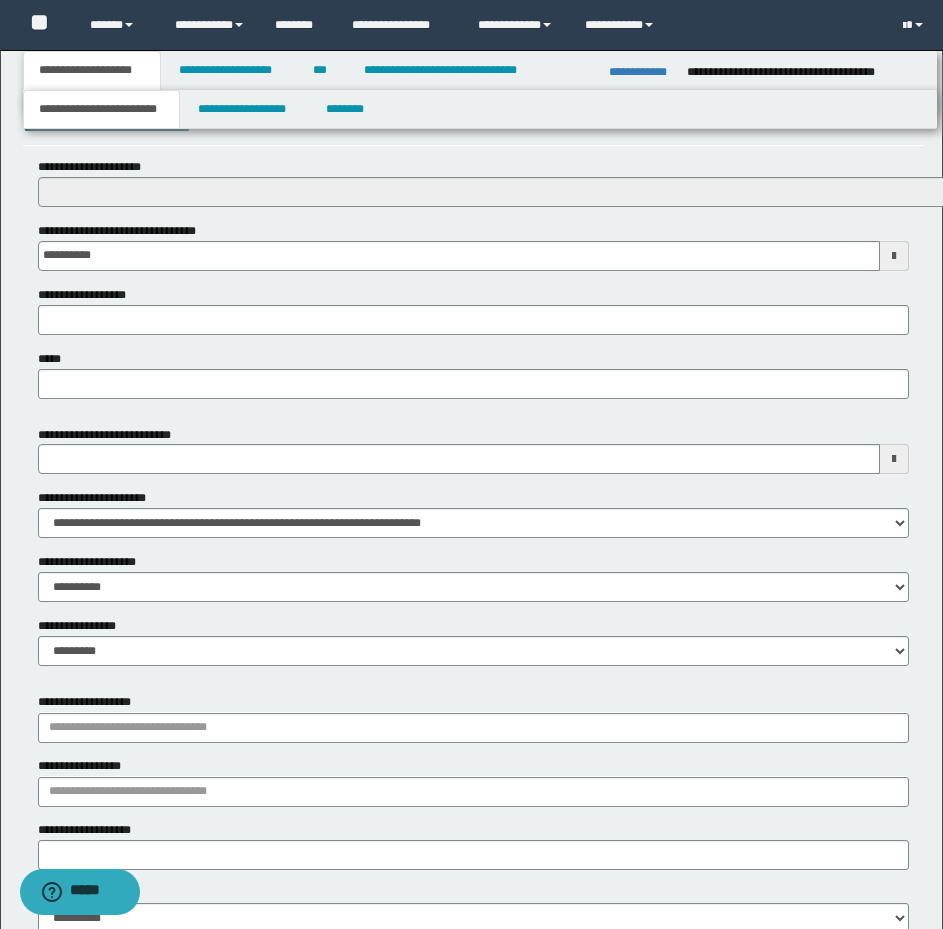 click on "**********" at bounding box center (473, 246) 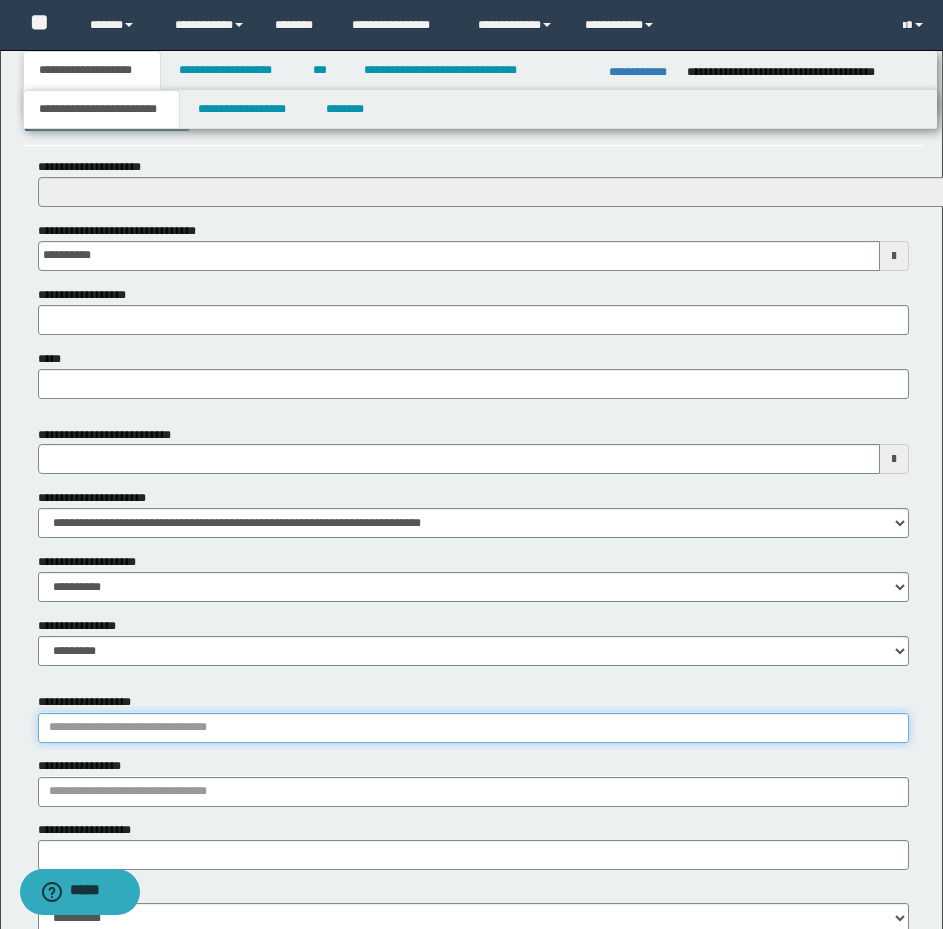 click on "**********" at bounding box center (473, 728) 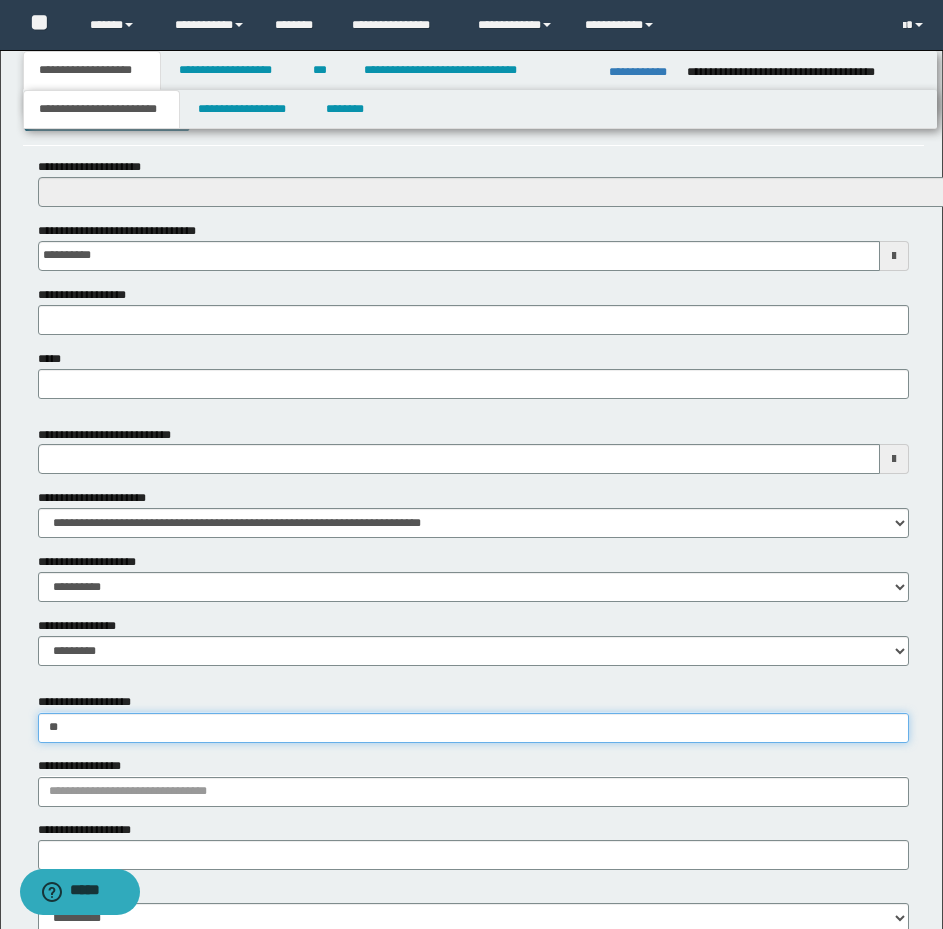 type on "*" 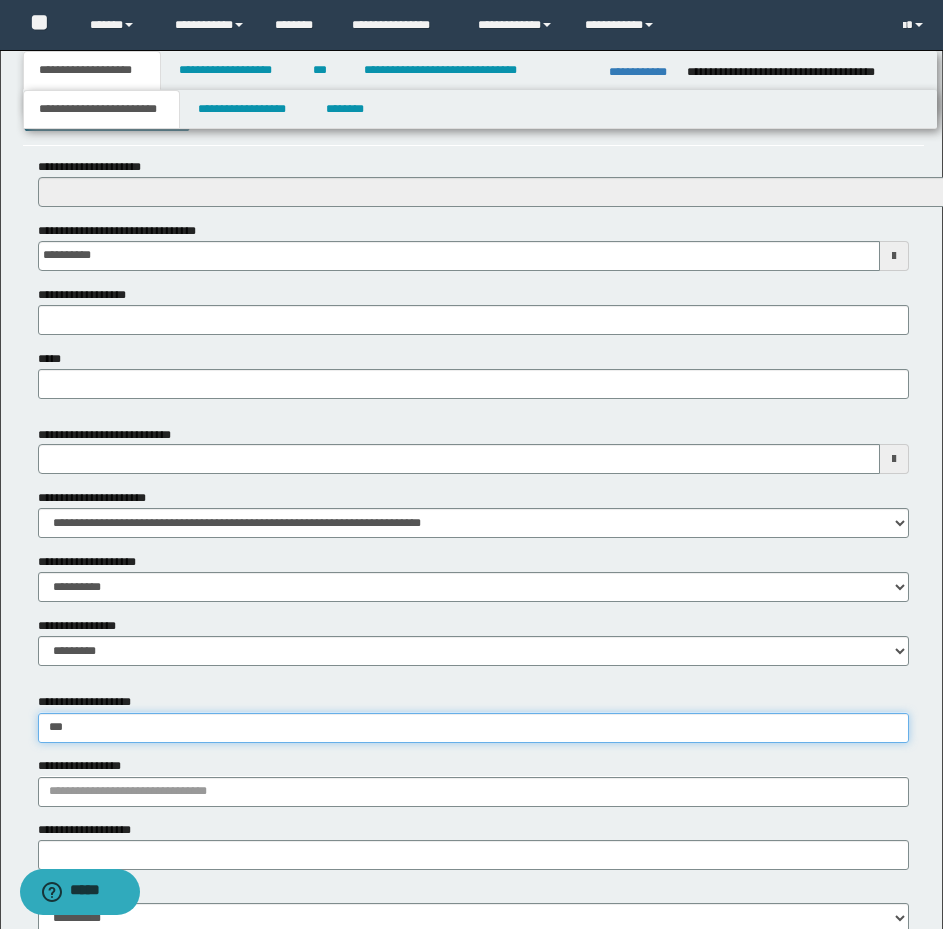 type on "**********" 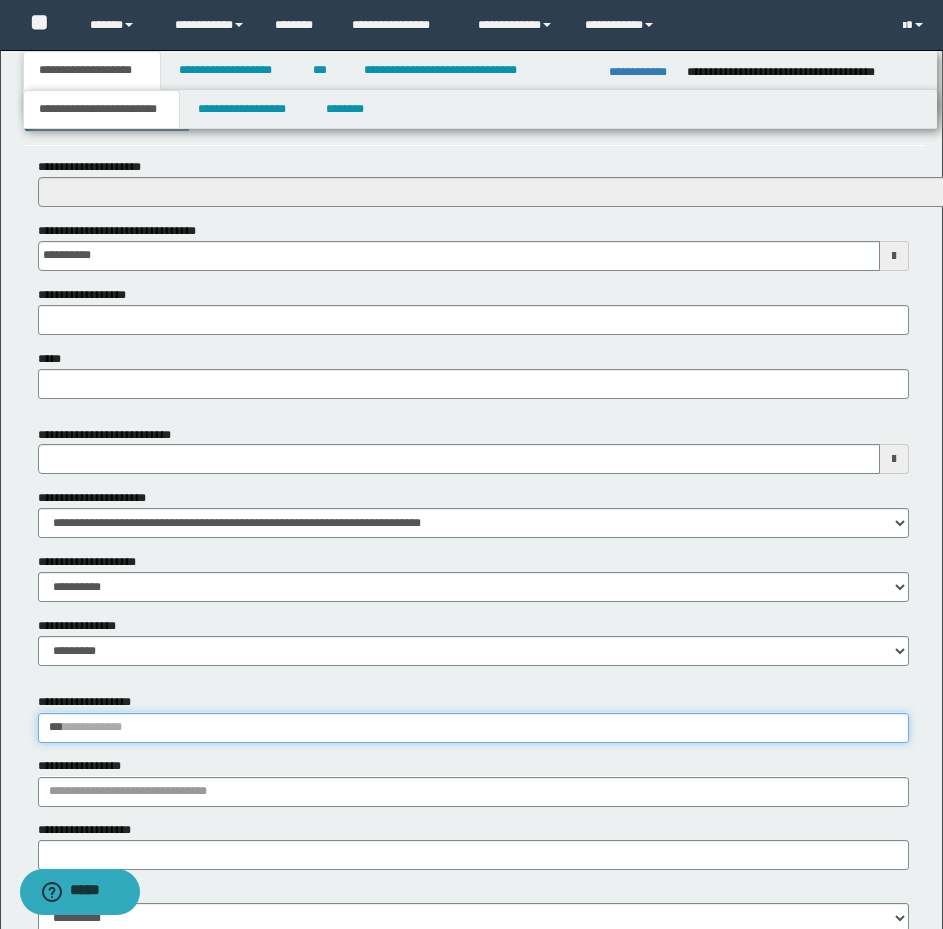 type 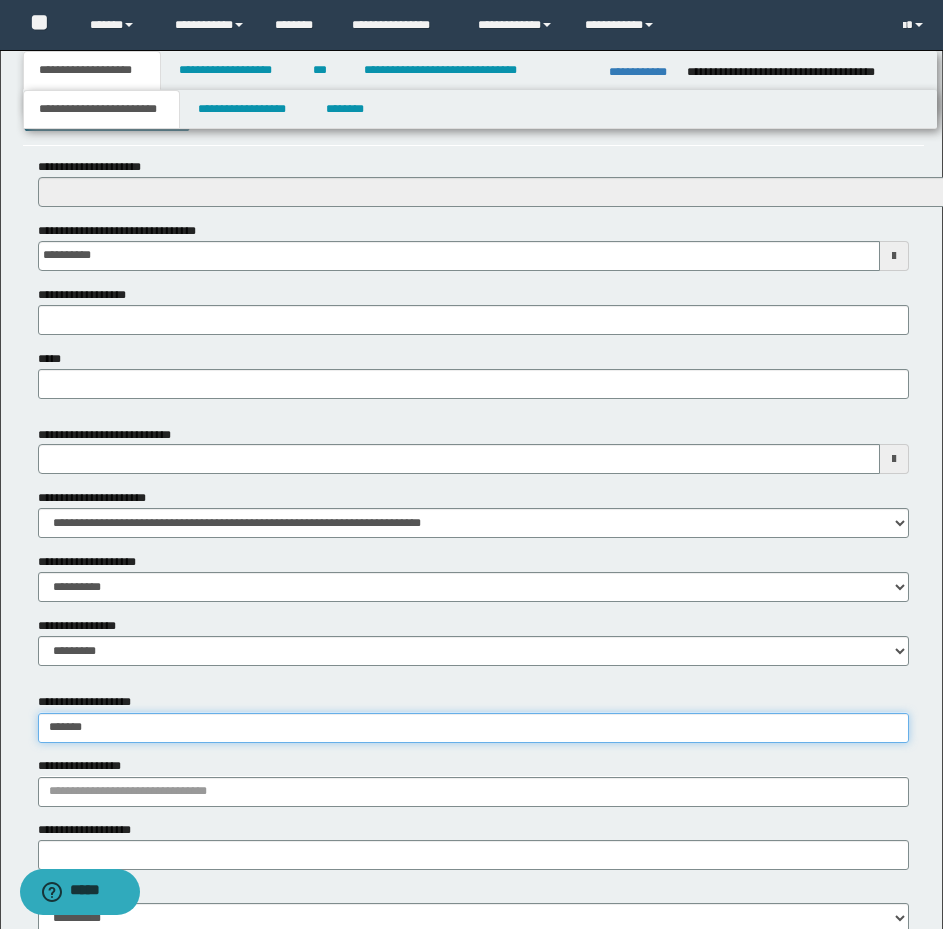 type on "********" 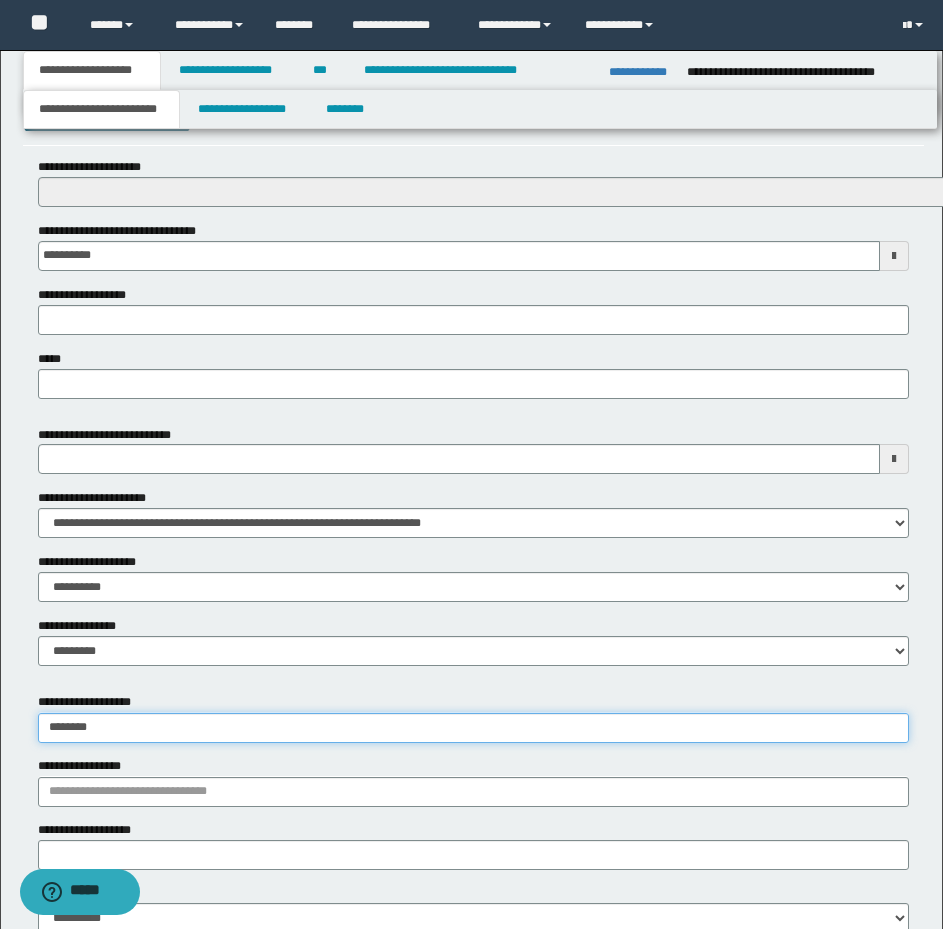 type on "********" 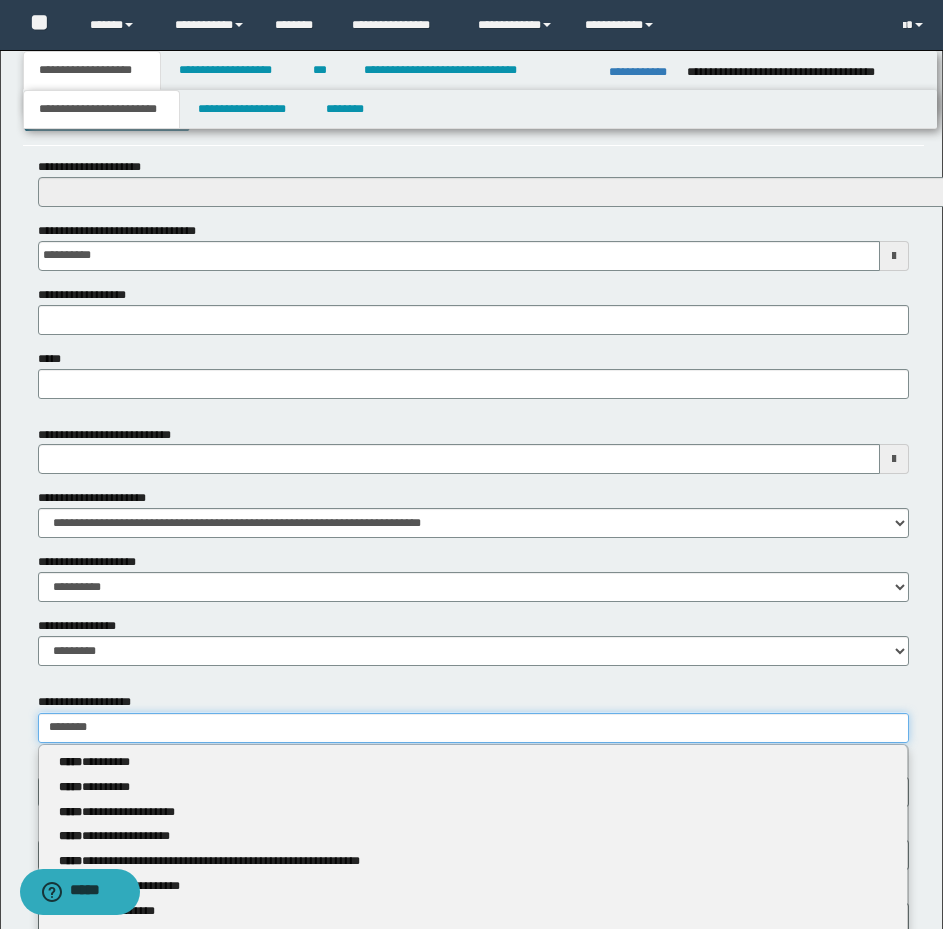 type 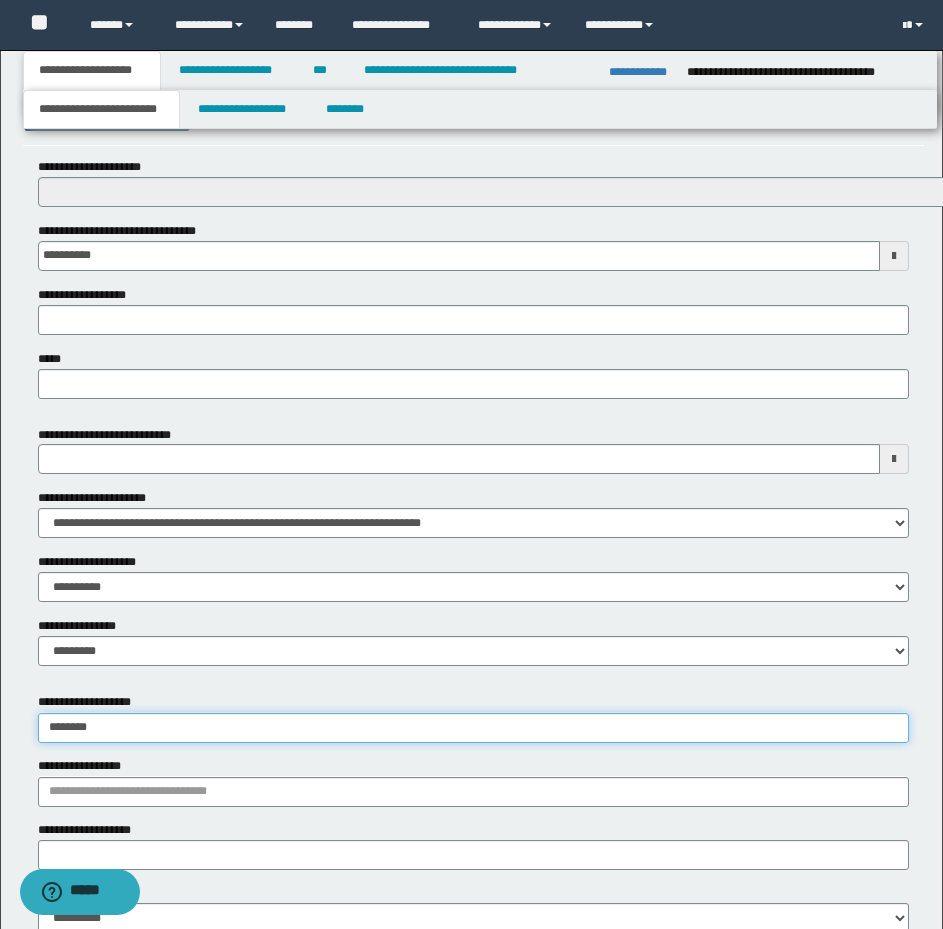 type on "********" 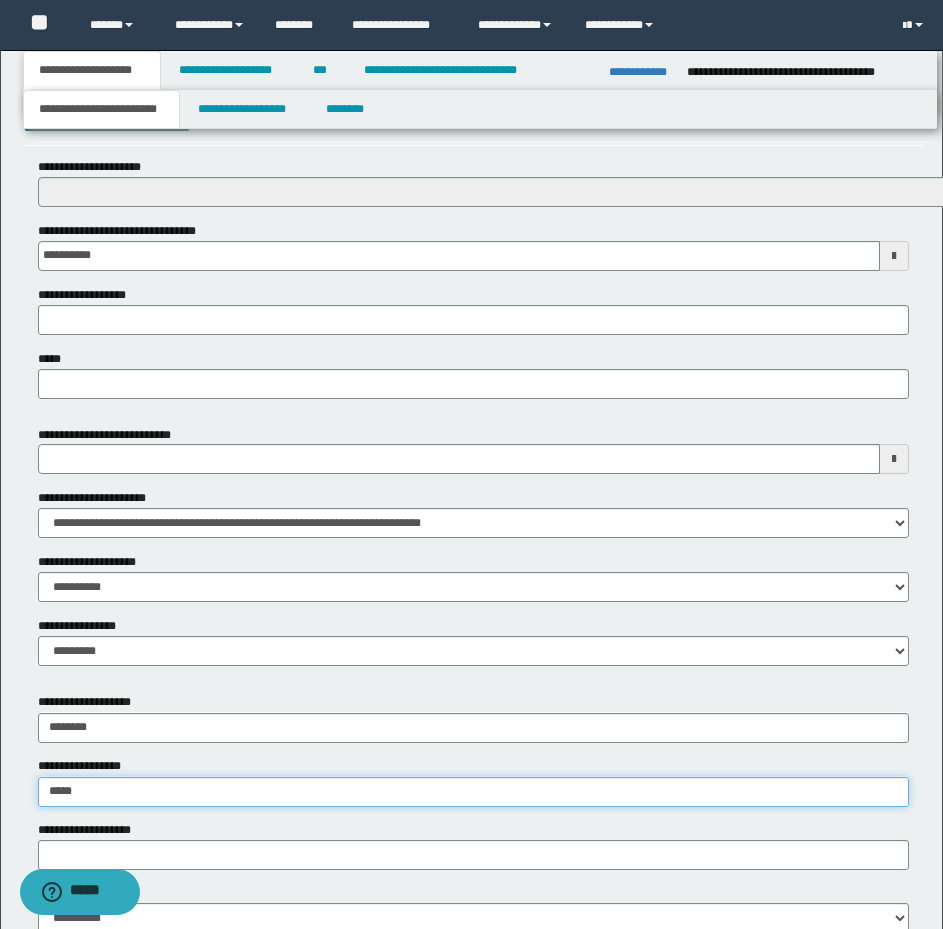 type on "*****" 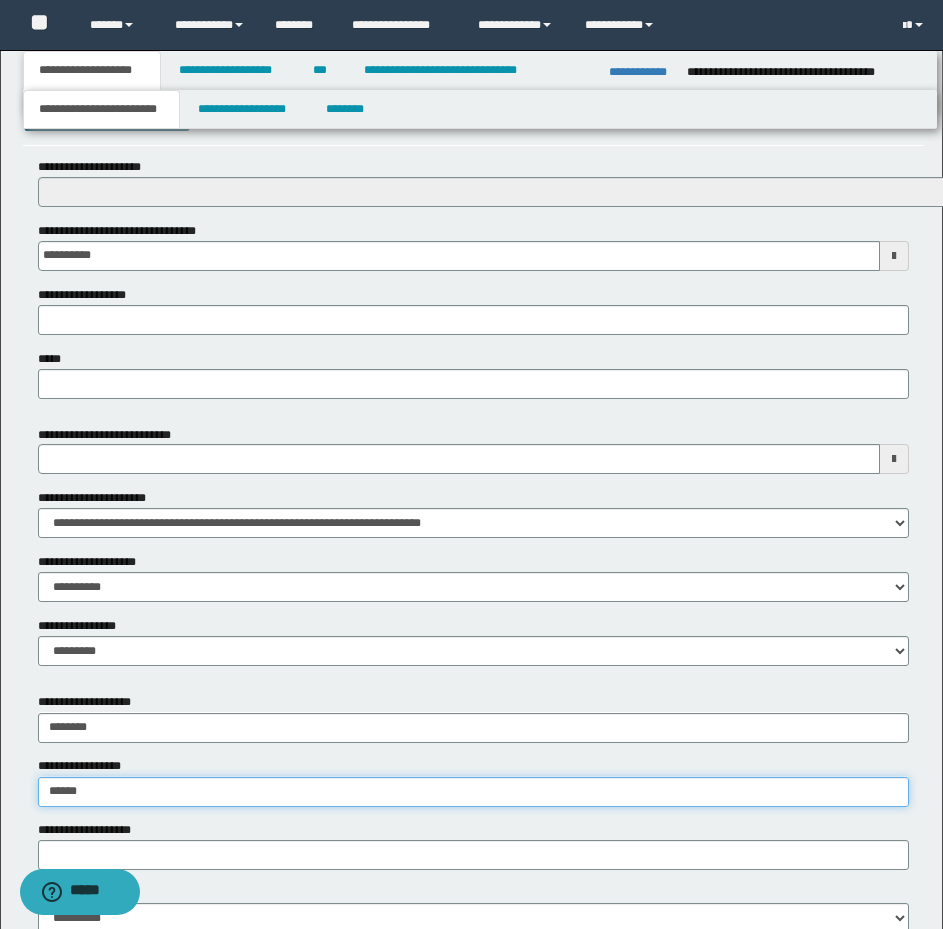 type on "**********" 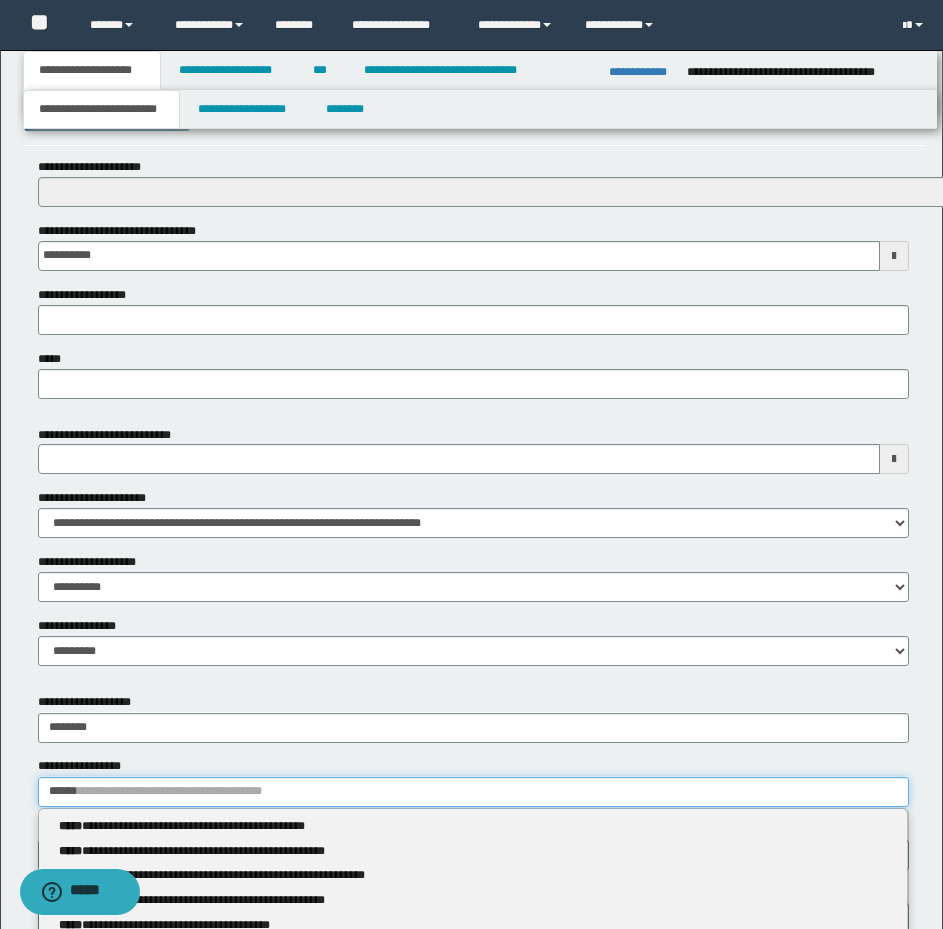 type 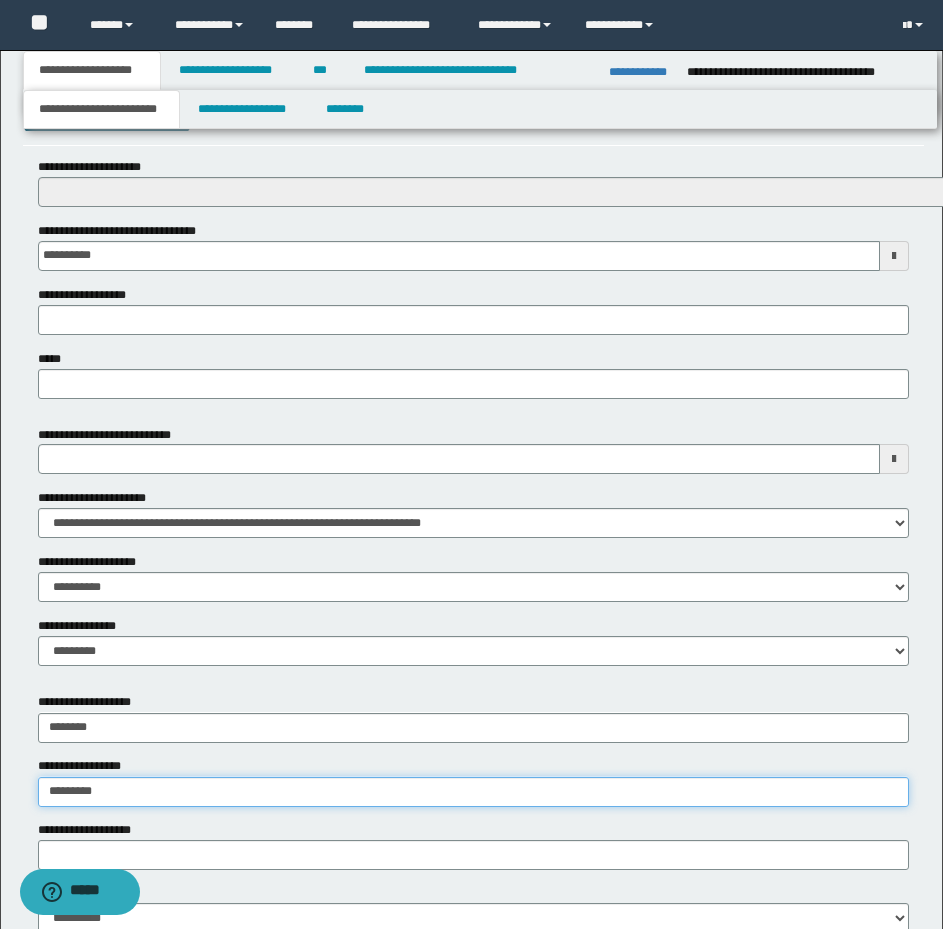 type on "**********" 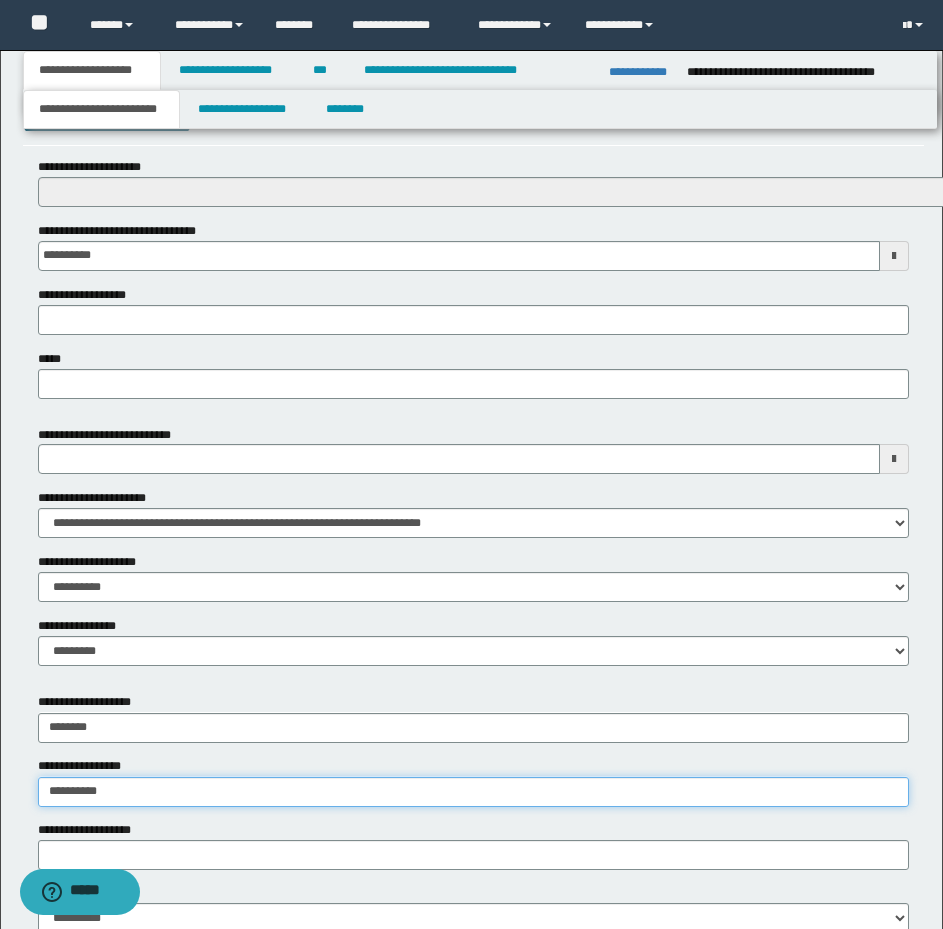 type on "**********" 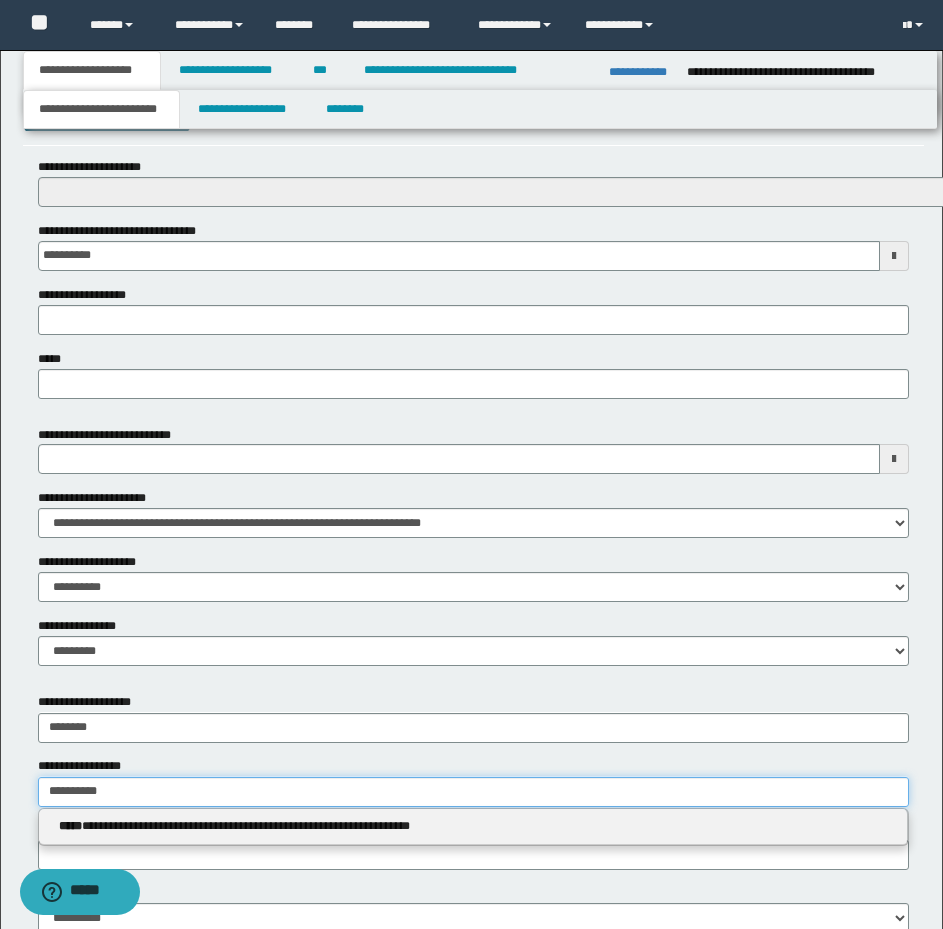 type 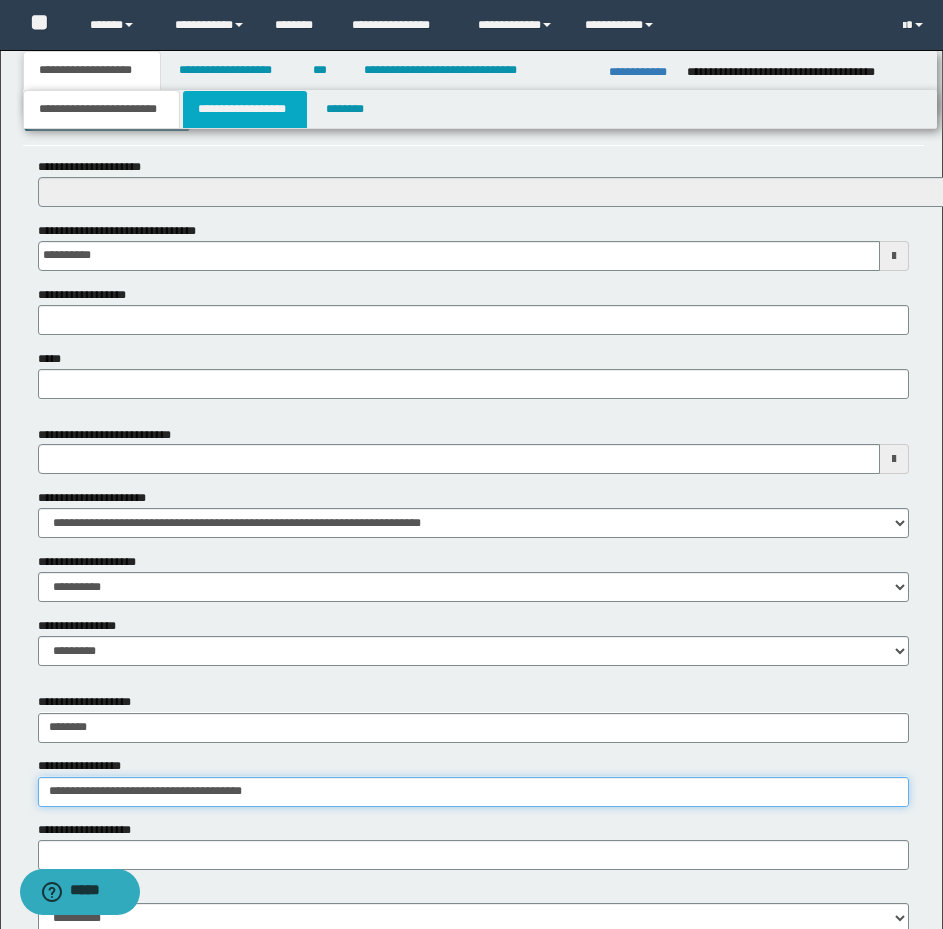 type on "**********" 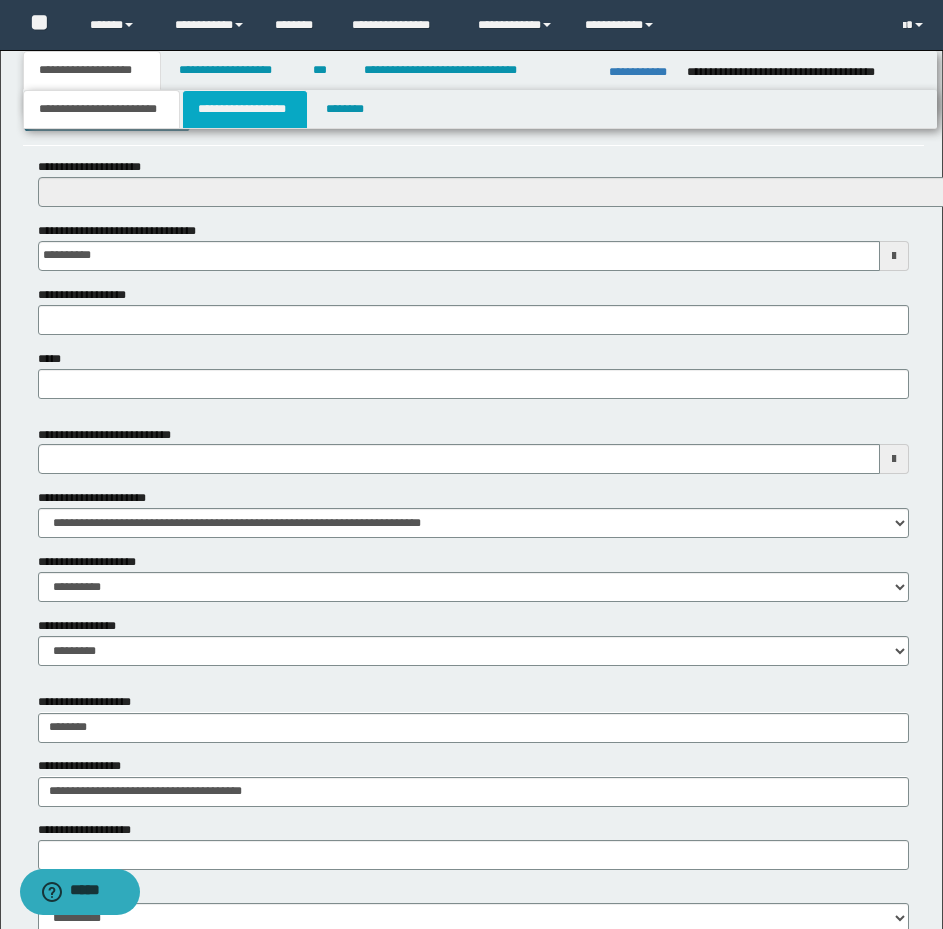 click on "**********" at bounding box center [245, 109] 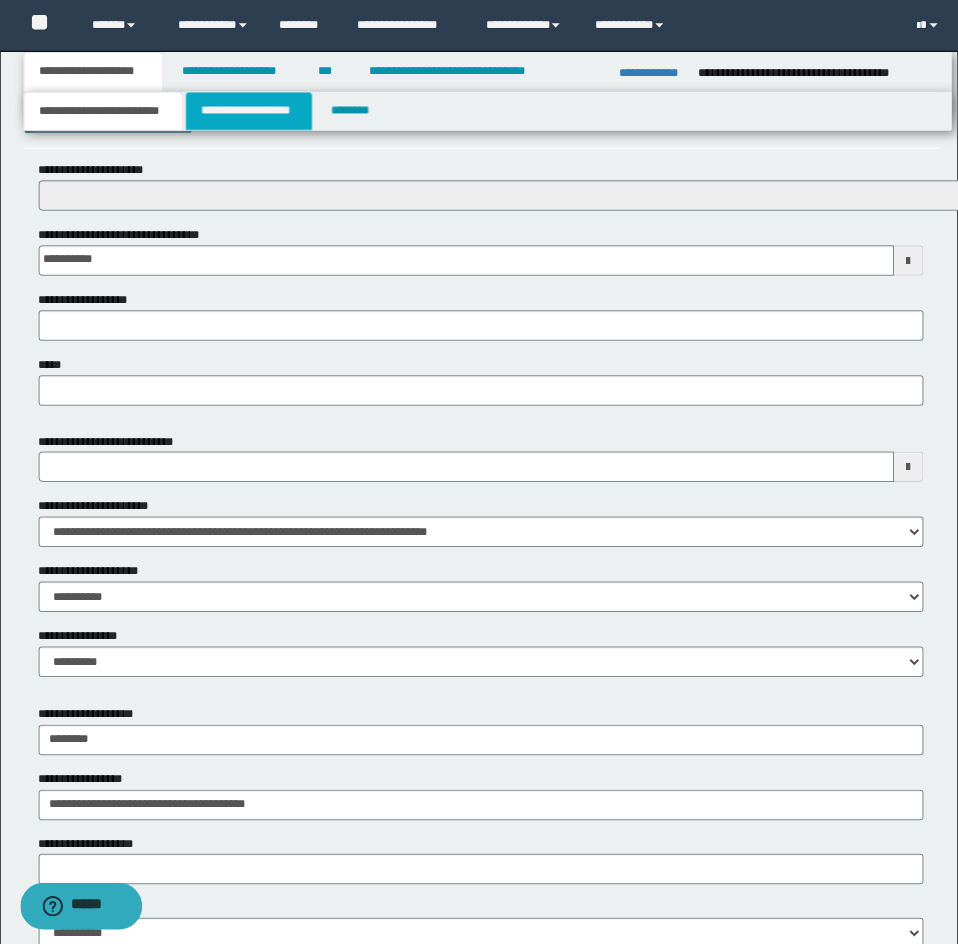 scroll, scrollTop: 0, scrollLeft: 0, axis: both 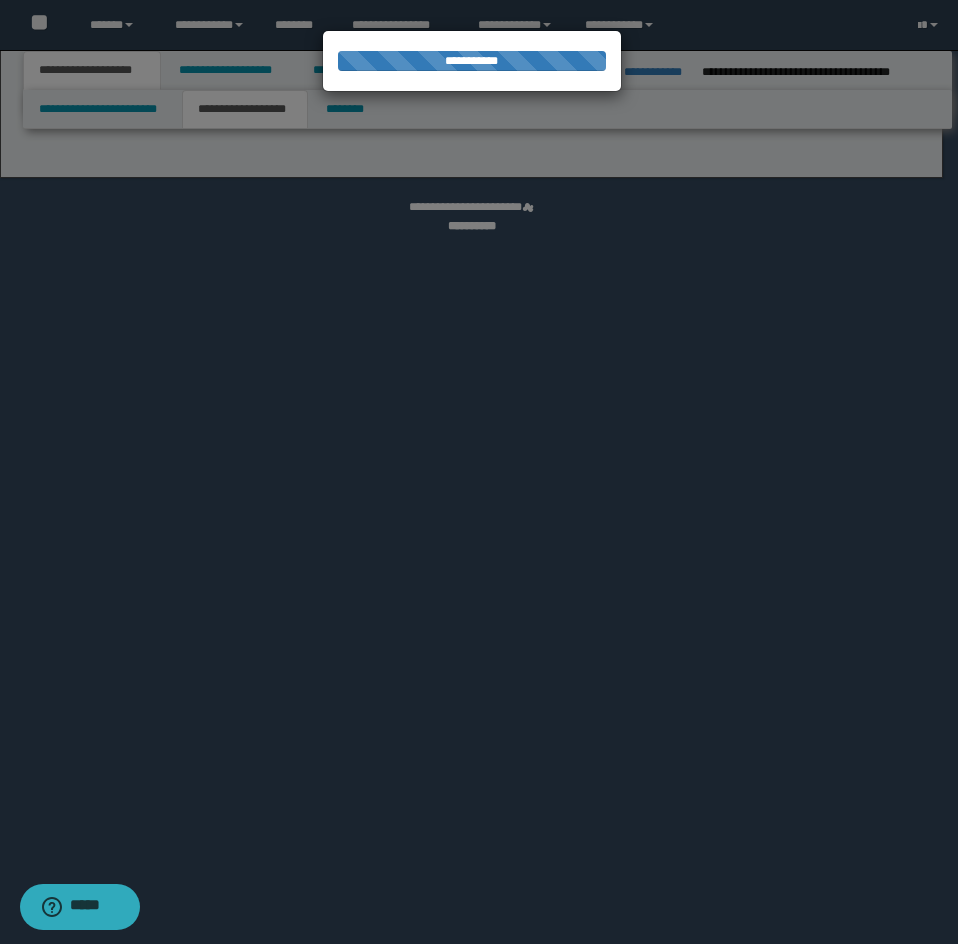 select on "*" 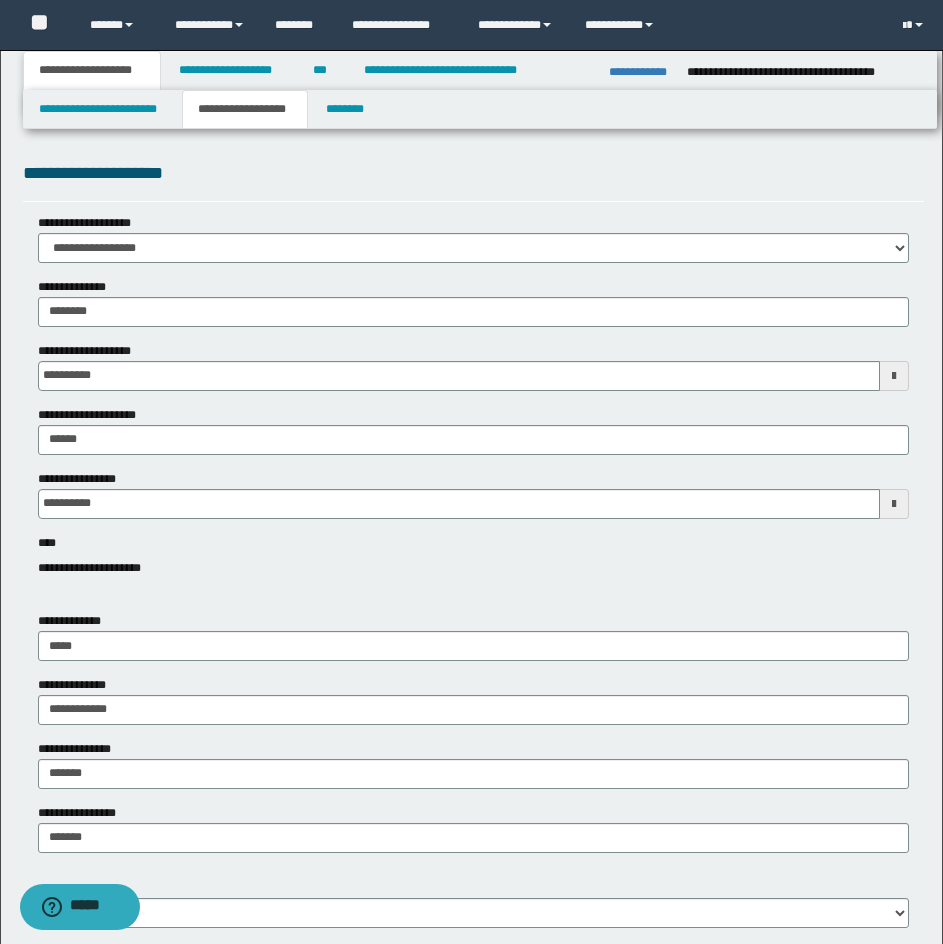 drag, startPoint x: 782, startPoint y: 200, endPoint x: 944, endPoint y: 173, distance: 164.23459 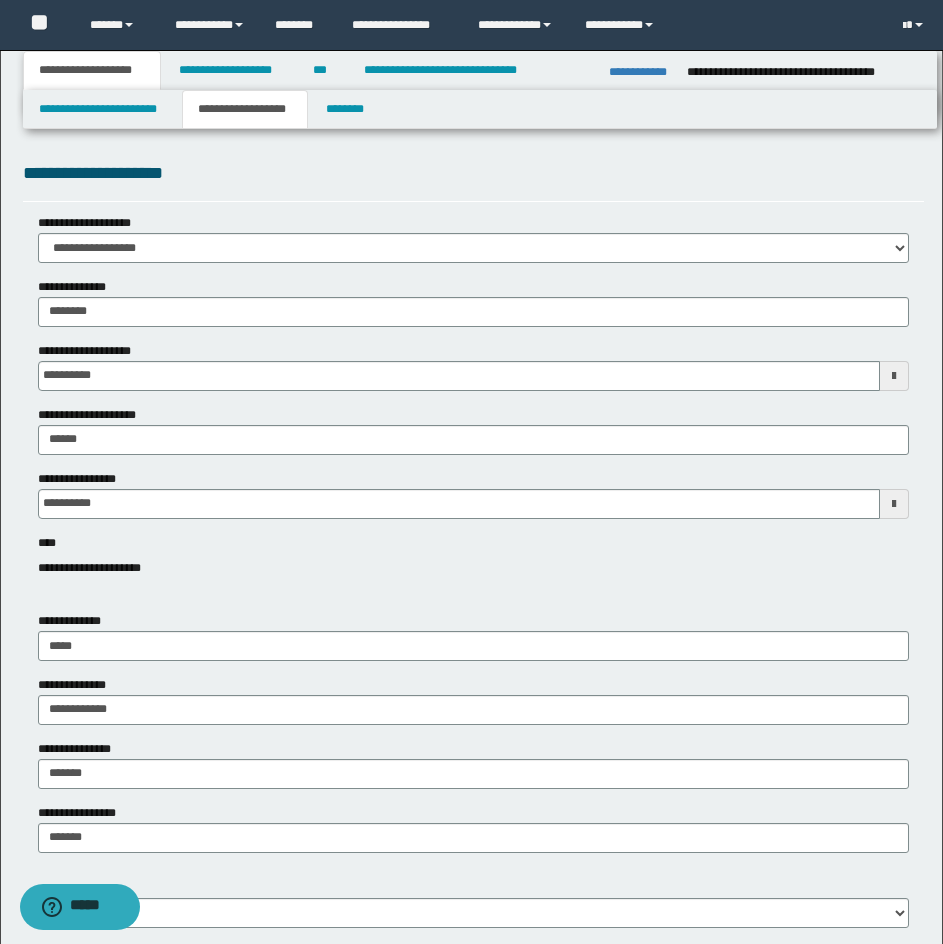 click on "**********" at bounding box center [473, 180] 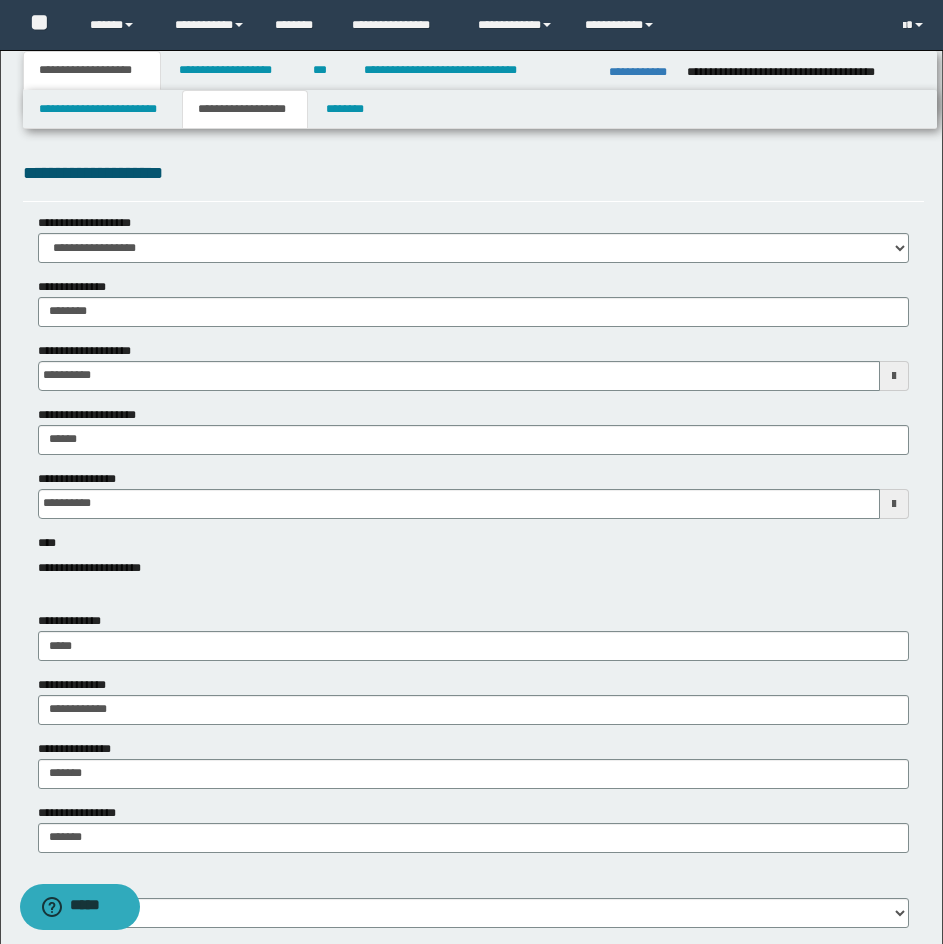 drag, startPoint x: 325, startPoint y: 216, endPoint x: 319, endPoint y: 192, distance: 24.738634 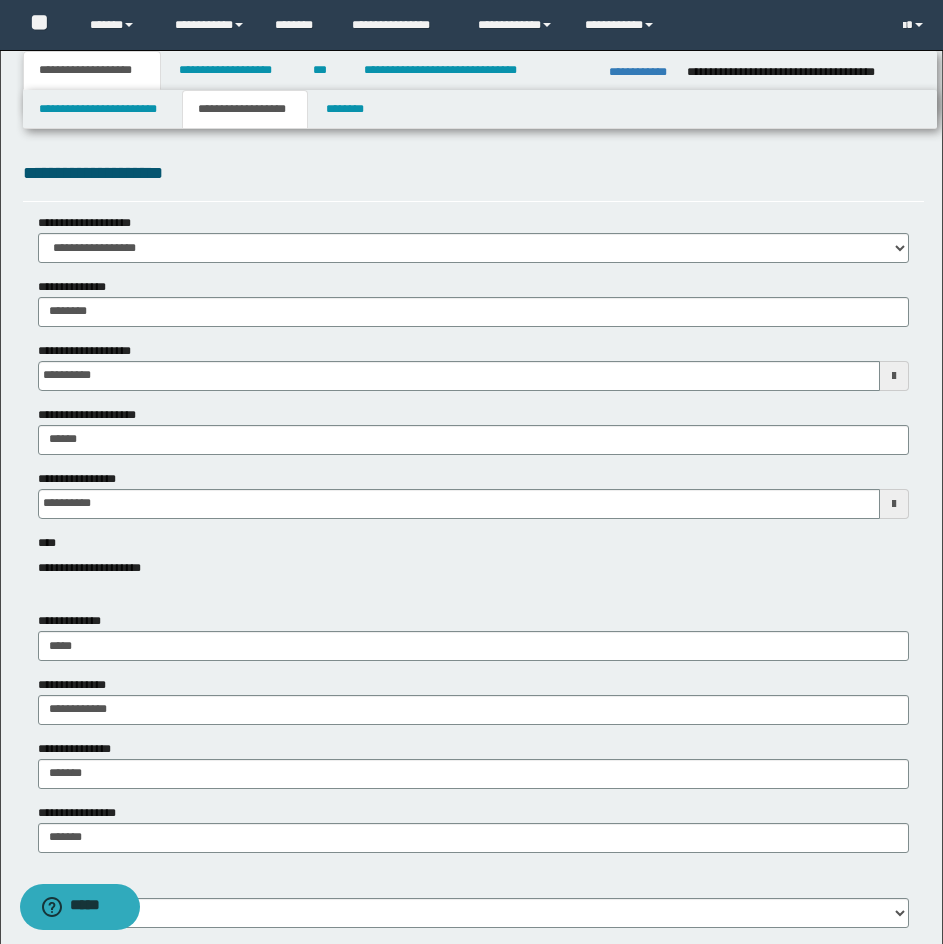 click on "**********" at bounding box center (473, 238) 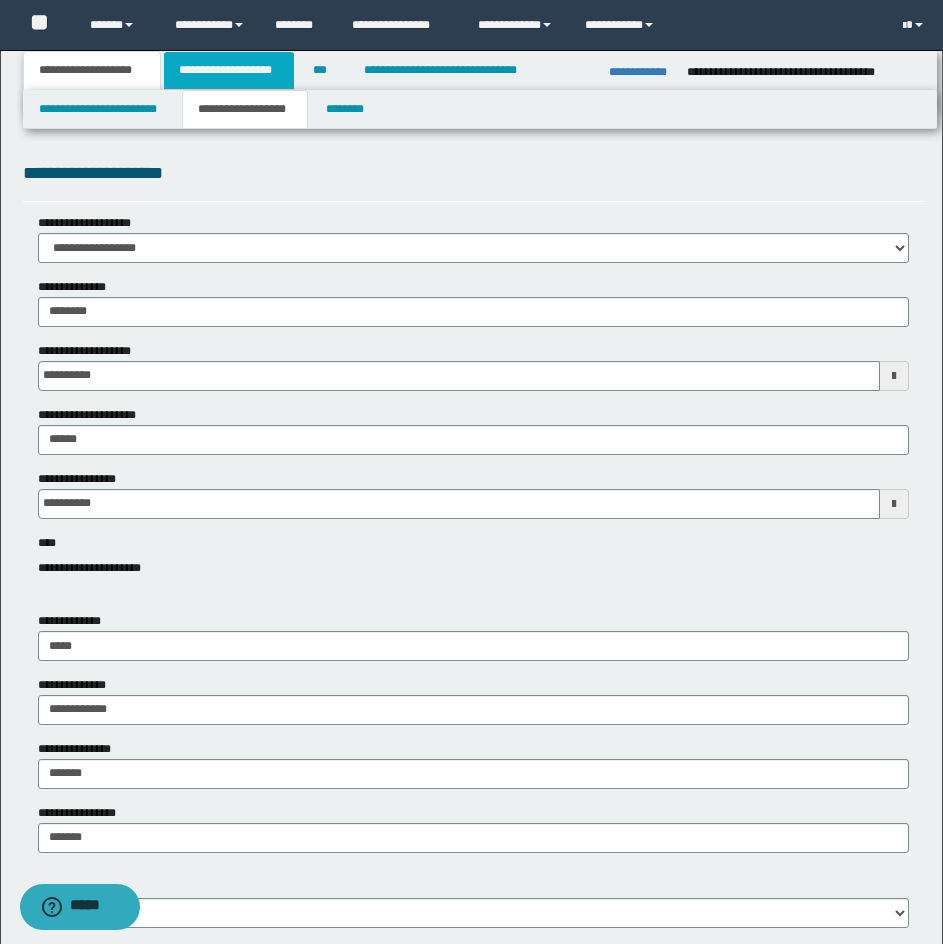 click on "**********" at bounding box center (229, 70) 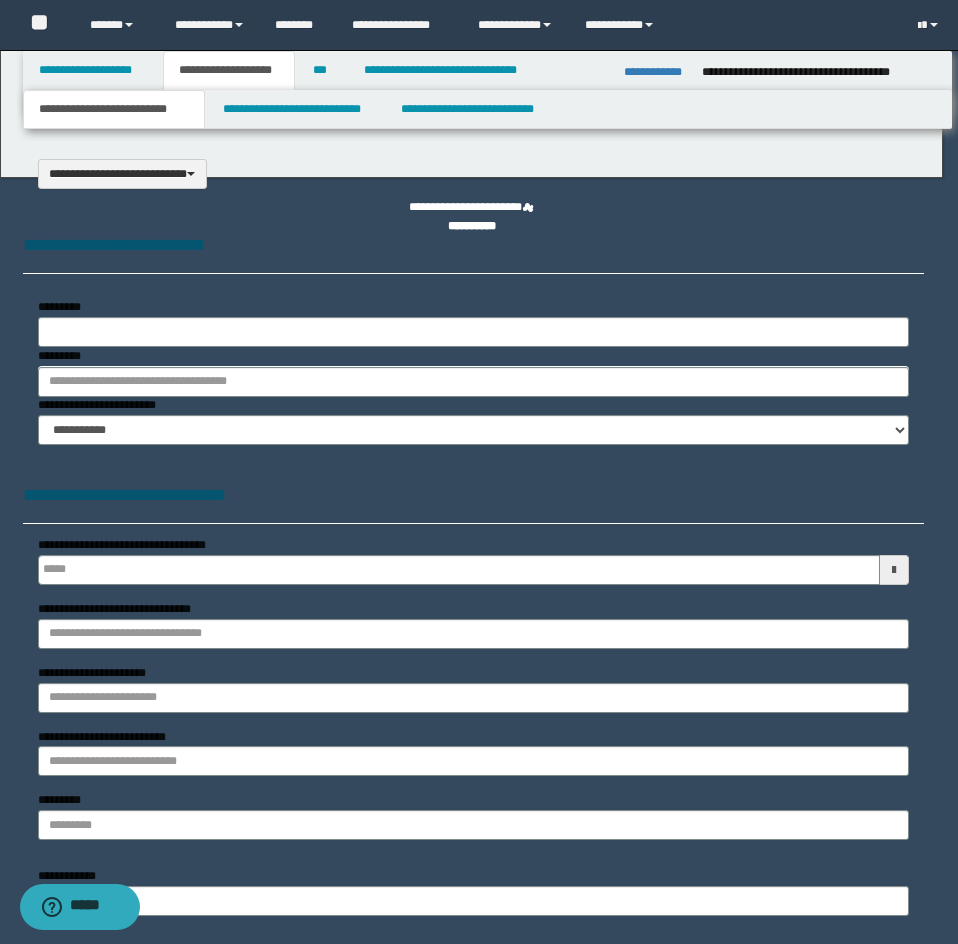 select on "*" 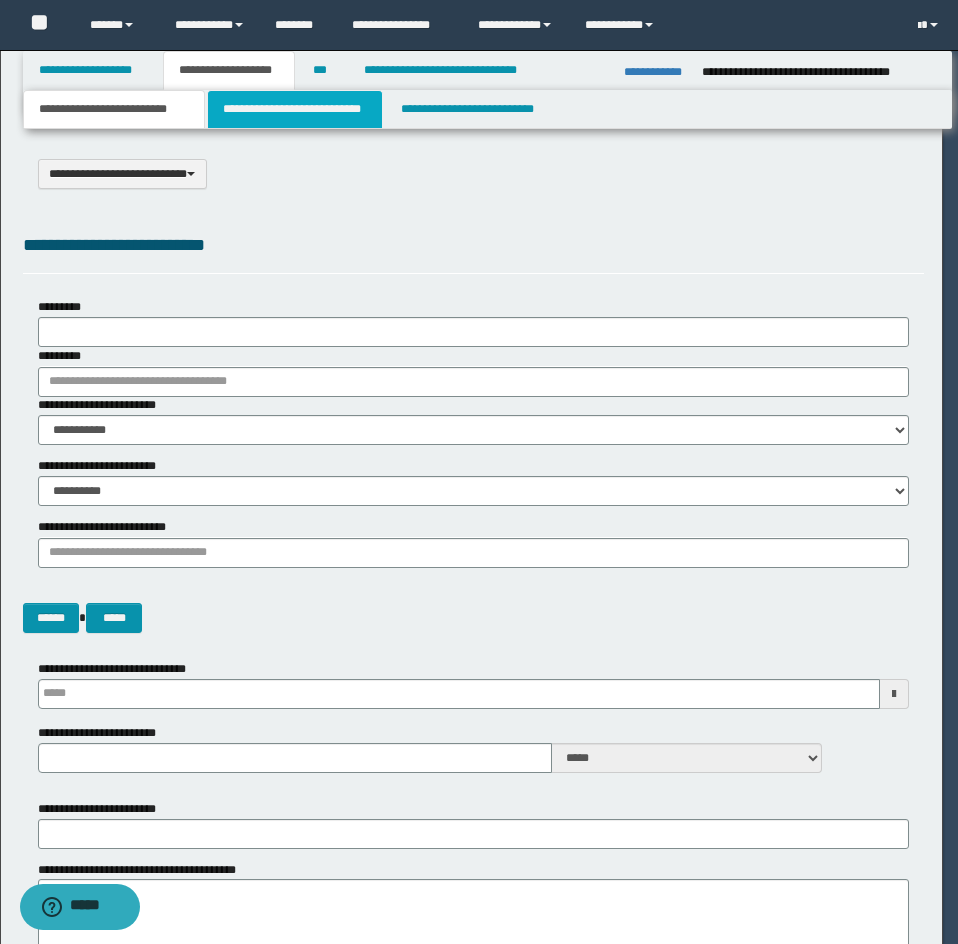 scroll, scrollTop: 0, scrollLeft: 0, axis: both 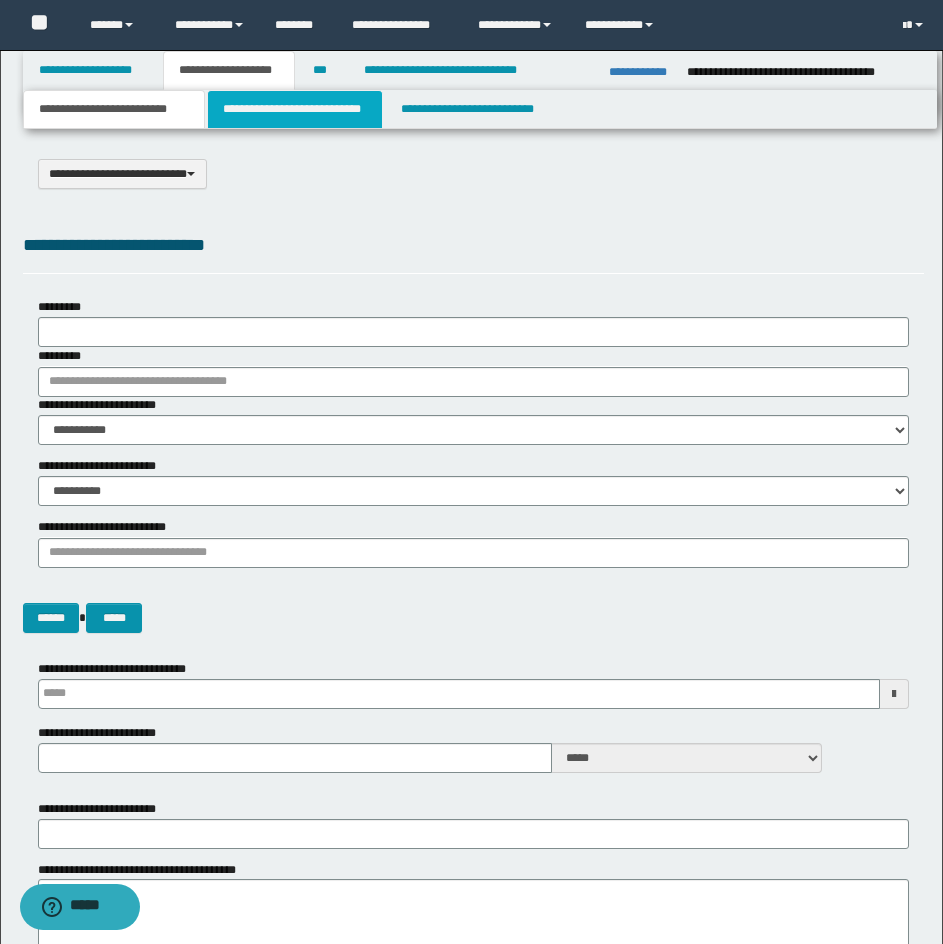 click on "**********" at bounding box center [295, 109] 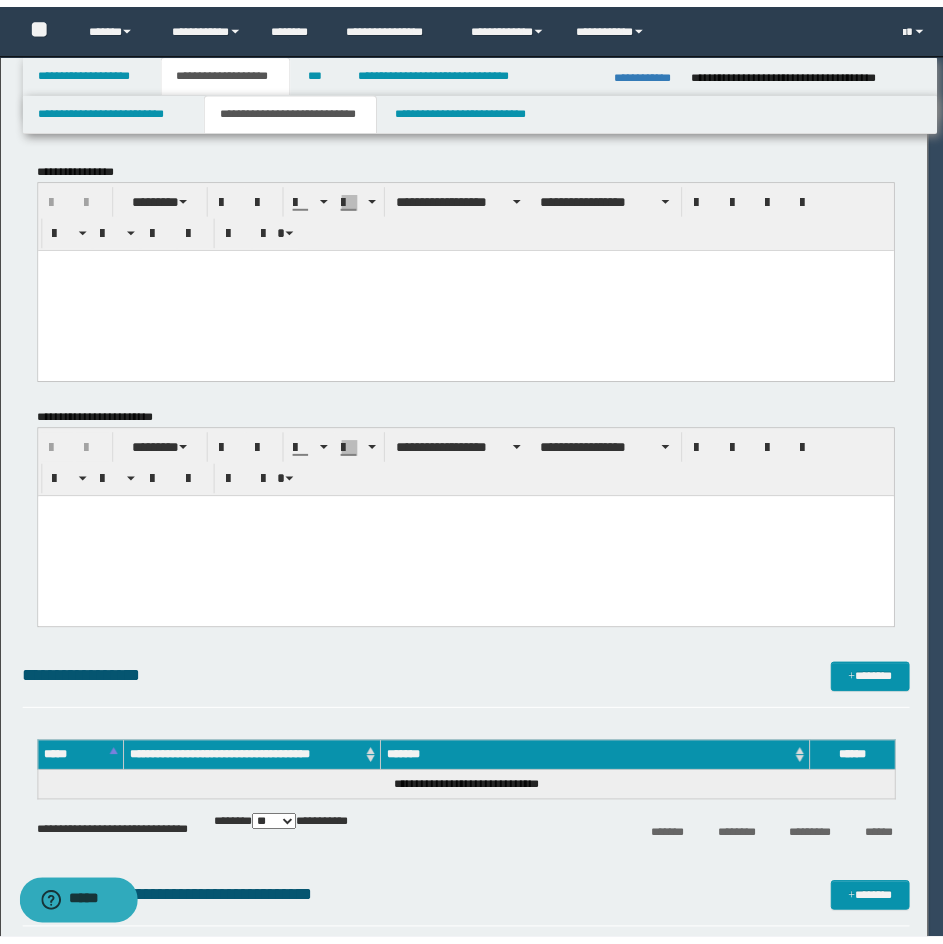 scroll, scrollTop: 0, scrollLeft: 0, axis: both 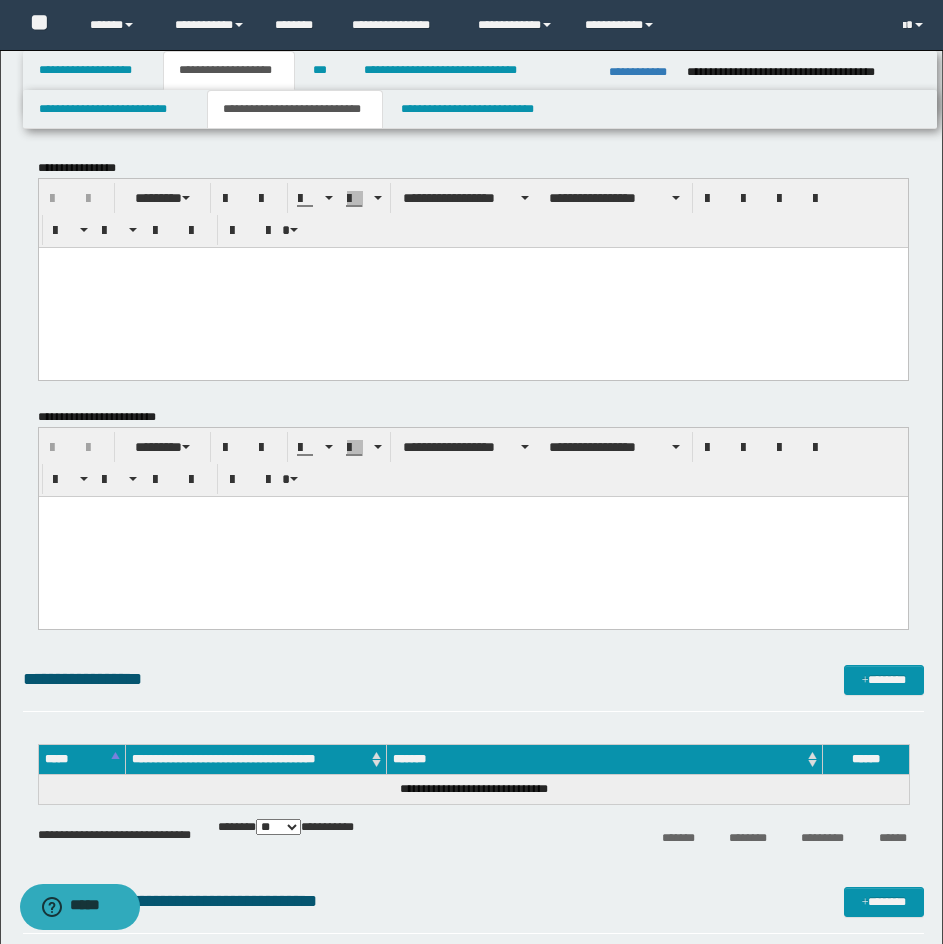 drag, startPoint x: 613, startPoint y: 306, endPoint x: 130, endPoint y: 301, distance: 483.02588 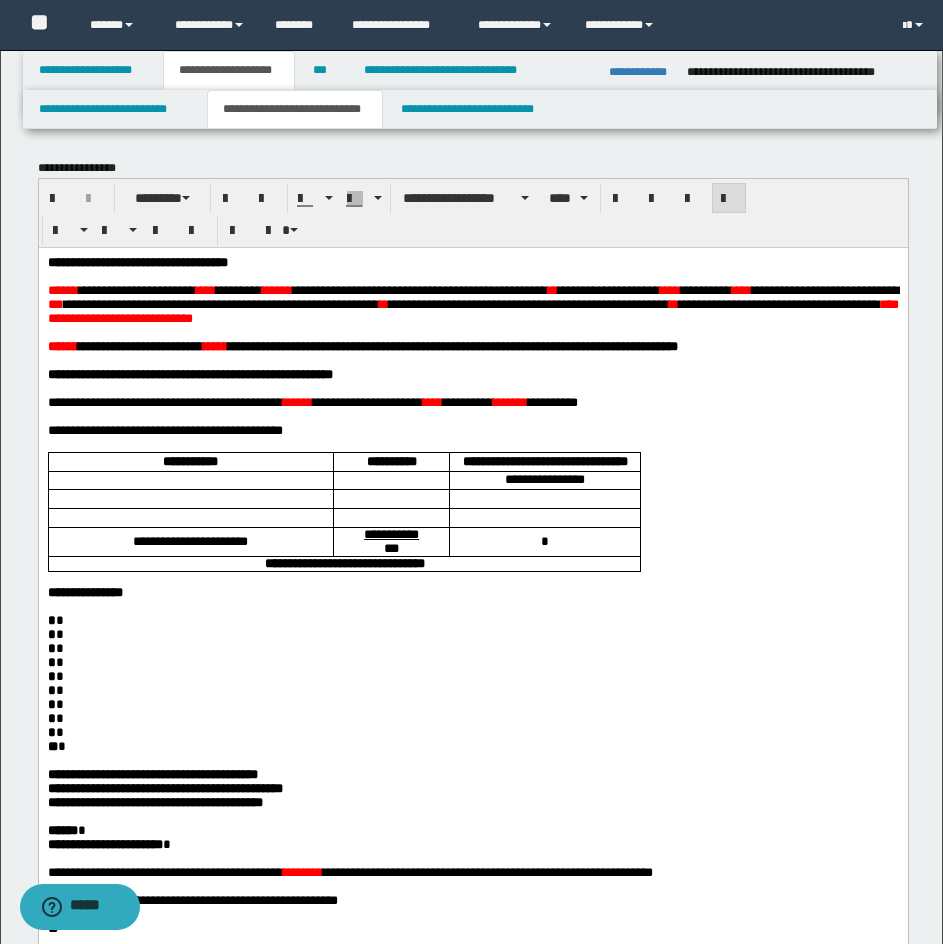 click on "**********" at bounding box center (472, 732) 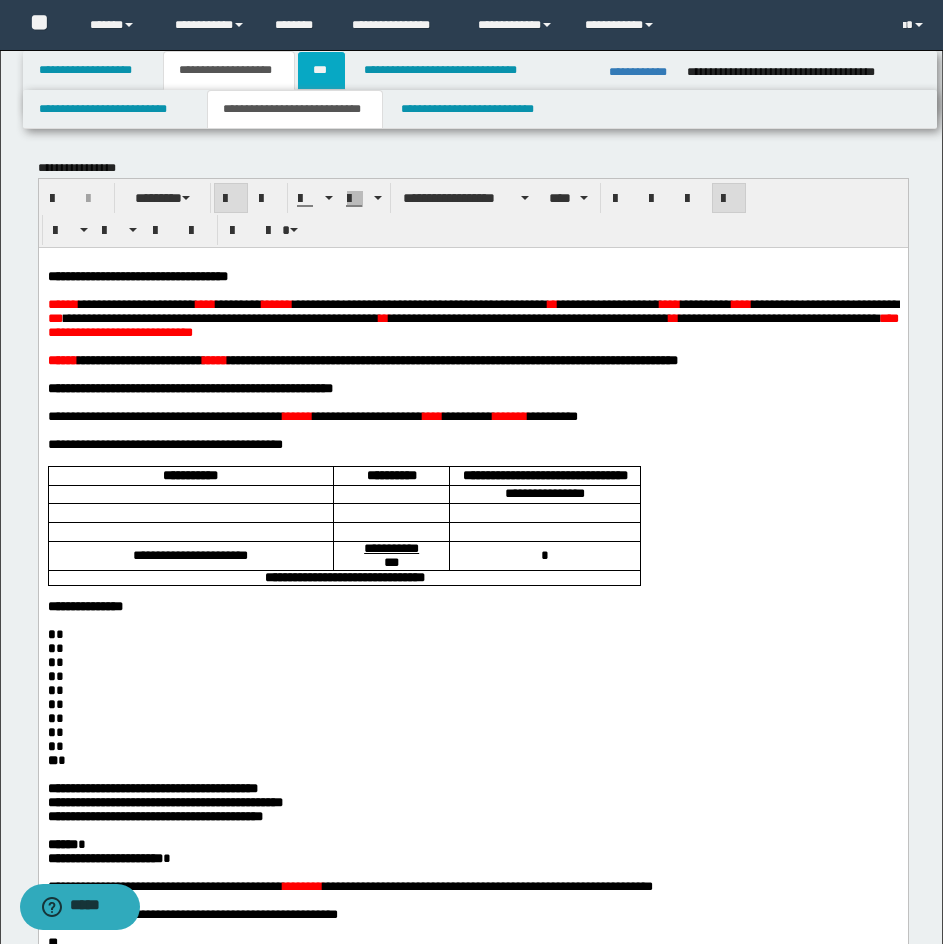 click on "***" at bounding box center [321, 70] 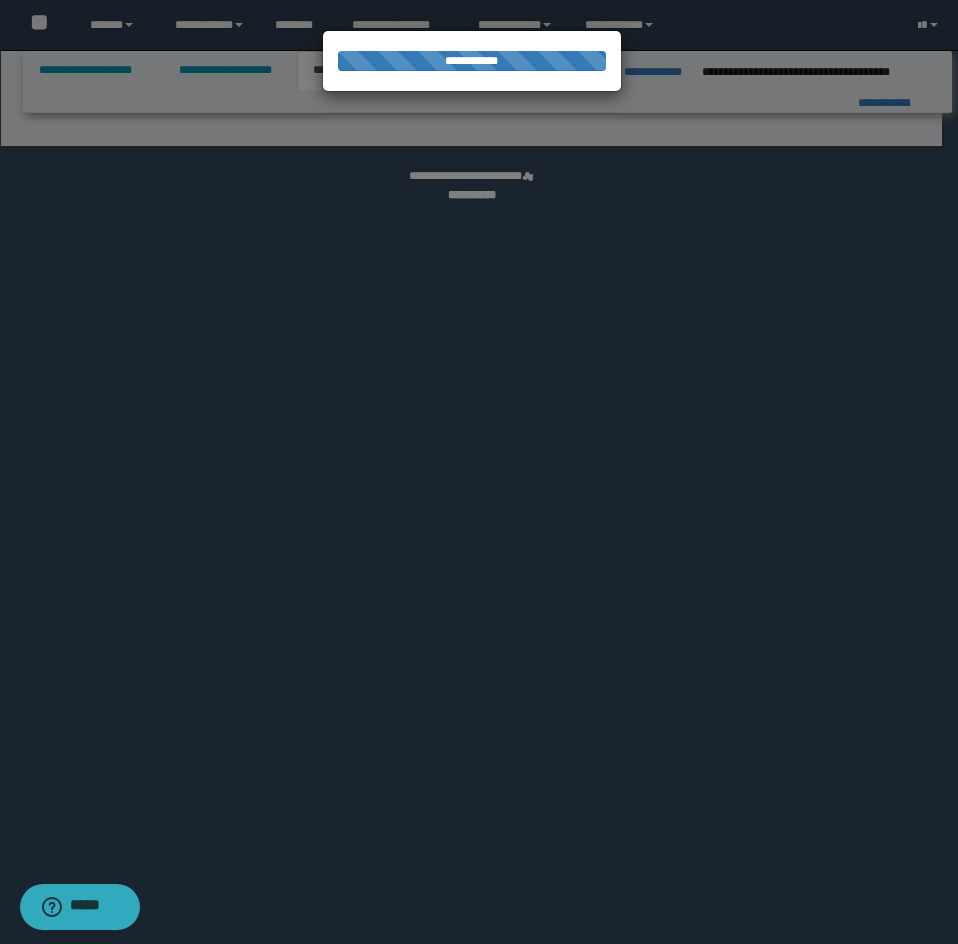 select on "*" 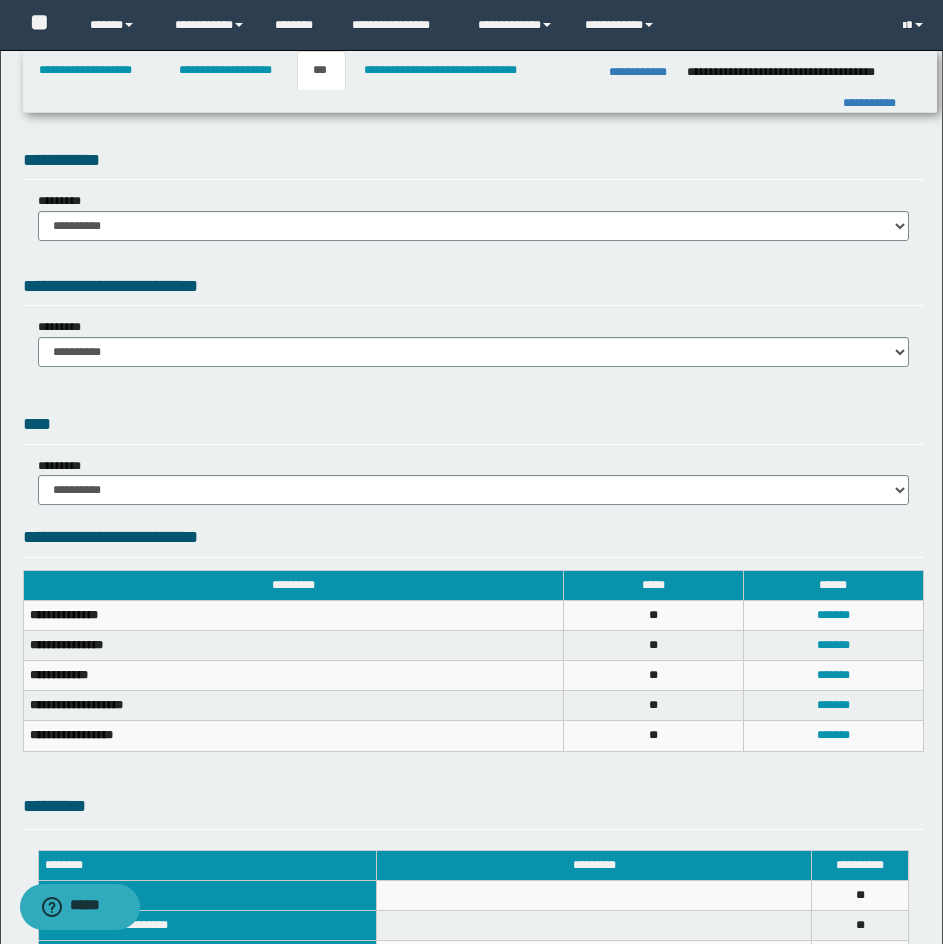 drag, startPoint x: 760, startPoint y: 139, endPoint x: 799, endPoint y: 144, distance: 39.319206 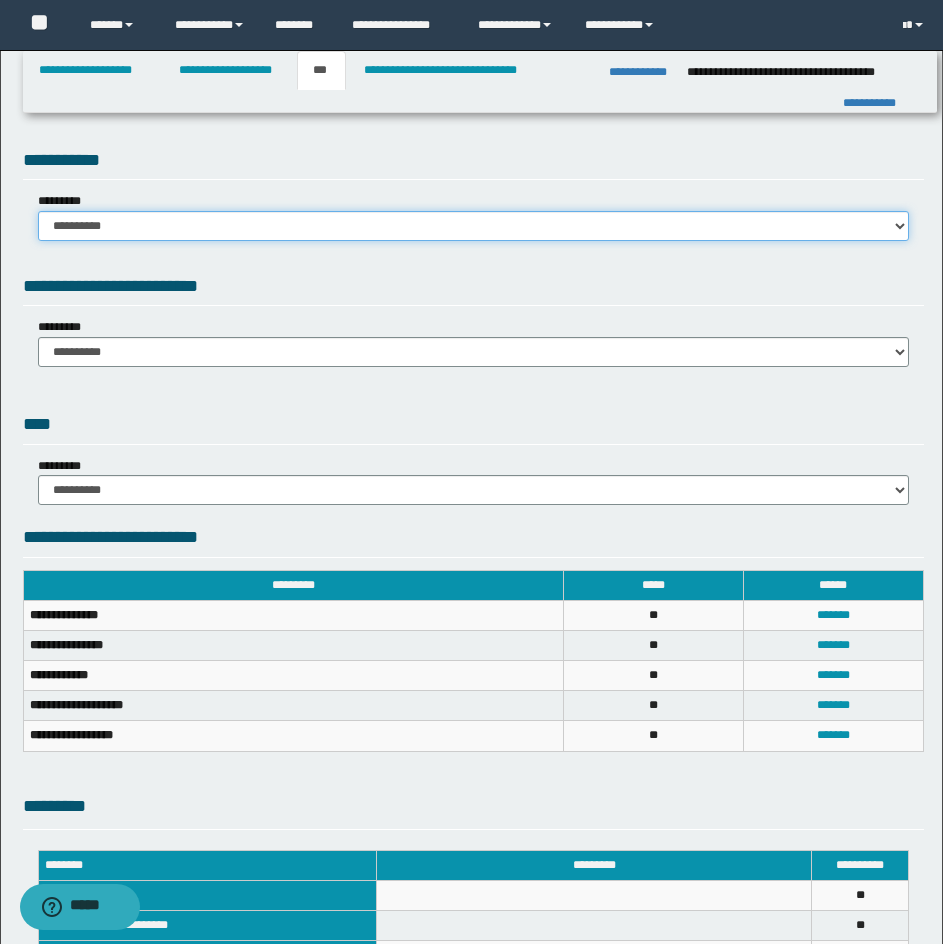 drag, startPoint x: 170, startPoint y: 226, endPoint x: 167, endPoint y: 238, distance: 12.369317 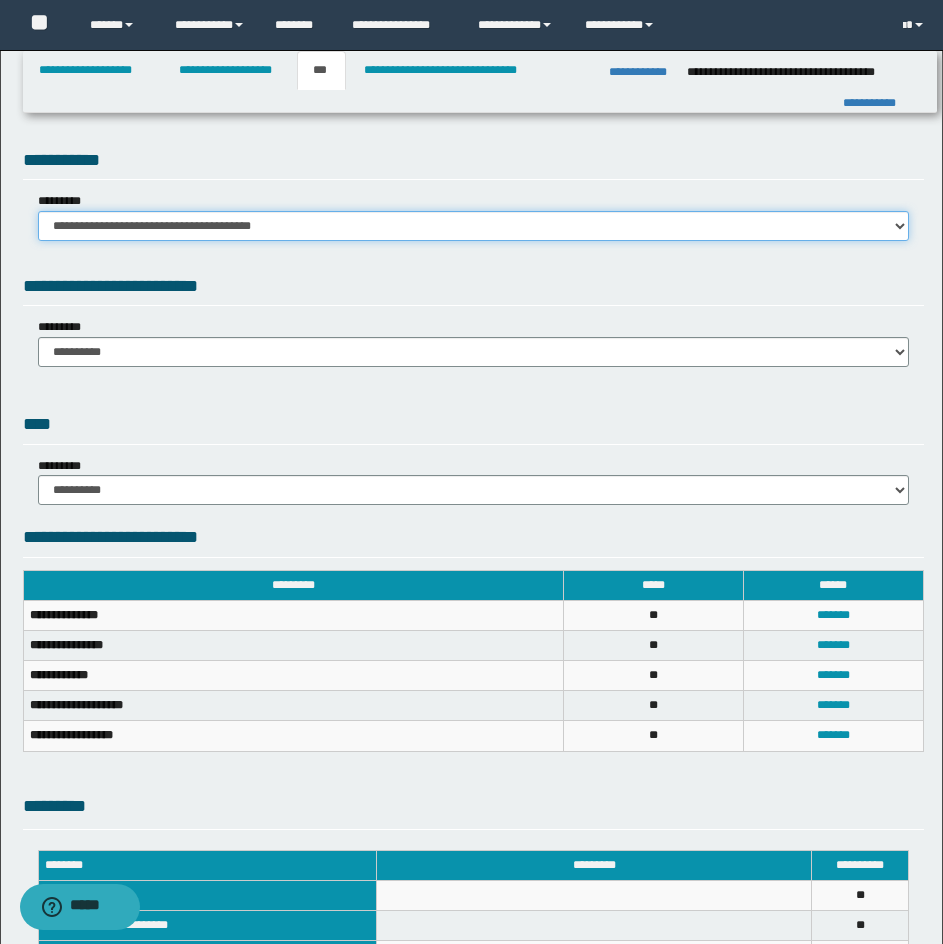 click on "**********" at bounding box center (473, 226) 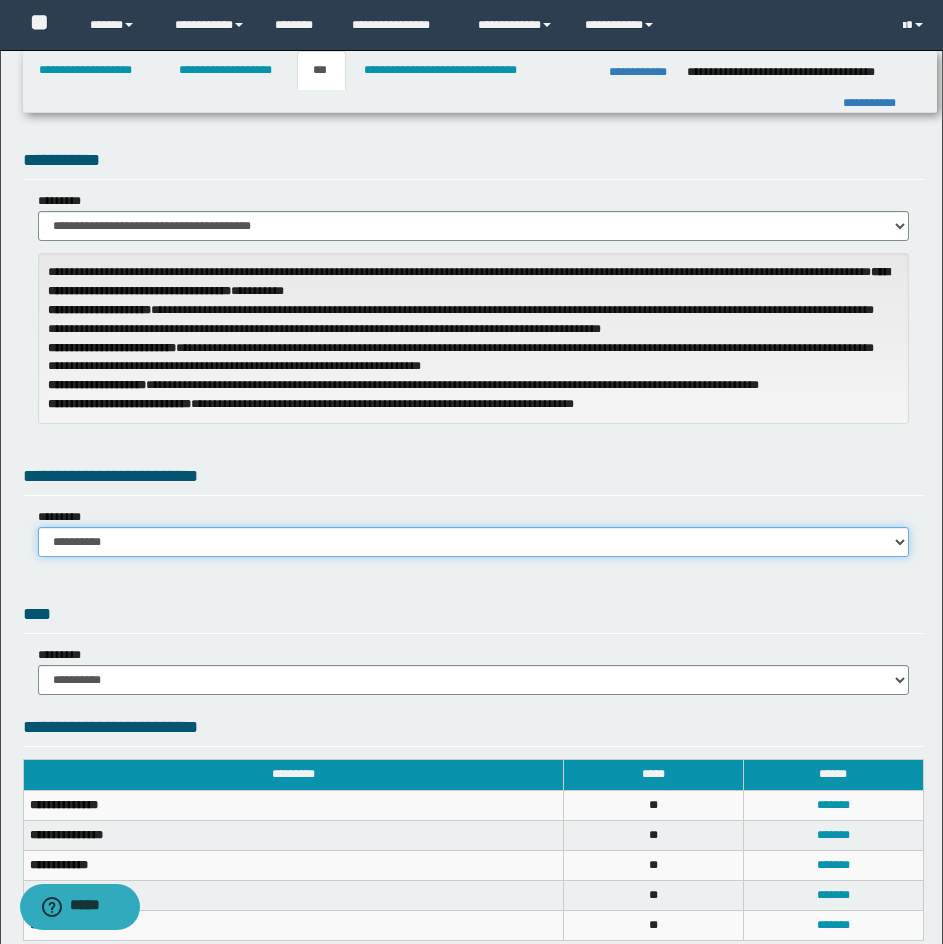 click on "**********" at bounding box center (473, 542) 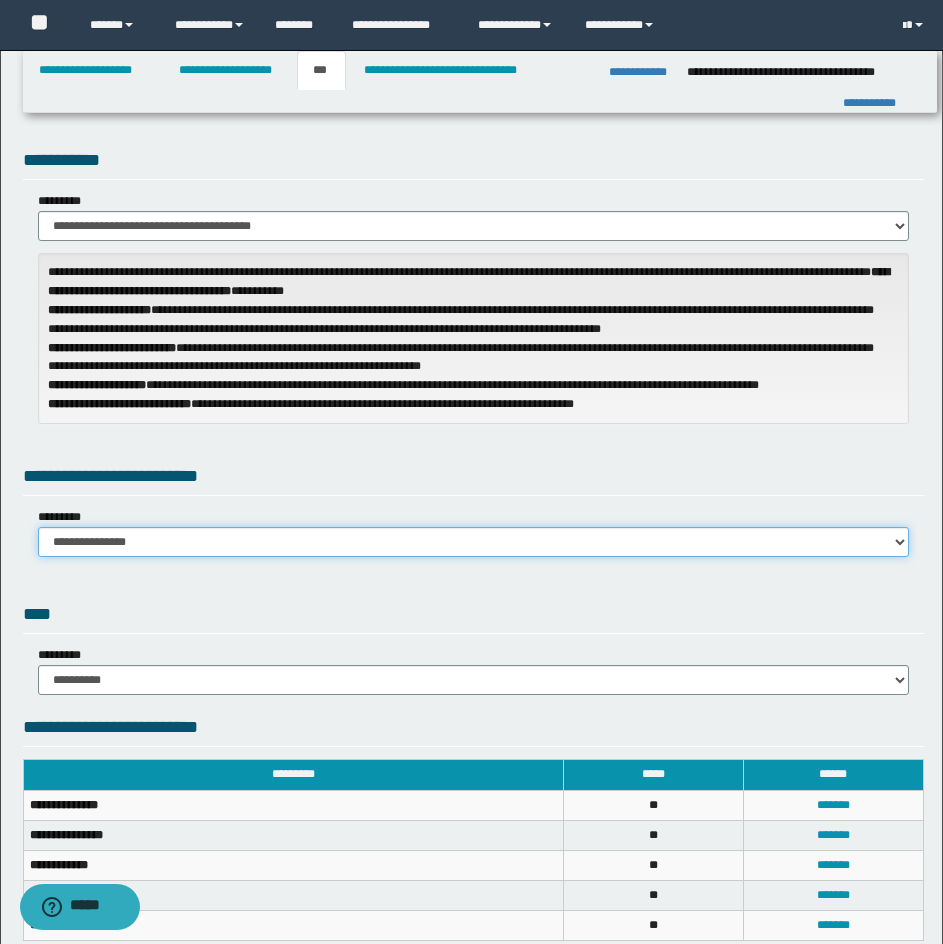 click on "**********" at bounding box center [473, 542] 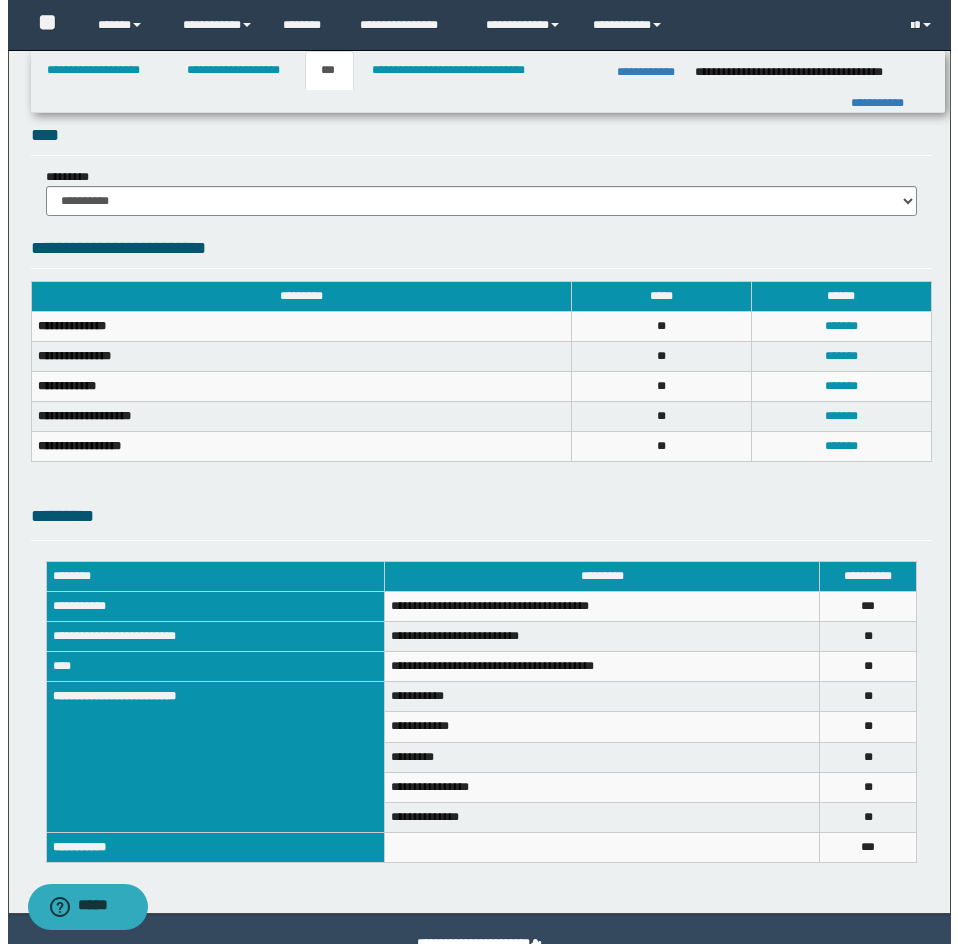 scroll, scrollTop: 660, scrollLeft: 0, axis: vertical 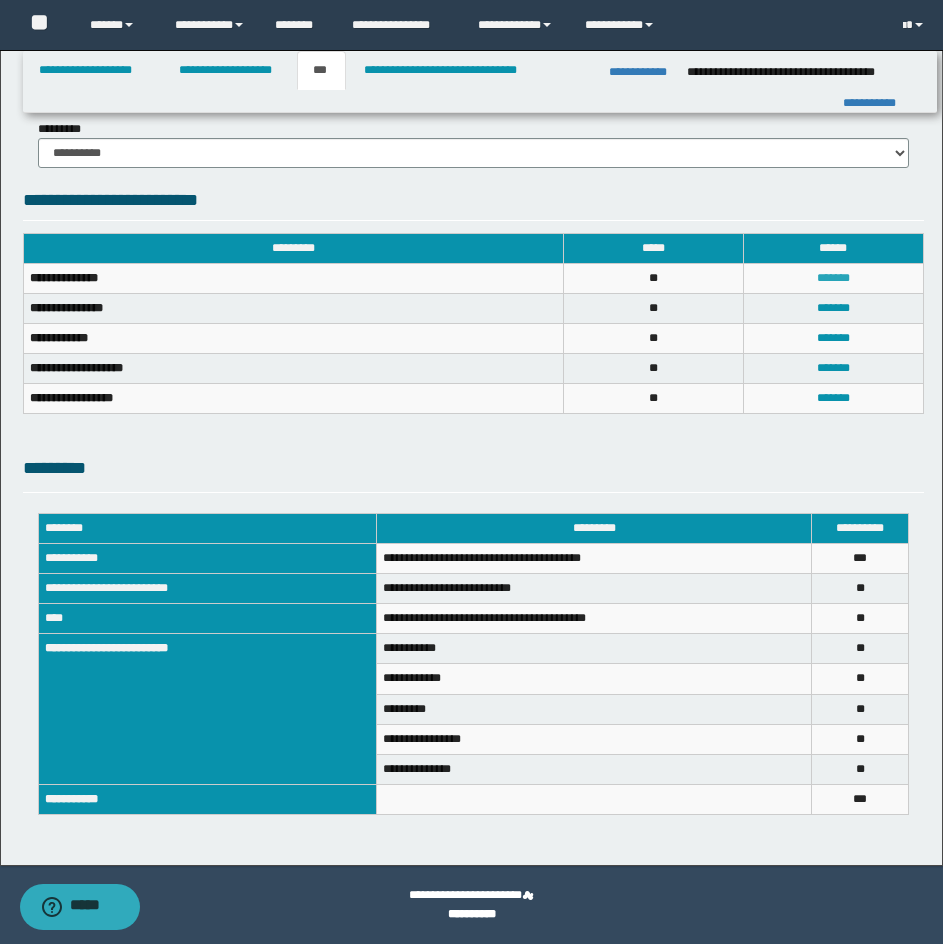 click on "*******" at bounding box center [833, 278] 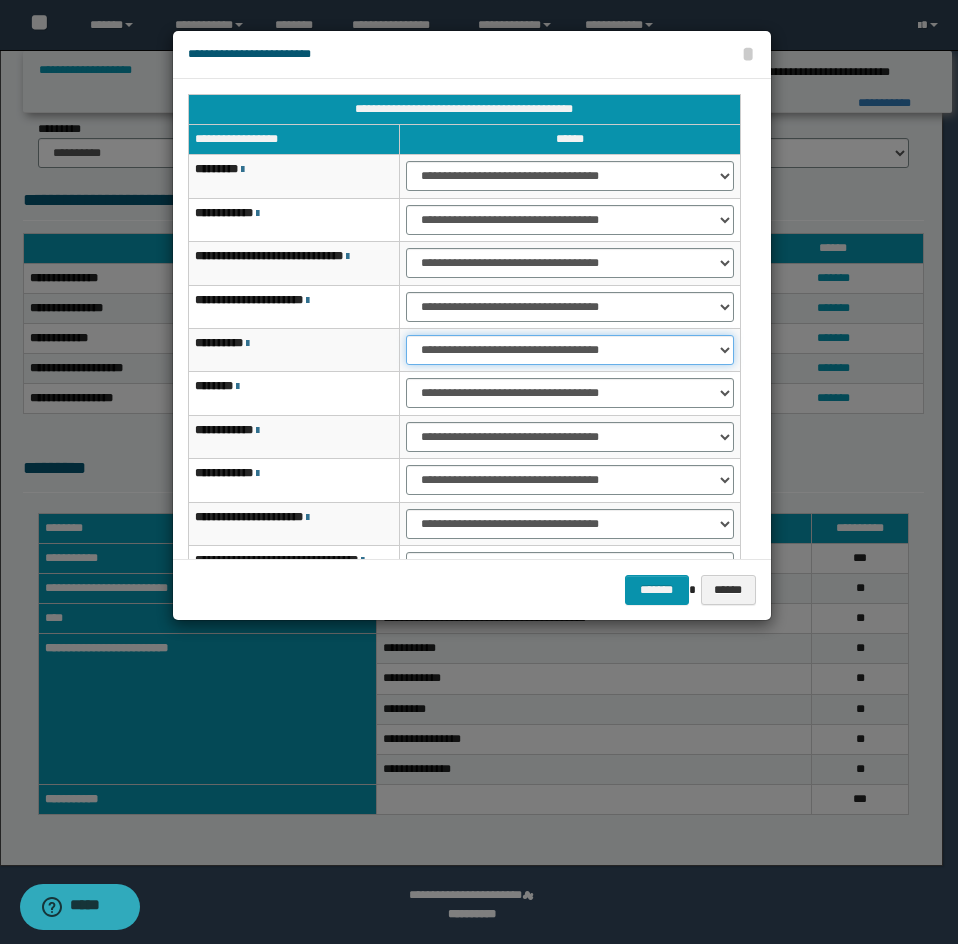 click on "**********" at bounding box center (569, 350) 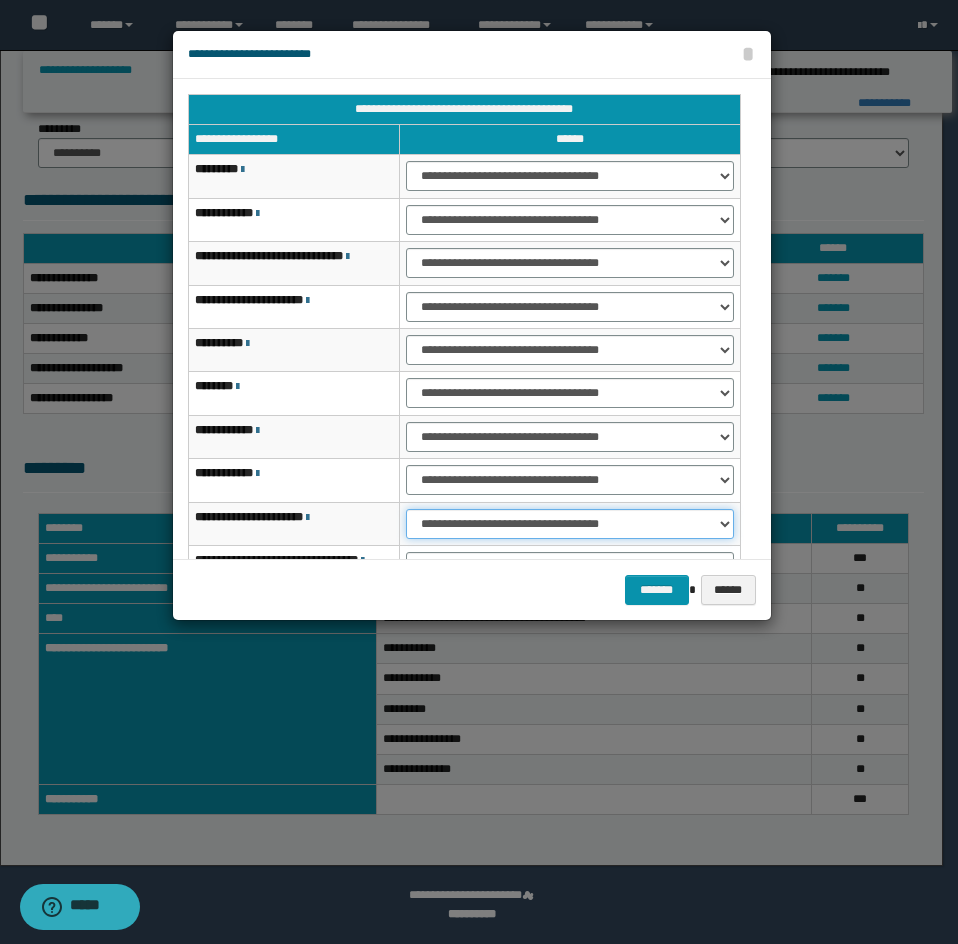 select on "***" 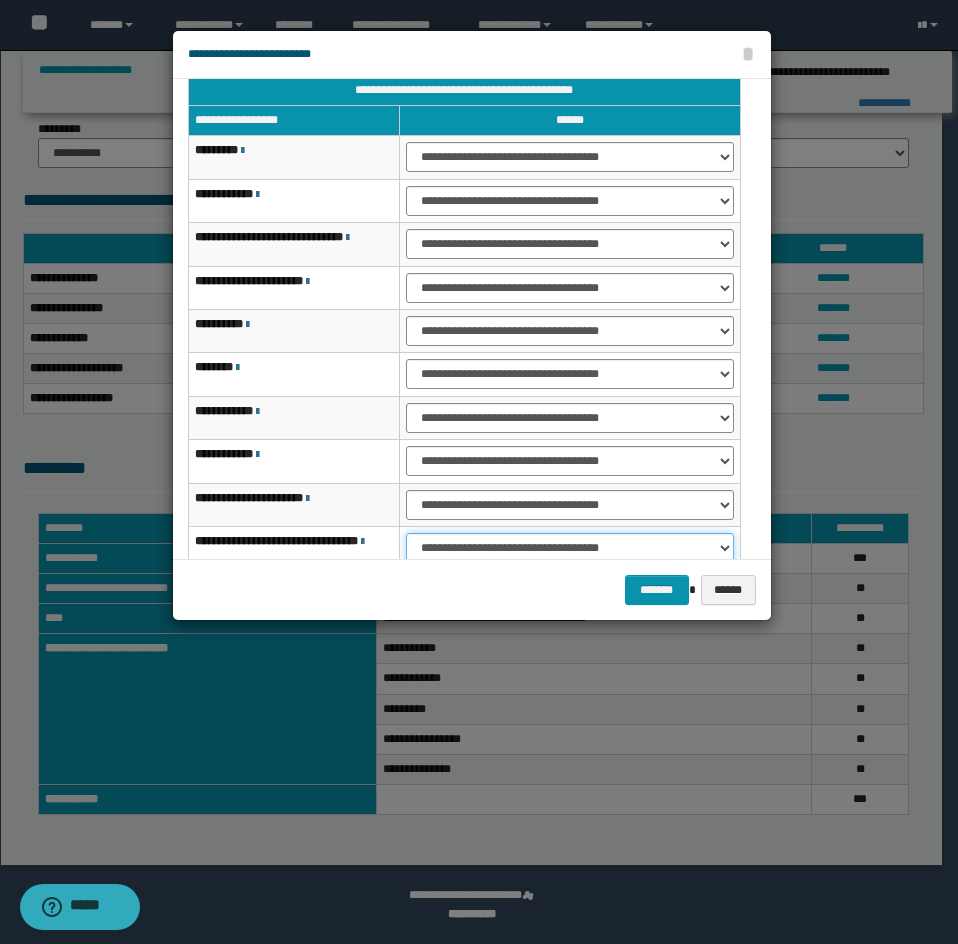 select on "***" 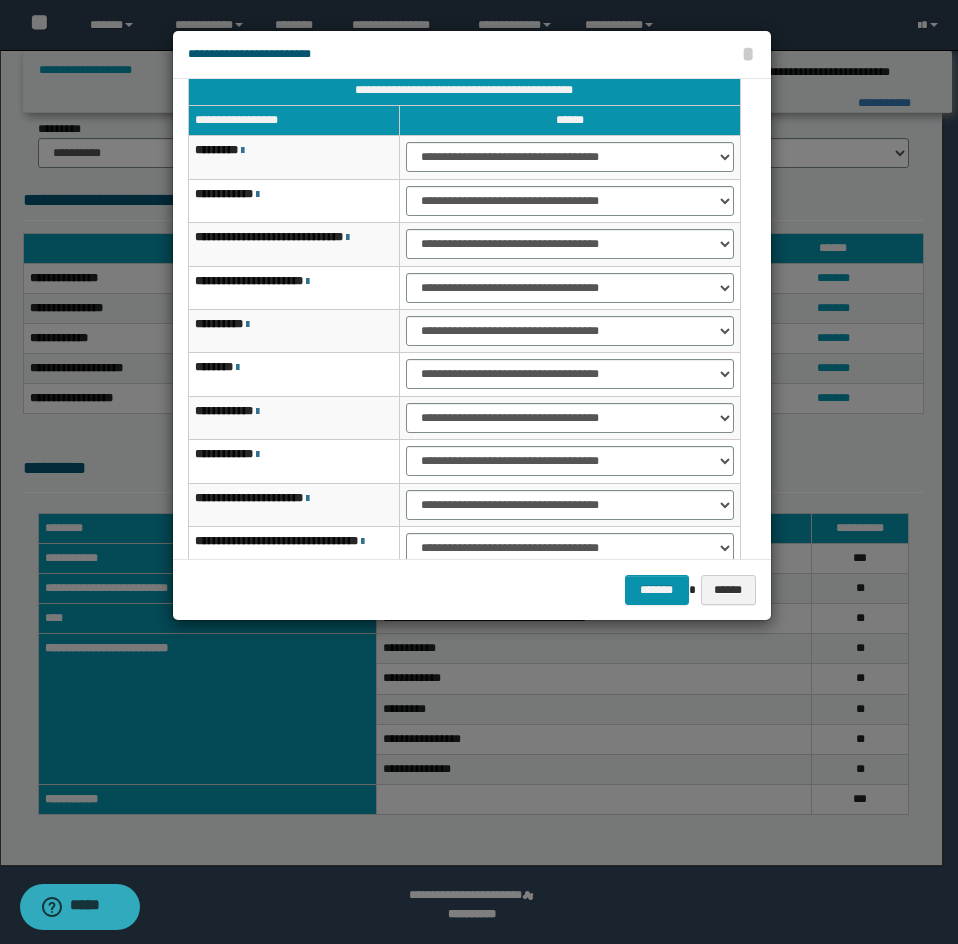 type 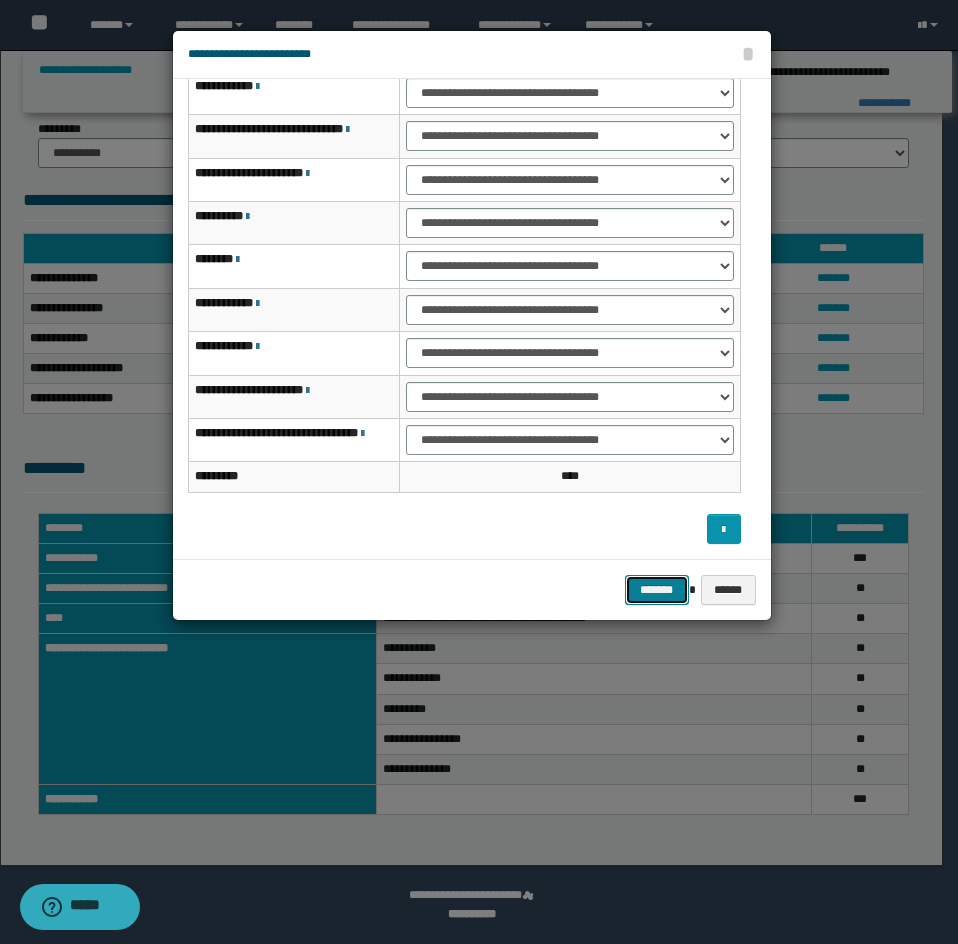 type 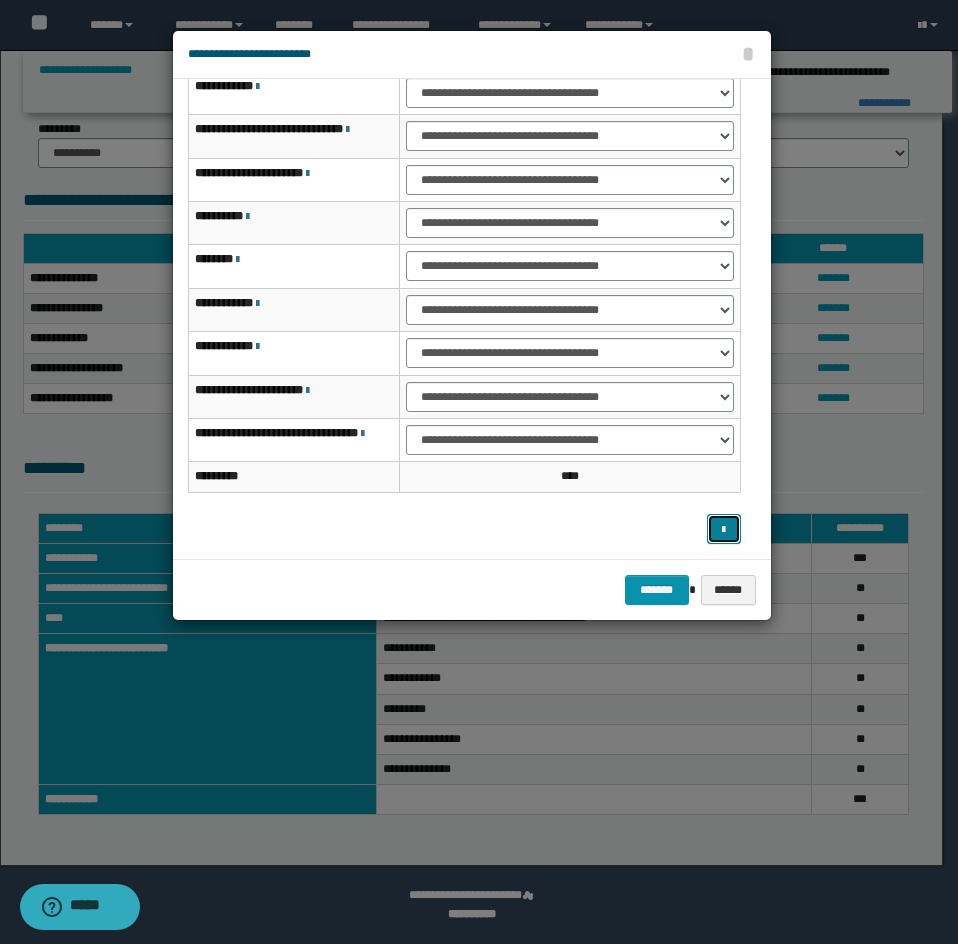 click at bounding box center [724, 529] 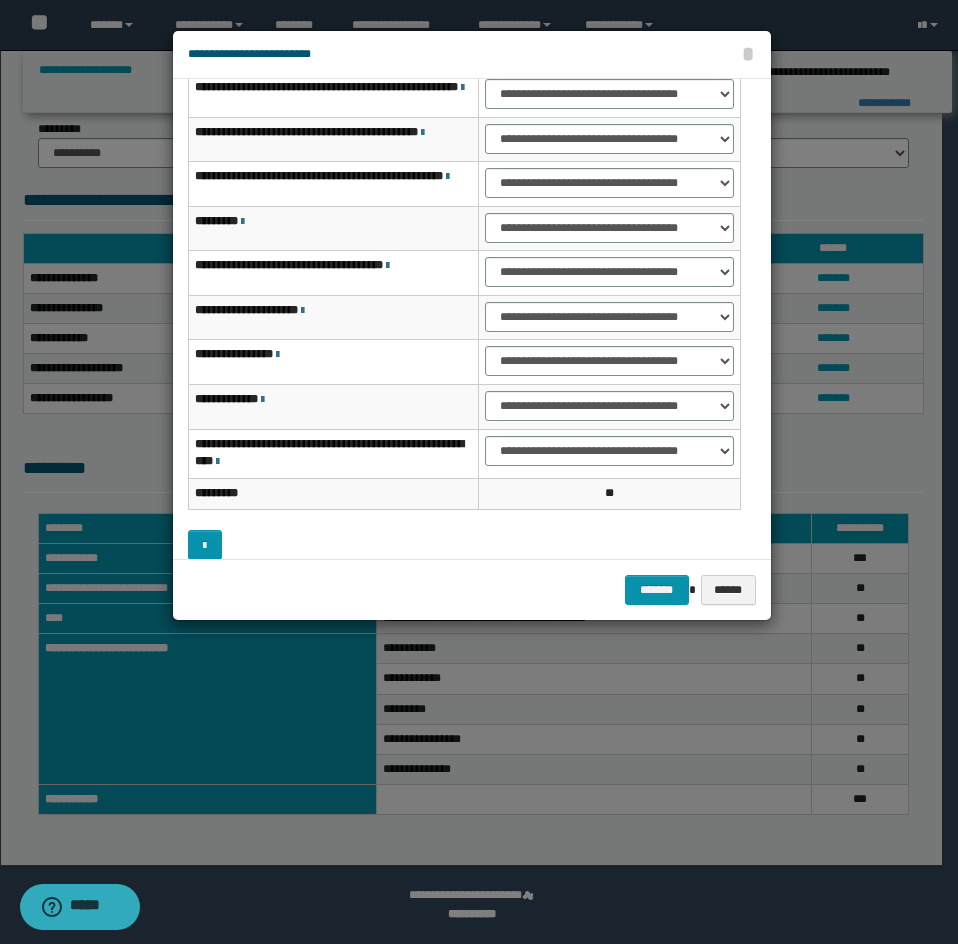 scroll, scrollTop: 0, scrollLeft: 0, axis: both 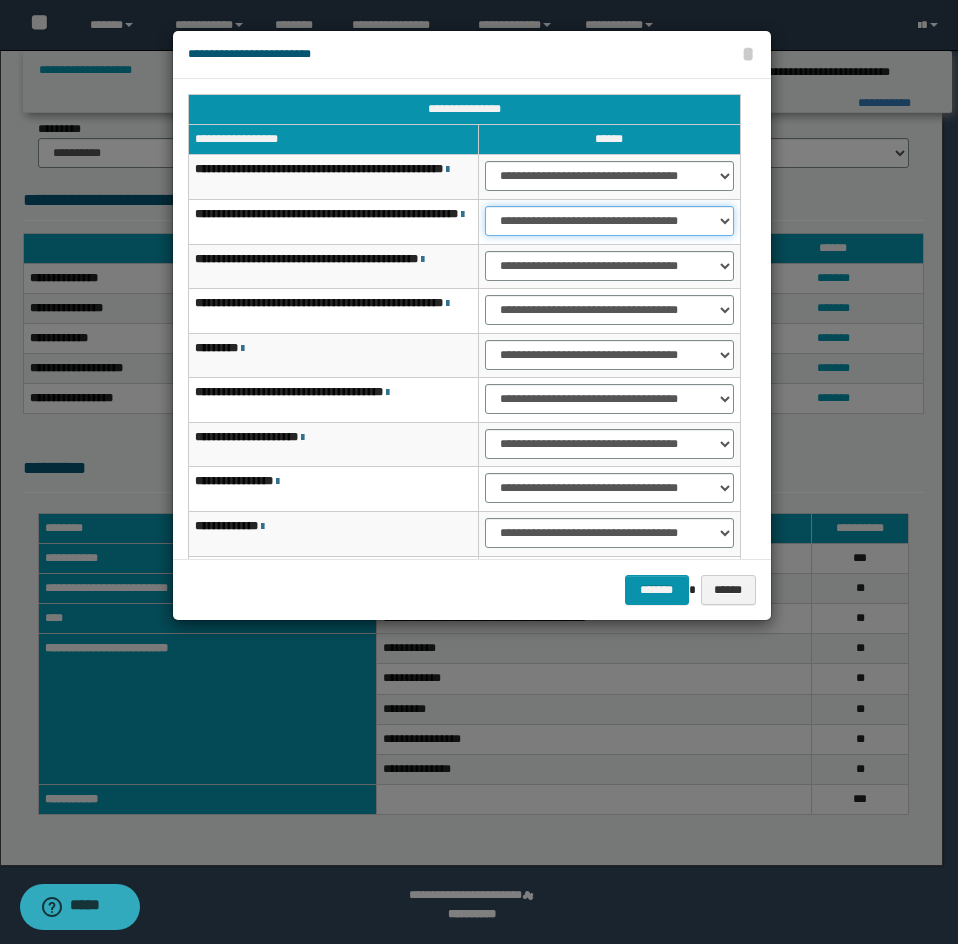 click on "**********" at bounding box center (609, 221) 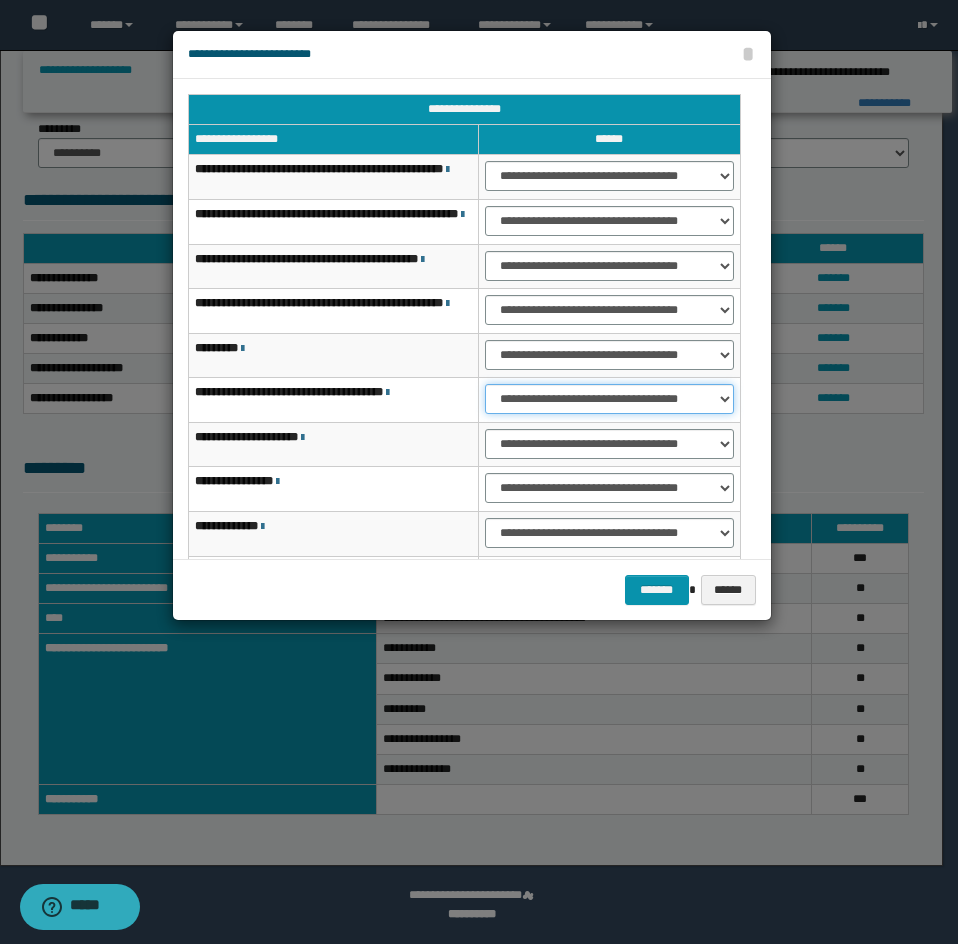 select on "***" 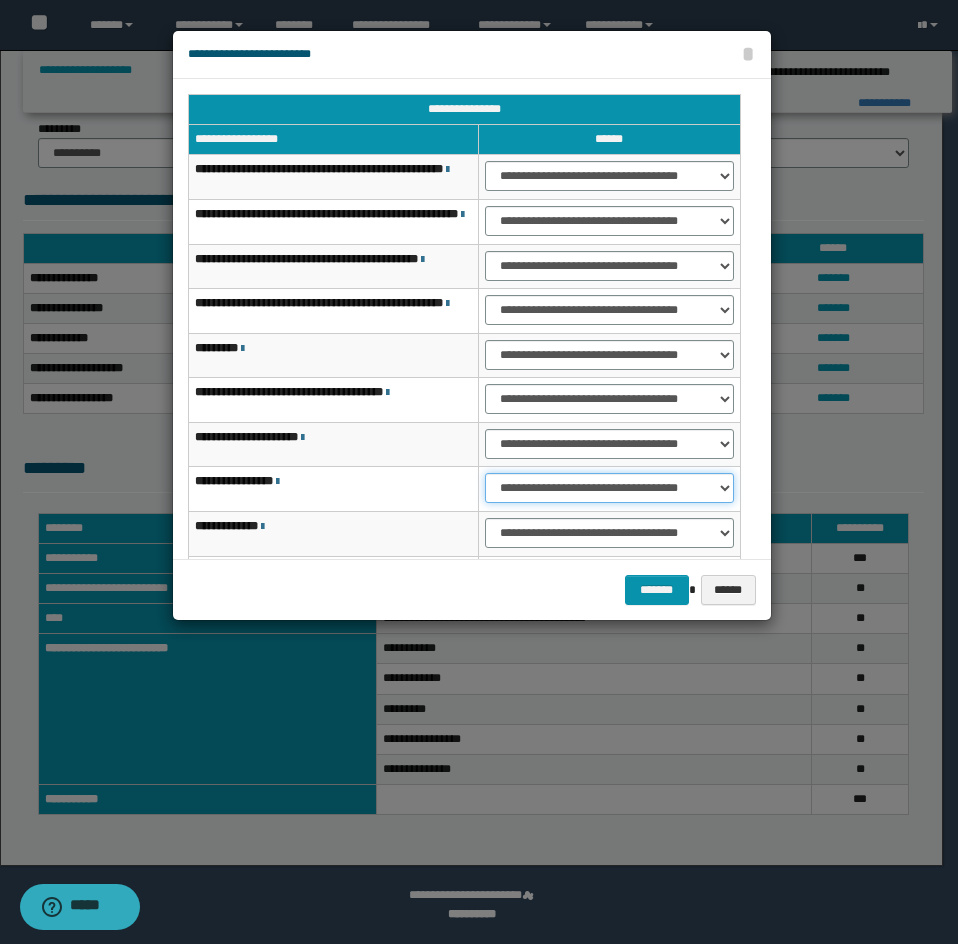 select on "***" 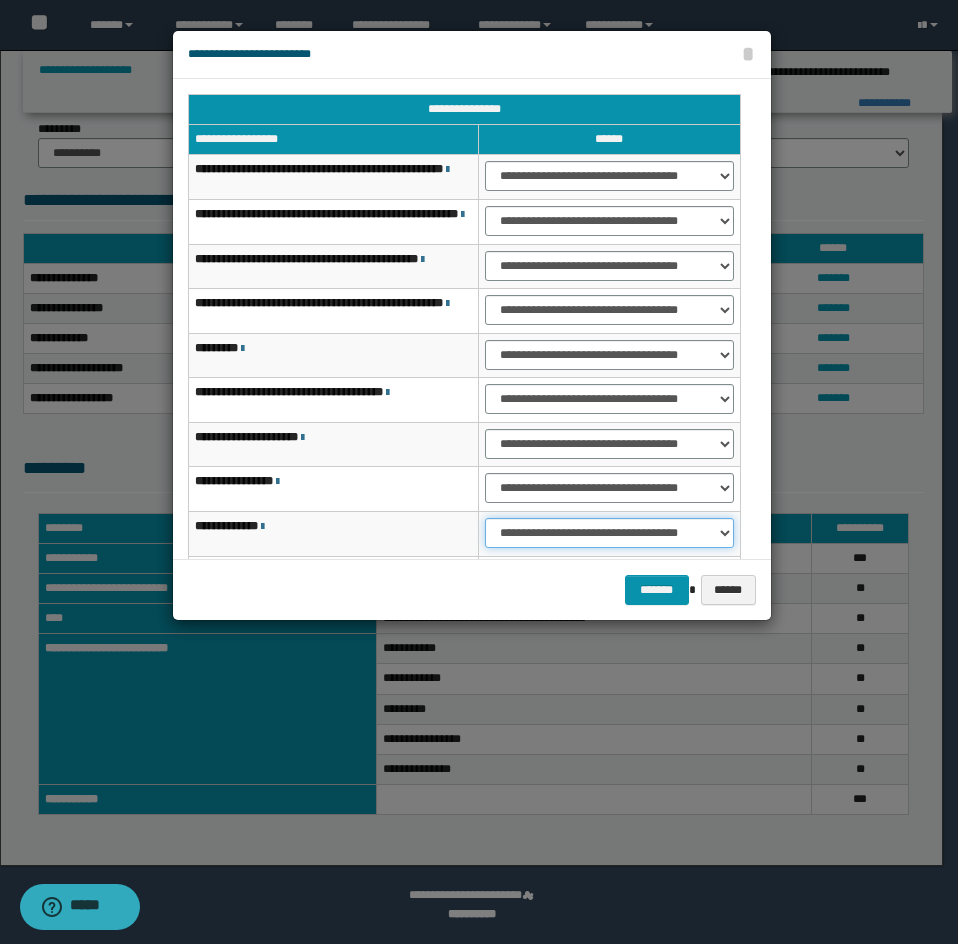 select on "***" 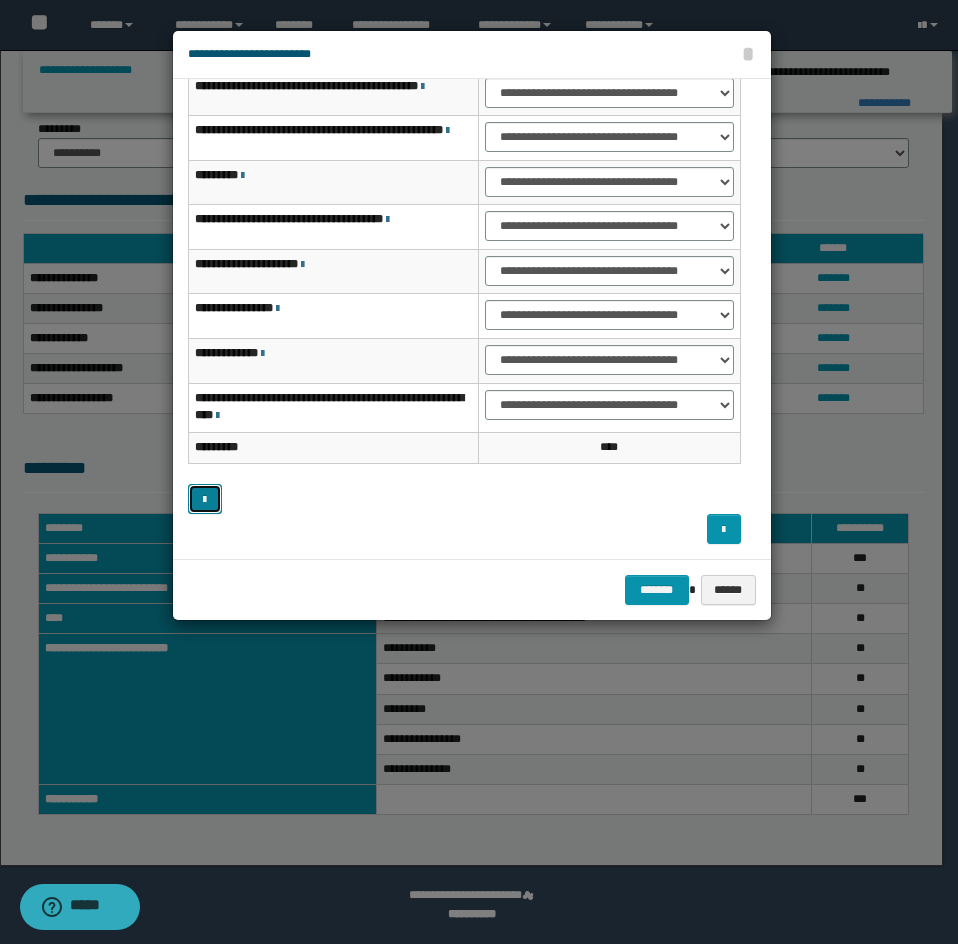 type 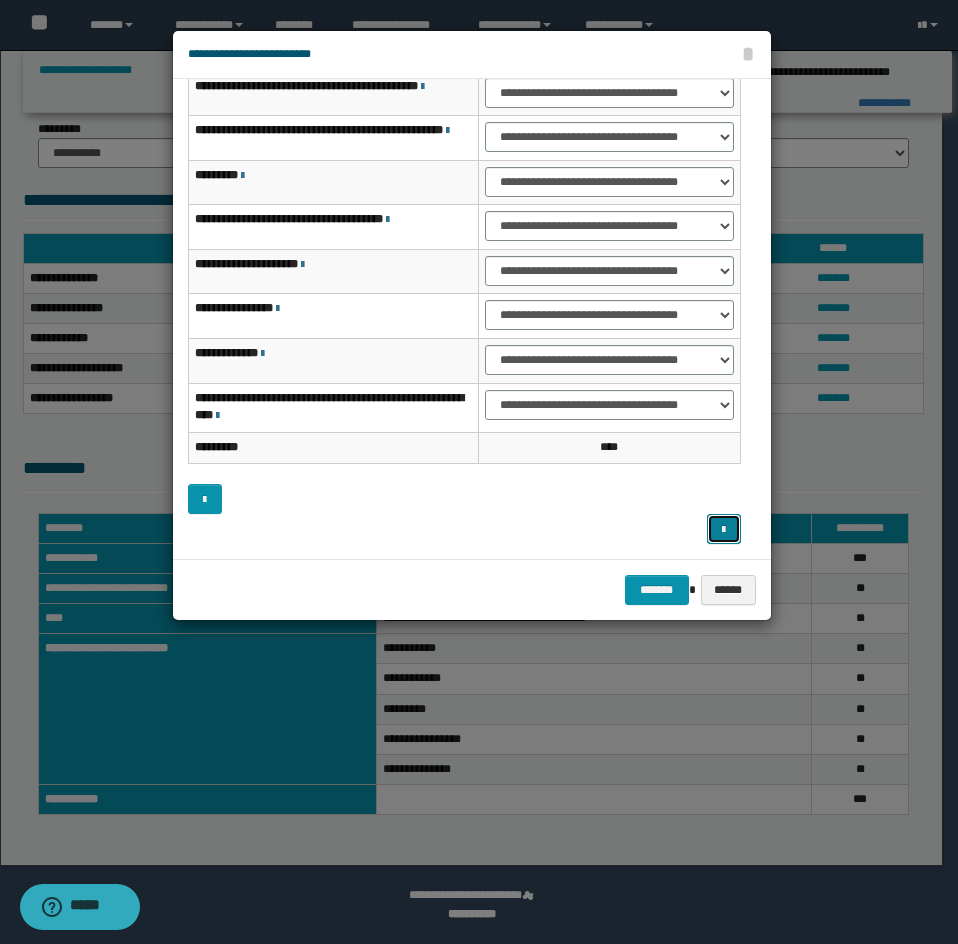 click at bounding box center [724, 529] 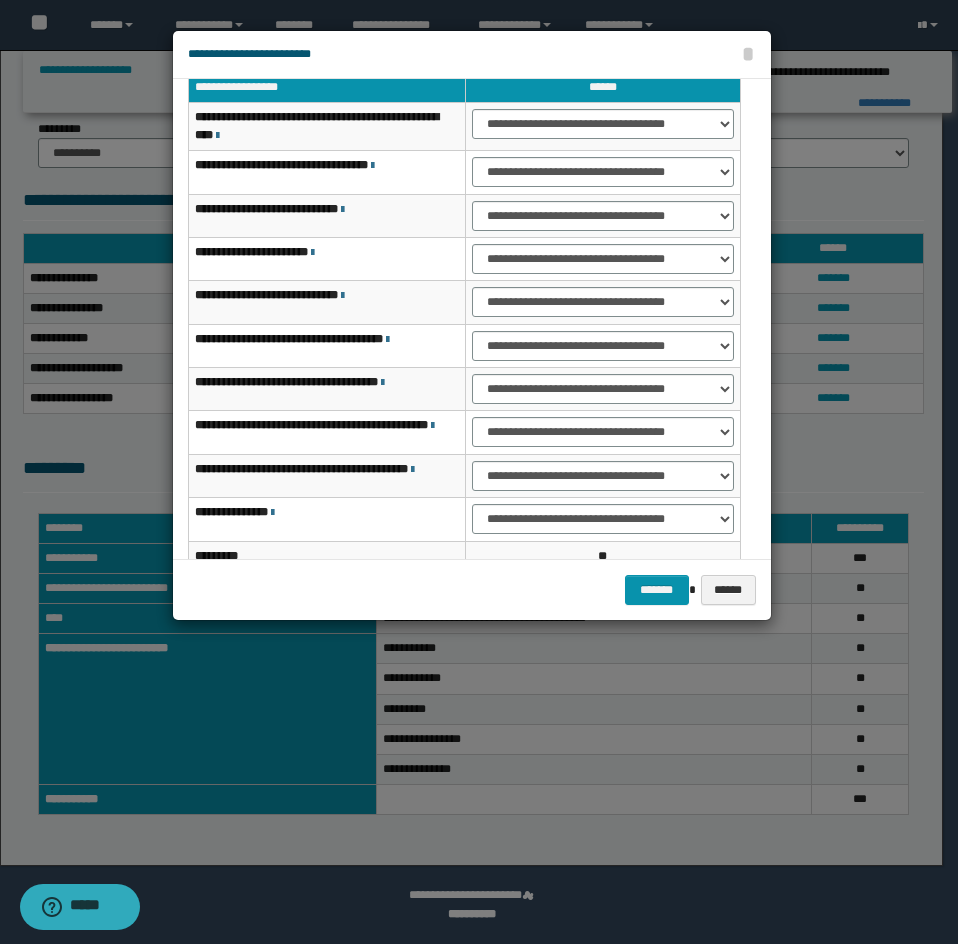 scroll, scrollTop: 0, scrollLeft: 0, axis: both 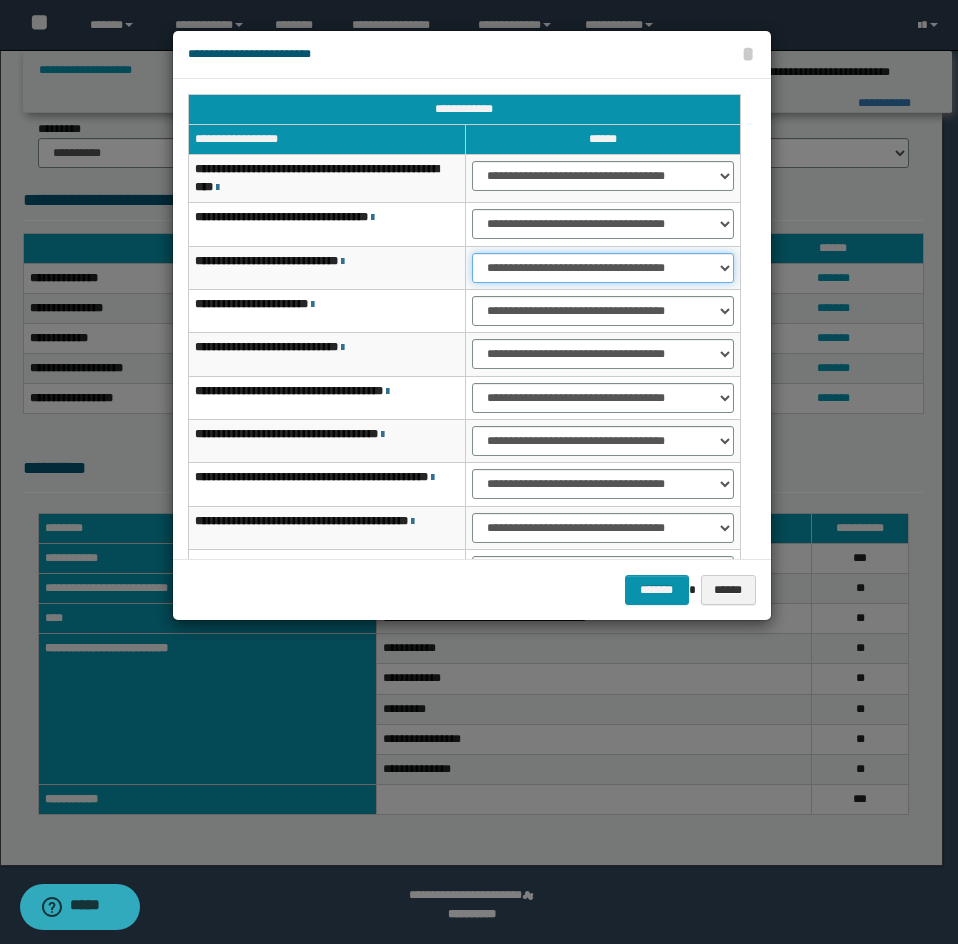 click on "**********" at bounding box center (603, 268) 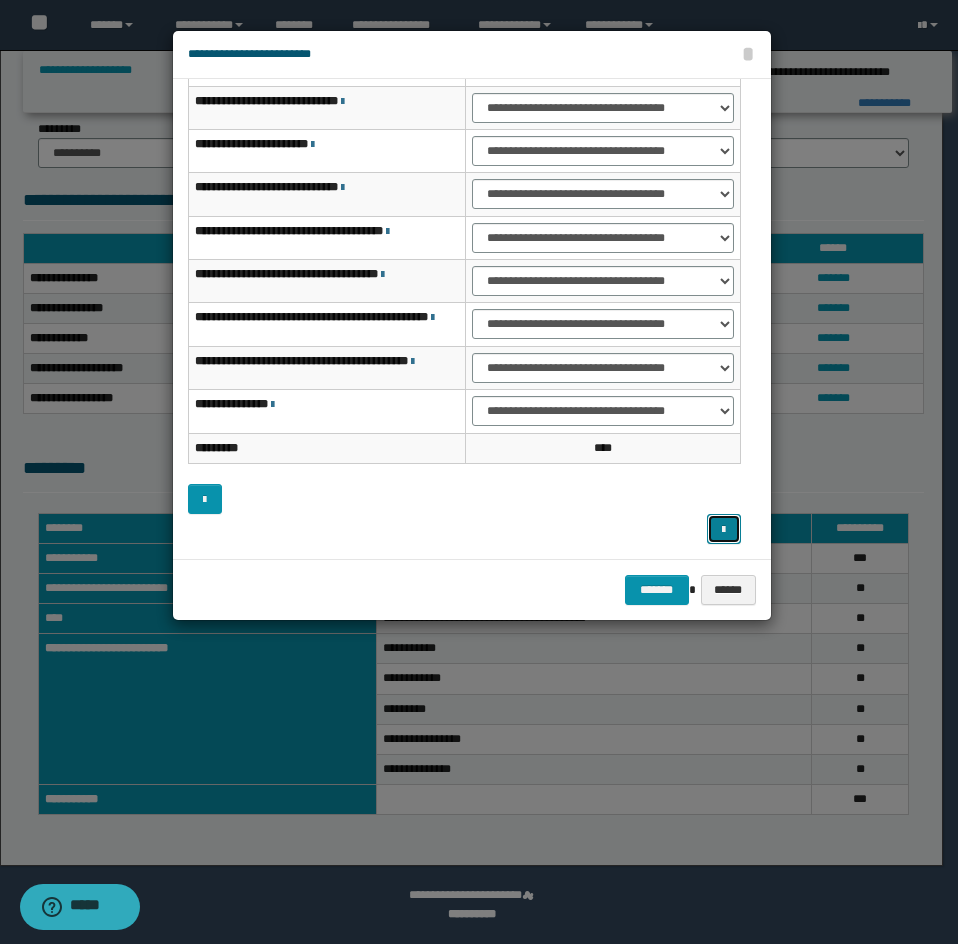 click at bounding box center [724, 529] 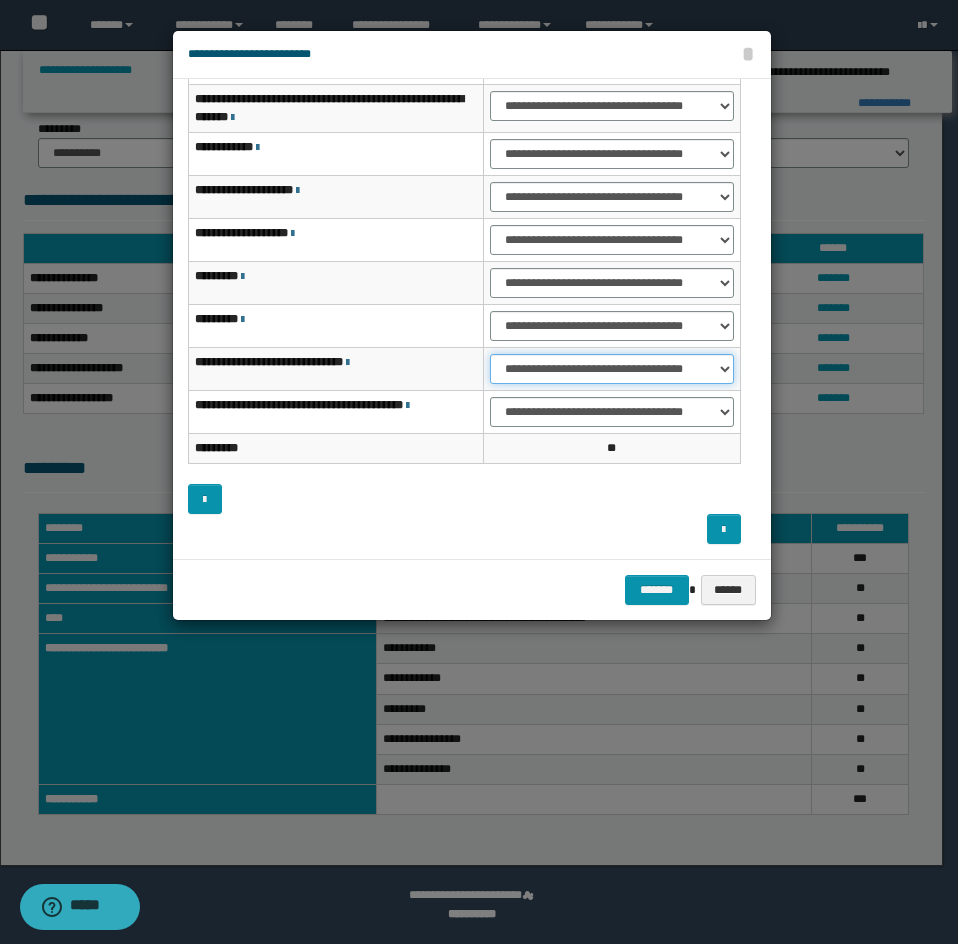 click on "**********" at bounding box center [611, 369] 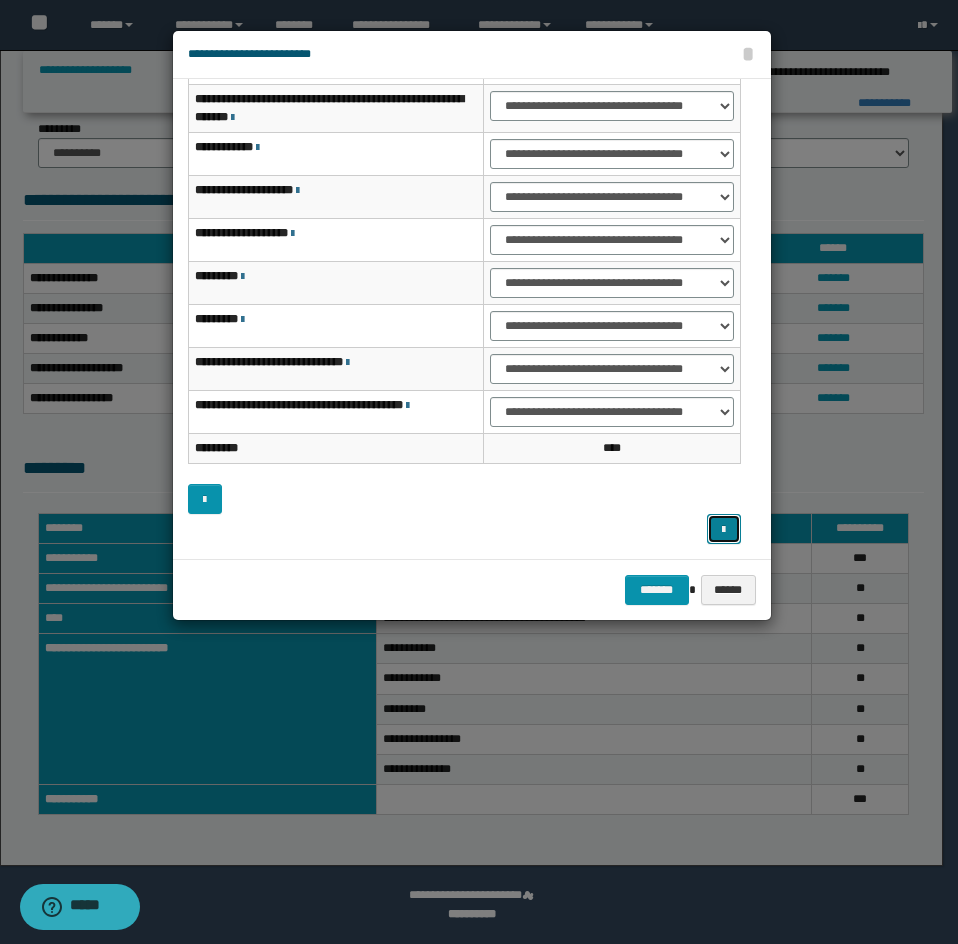 click at bounding box center [724, 529] 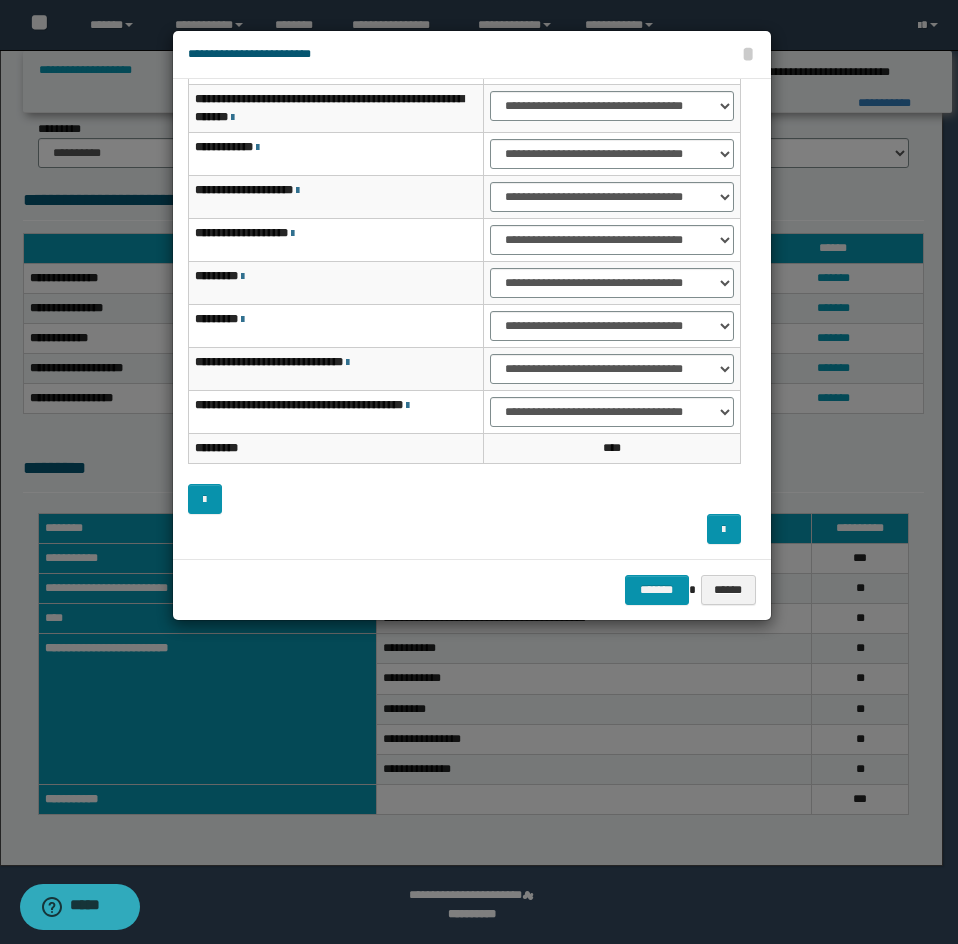 scroll, scrollTop: 127, scrollLeft: 0, axis: vertical 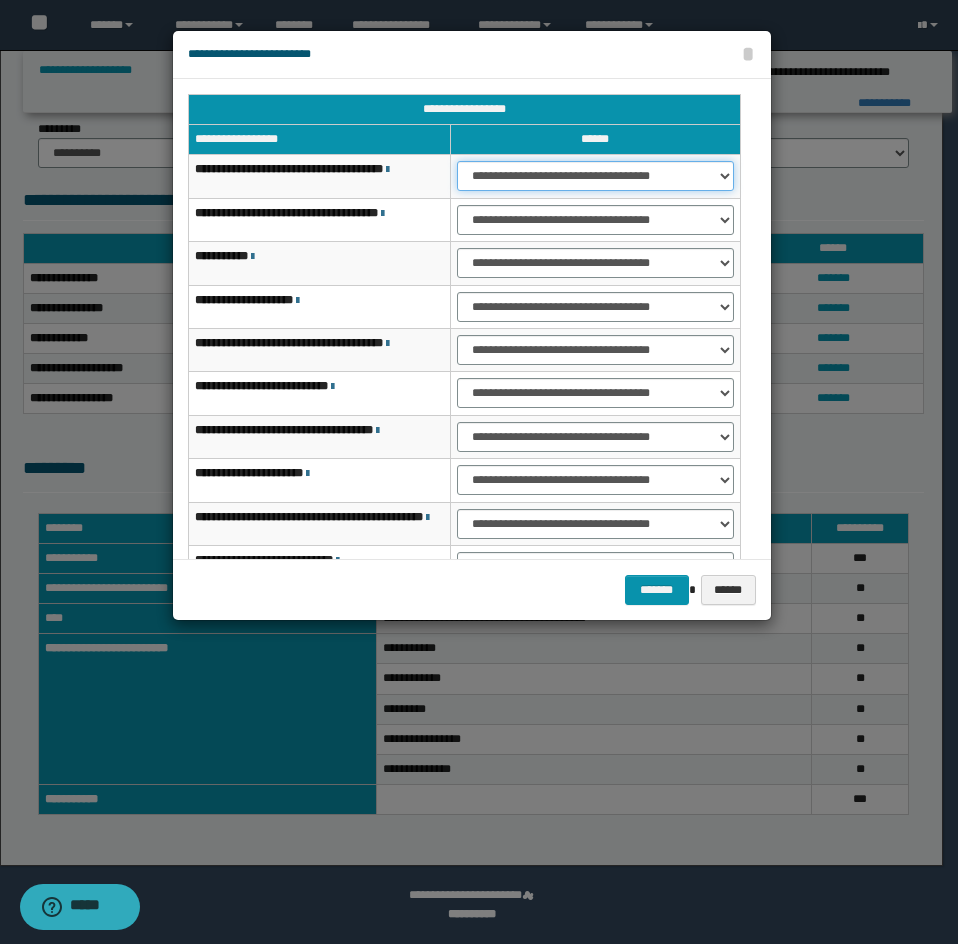click on "**********" at bounding box center (595, 176) 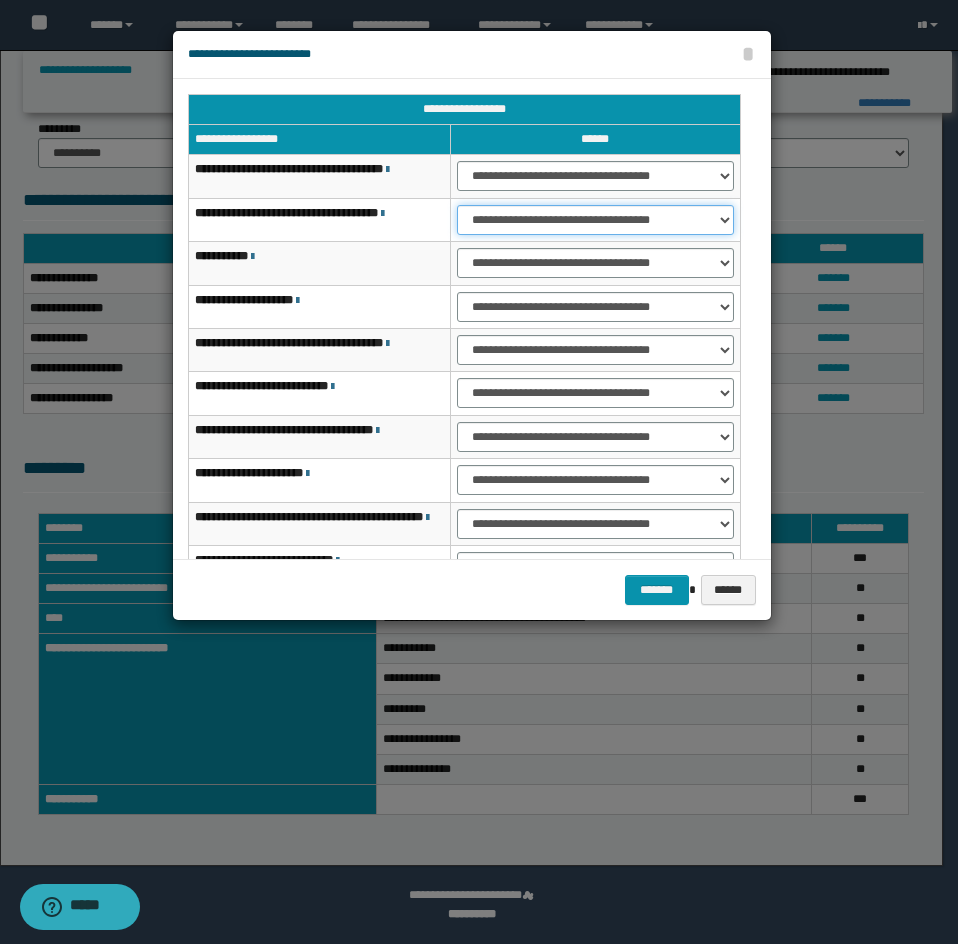 select on "***" 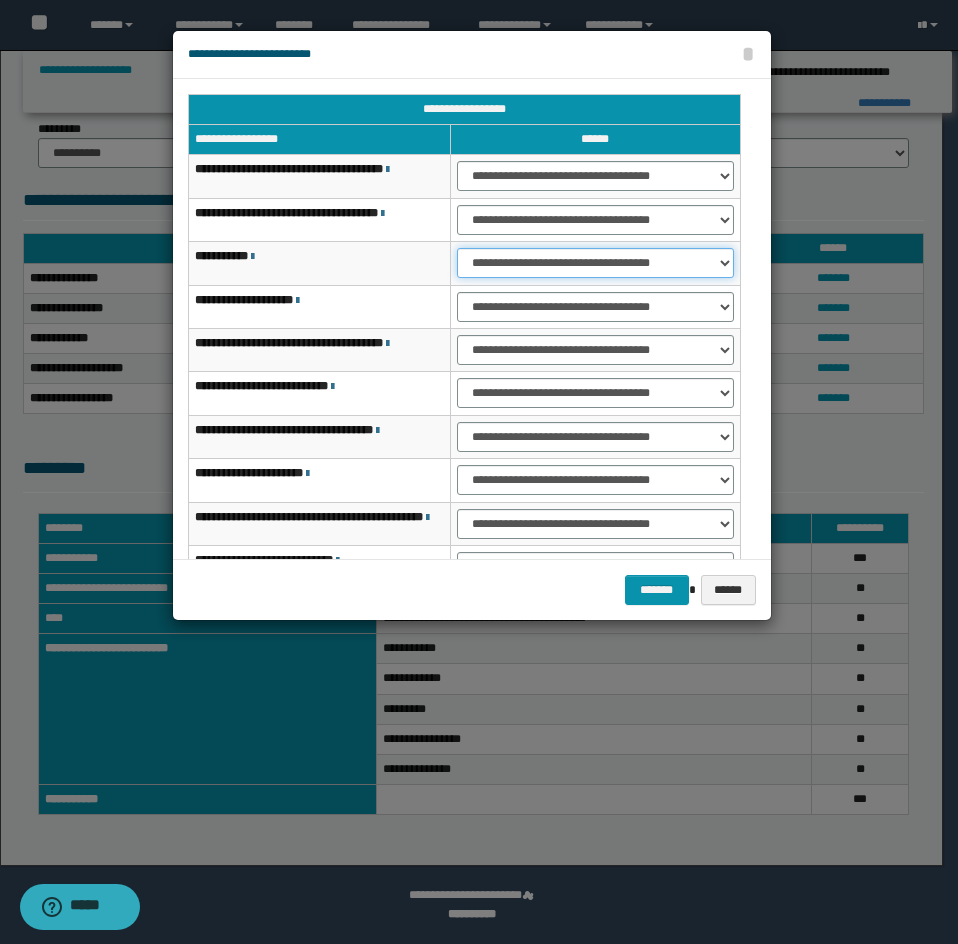 select on "***" 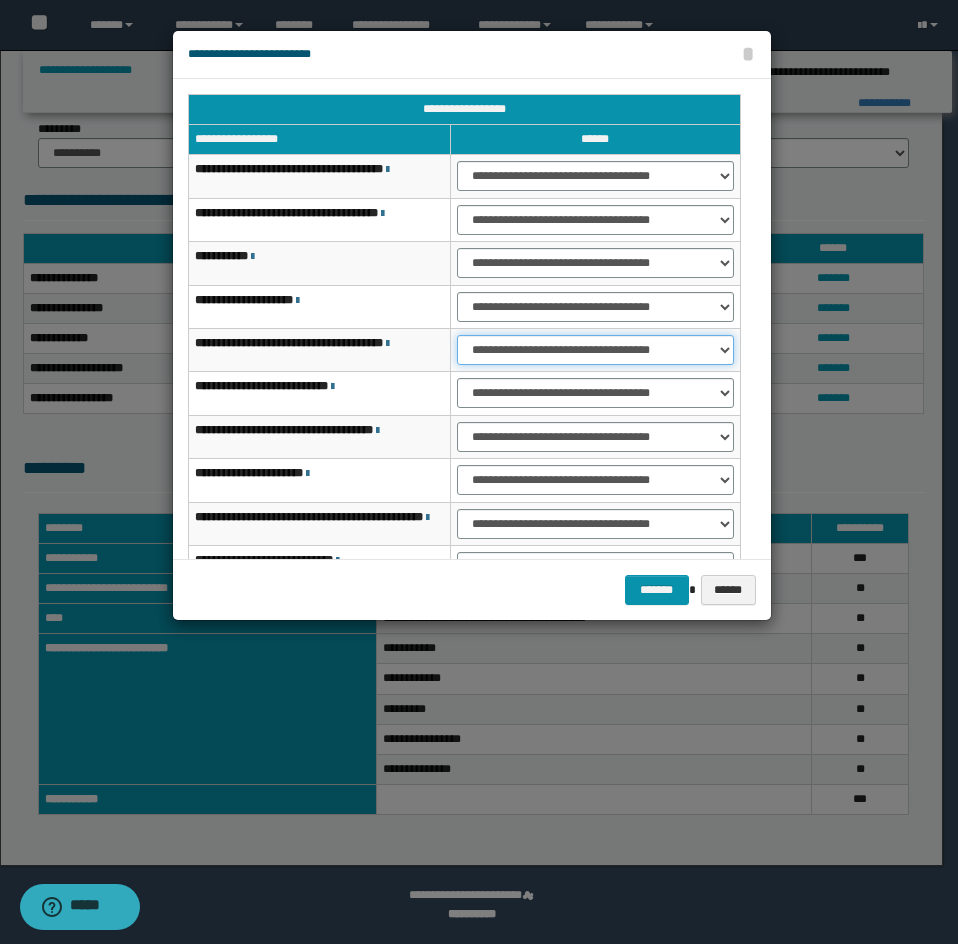 select on "***" 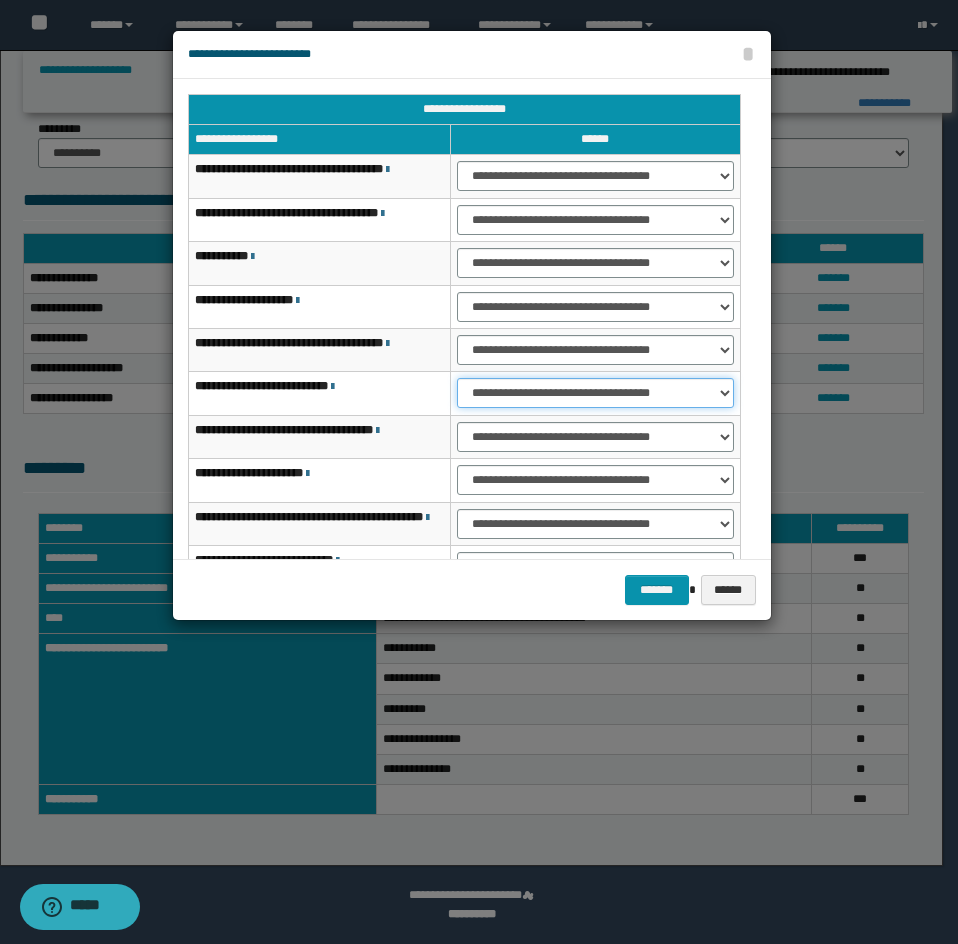 select on "***" 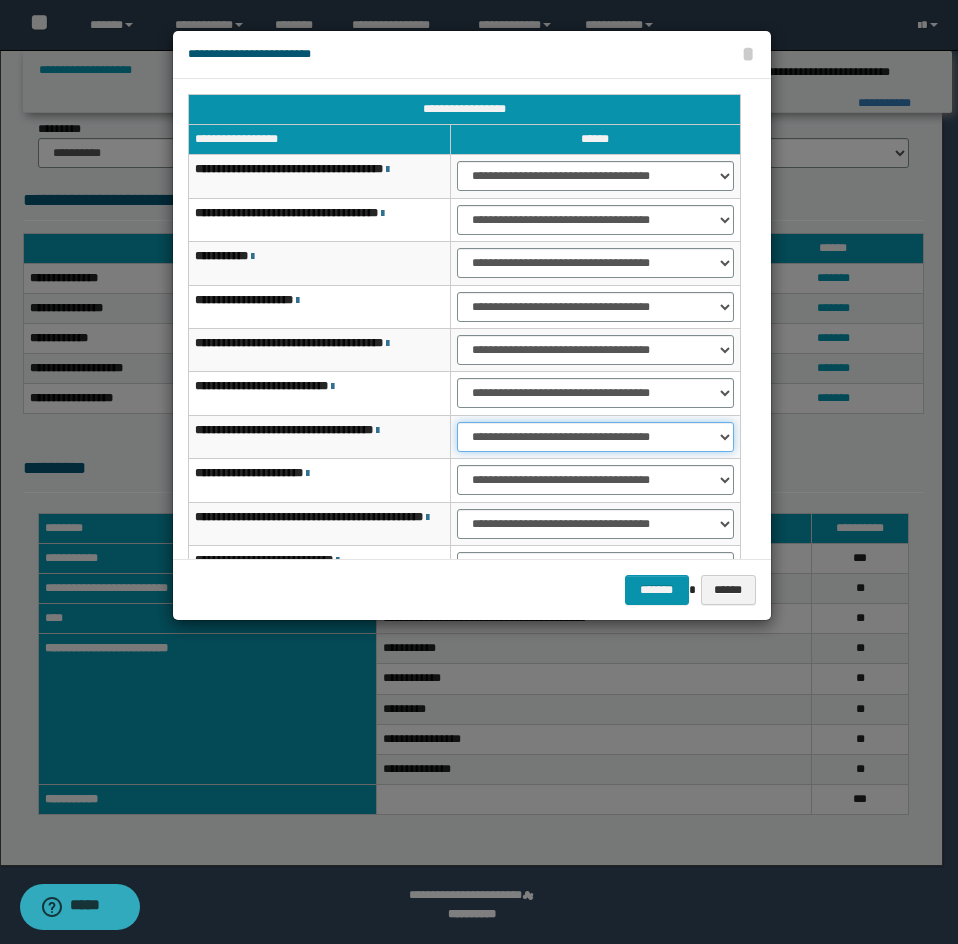 select on "***" 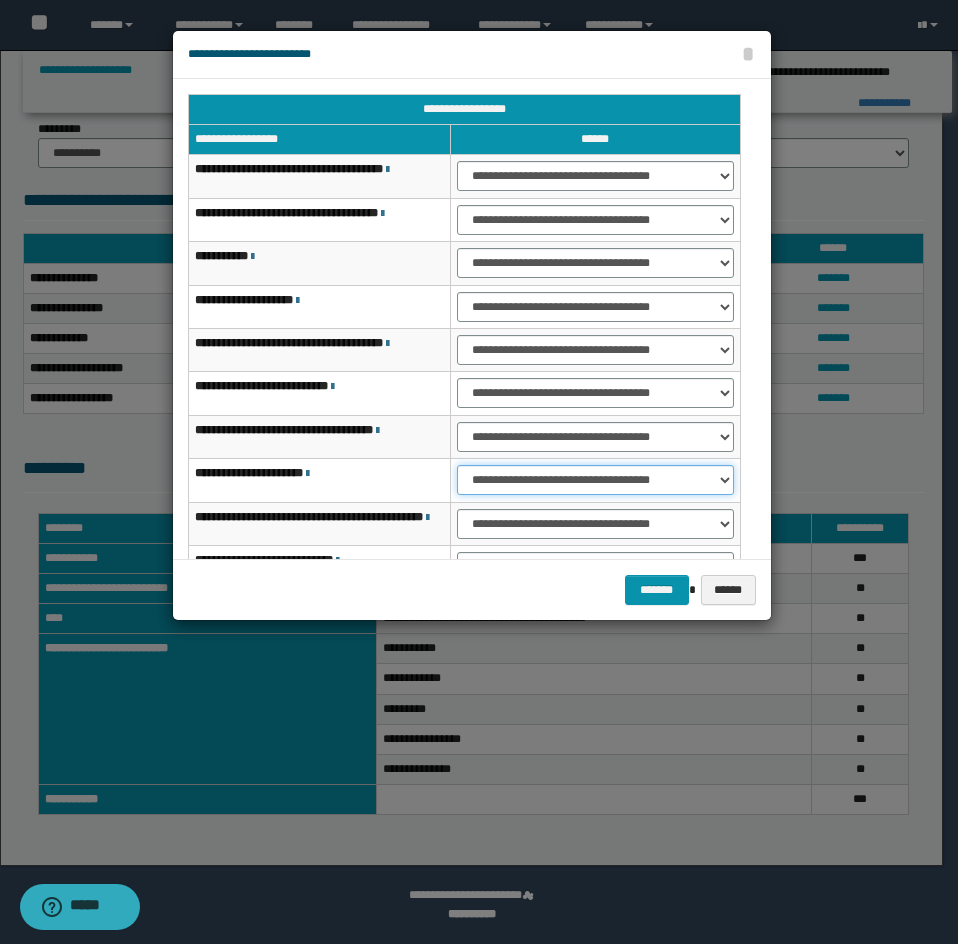select on "***" 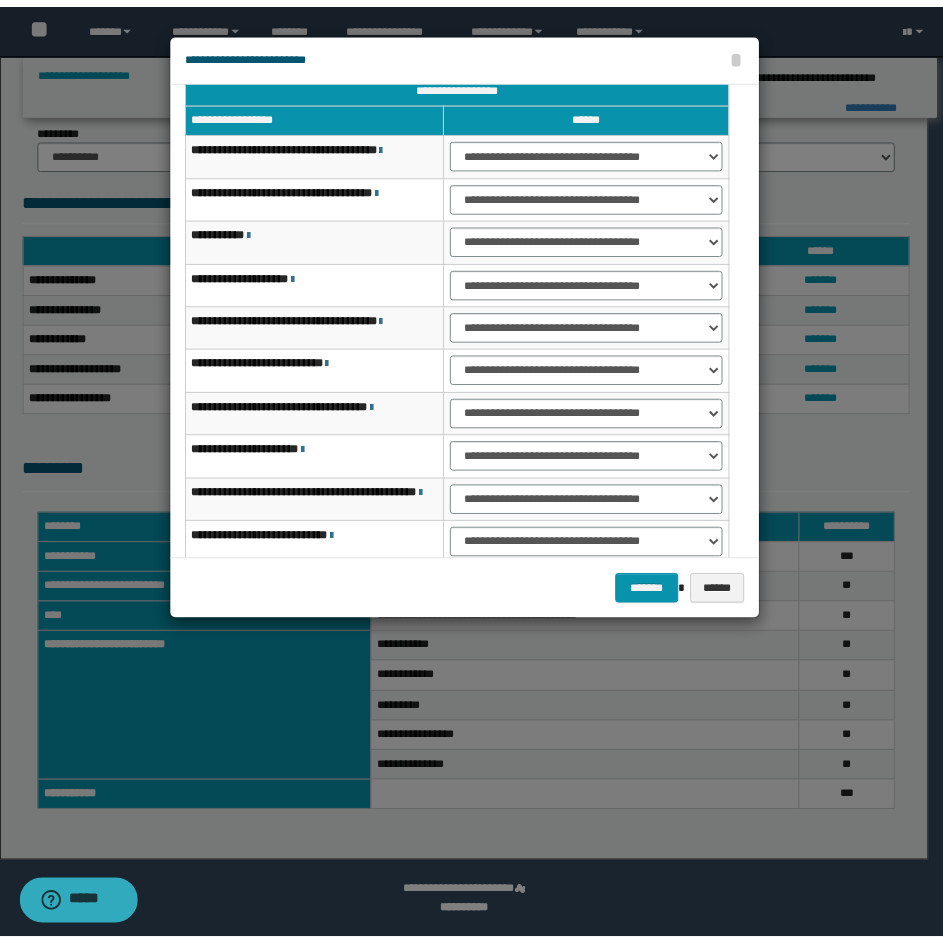 scroll, scrollTop: 127, scrollLeft: 0, axis: vertical 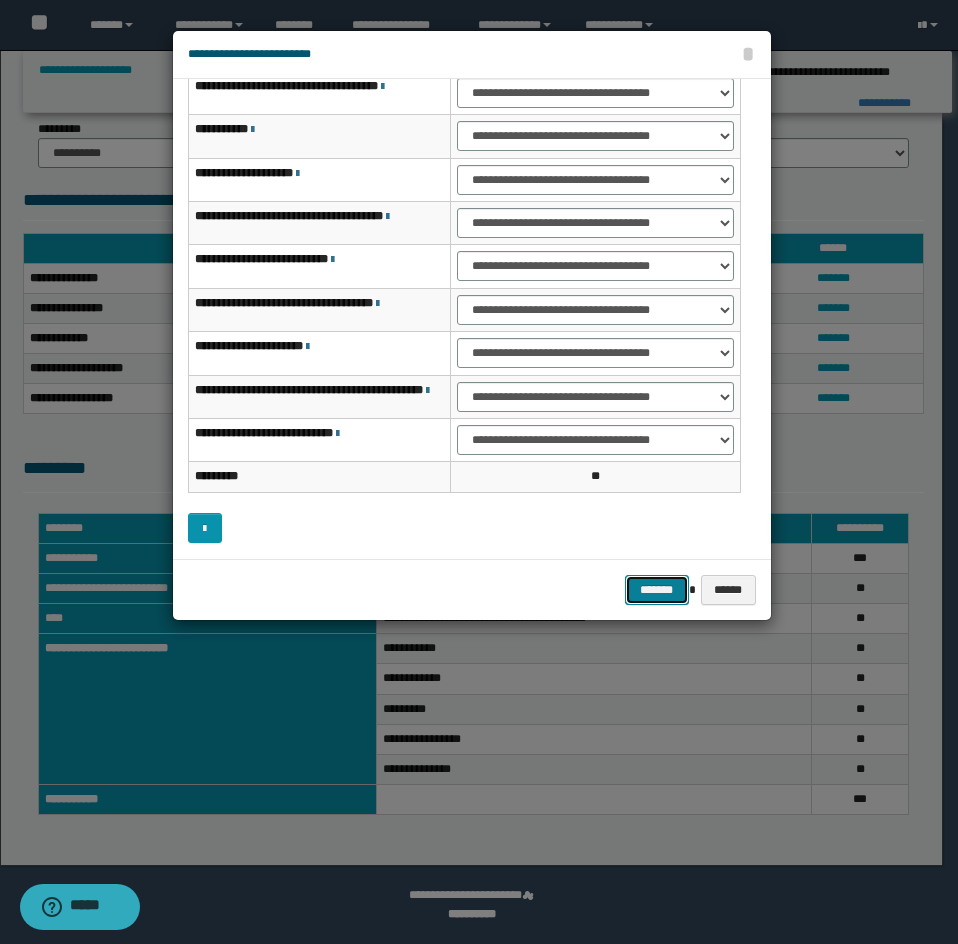 click on "*******" at bounding box center [657, 590] 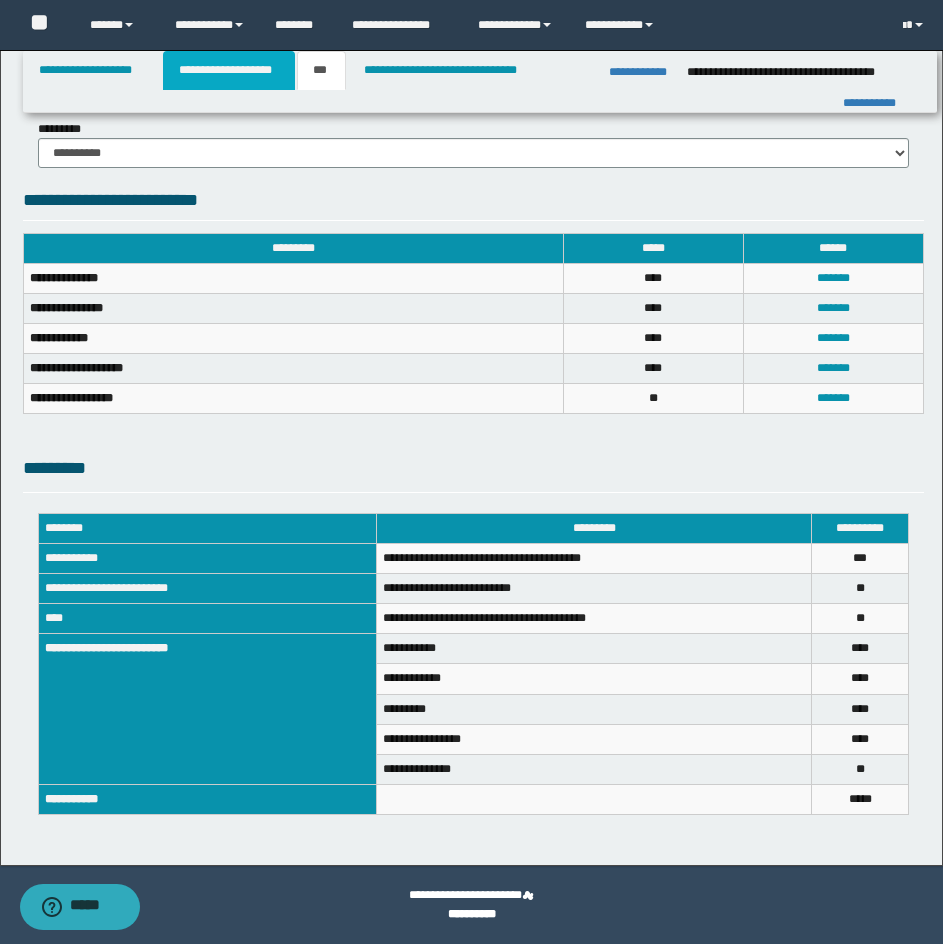 drag, startPoint x: 243, startPoint y: 75, endPoint x: 323, endPoint y: 87, distance: 80.895 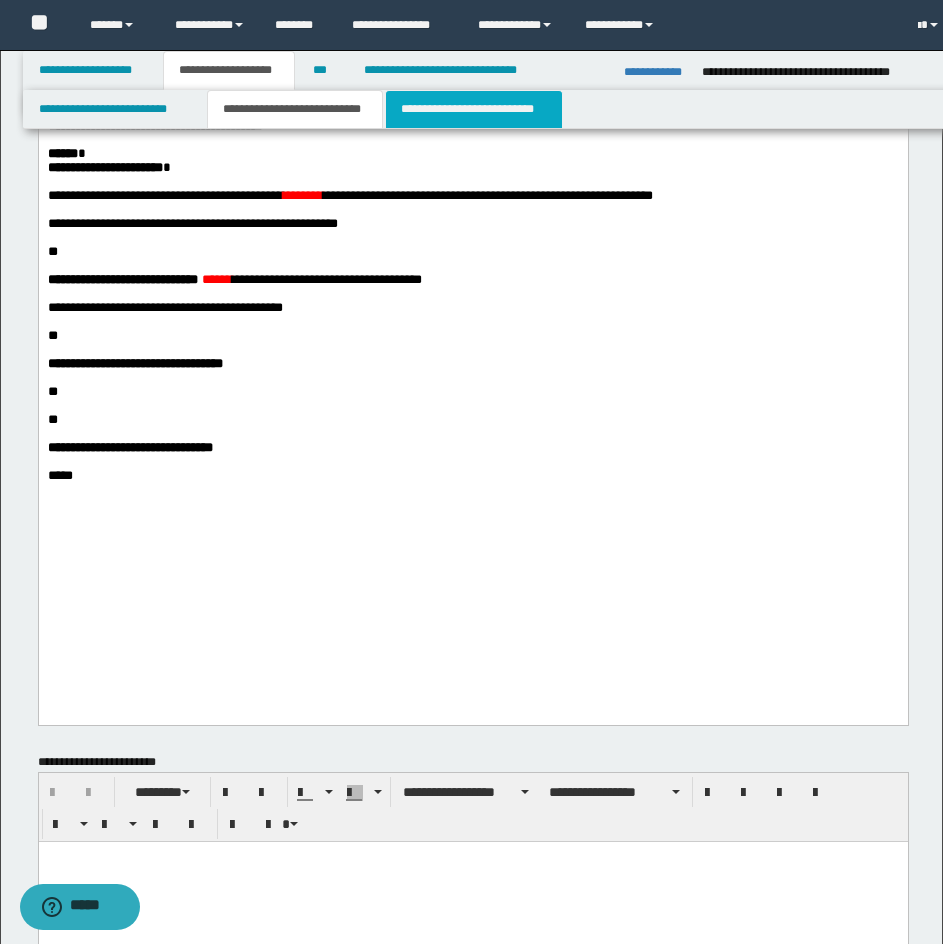 click on "**********" at bounding box center [474, 109] 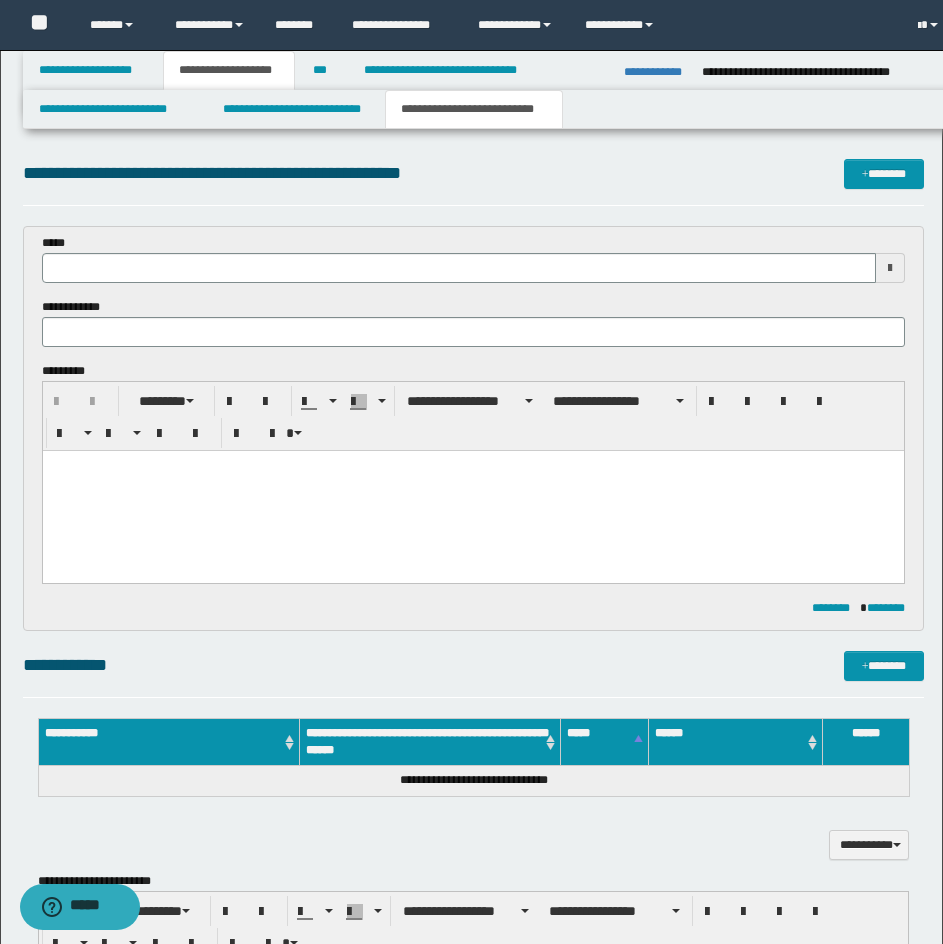 scroll, scrollTop: 0, scrollLeft: 0, axis: both 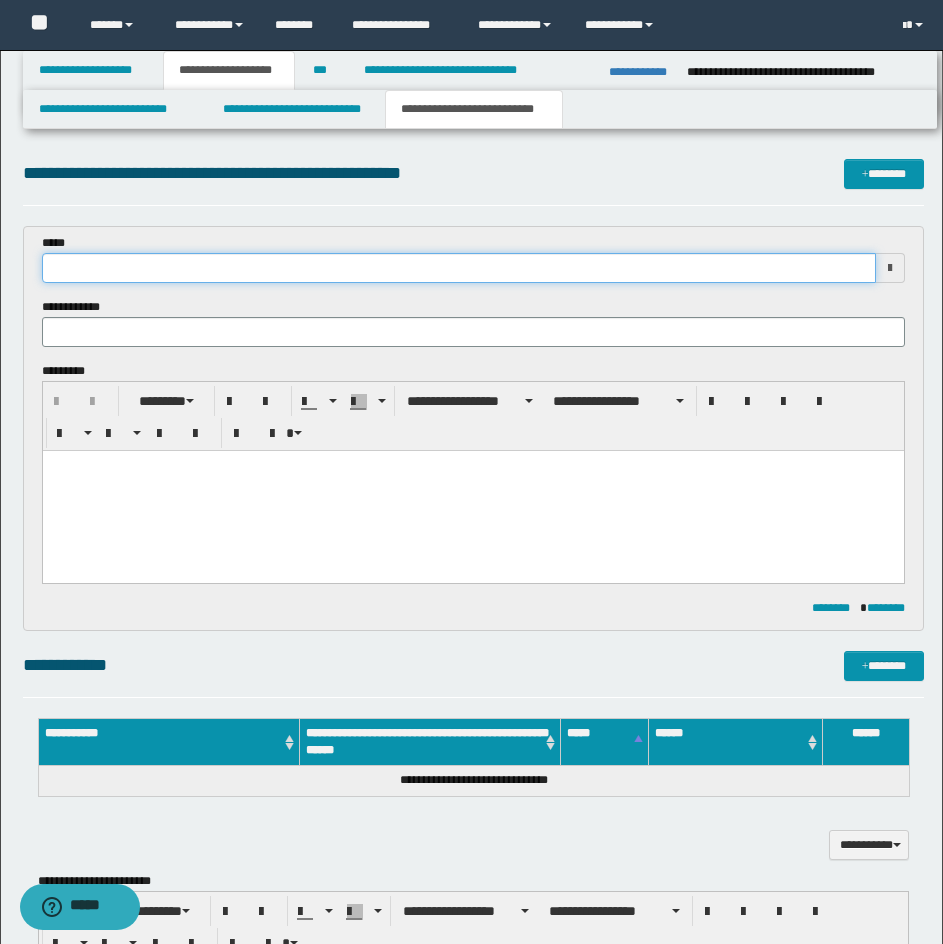click at bounding box center [459, 268] 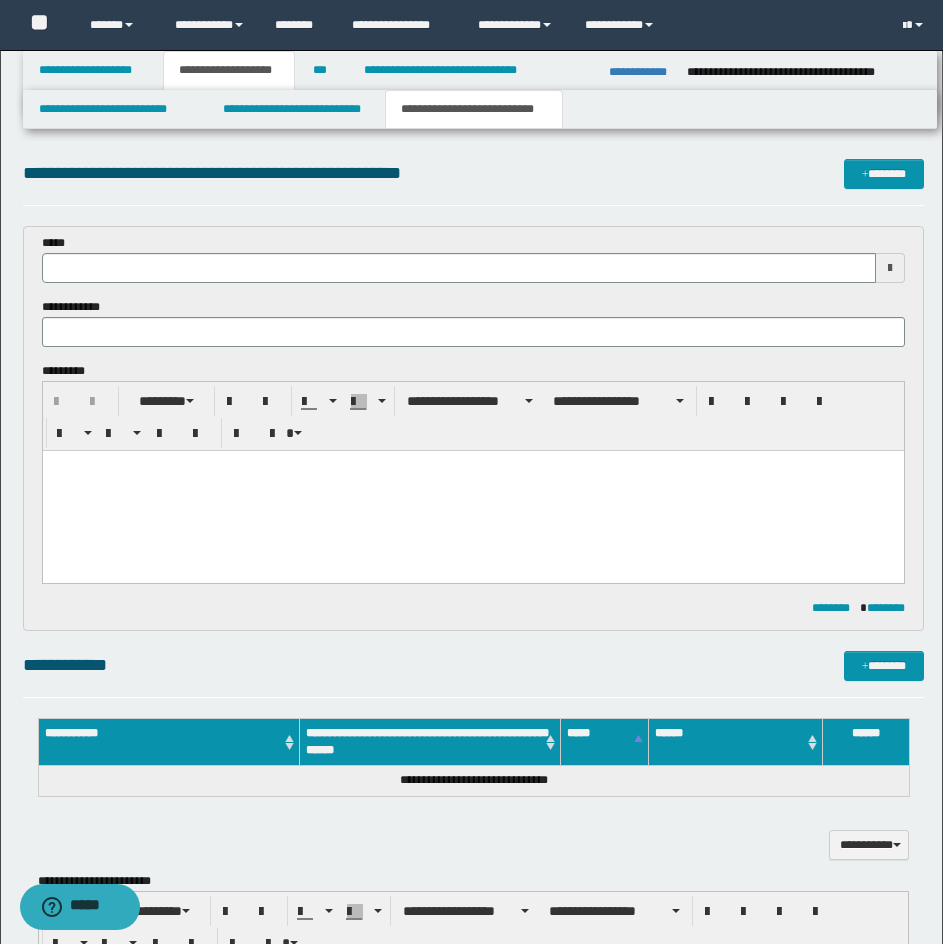 click on "**********" at bounding box center (473, 883) 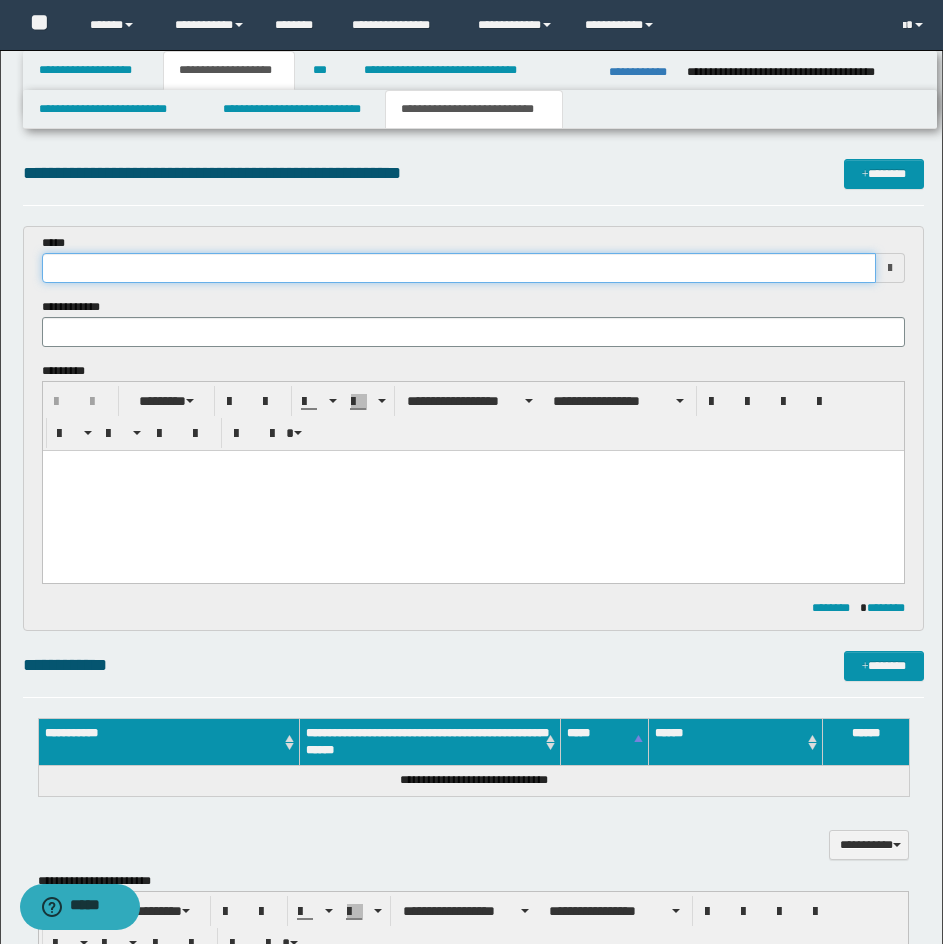 click at bounding box center [459, 268] 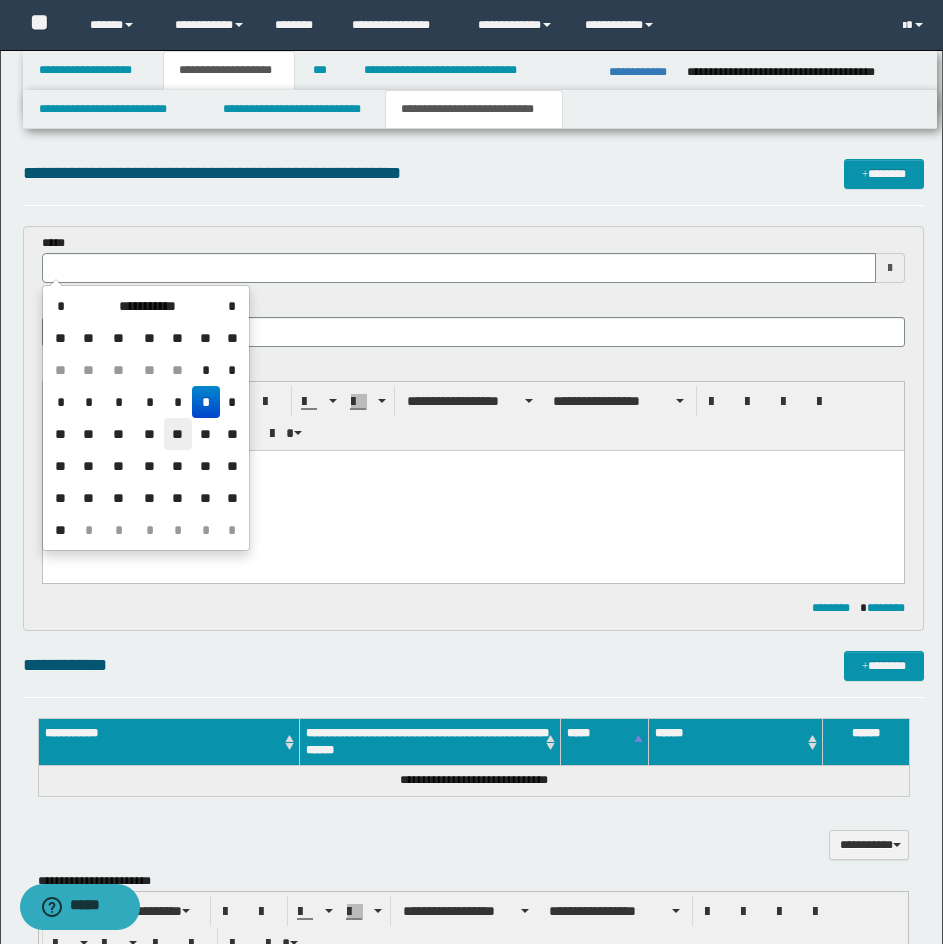 click on "**" at bounding box center [178, 434] 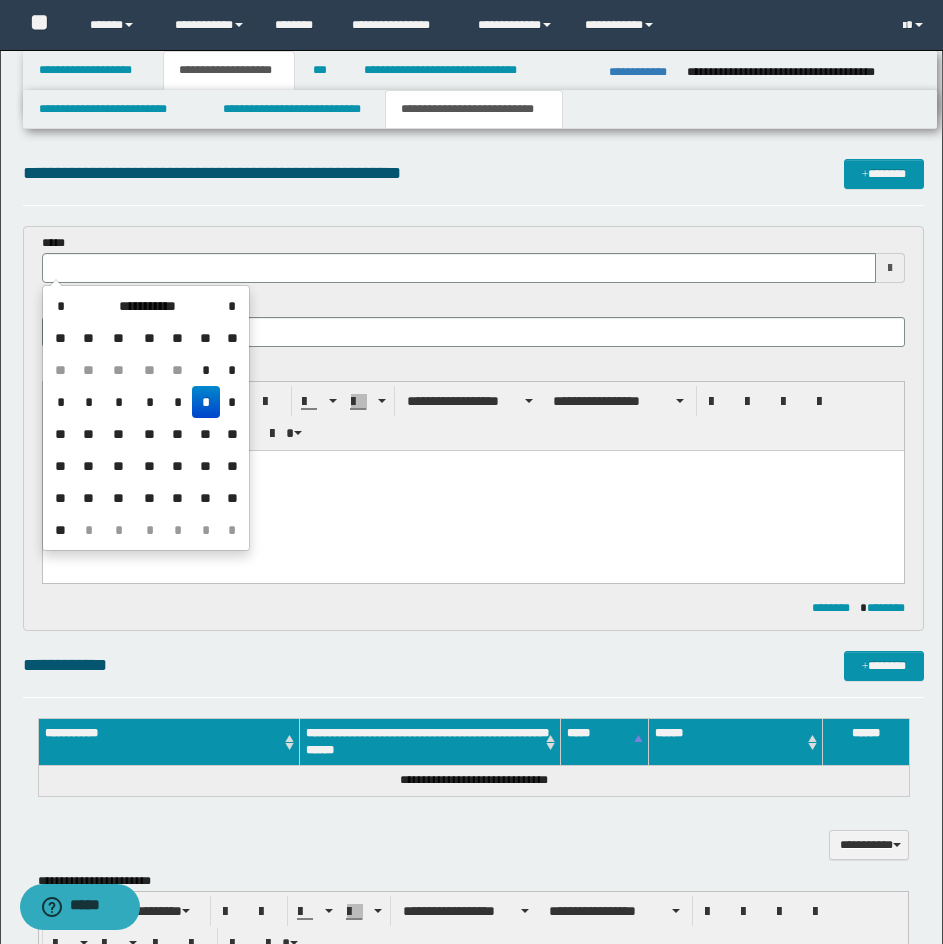 type on "**********" 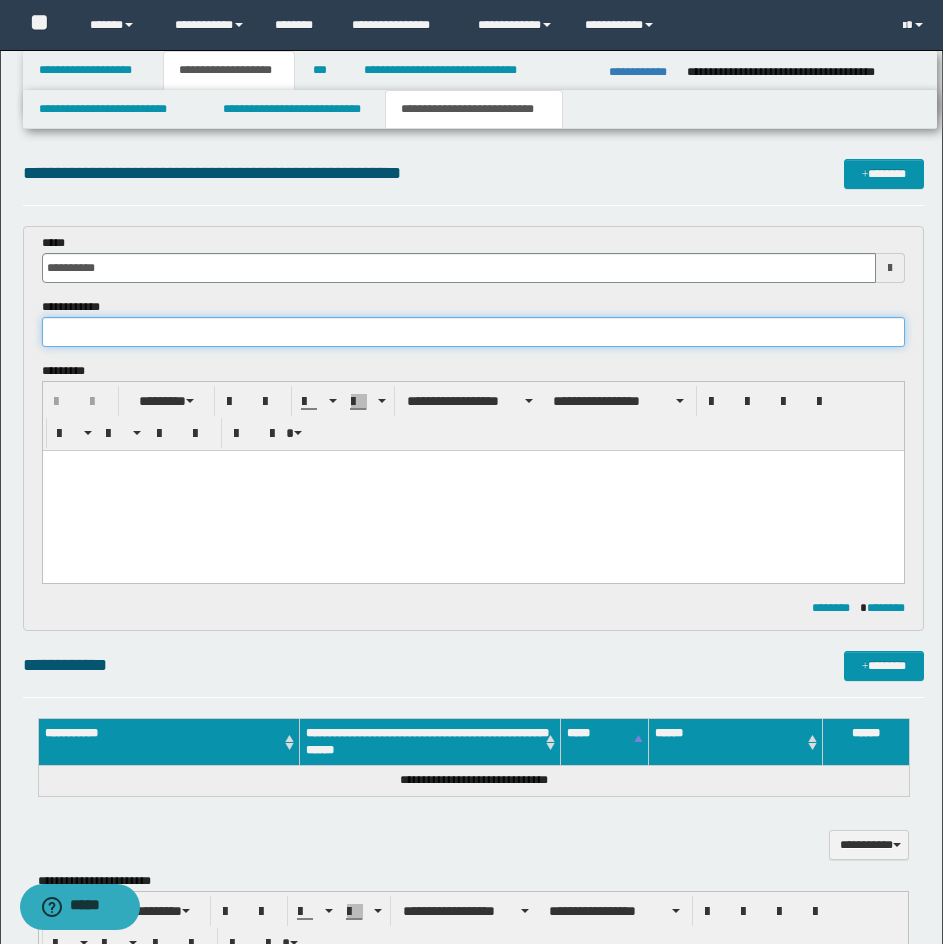 click at bounding box center (473, 332) 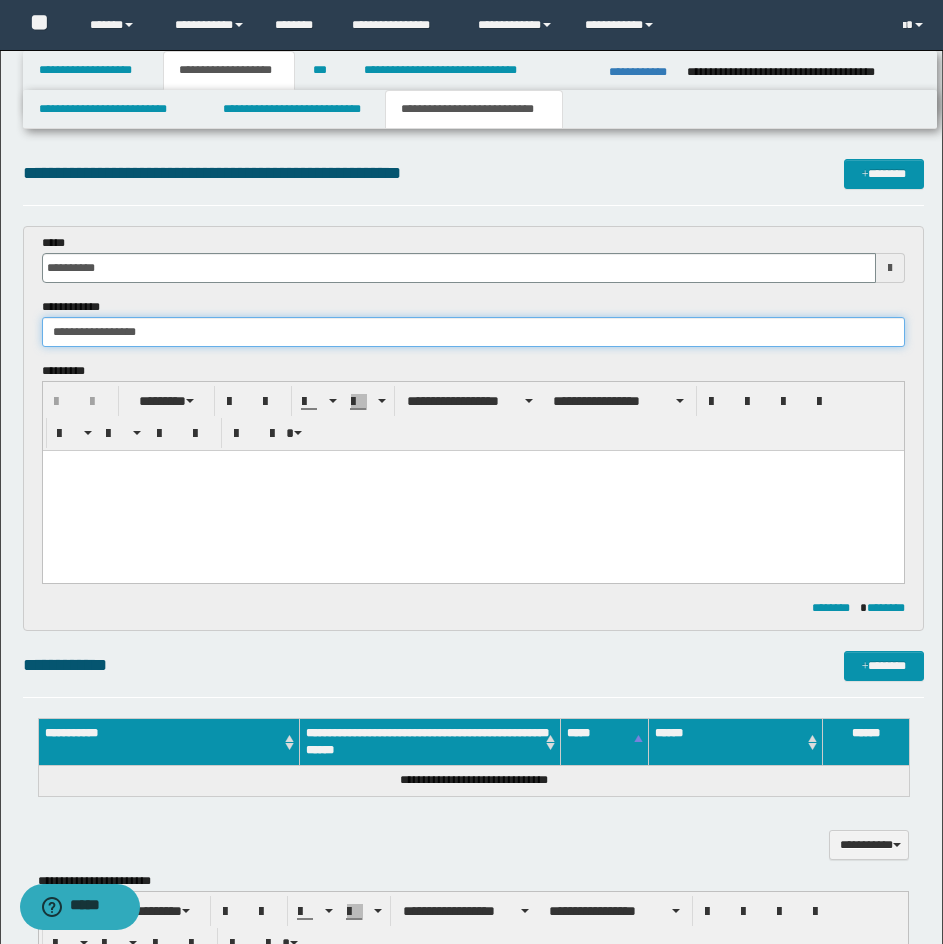 type on "**********" 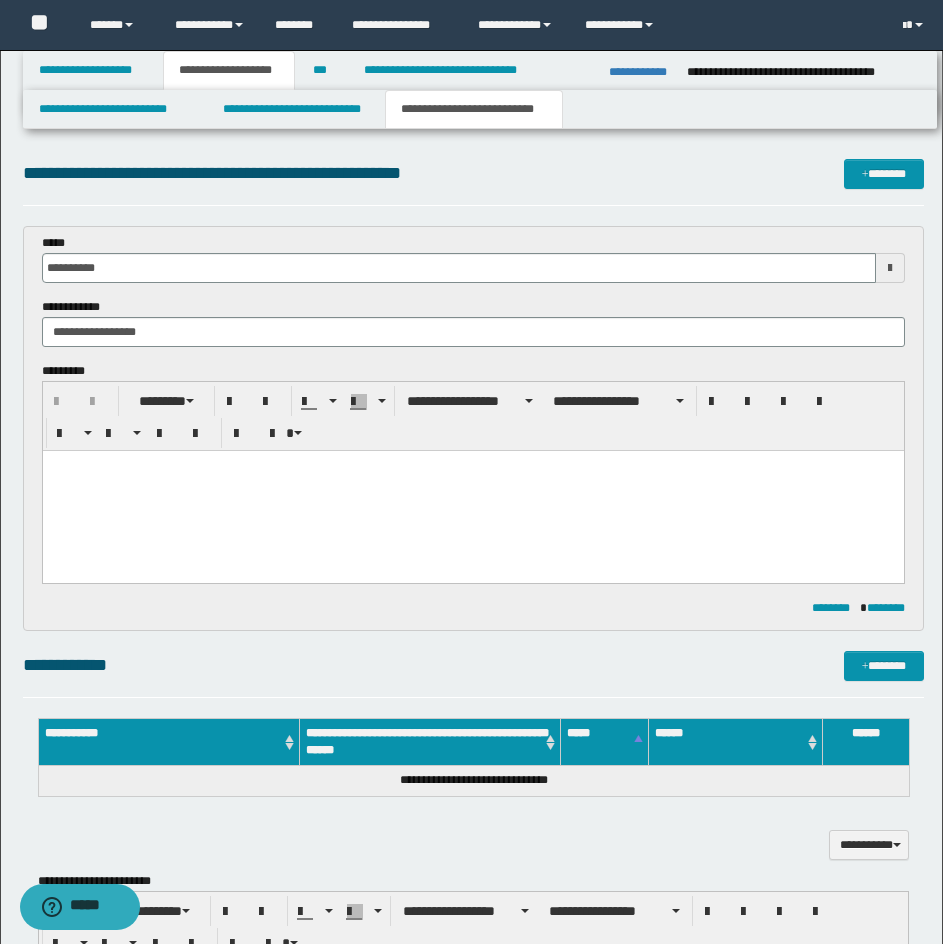 click at bounding box center [472, 491] 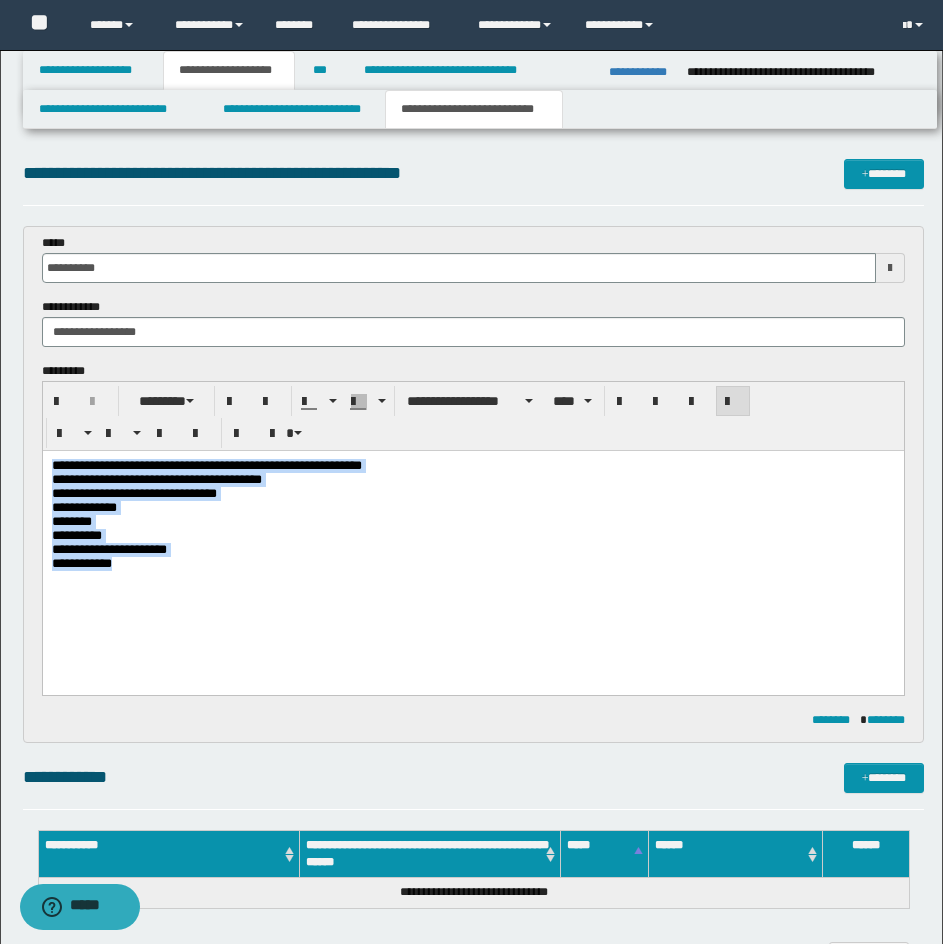 drag, startPoint x: 196, startPoint y: 600, endPoint x: -2, endPoint y: 427, distance: 262.93155 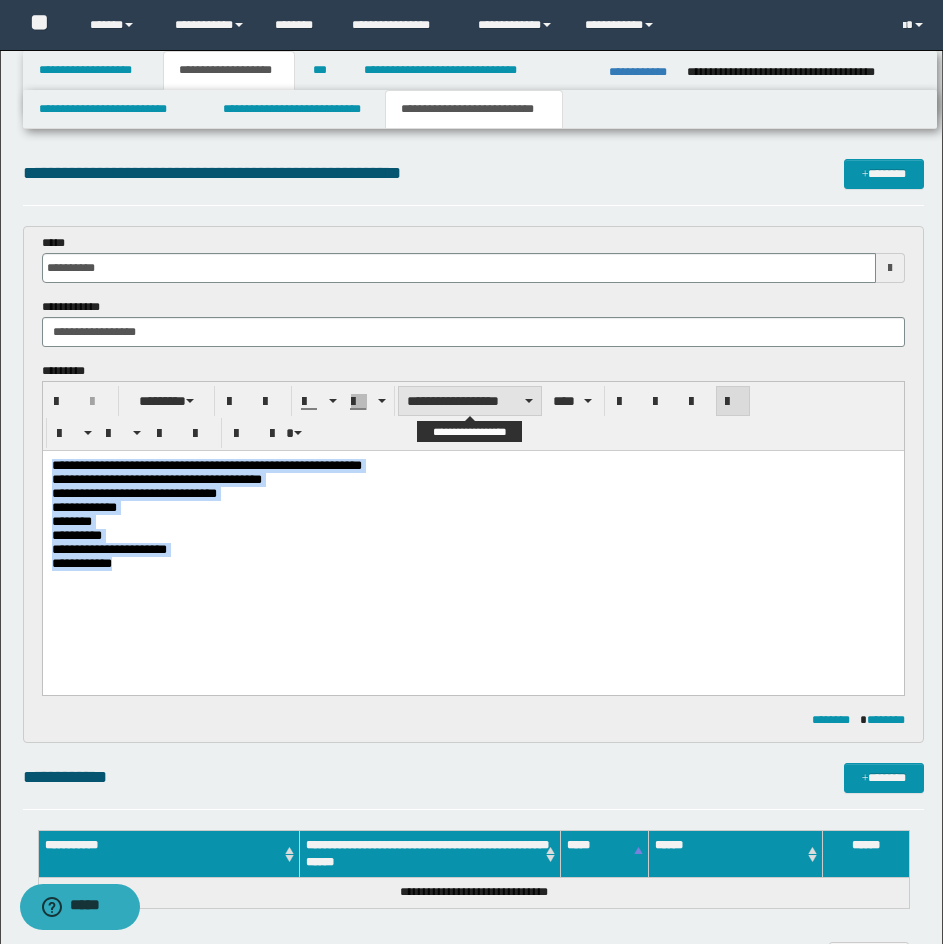 click on "**********" at bounding box center [470, 401] 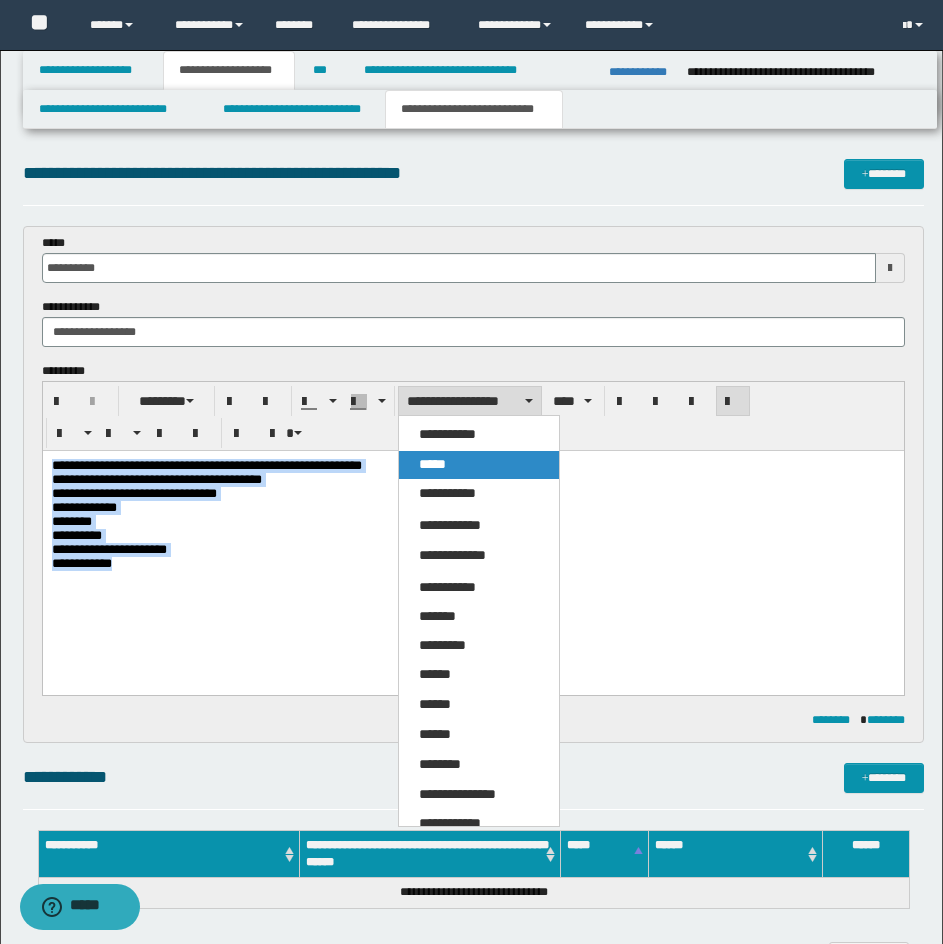 drag, startPoint x: 460, startPoint y: 460, endPoint x: 700, endPoint y: 92, distance: 439.34497 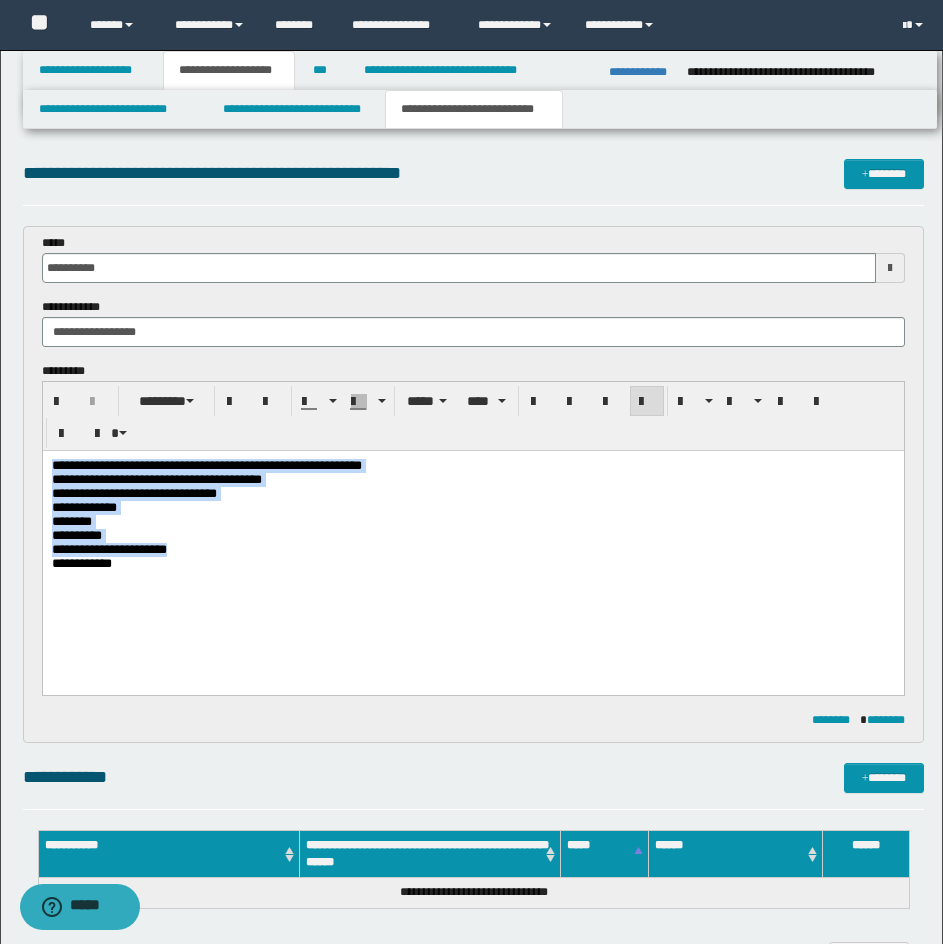 click on "**********" at bounding box center [472, 536] 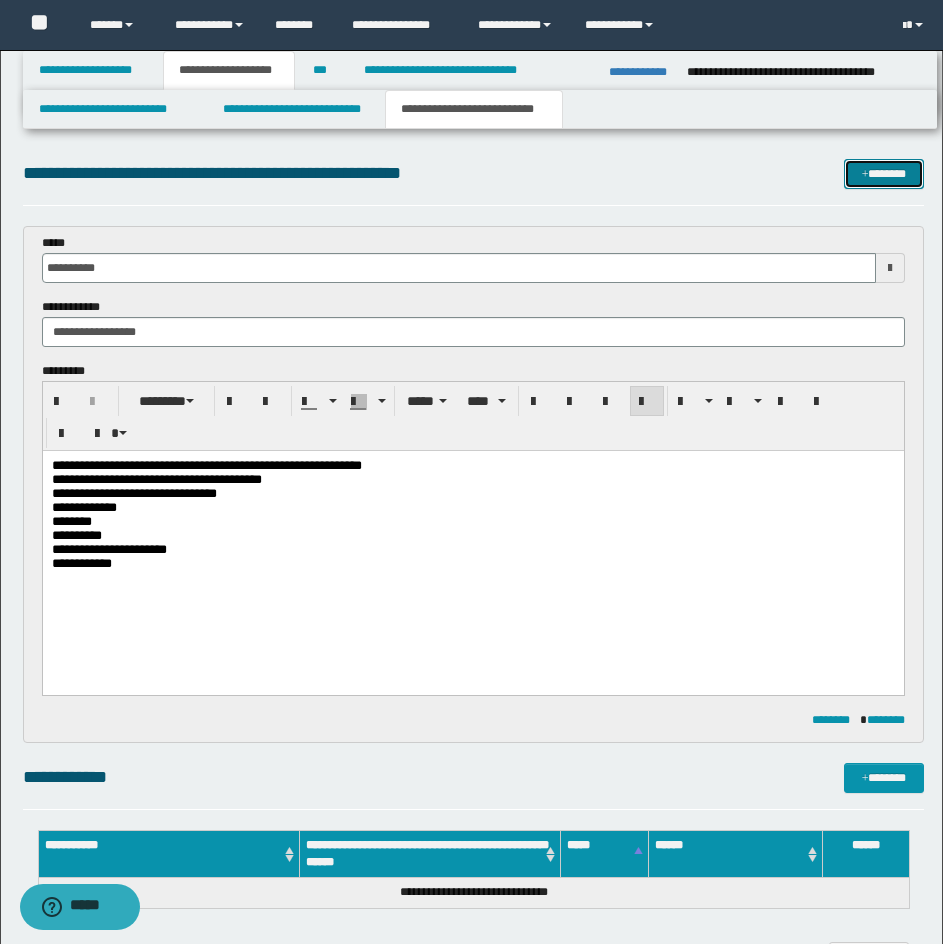 click on "*******" at bounding box center (884, 174) 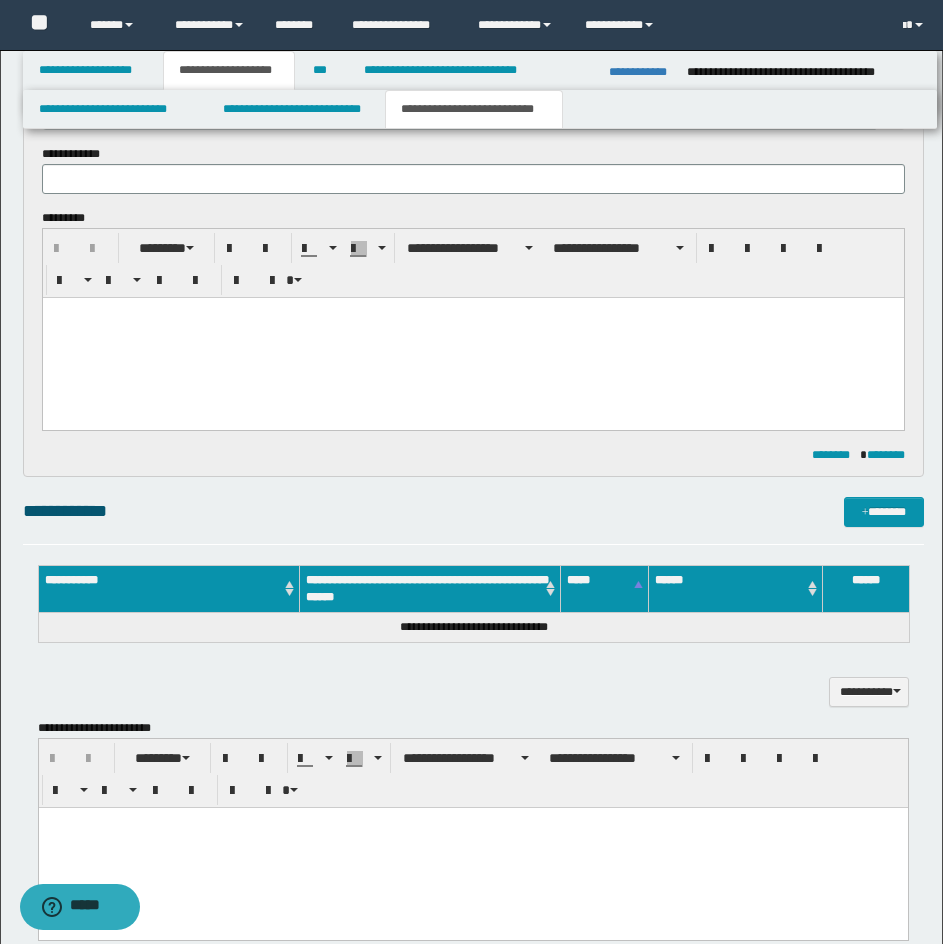 scroll, scrollTop: 613, scrollLeft: 0, axis: vertical 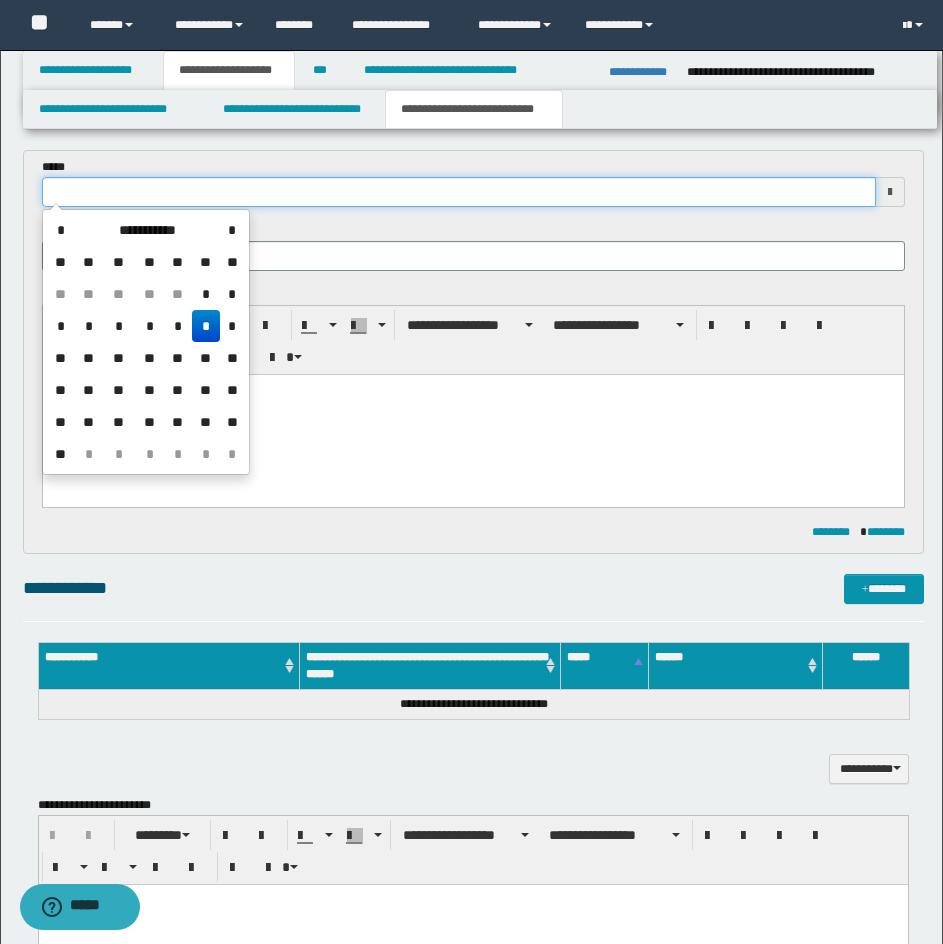 click at bounding box center [459, 192] 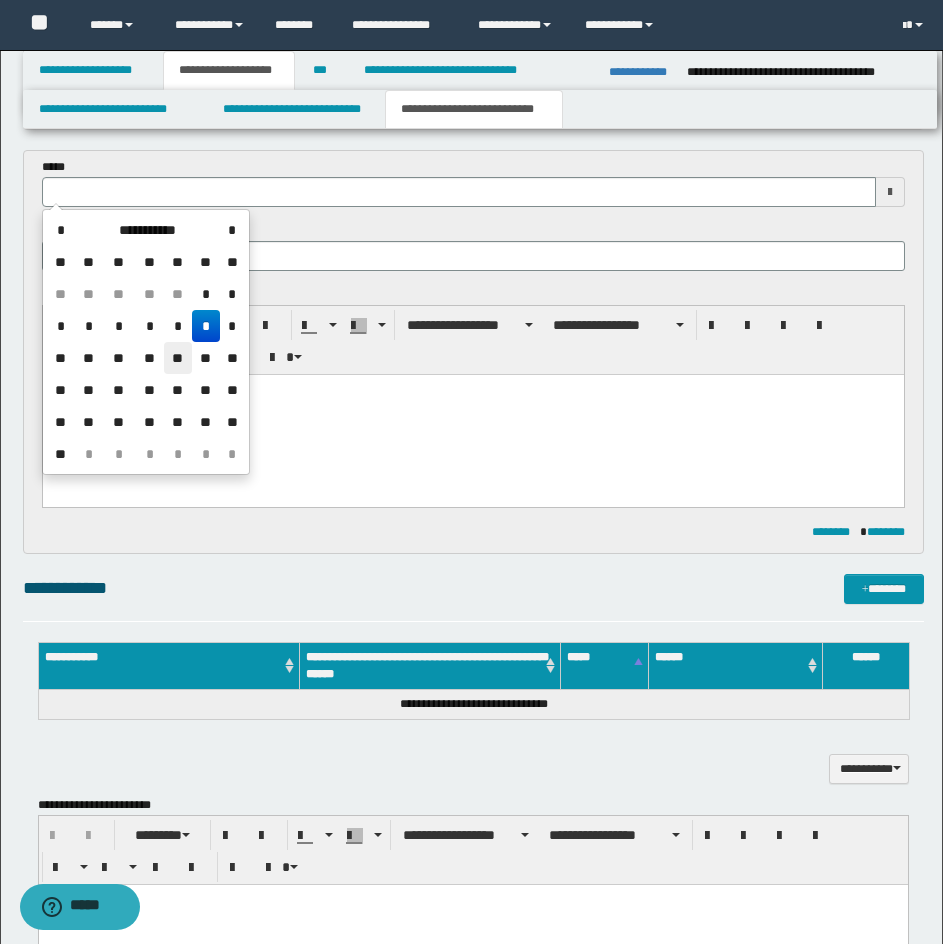 click on "**" at bounding box center [178, 358] 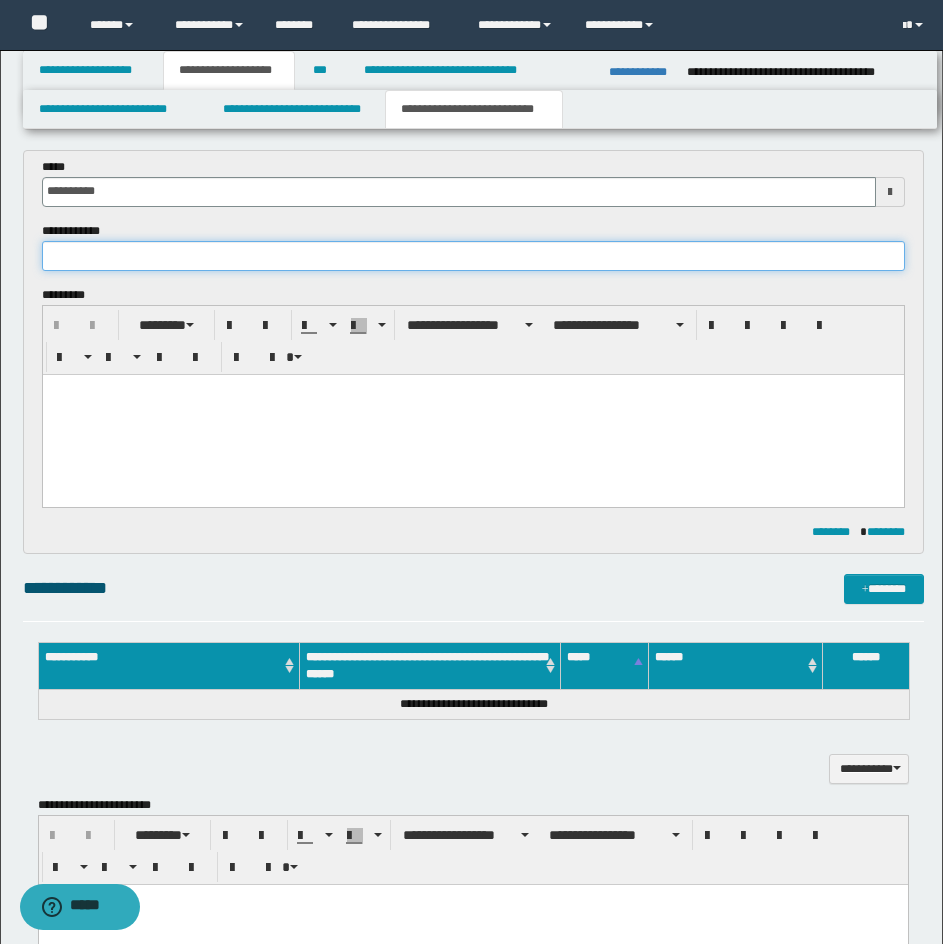 click at bounding box center [473, 256] 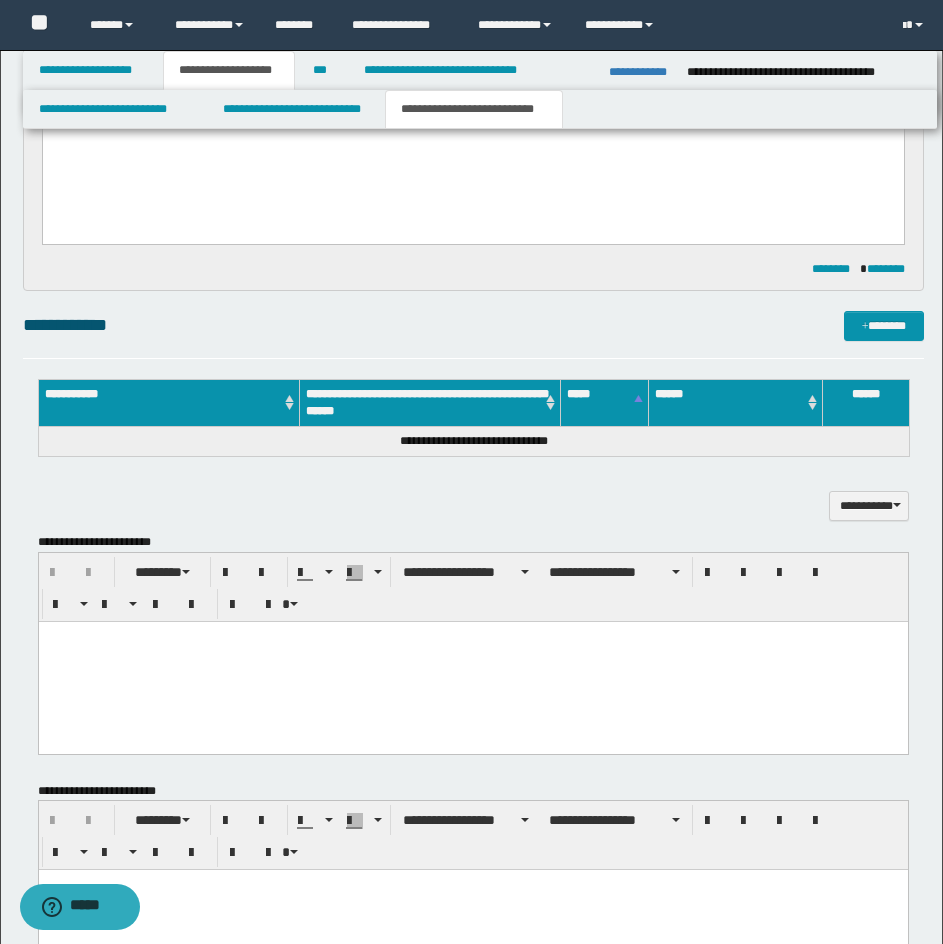 scroll, scrollTop: 886, scrollLeft: 0, axis: vertical 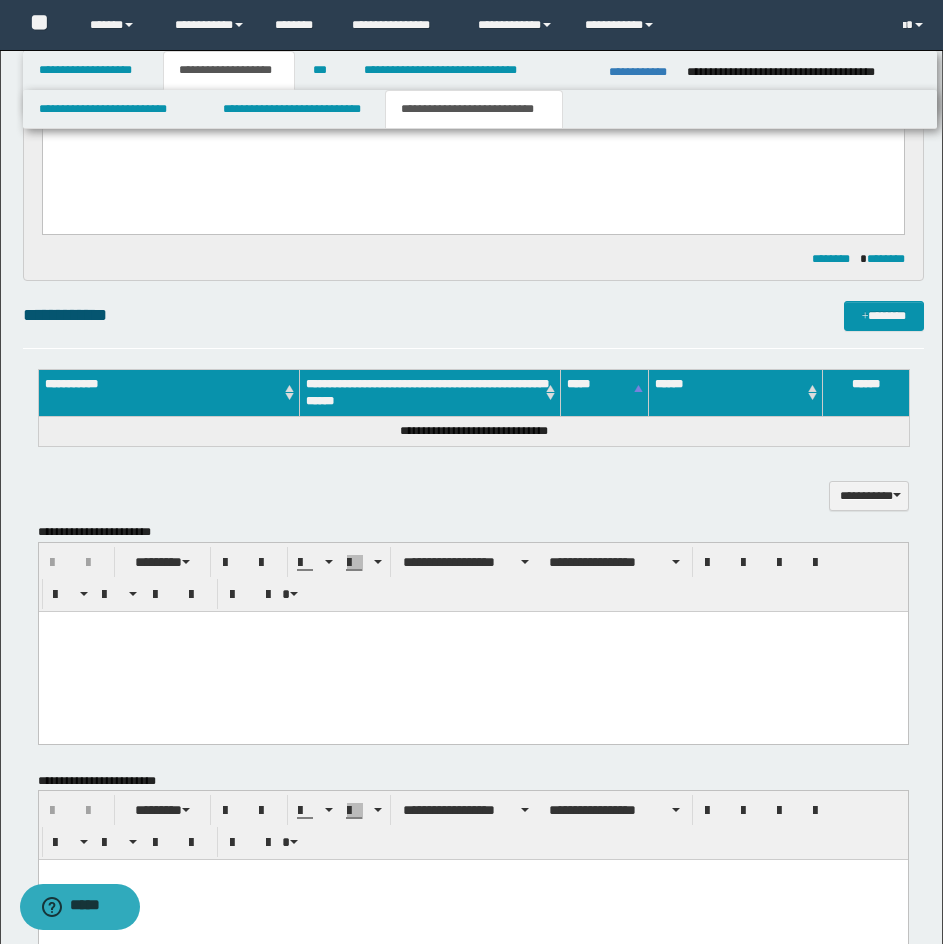 type on "**********" 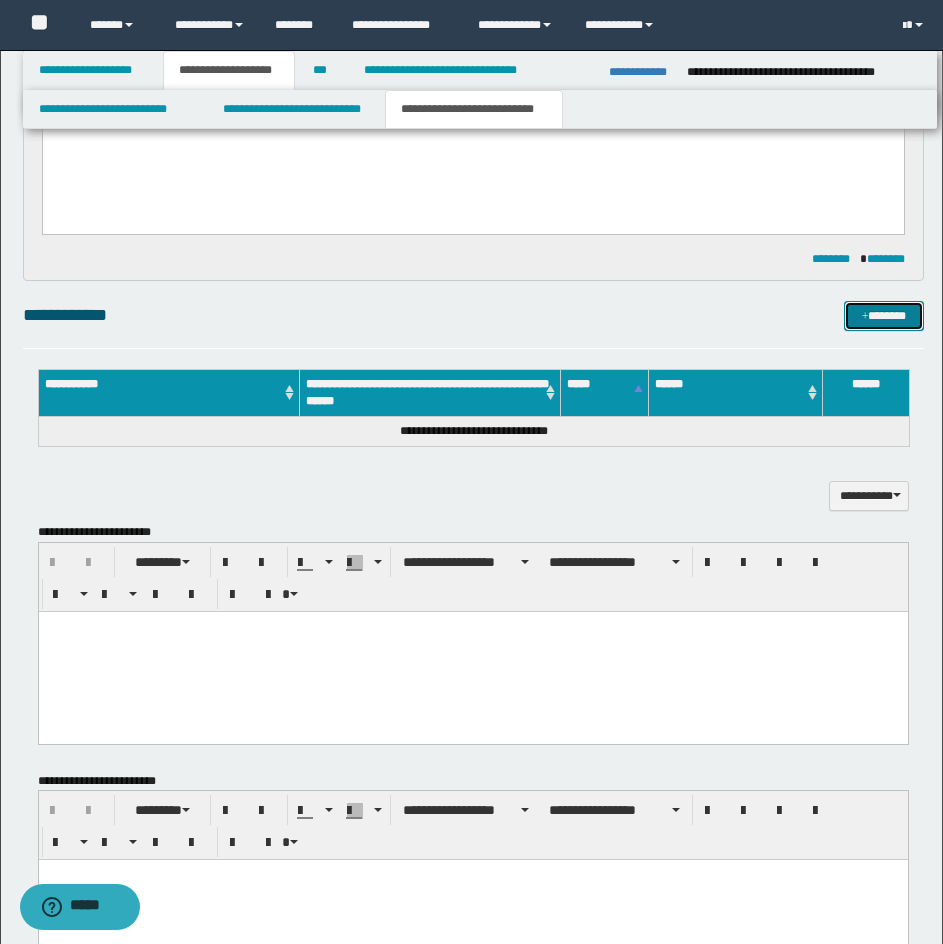 drag, startPoint x: 886, startPoint y: 324, endPoint x: 884, endPoint y: 335, distance: 11.18034 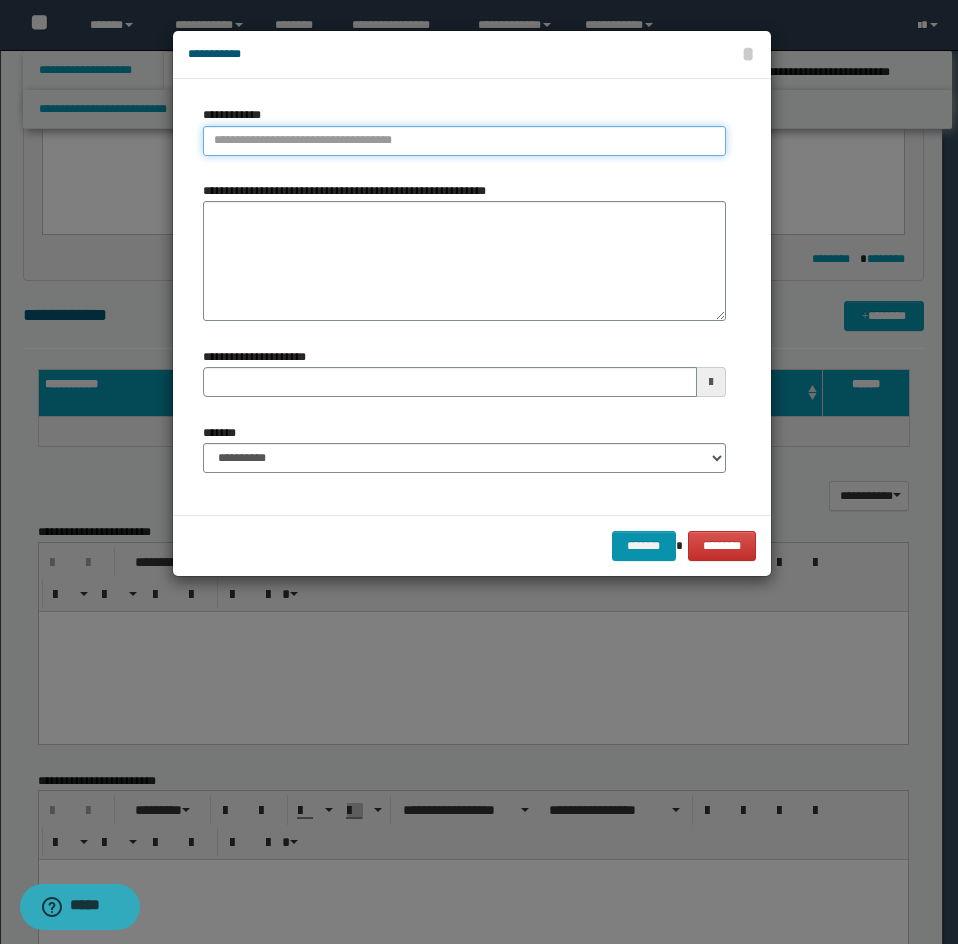 click on "**********" at bounding box center [464, 141] 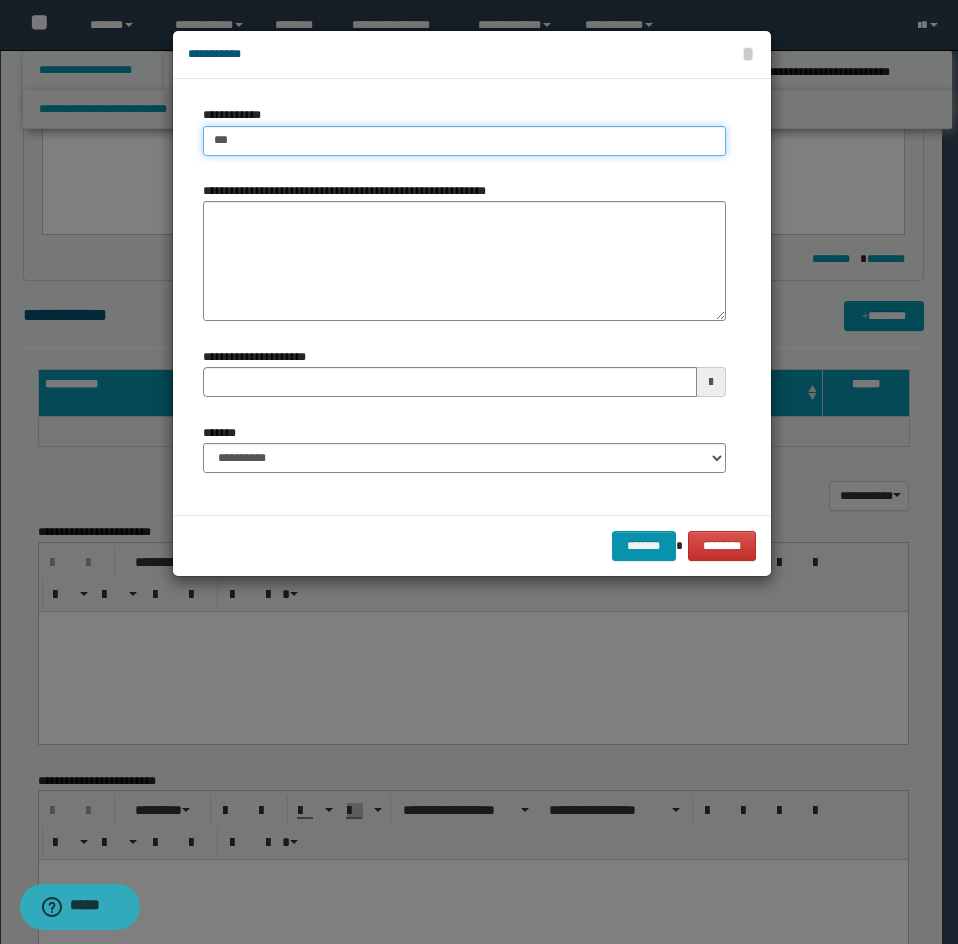 type on "****" 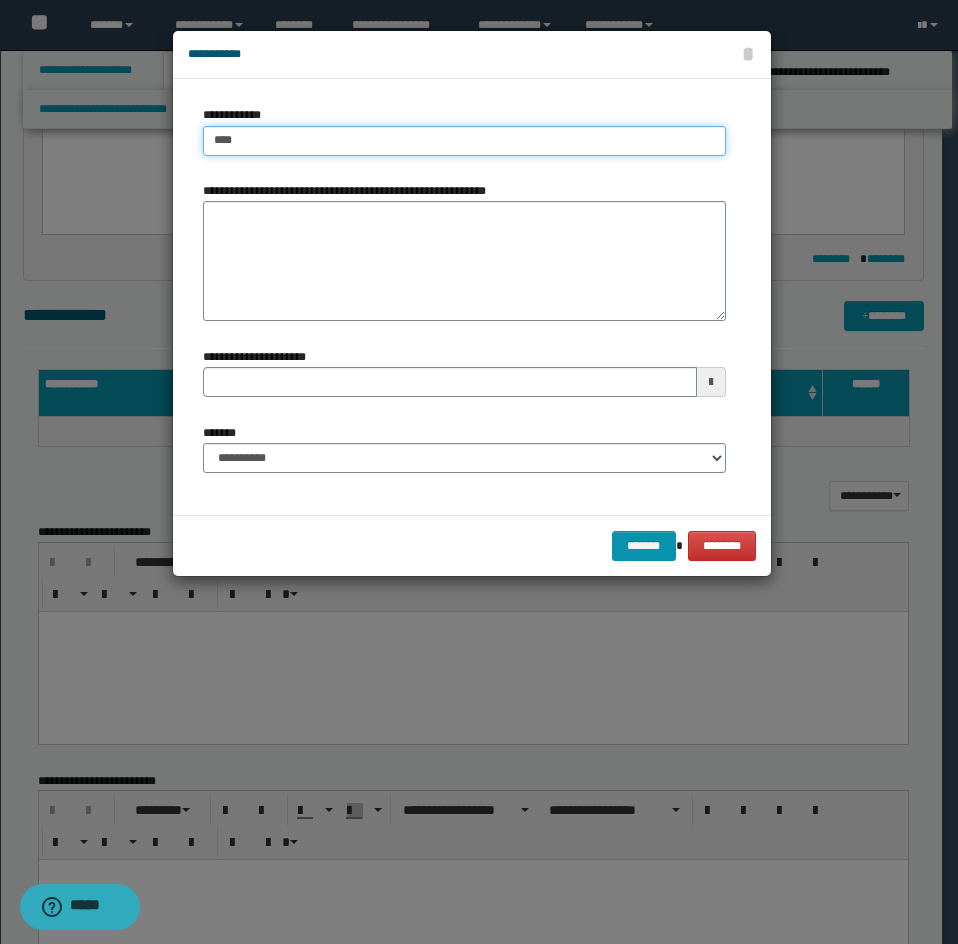 type on "****" 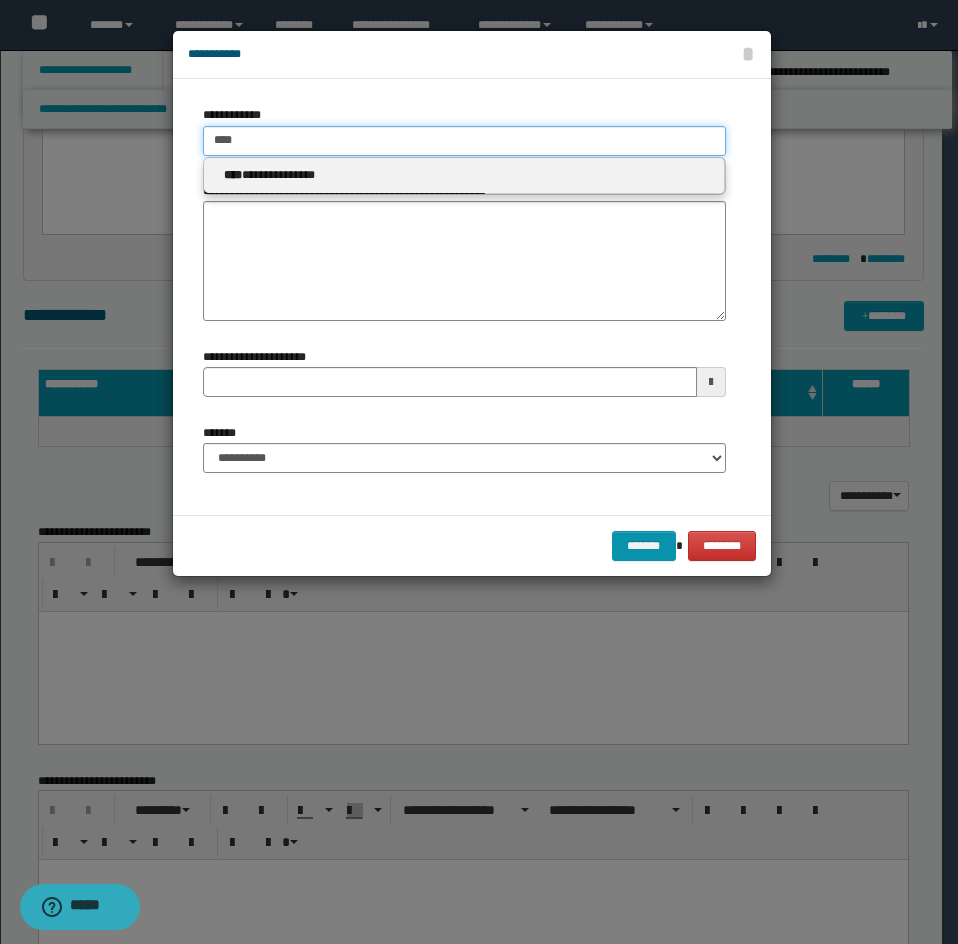 type 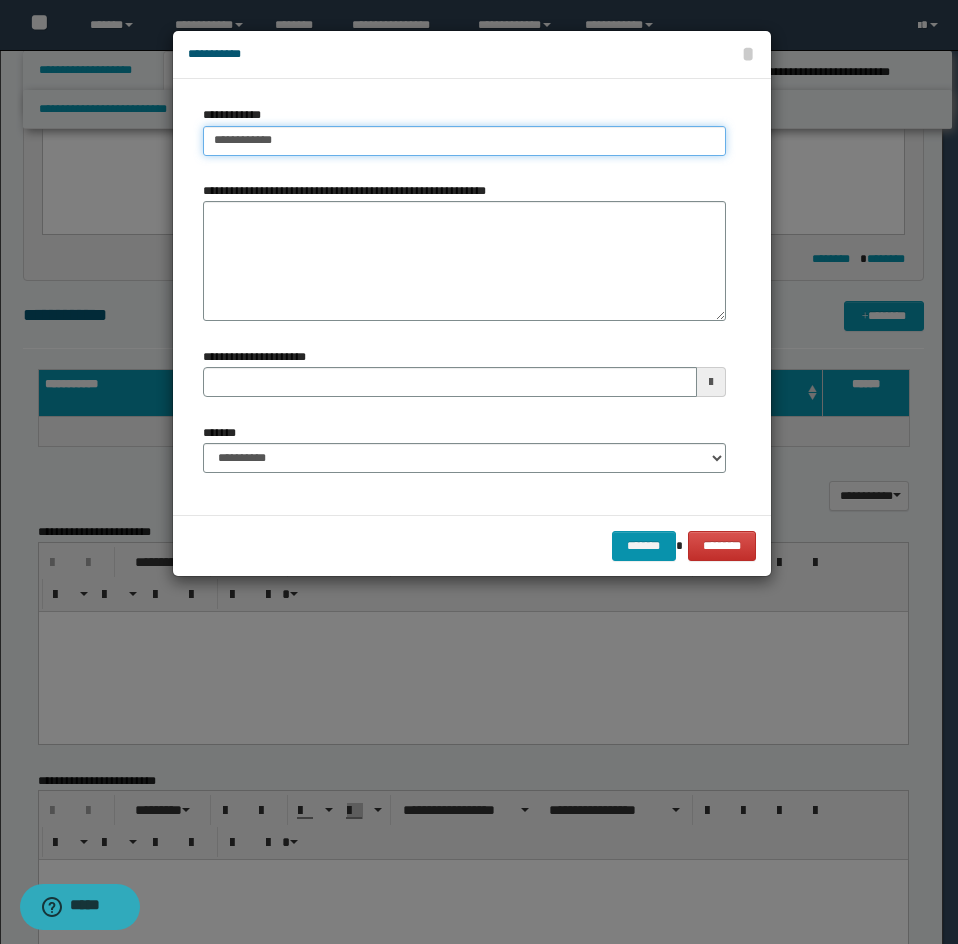 type 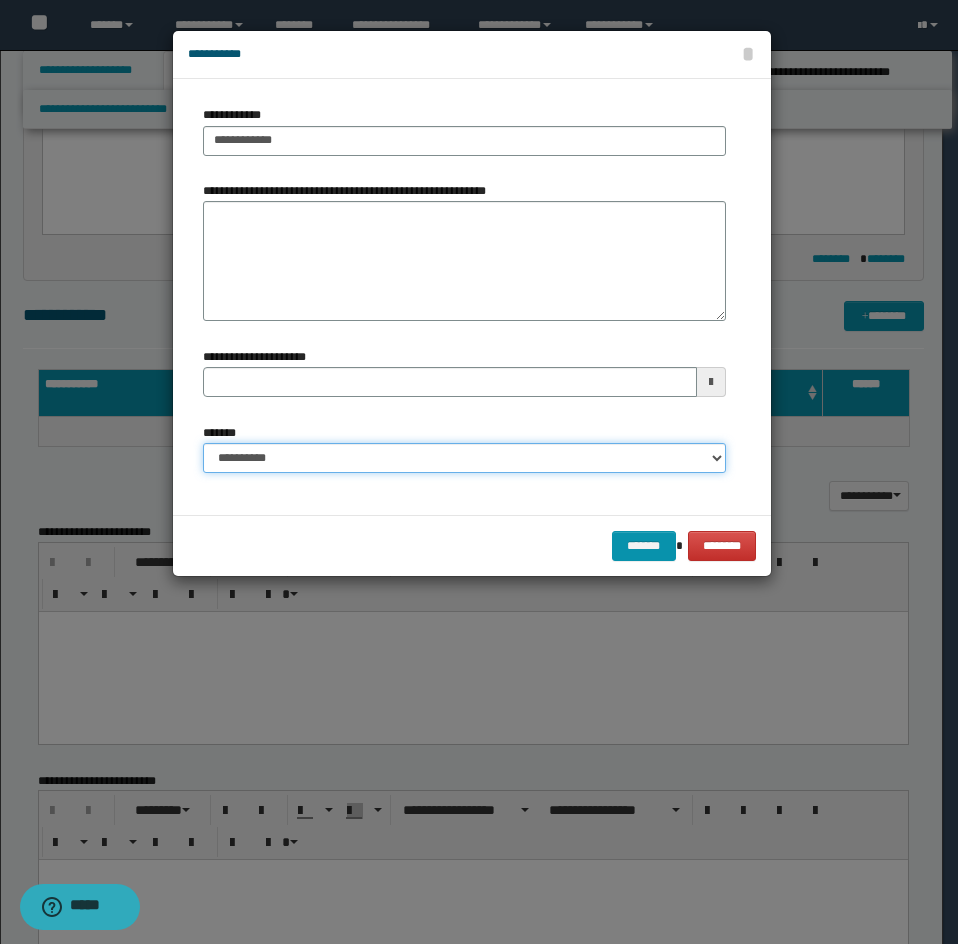 click on "**********" at bounding box center [464, 458] 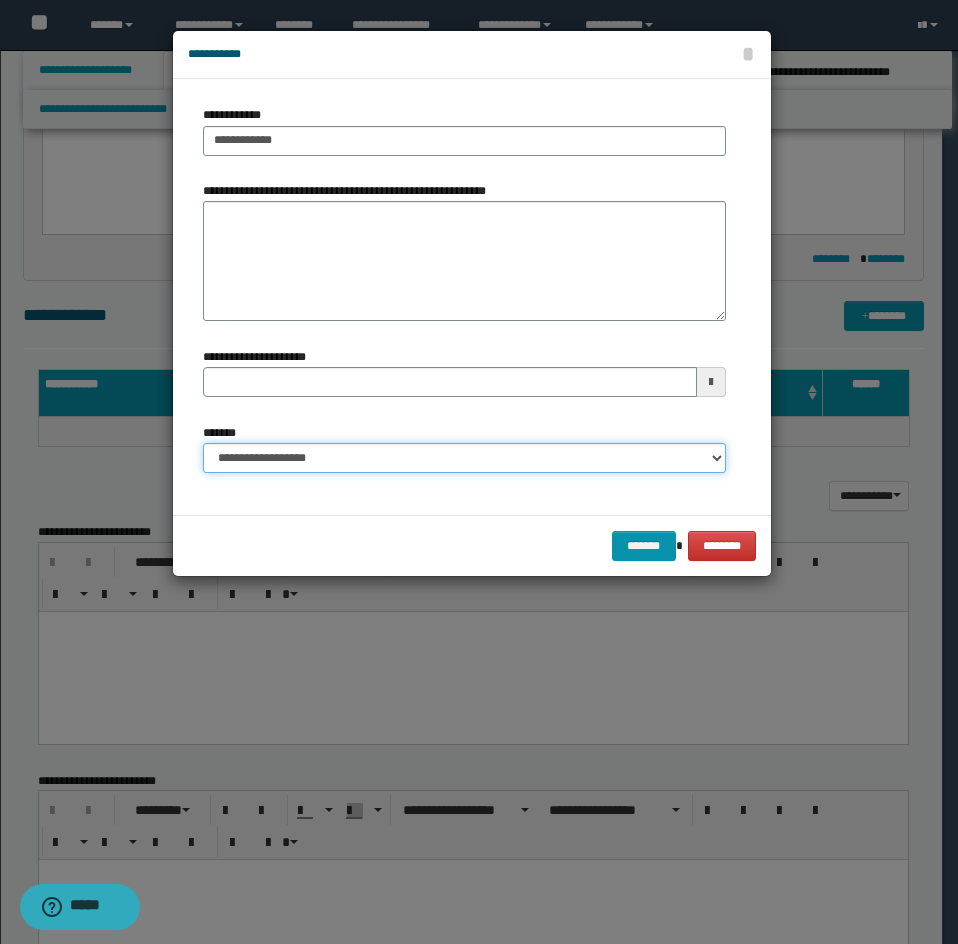 click on "**********" at bounding box center (464, 458) 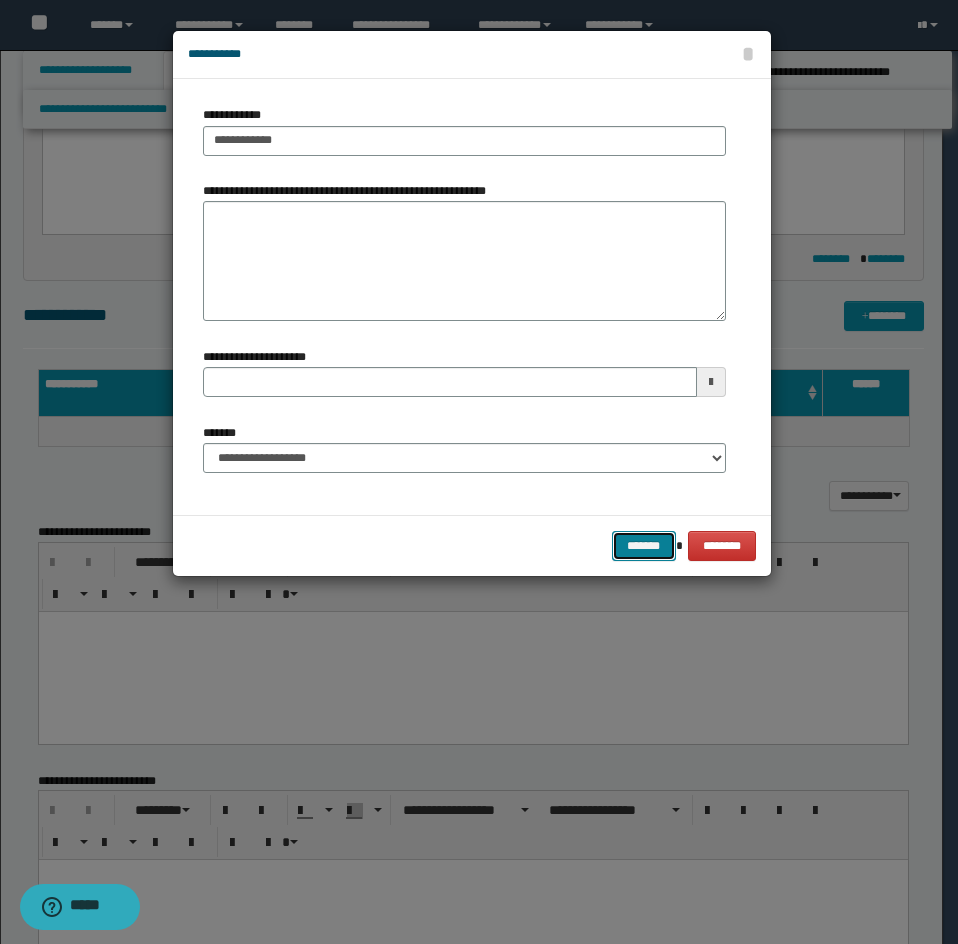 drag, startPoint x: 656, startPoint y: 543, endPoint x: 669, endPoint y: 532, distance: 17.029387 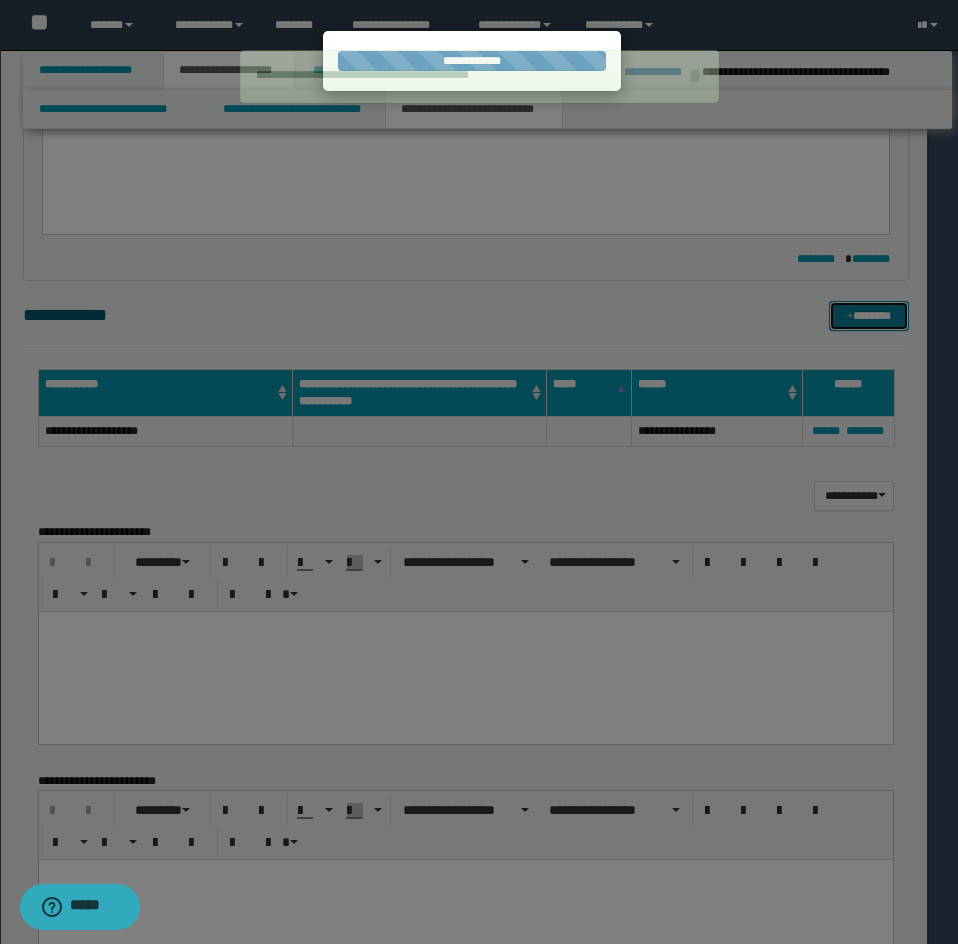 type 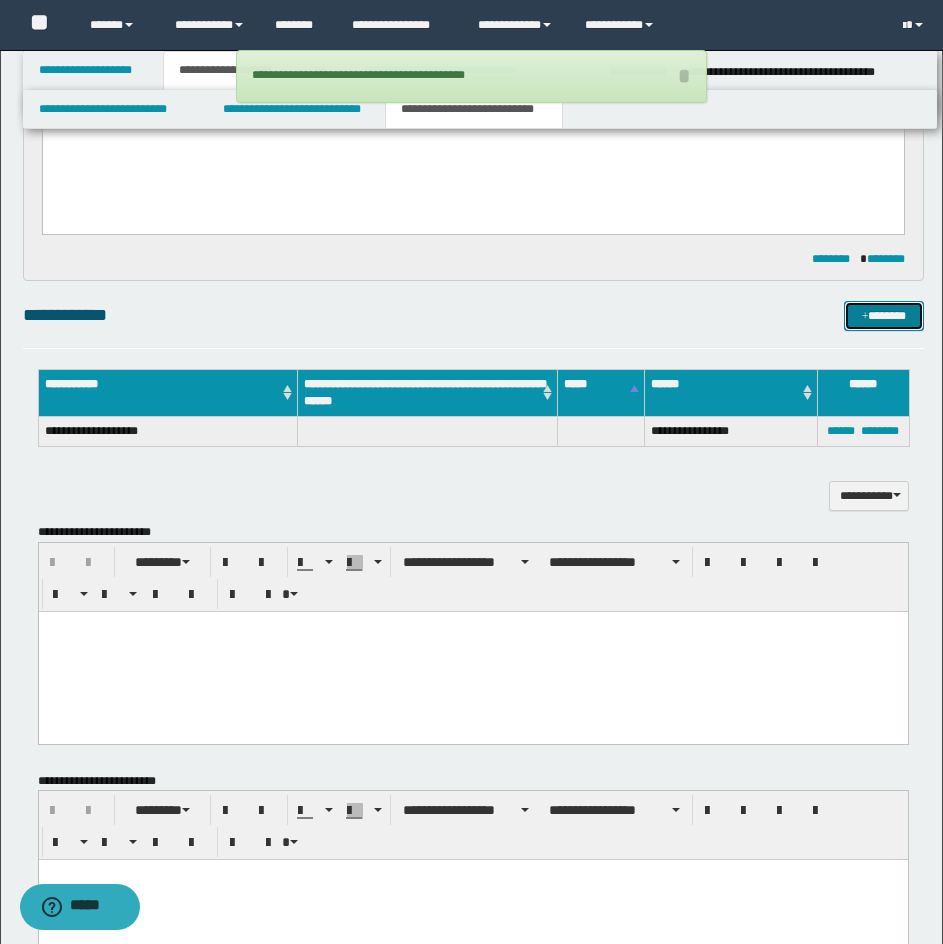 click on "*******" at bounding box center (884, 316) 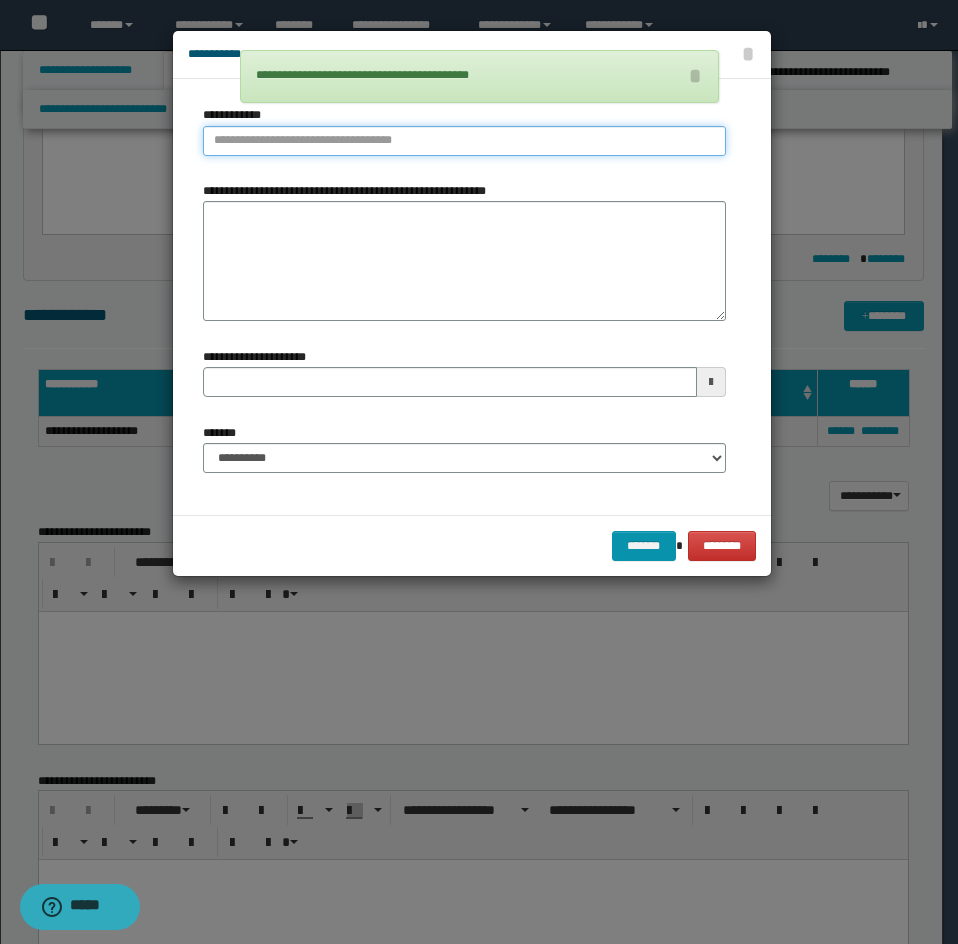 type on "**********" 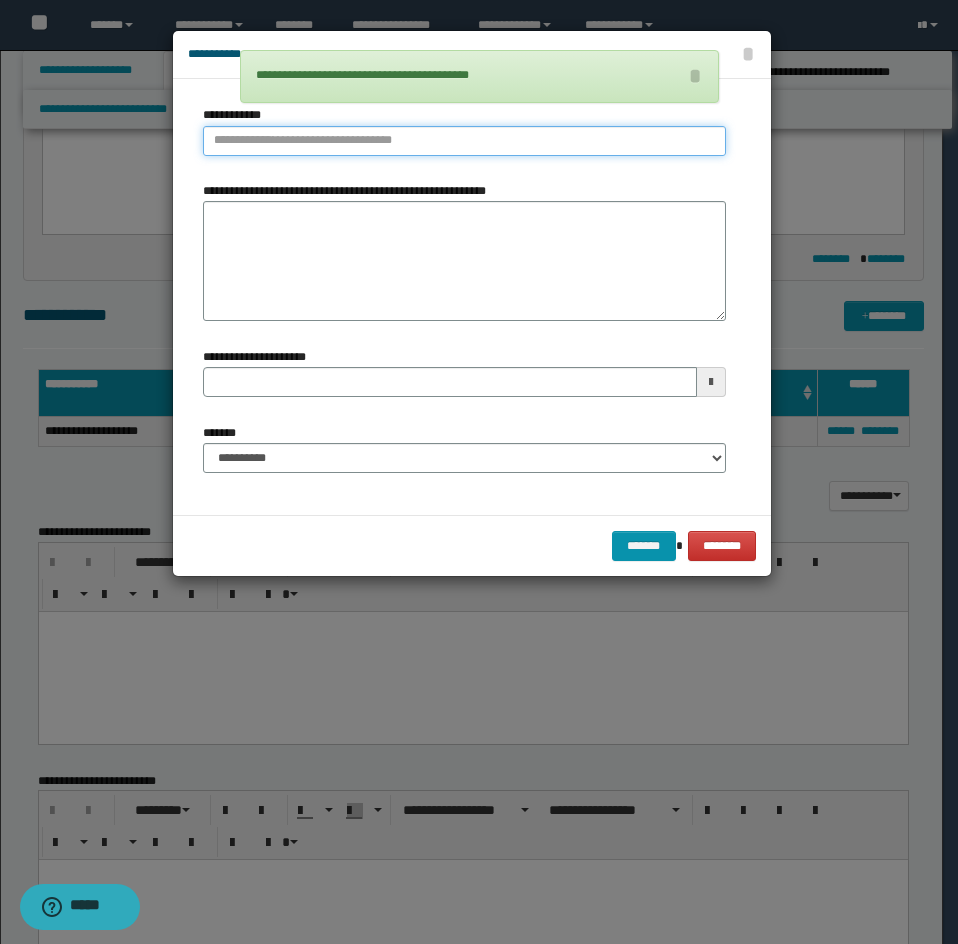 click on "**********" at bounding box center (464, 141) 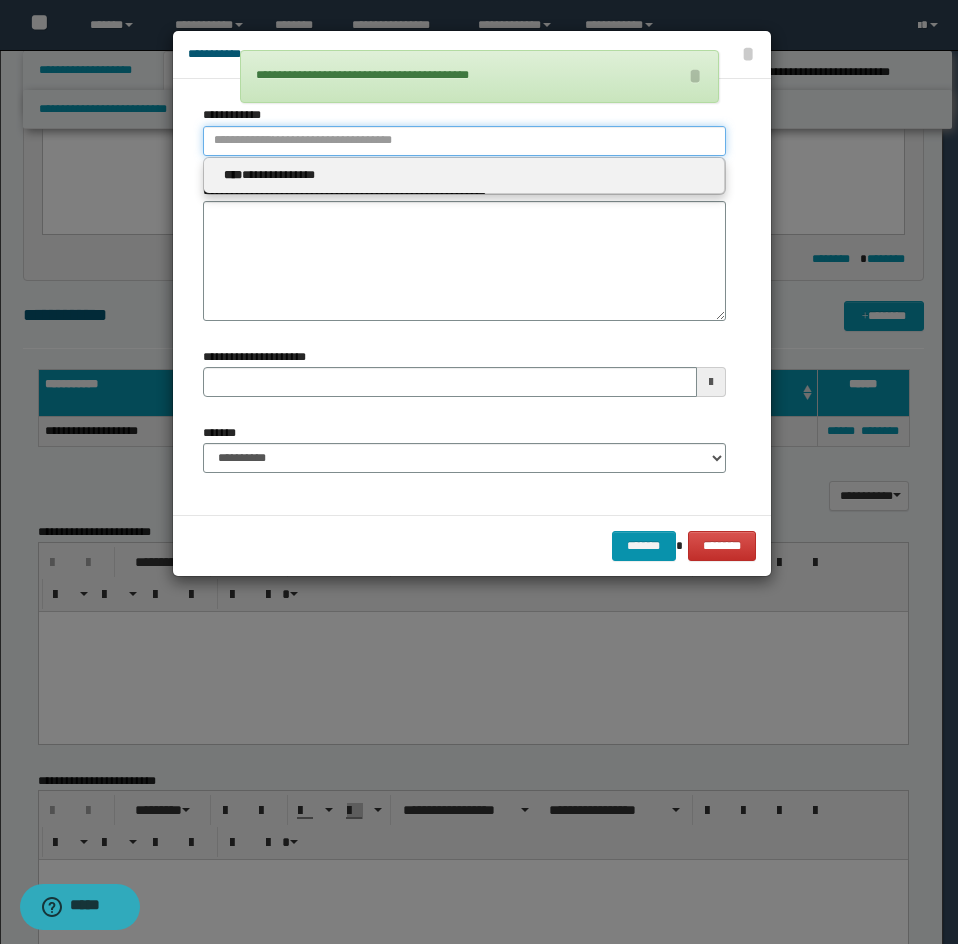 type 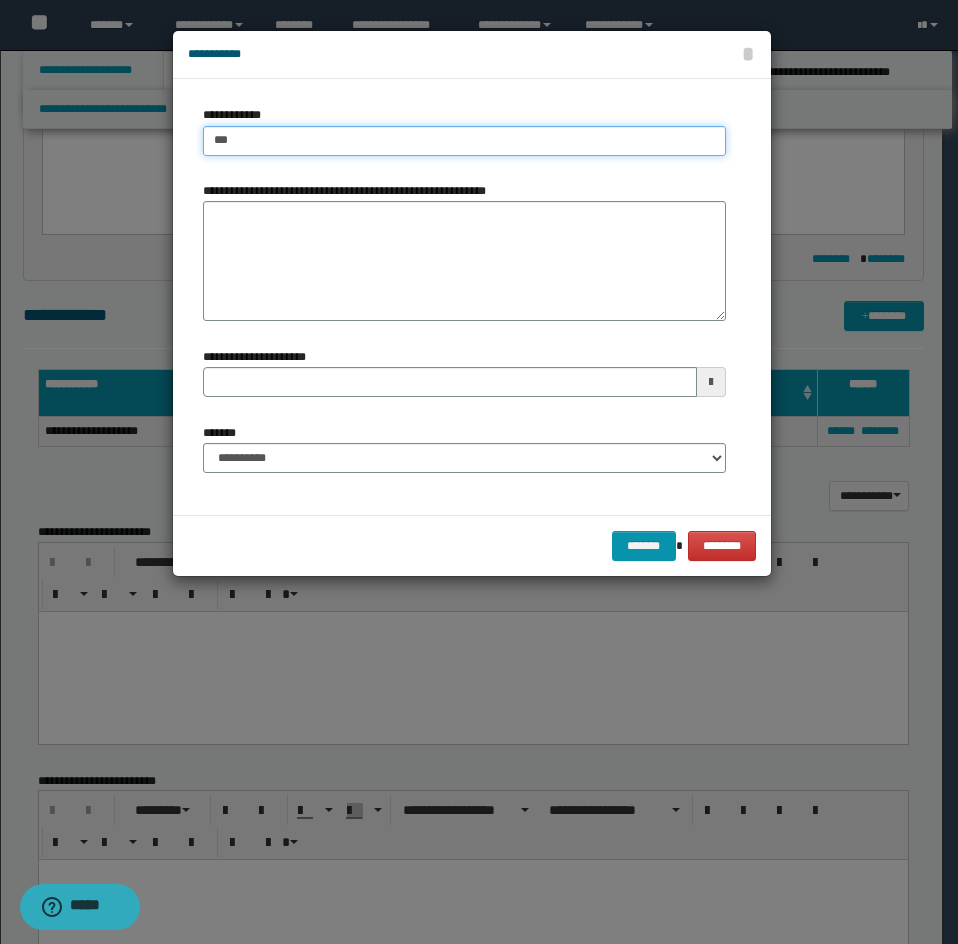type on "****" 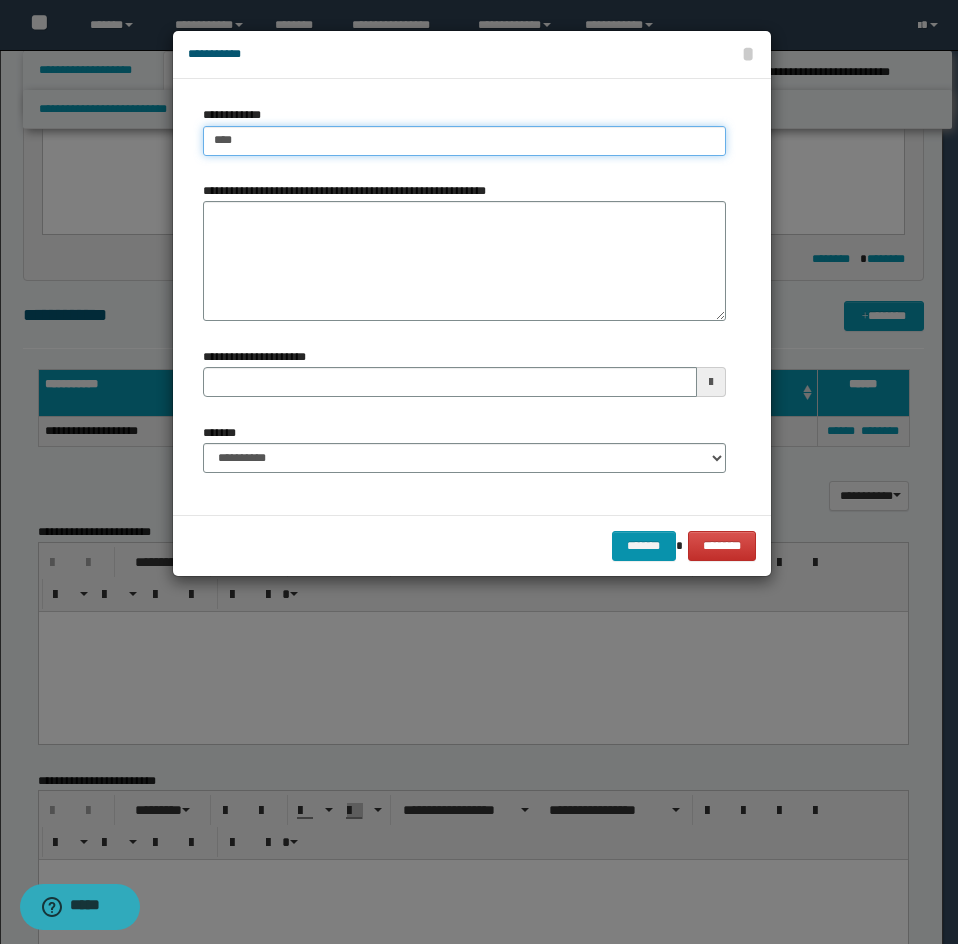 type on "****" 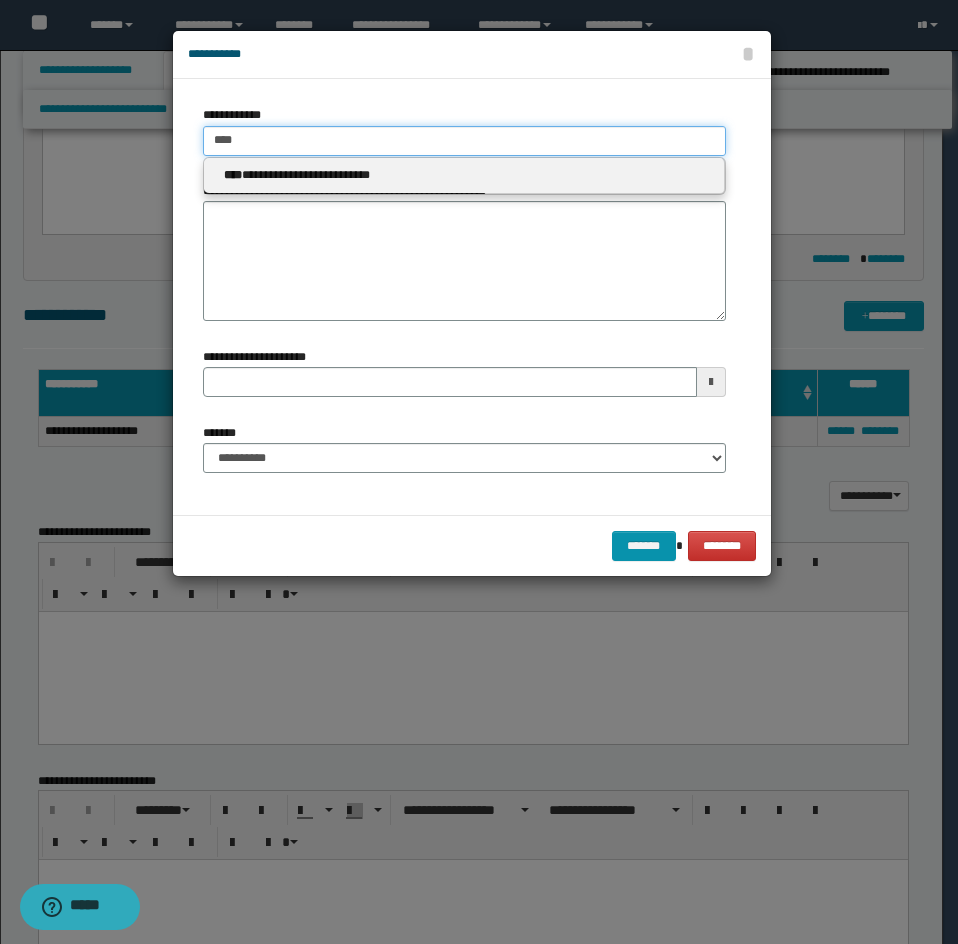 type 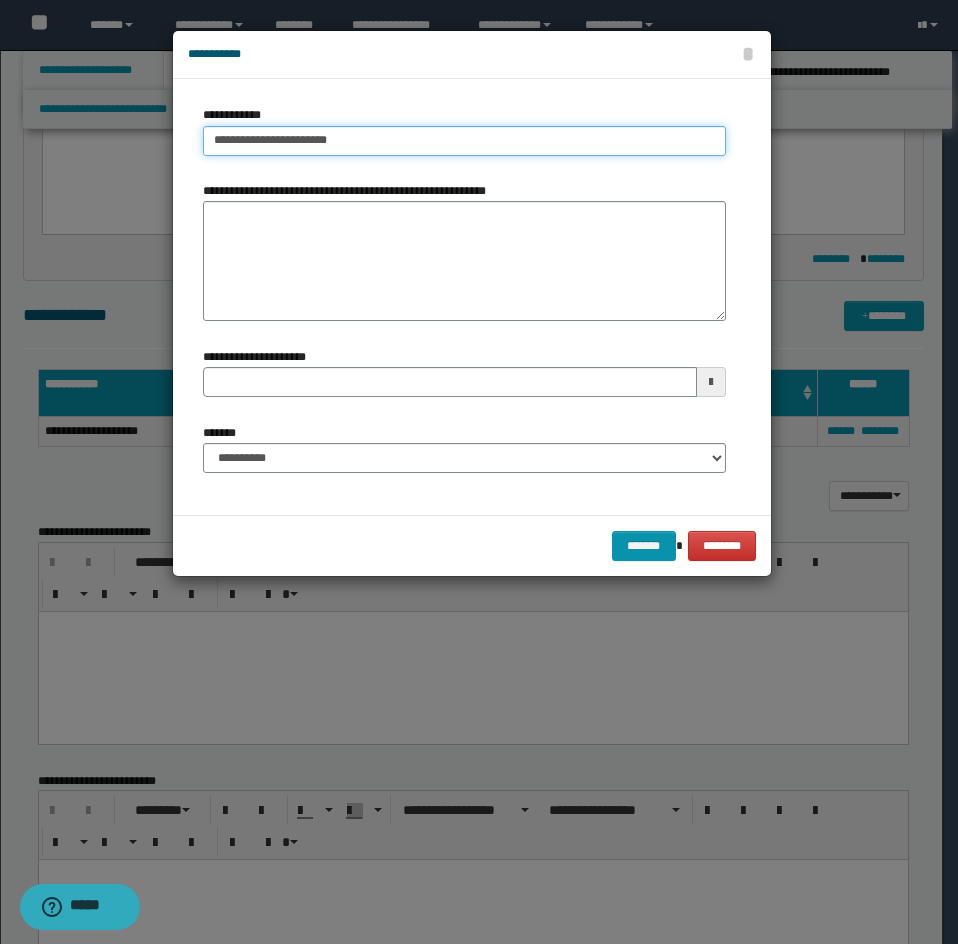 type 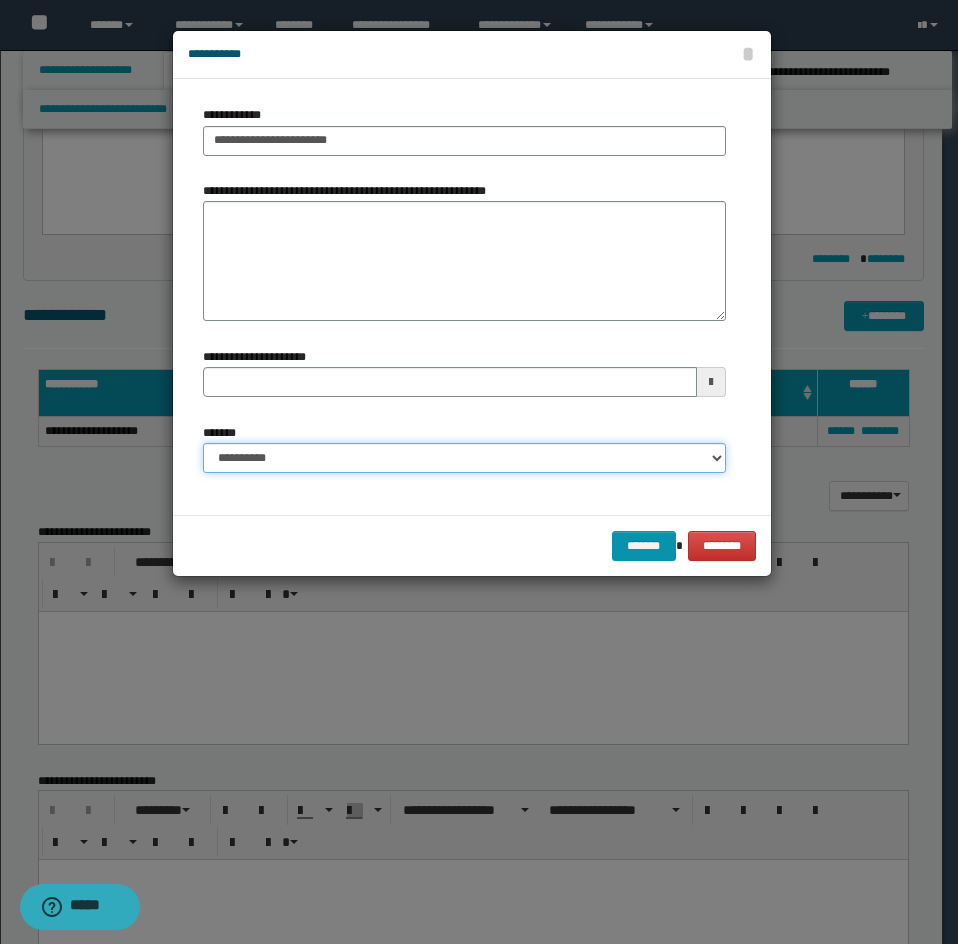 click on "**********" at bounding box center (464, 458) 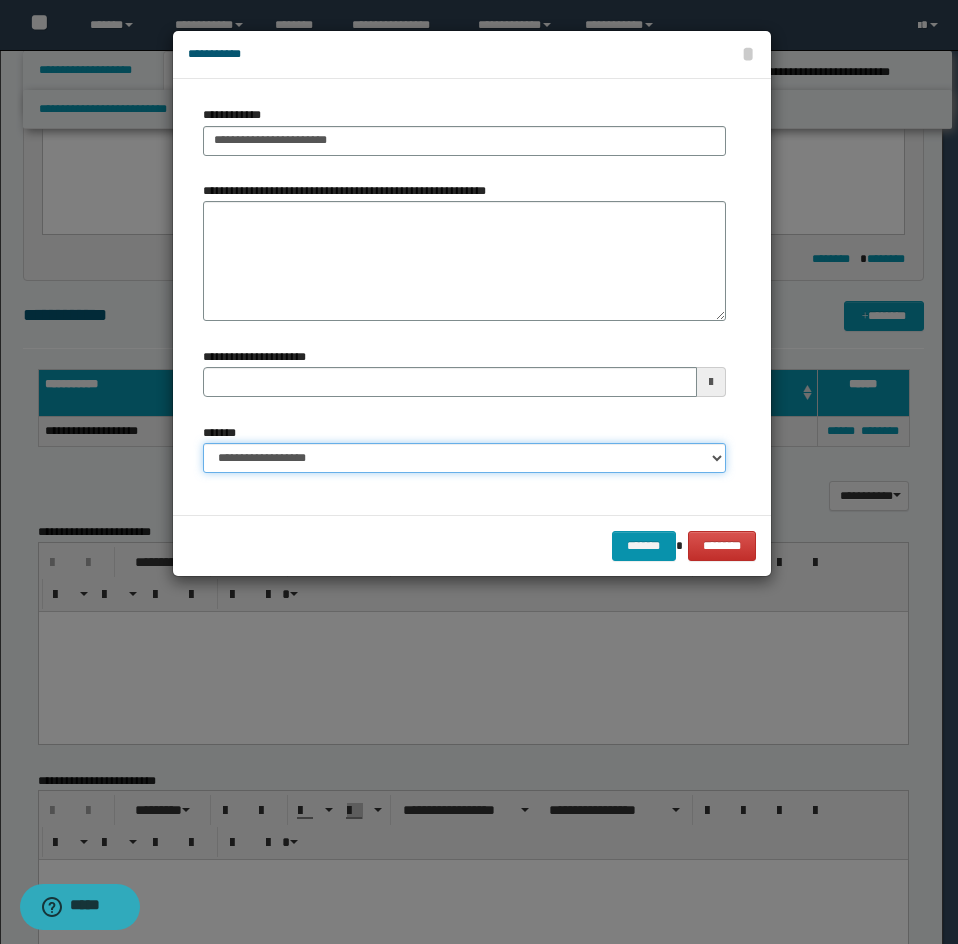 click on "**********" at bounding box center (464, 458) 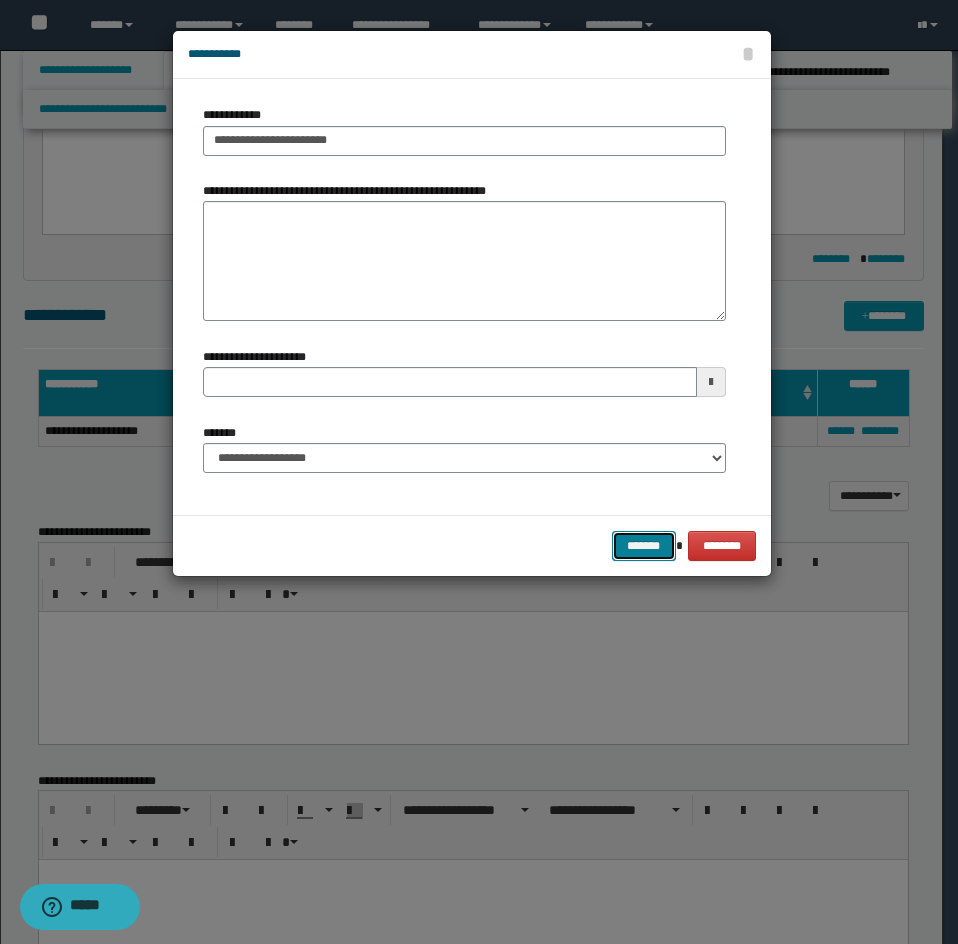 click on "*******" at bounding box center (644, 546) 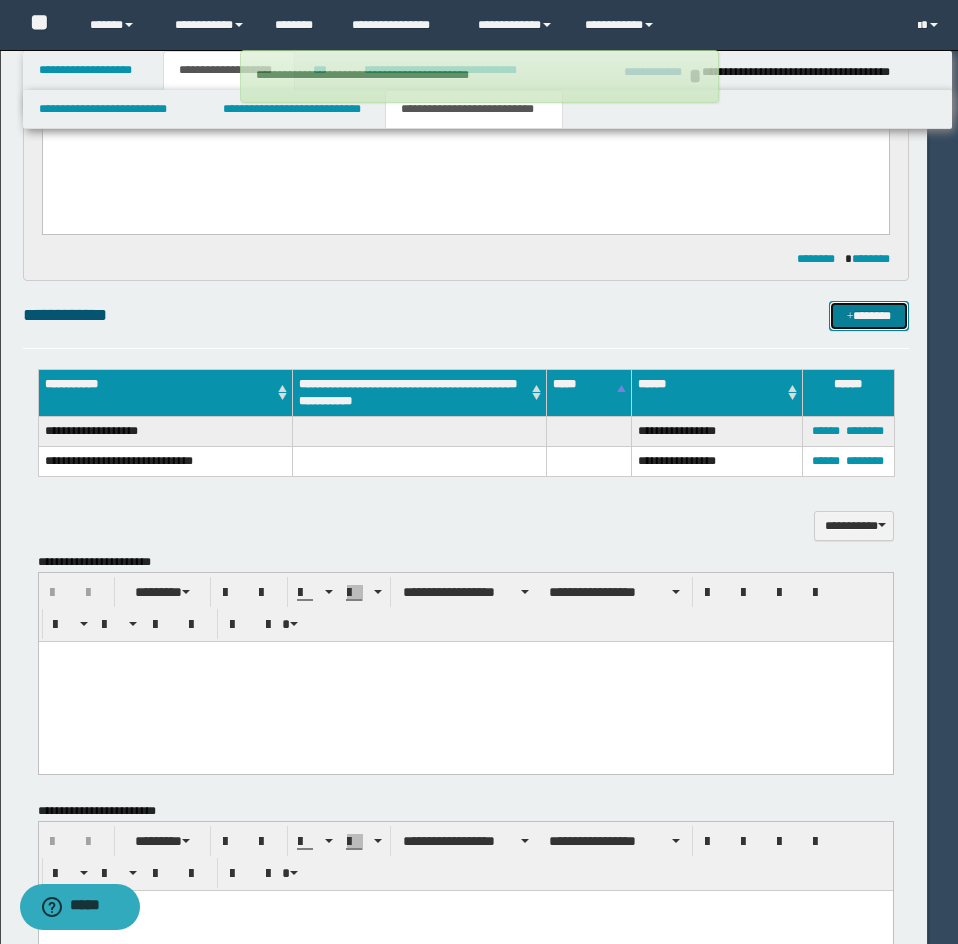 type 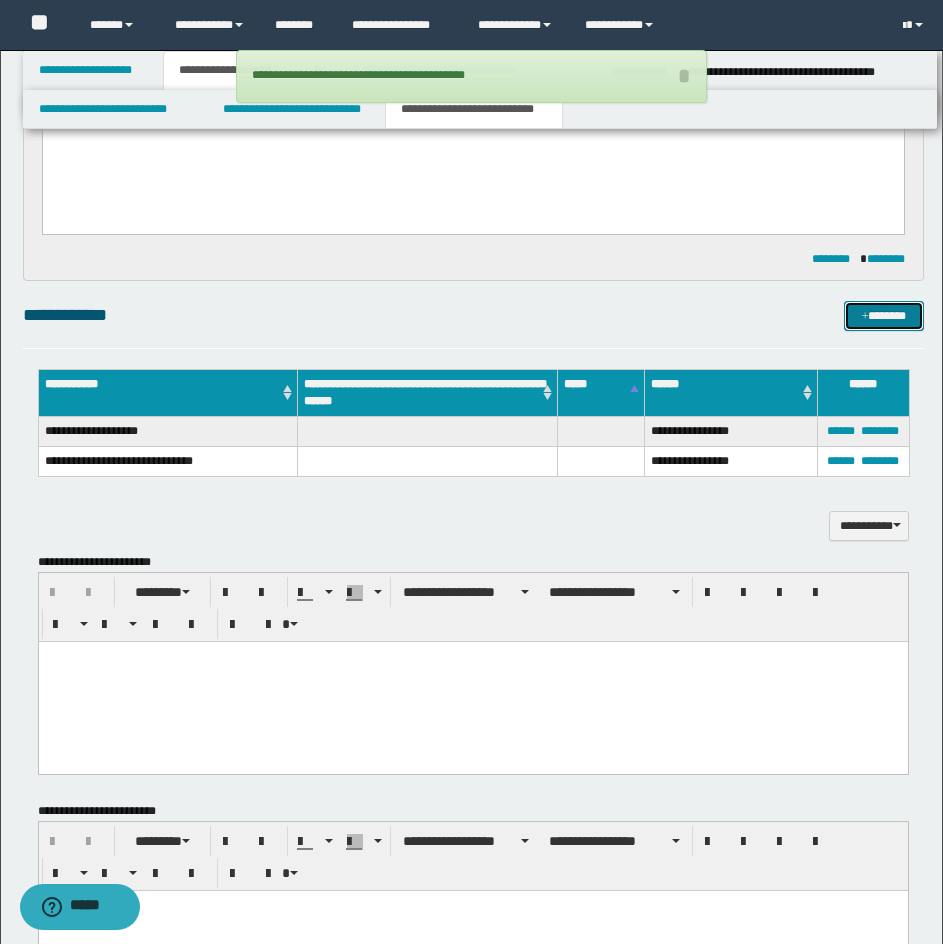 click at bounding box center [865, 317] 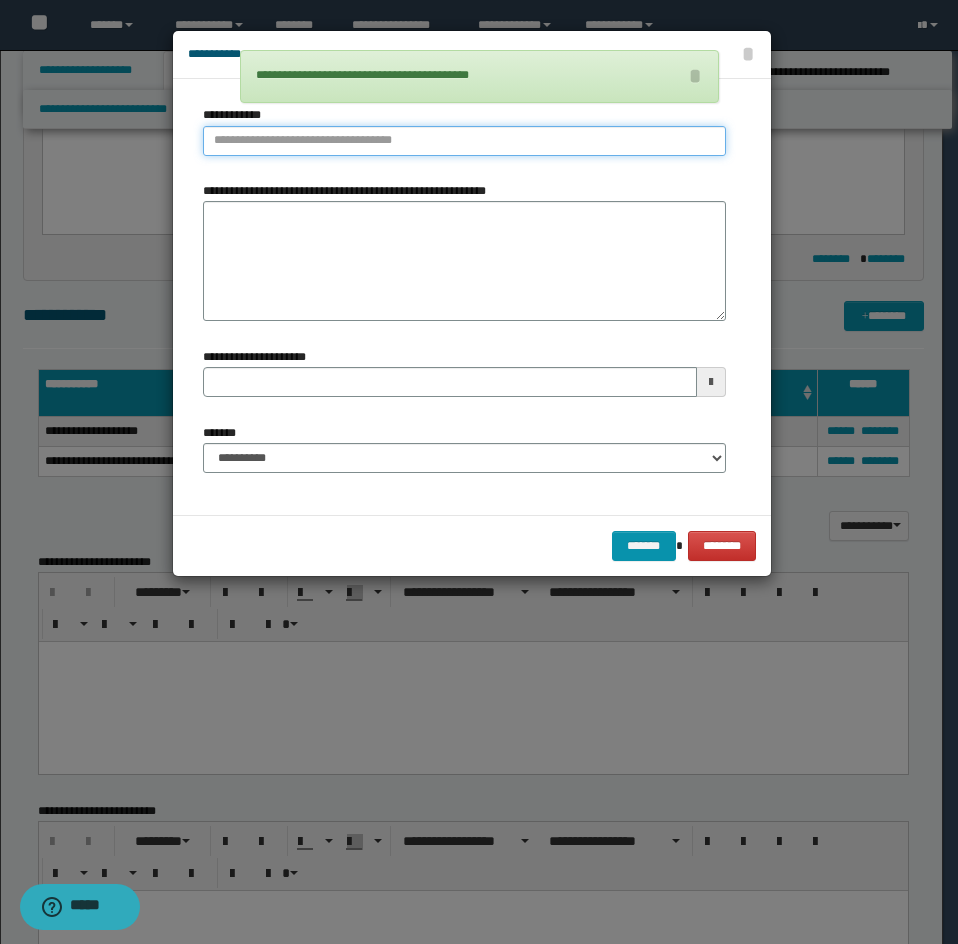 type on "**********" 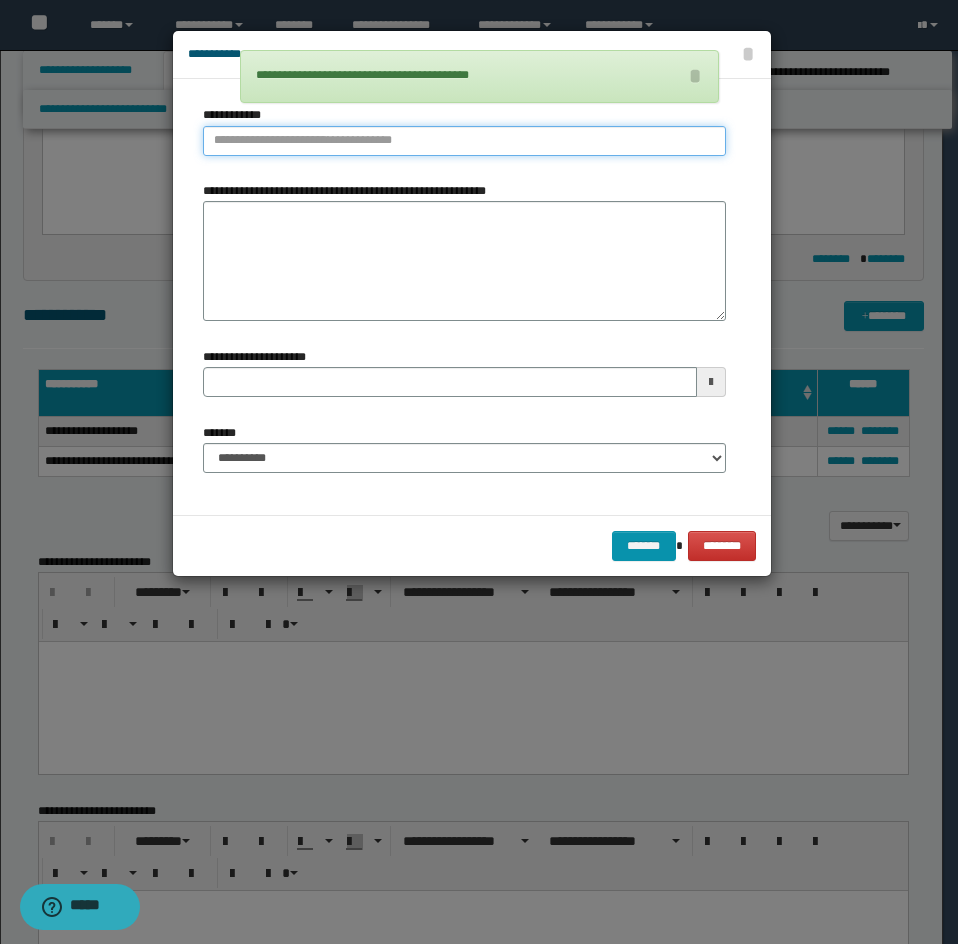 click on "**********" at bounding box center (464, 141) 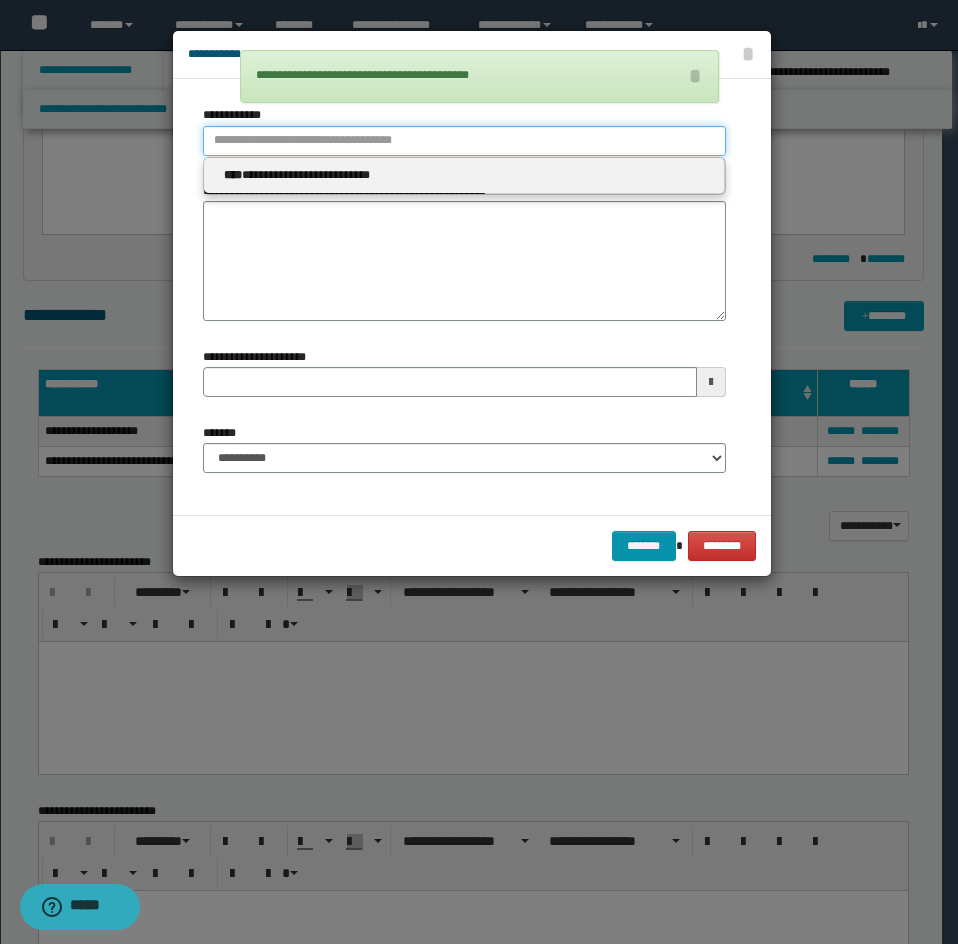 type 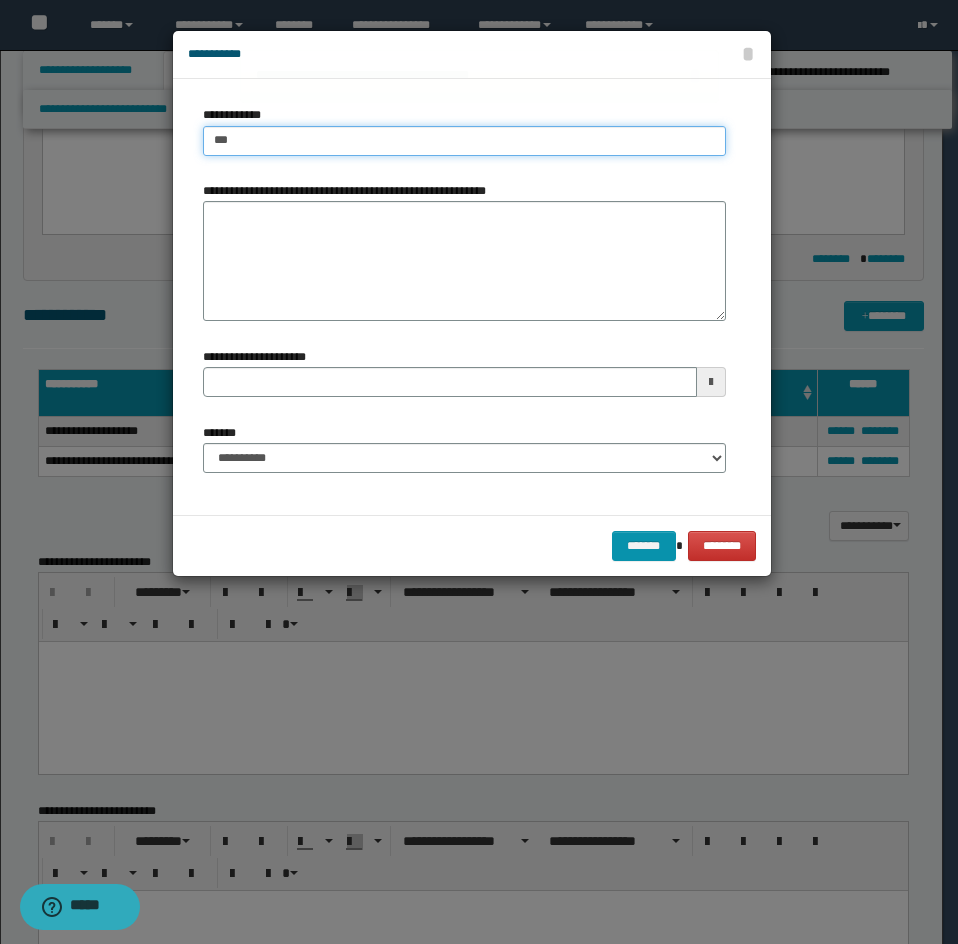 type on "****" 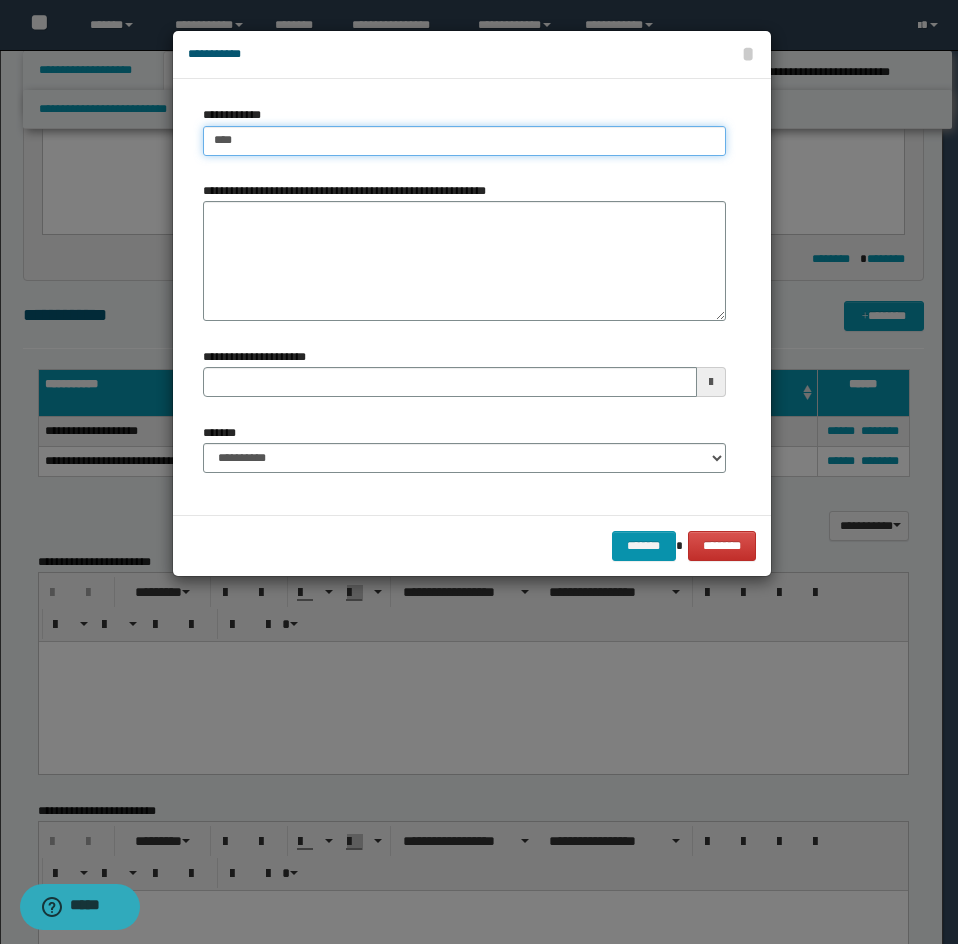 type on "****" 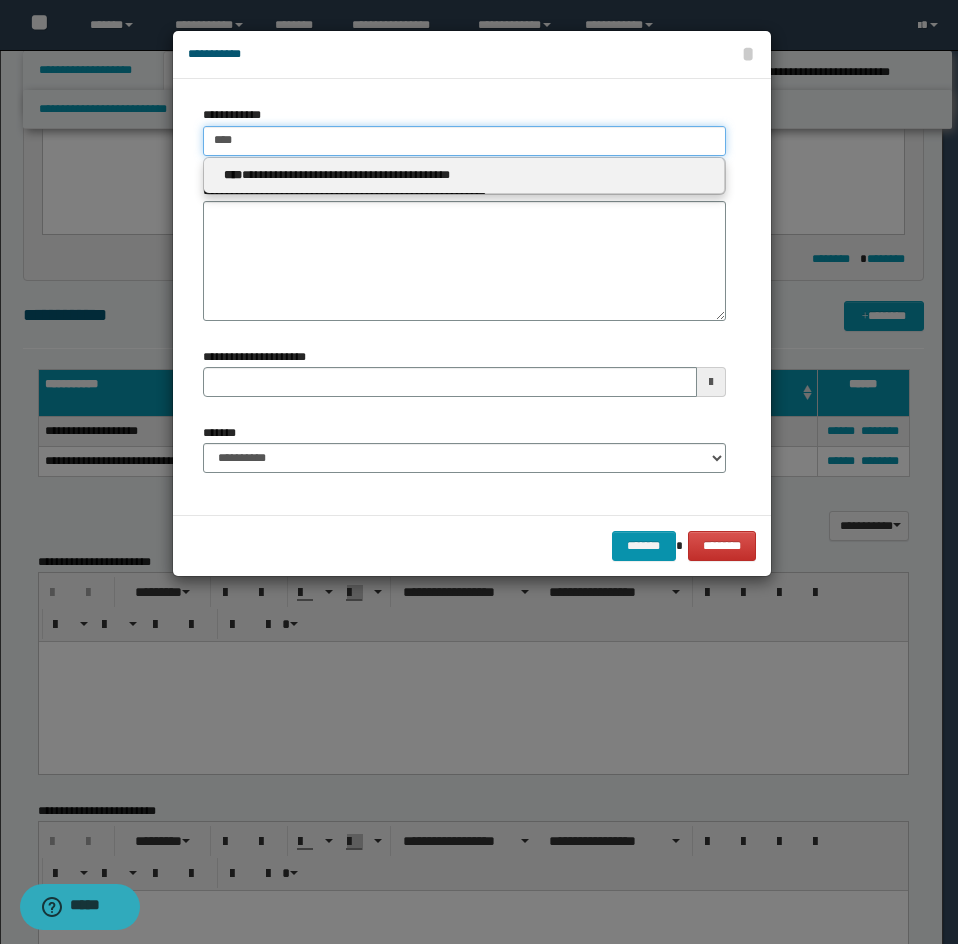 type 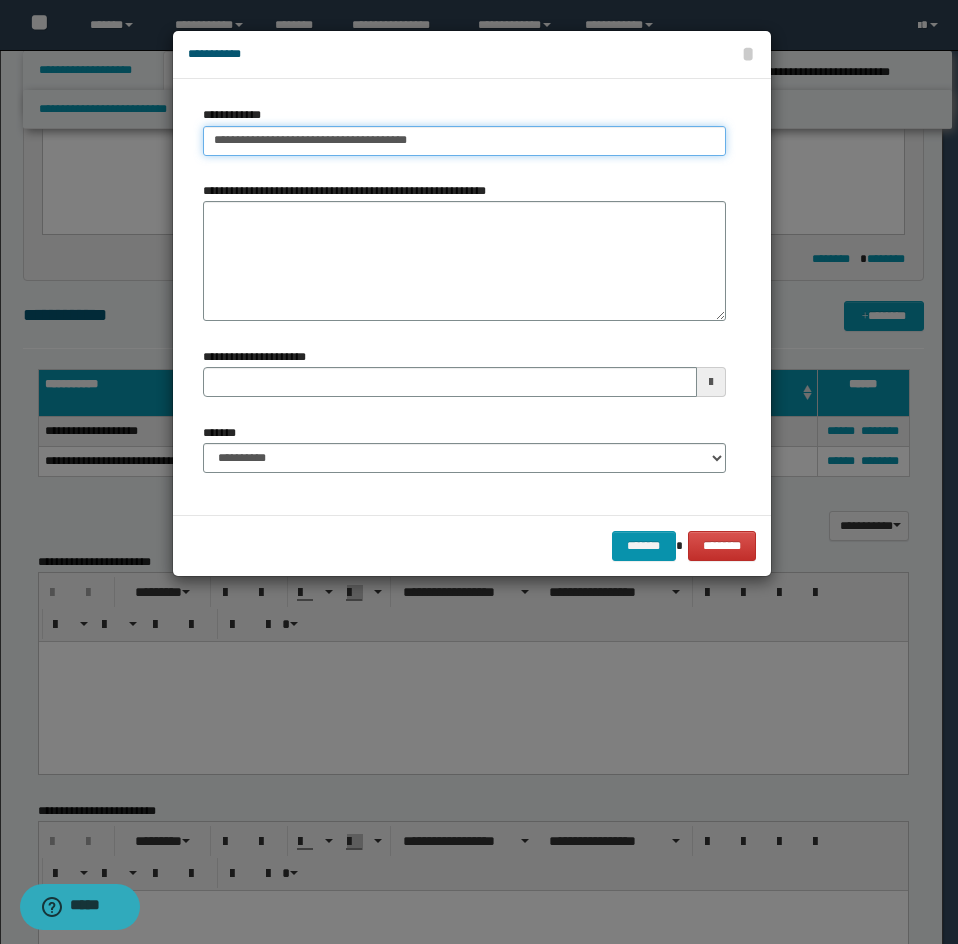type 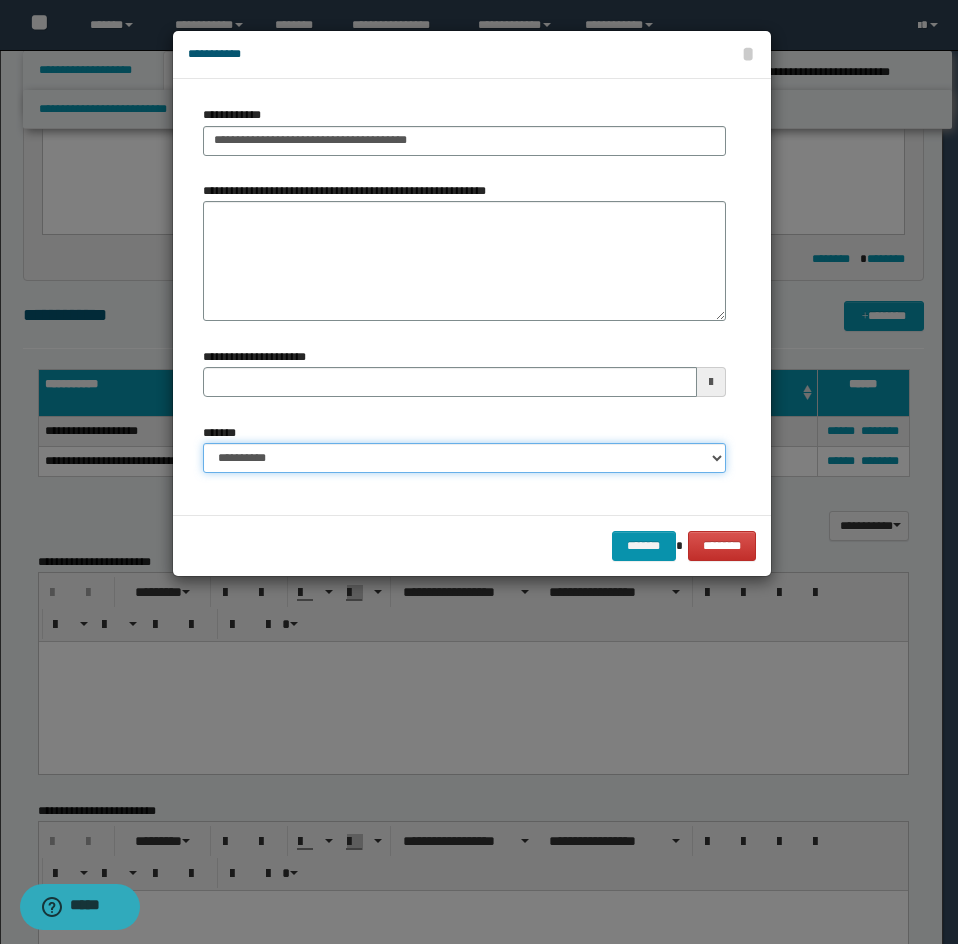 drag, startPoint x: 382, startPoint y: 443, endPoint x: 370, endPoint y: 472, distance: 31.38471 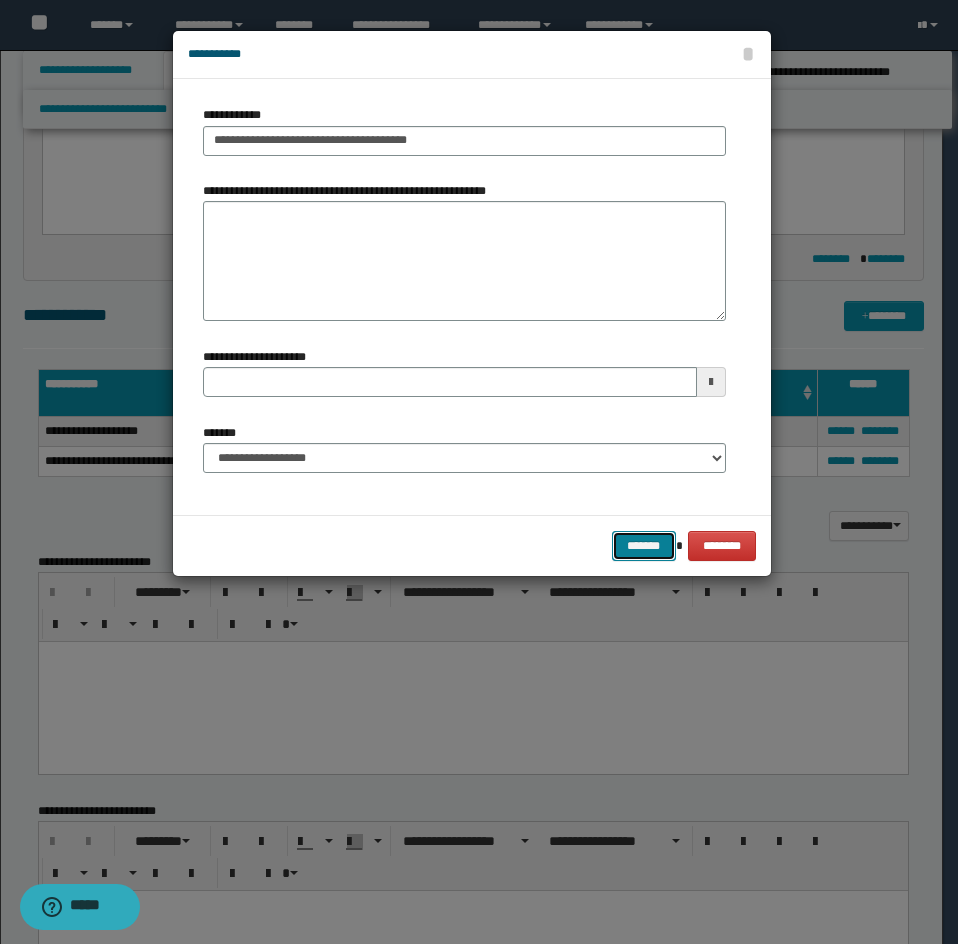 click on "*******" at bounding box center [644, 546] 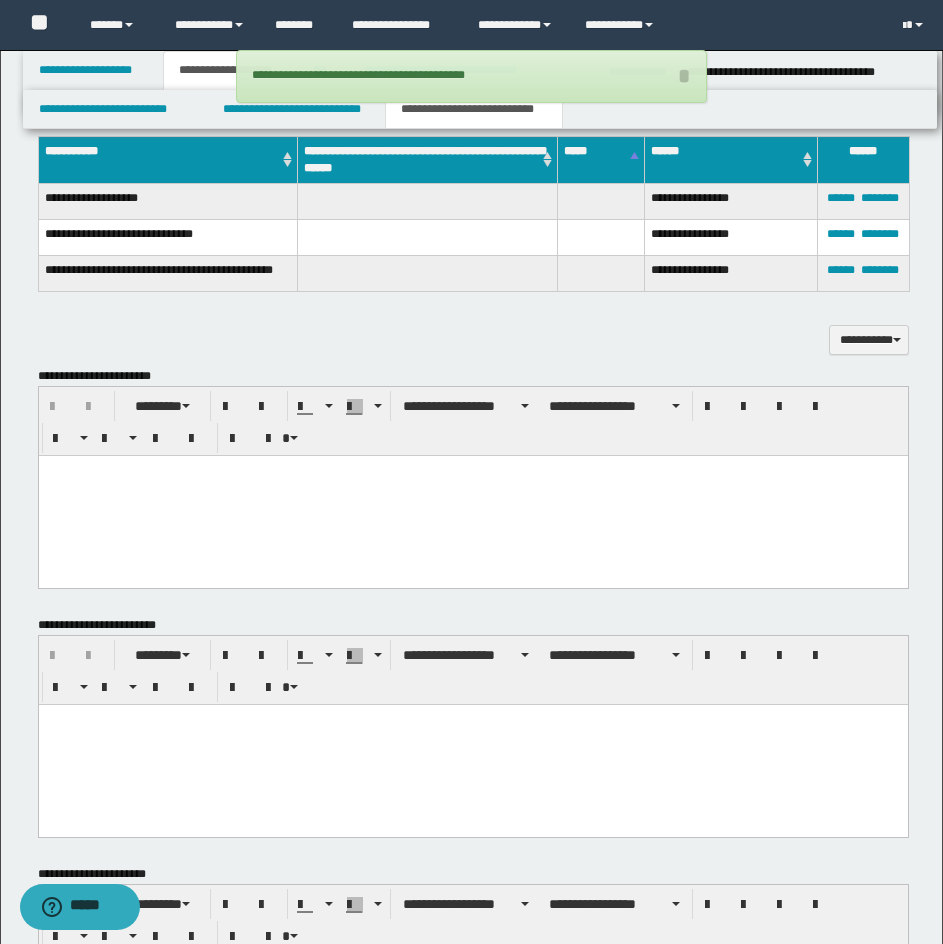 scroll, scrollTop: 1150, scrollLeft: 0, axis: vertical 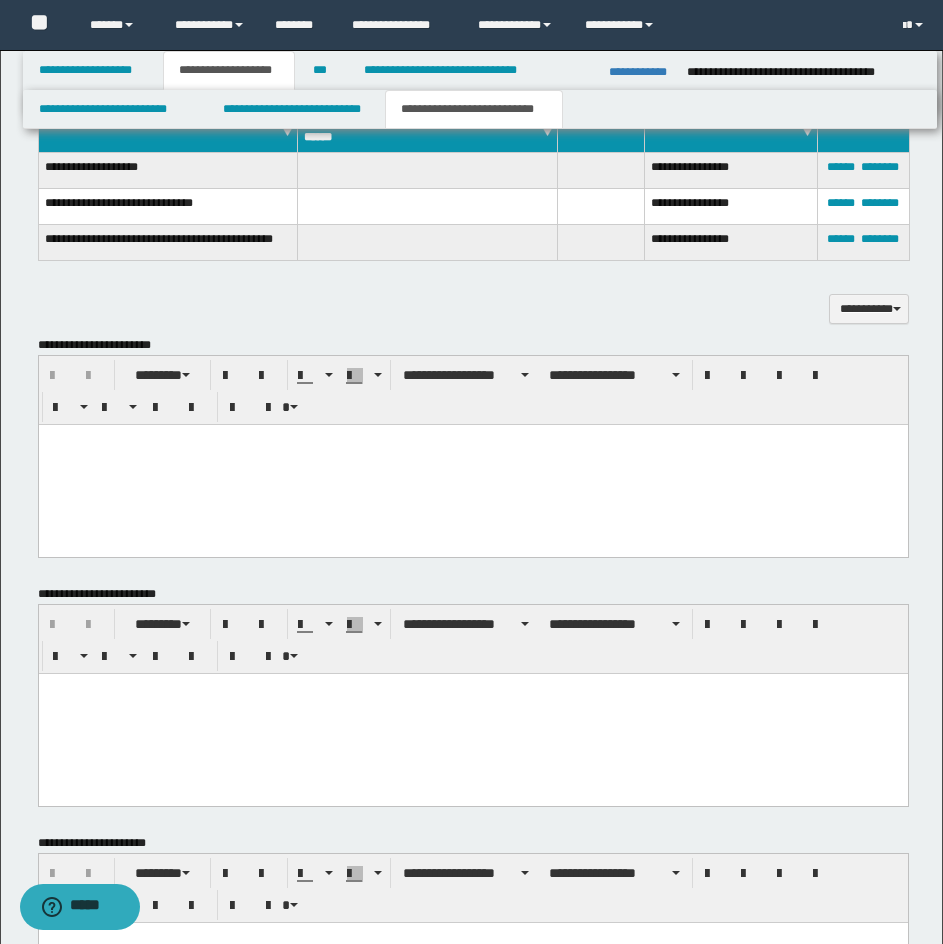 click at bounding box center [472, 464] 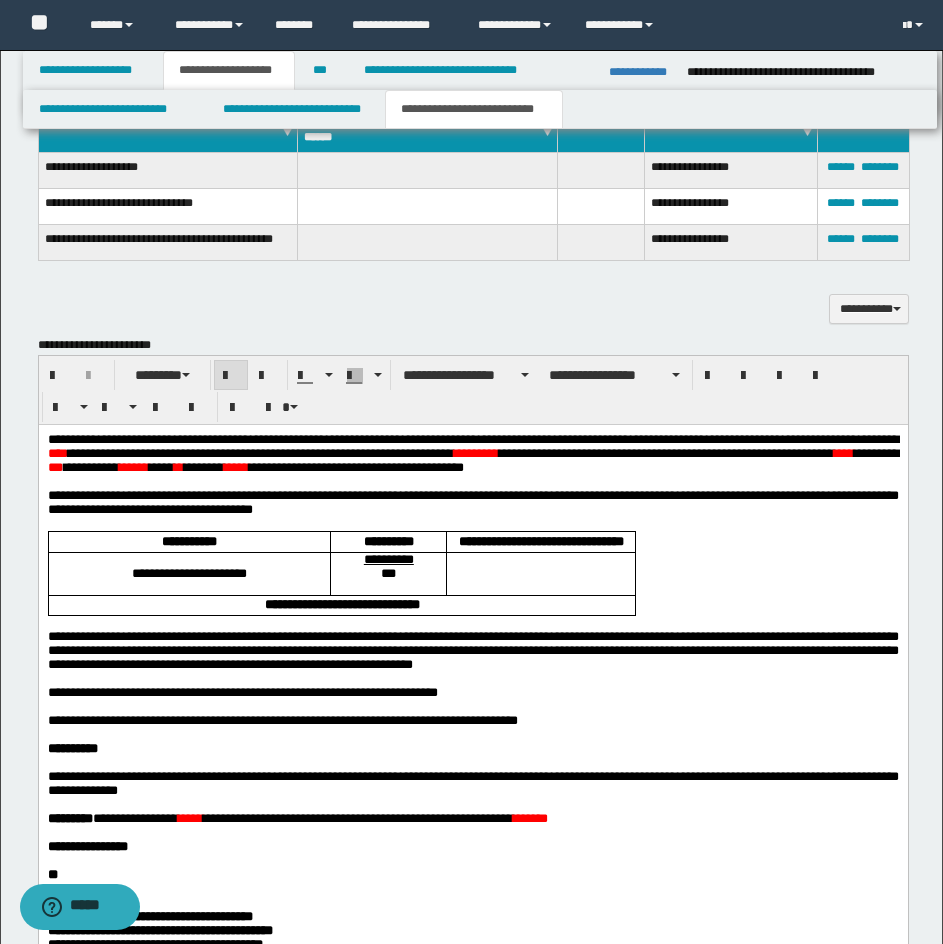 click on "**********" at bounding box center (472, 438) 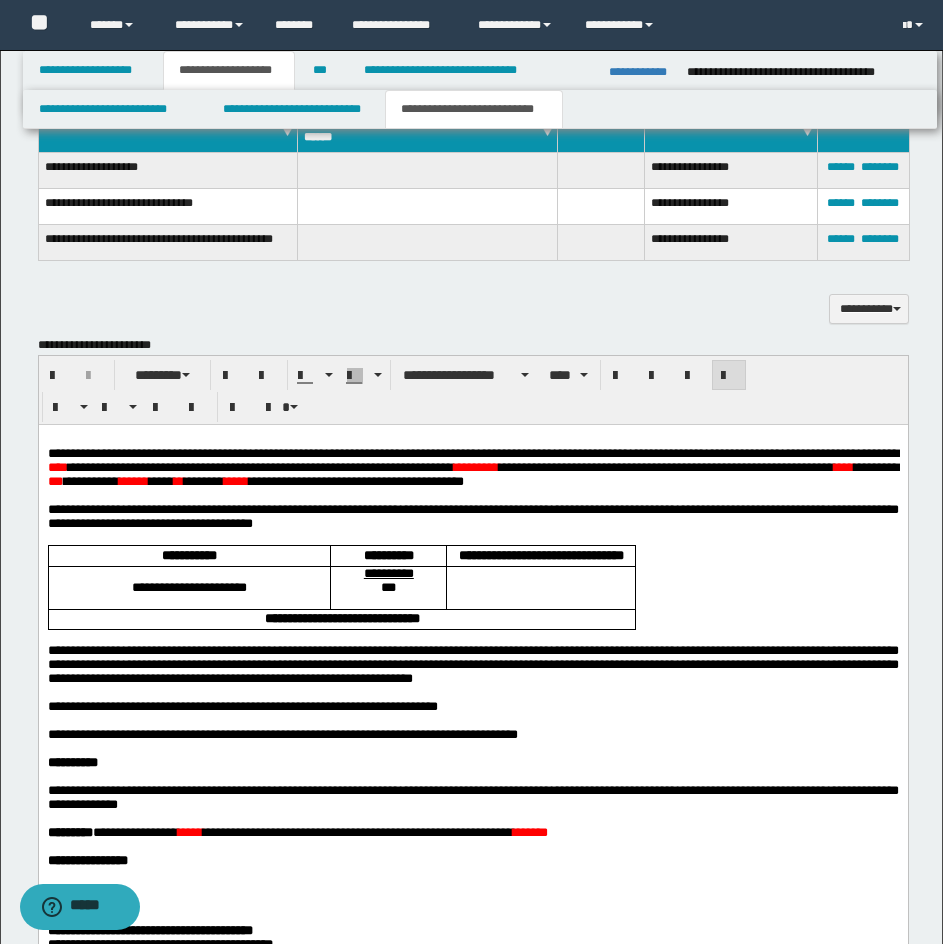 scroll, scrollTop: 2081, scrollLeft: 0, axis: vertical 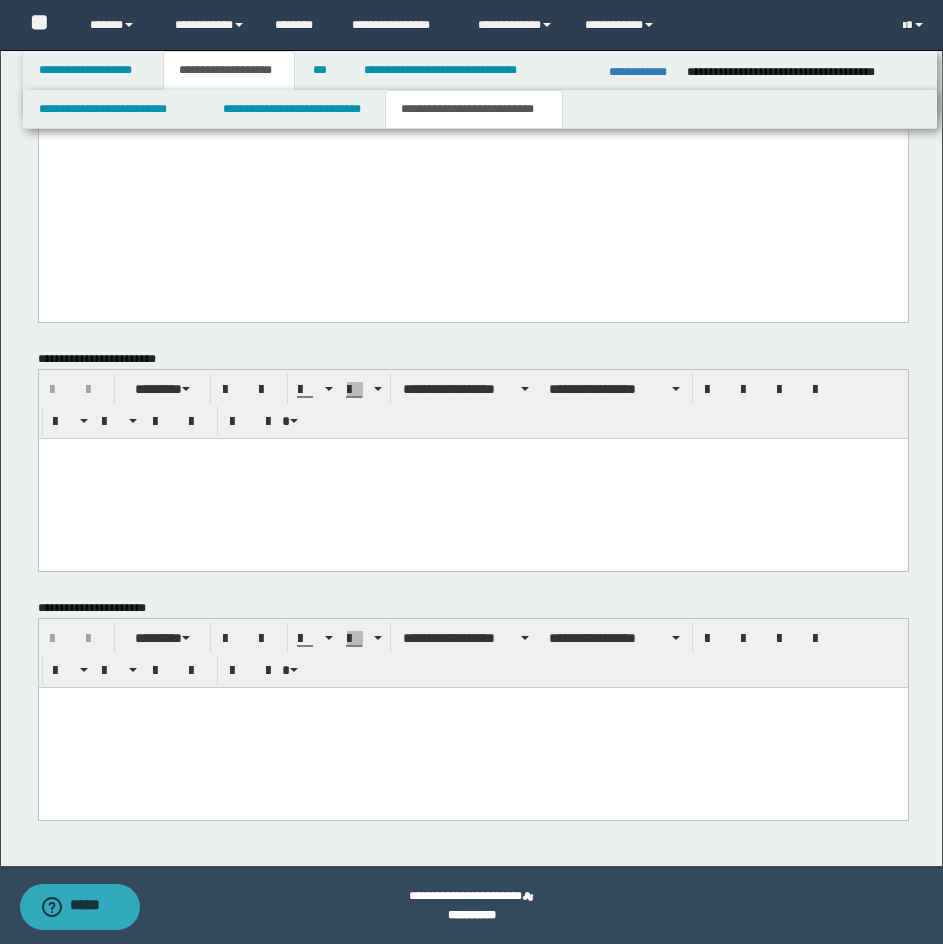 click at bounding box center [472, 727] 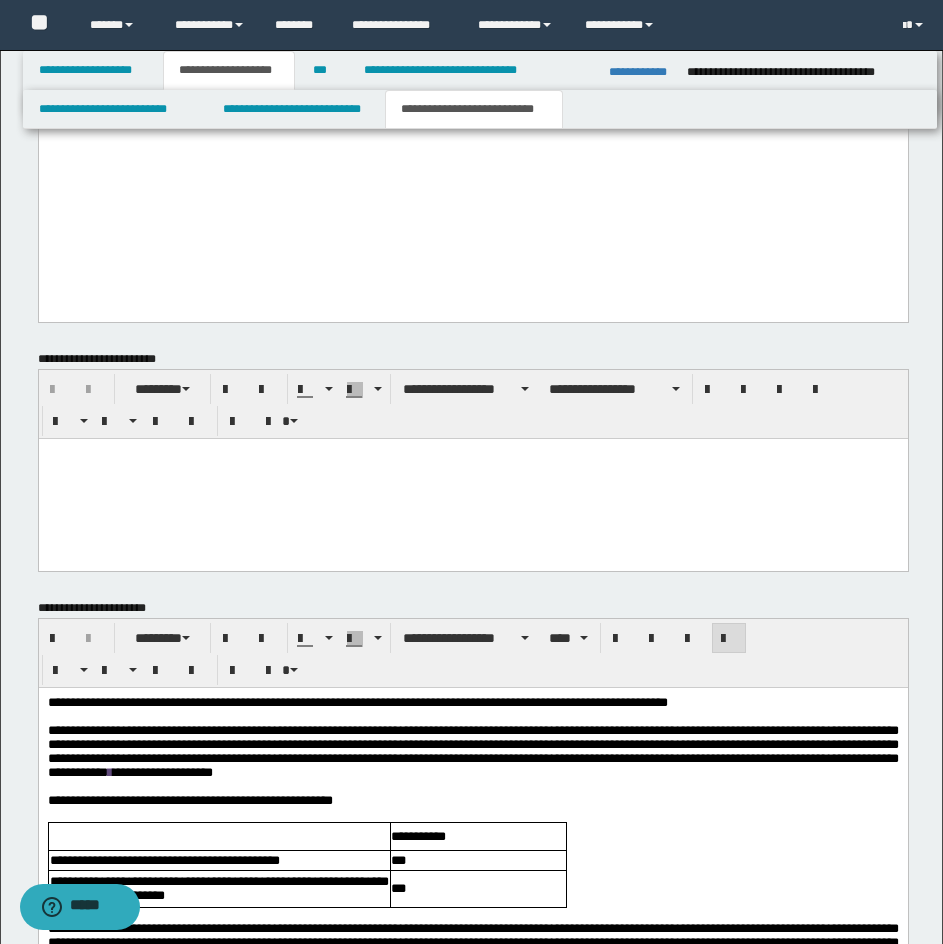 click on "**********" at bounding box center (357, 701) 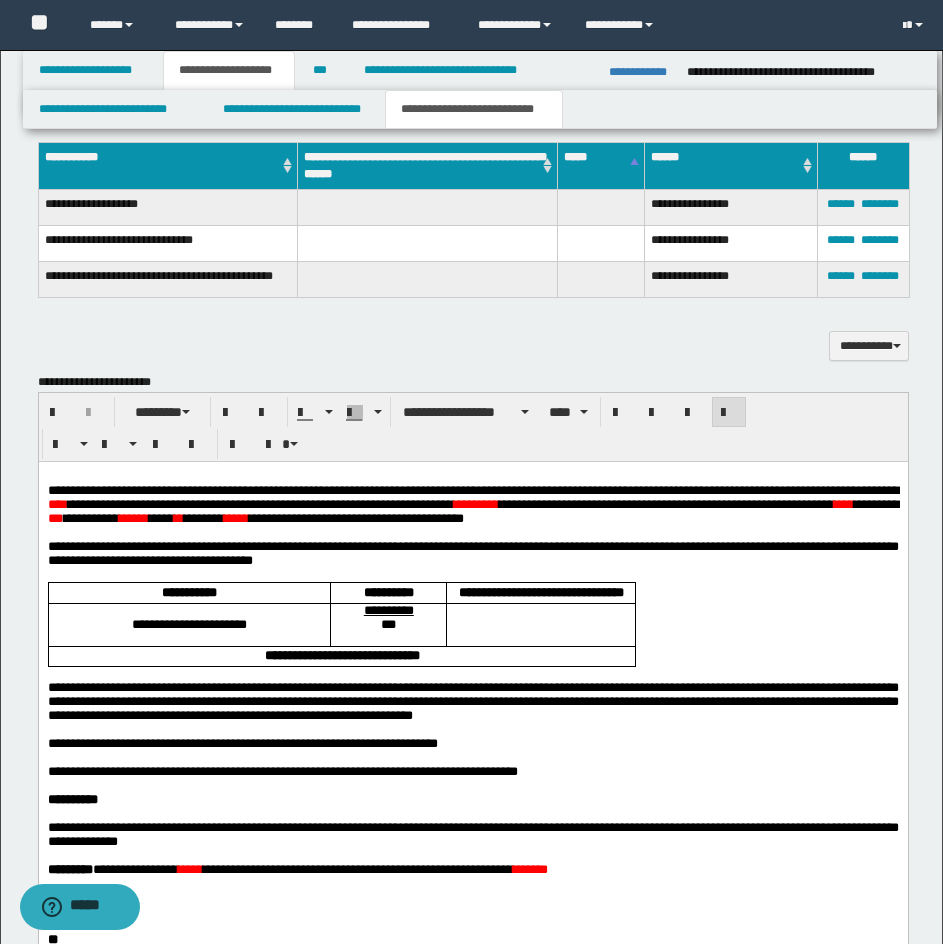 scroll, scrollTop: 1073, scrollLeft: 0, axis: vertical 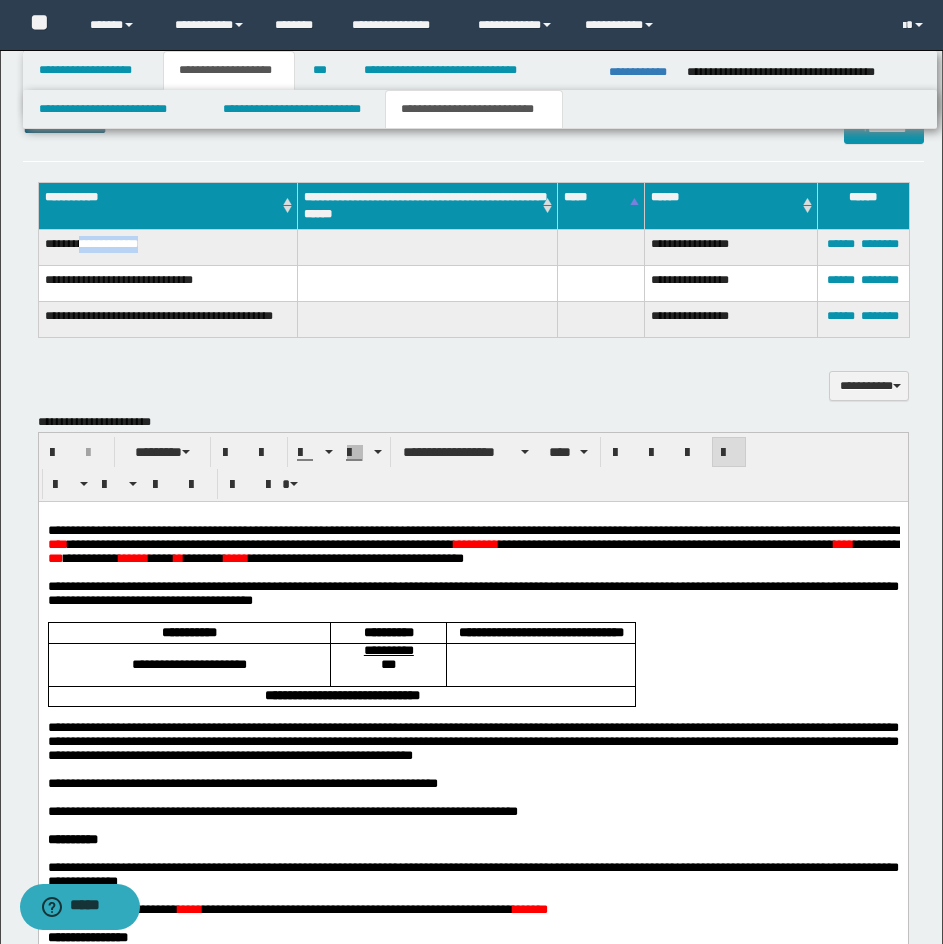 drag, startPoint x: 86, startPoint y: 245, endPoint x: 215, endPoint y: 245, distance: 129 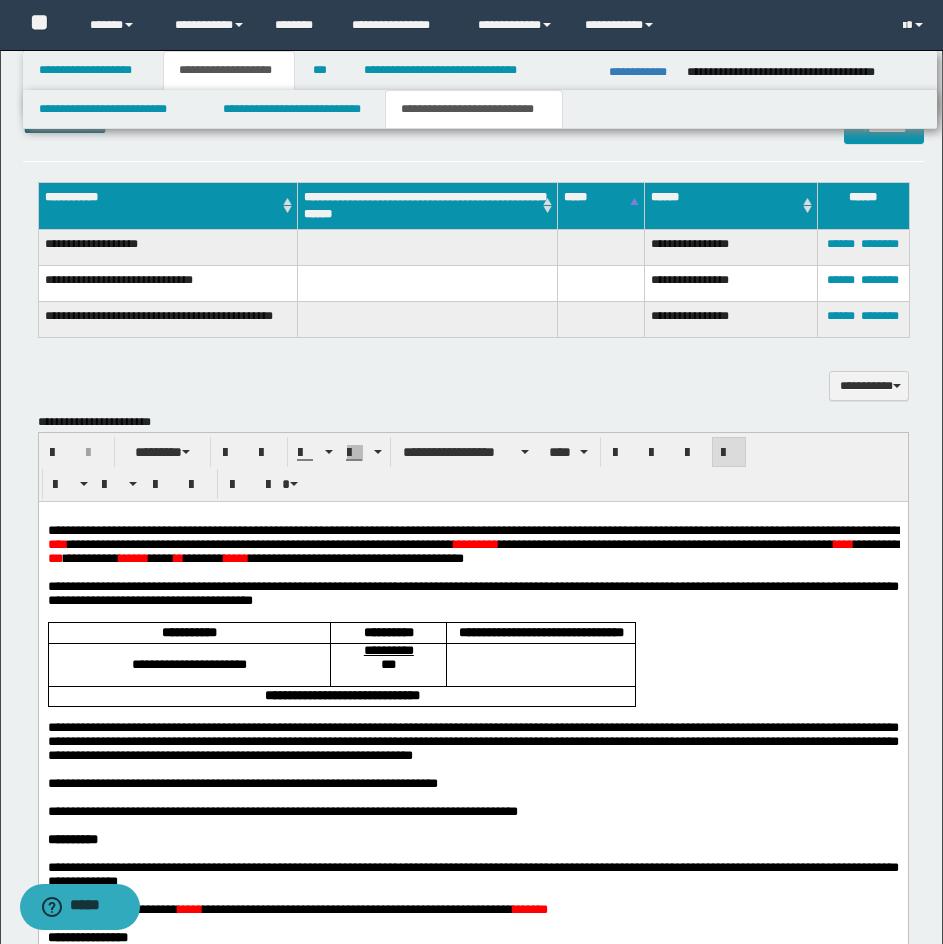 click on "**********" at bounding box center (168, 283) 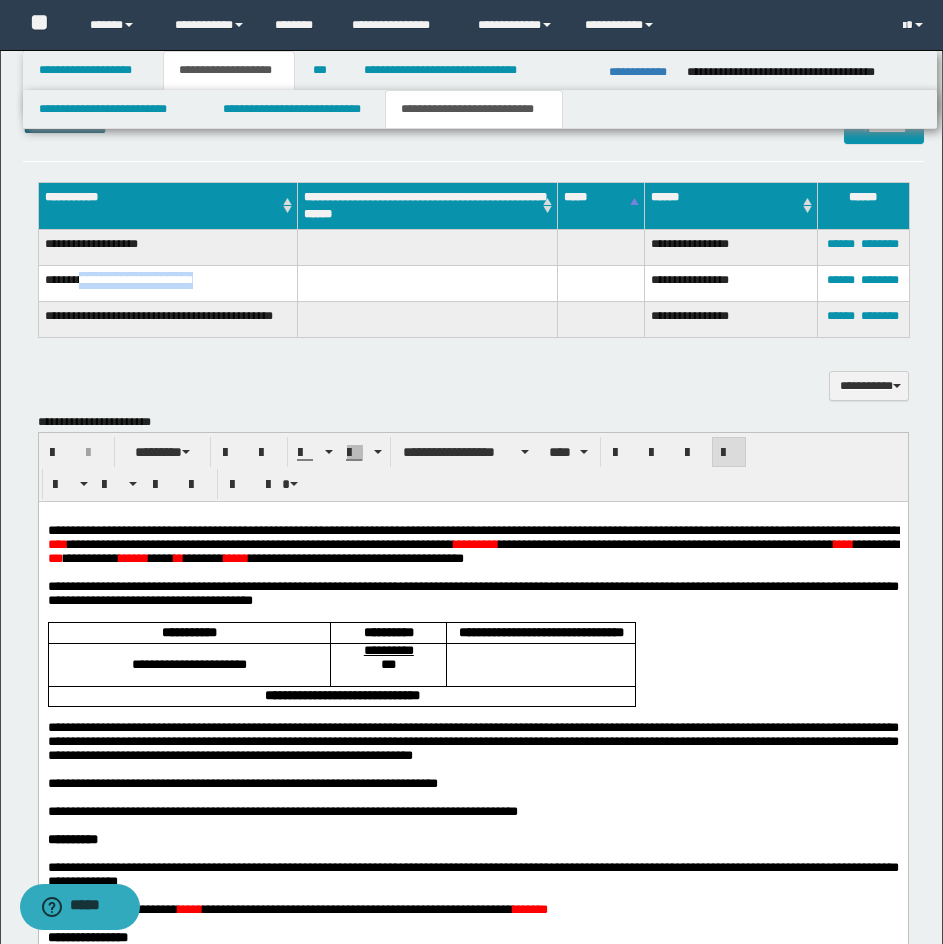 drag, startPoint x: 85, startPoint y: 274, endPoint x: 237, endPoint y: 271, distance: 152.0296 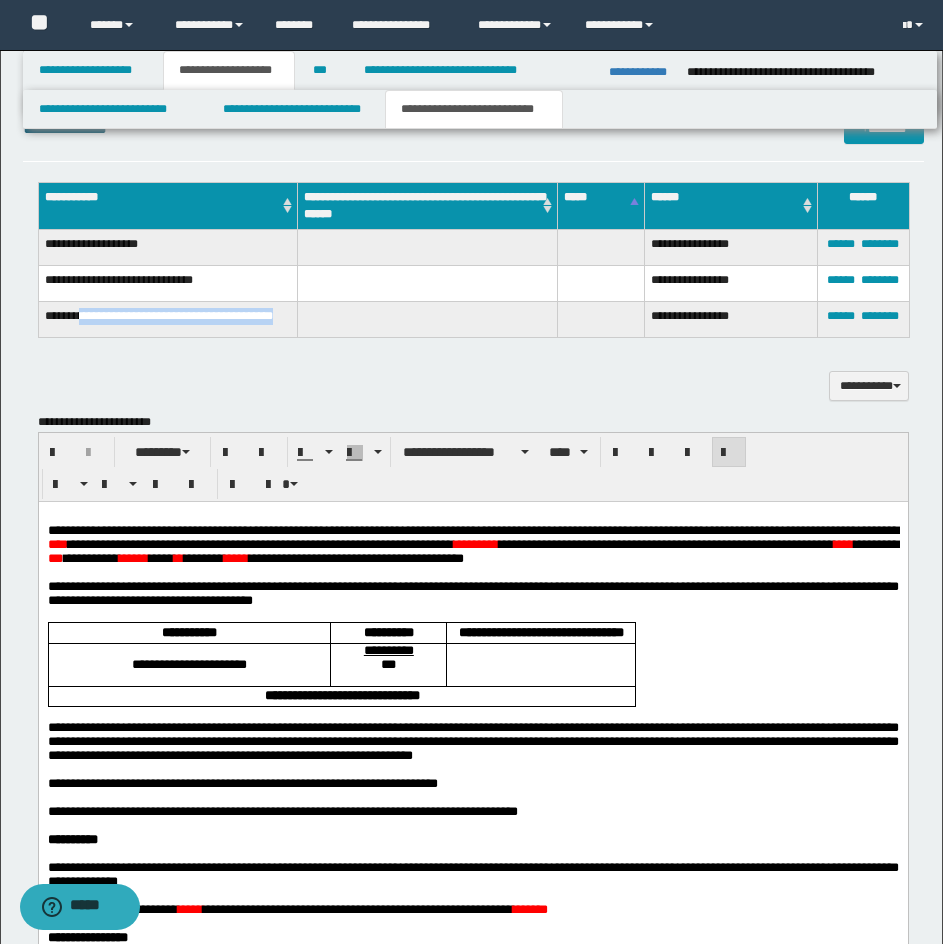 drag, startPoint x: 81, startPoint y: 300, endPoint x: 99, endPoint y: 319, distance: 26.172504 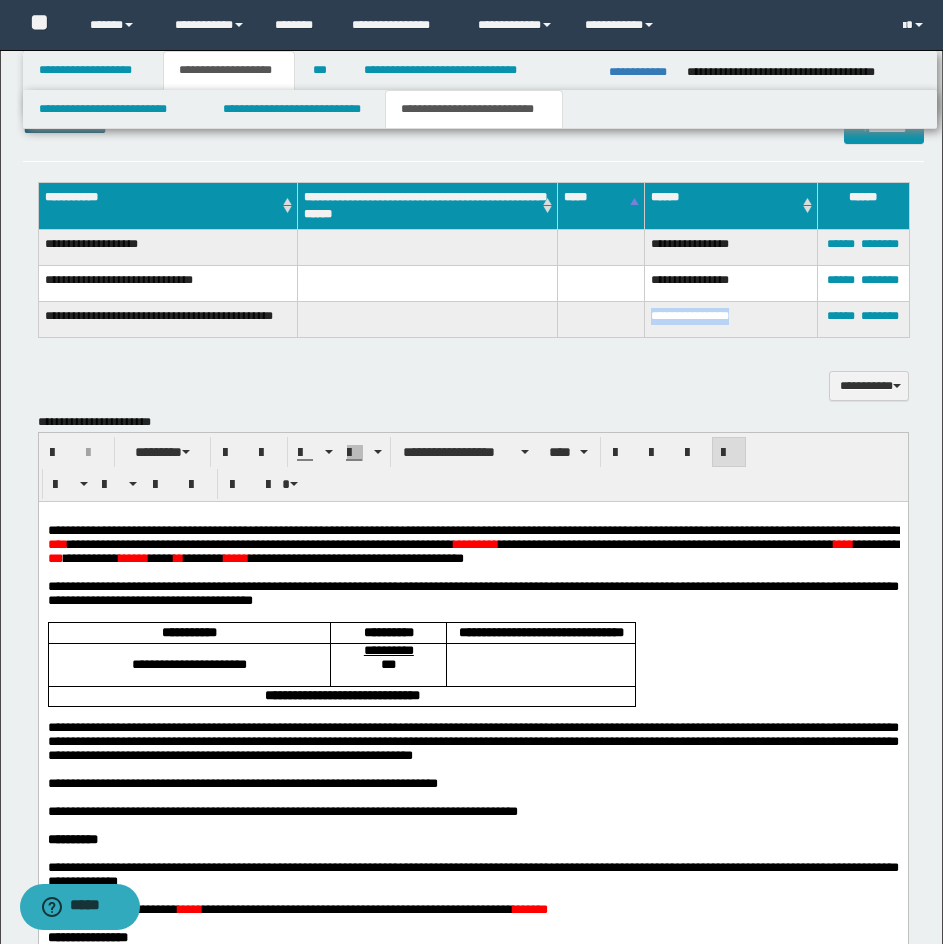 drag, startPoint x: 653, startPoint y: 305, endPoint x: 762, endPoint y: 312, distance: 109.22454 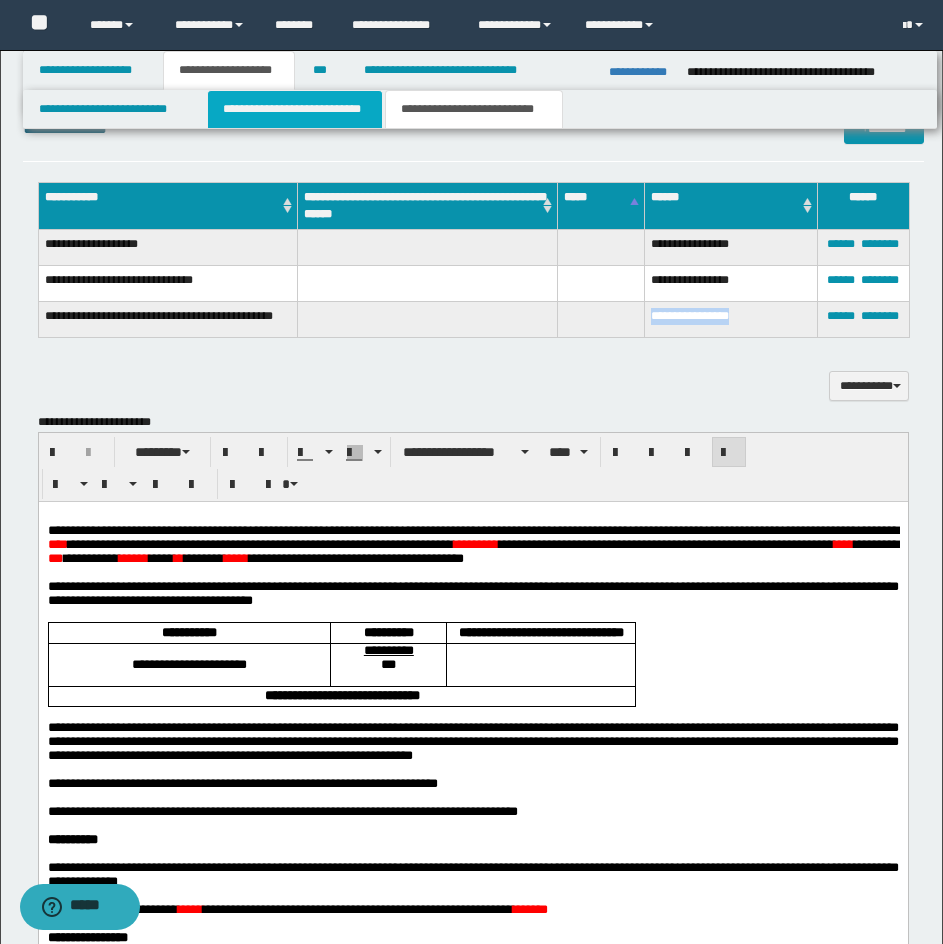 drag, startPoint x: 304, startPoint y: 115, endPoint x: 316, endPoint y: 128, distance: 17.691807 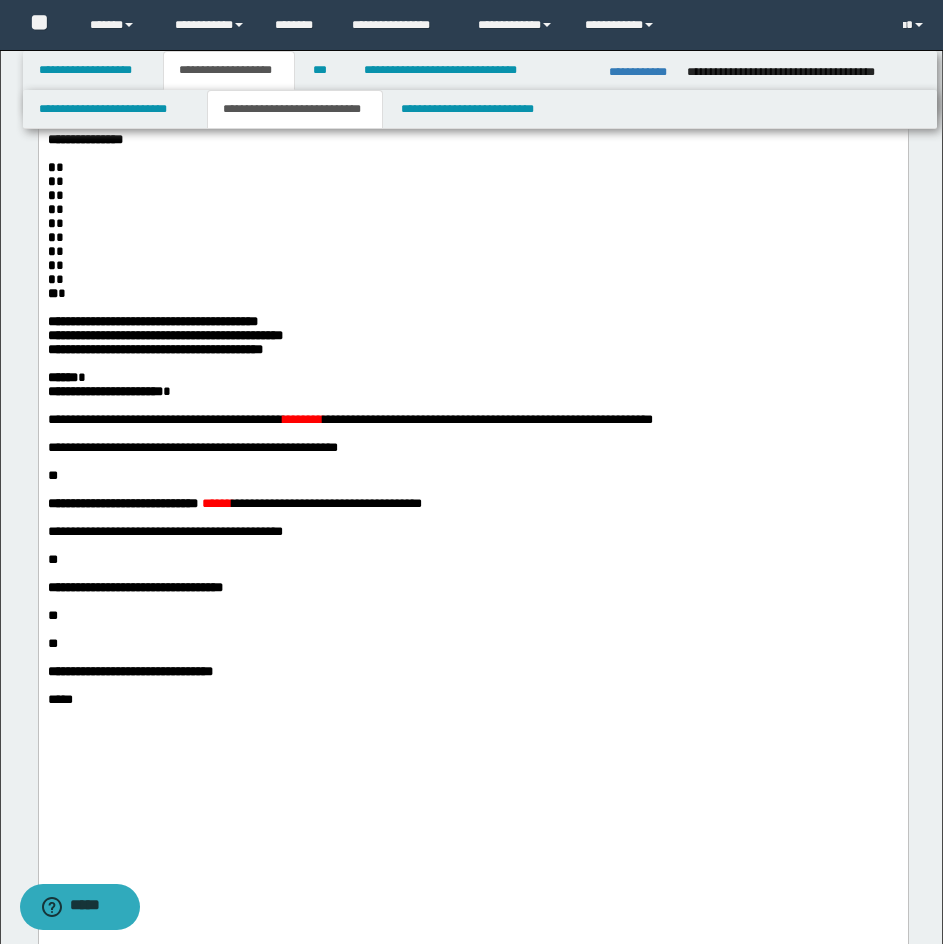 scroll, scrollTop: 464, scrollLeft: 0, axis: vertical 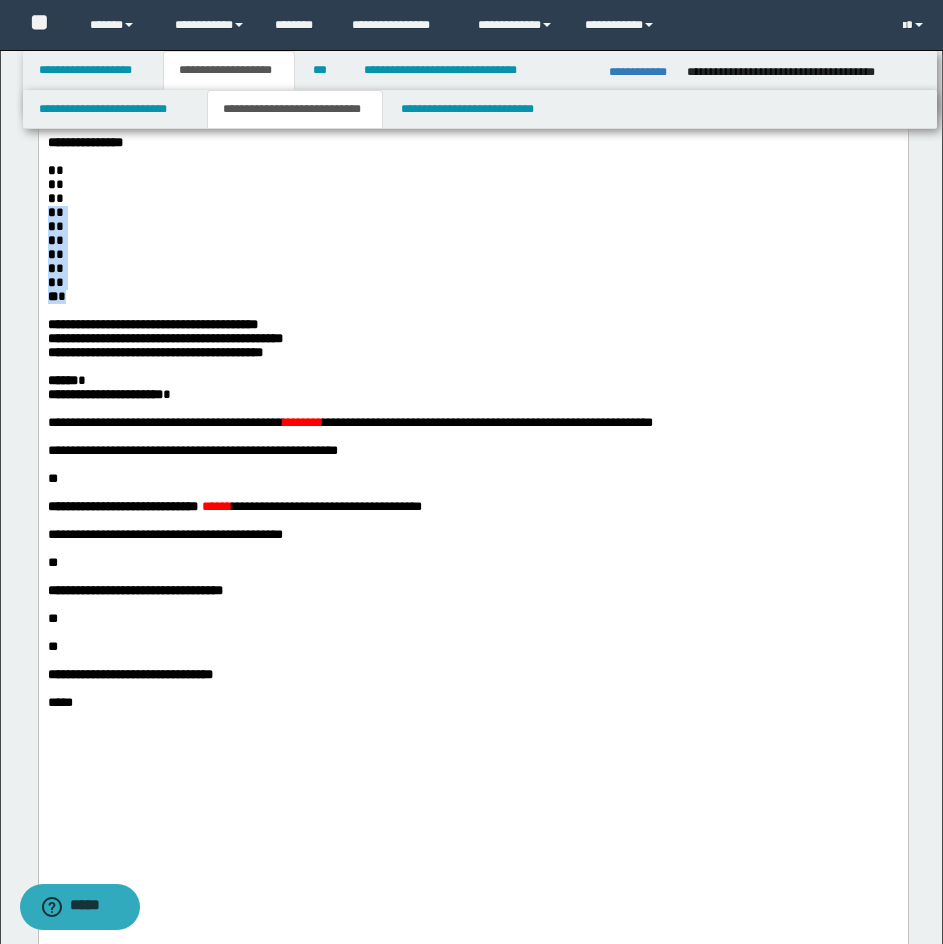 drag, startPoint x: 49, startPoint y: 279, endPoint x: 68, endPoint y: 369, distance: 91.983696 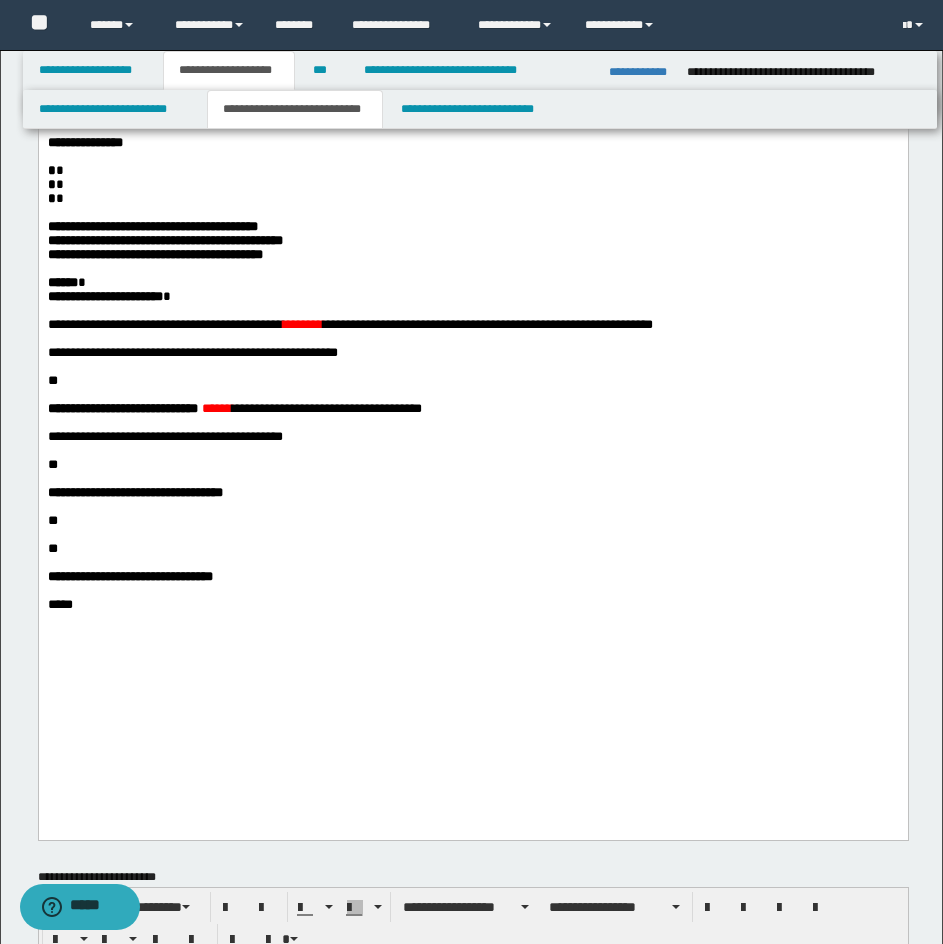 click on "****** *" at bounding box center (472, 283) 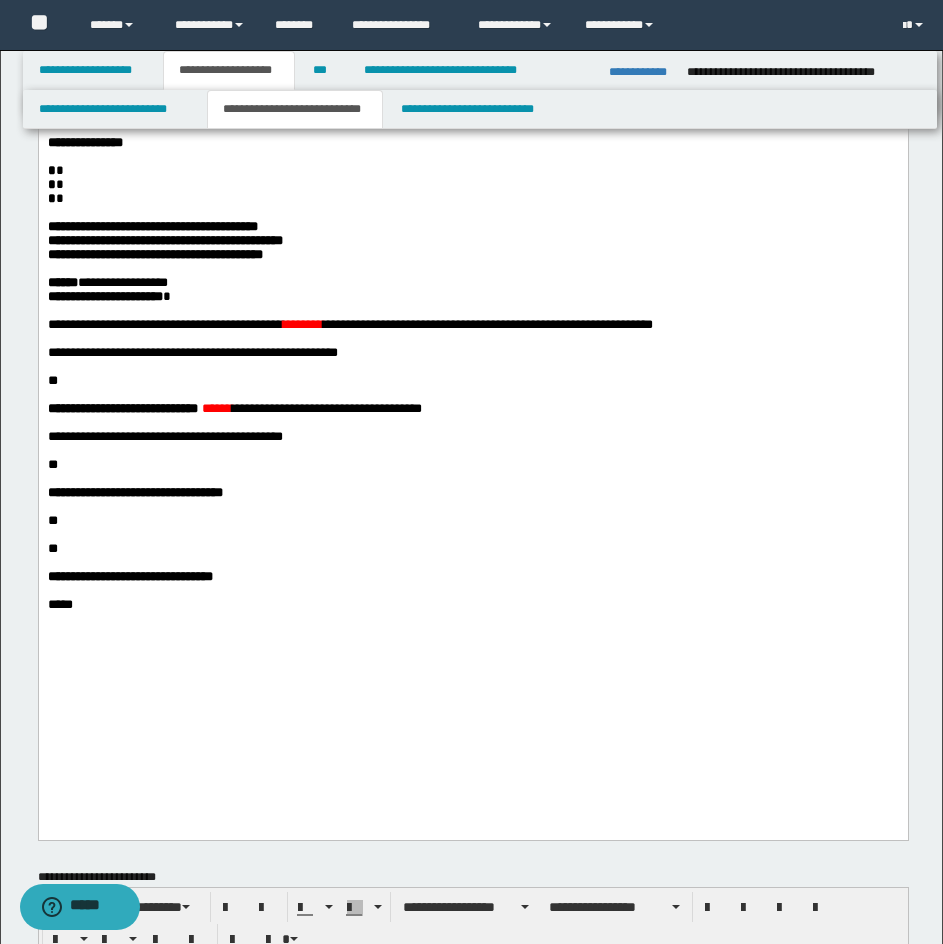 click on "* *" at bounding box center [472, 171] 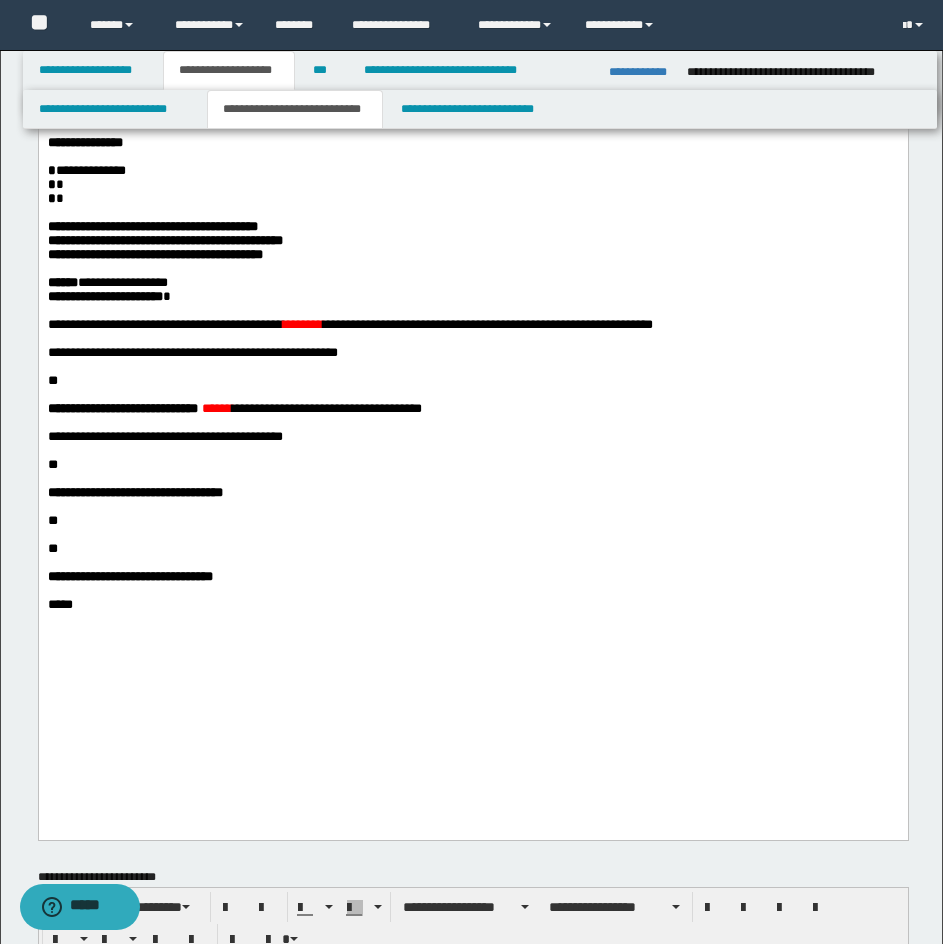 click on "* *" at bounding box center (472, 185) 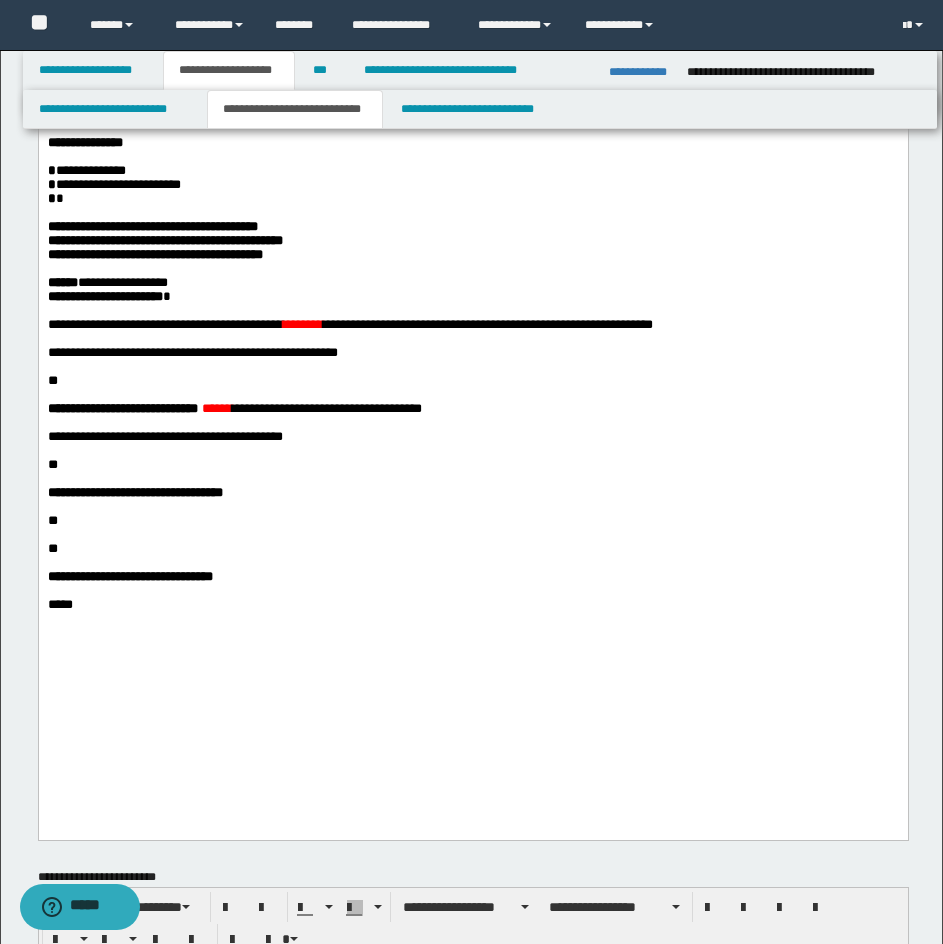 click on "* *" at bounding box center [472, 199] 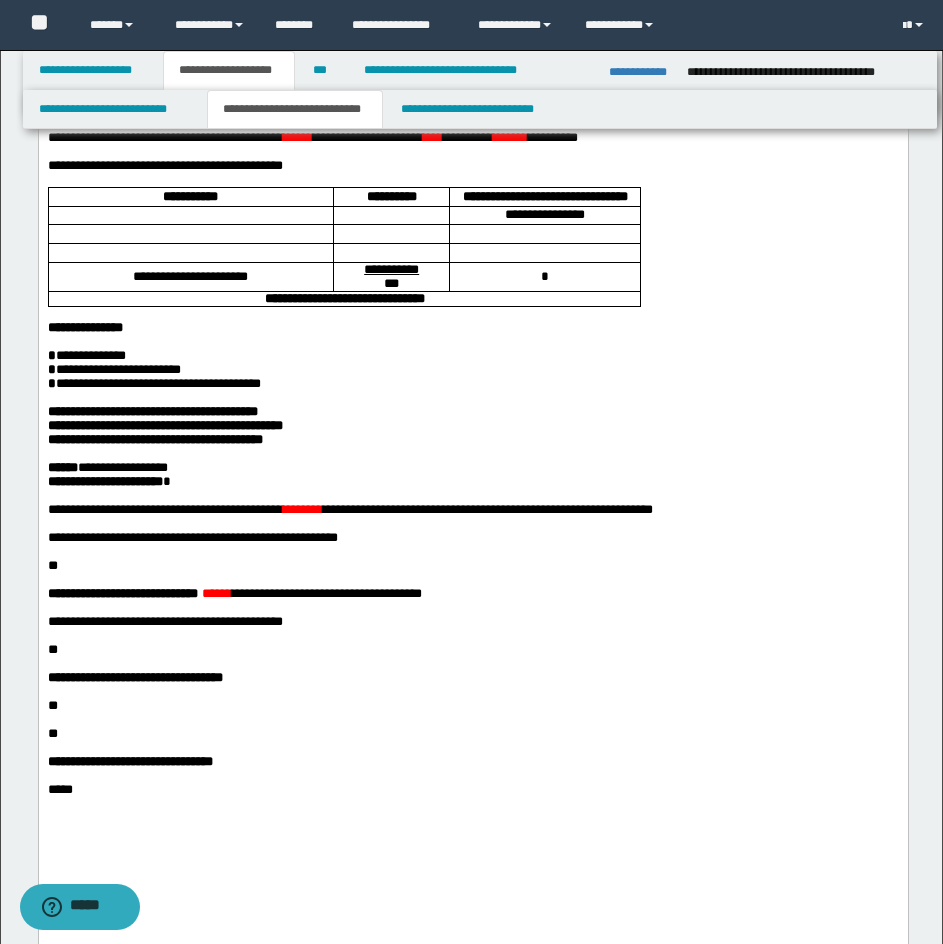 scroll, scrollTop: 159, scrollLeft: 0, axis: vertical 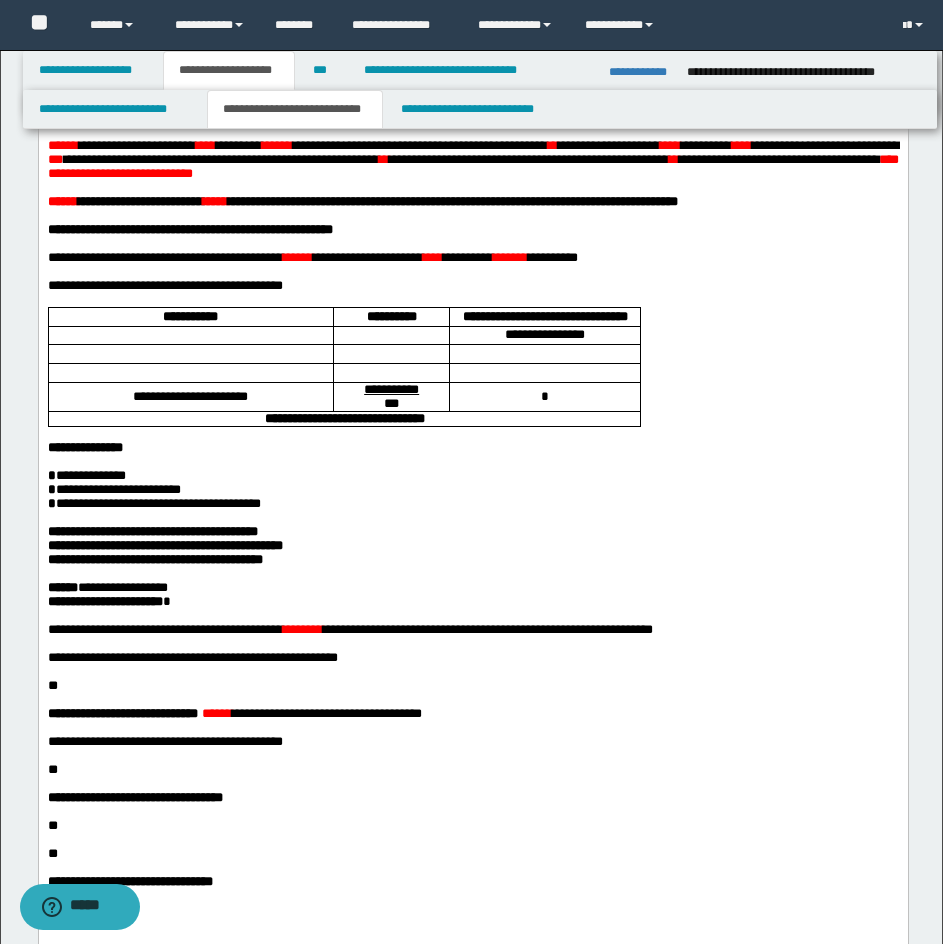 drag, startPoint x: 660, startPoint y: 400, endPoint x: 798, endPoint y: 359, distance: 143.9618 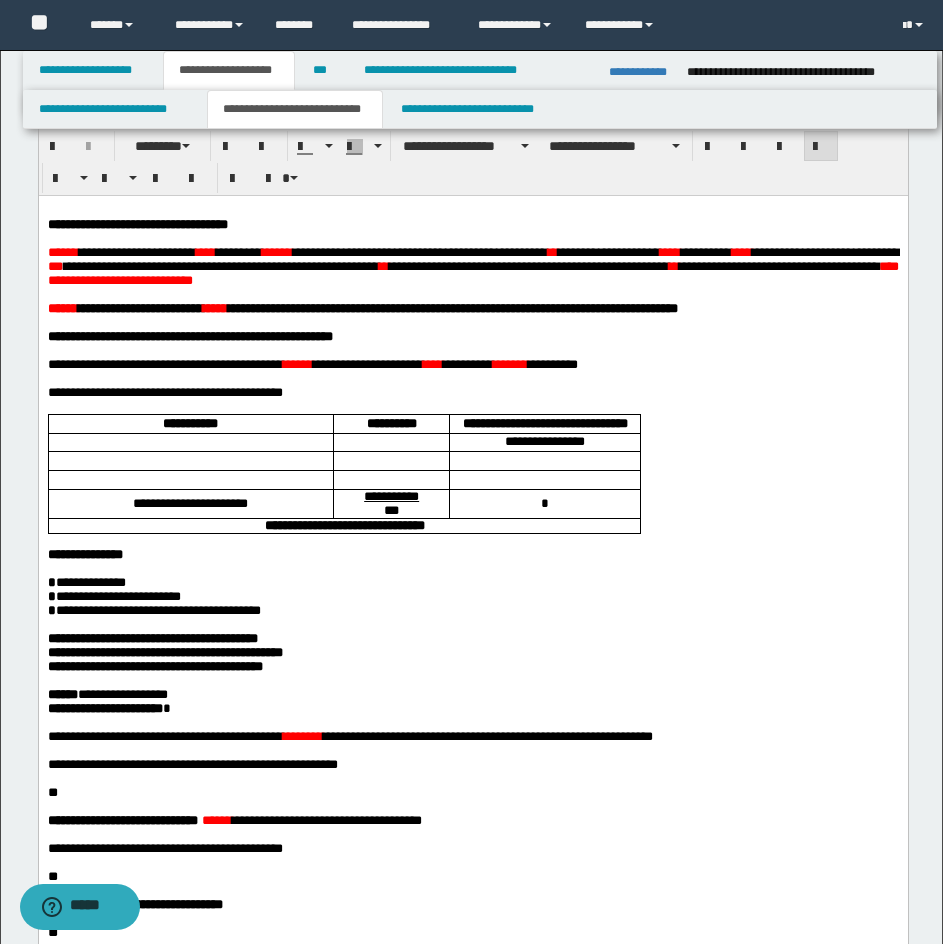 click on "****" at bounding box center [741, 251] 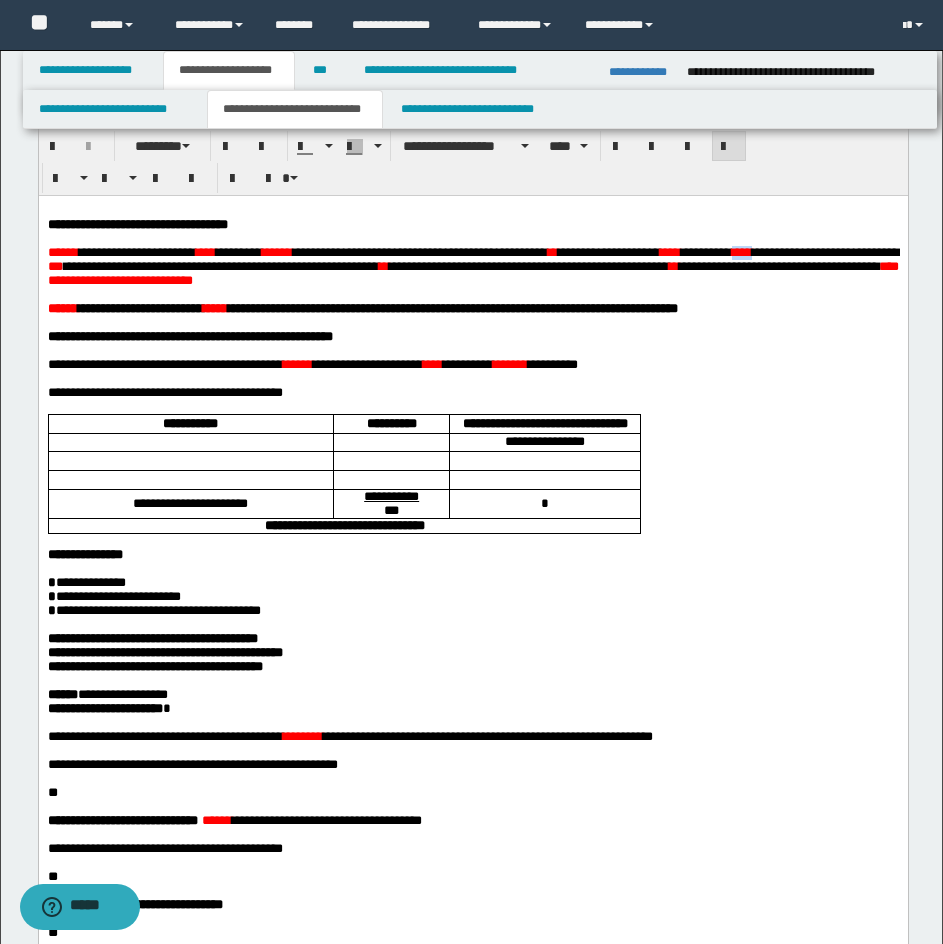 click on "****" at bounding box center (741, 251) 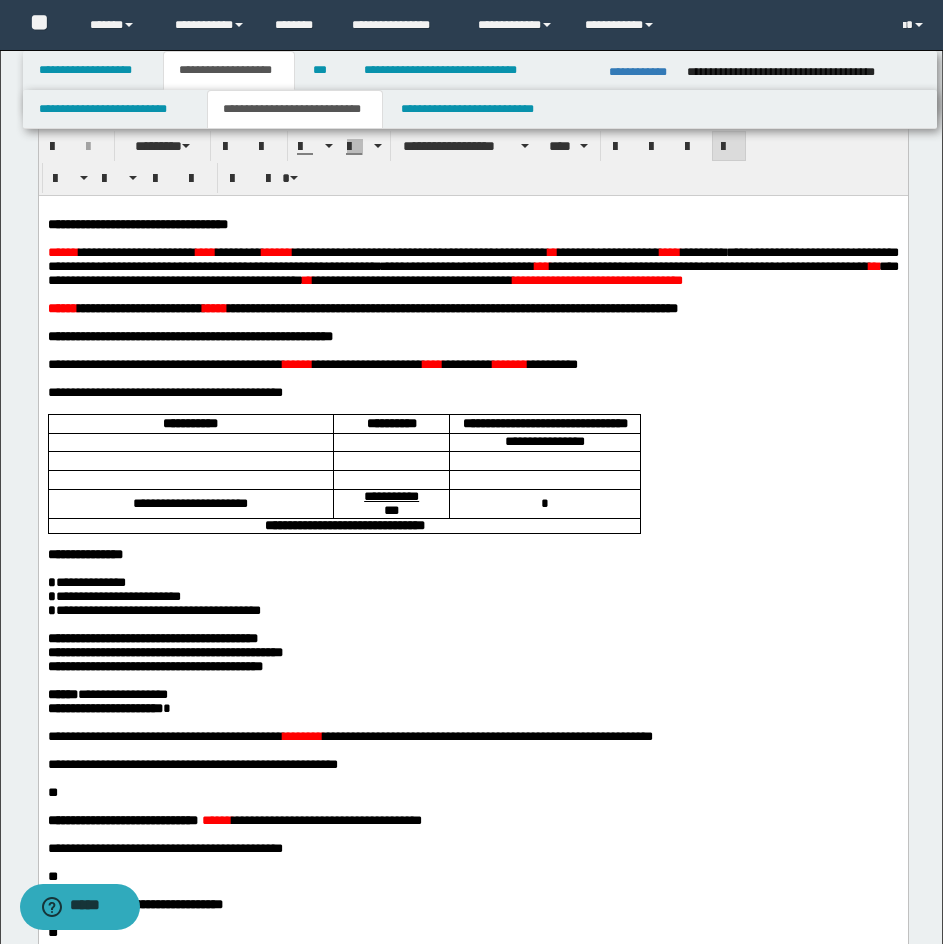 click on "**********" at bounding box center [472, 258] 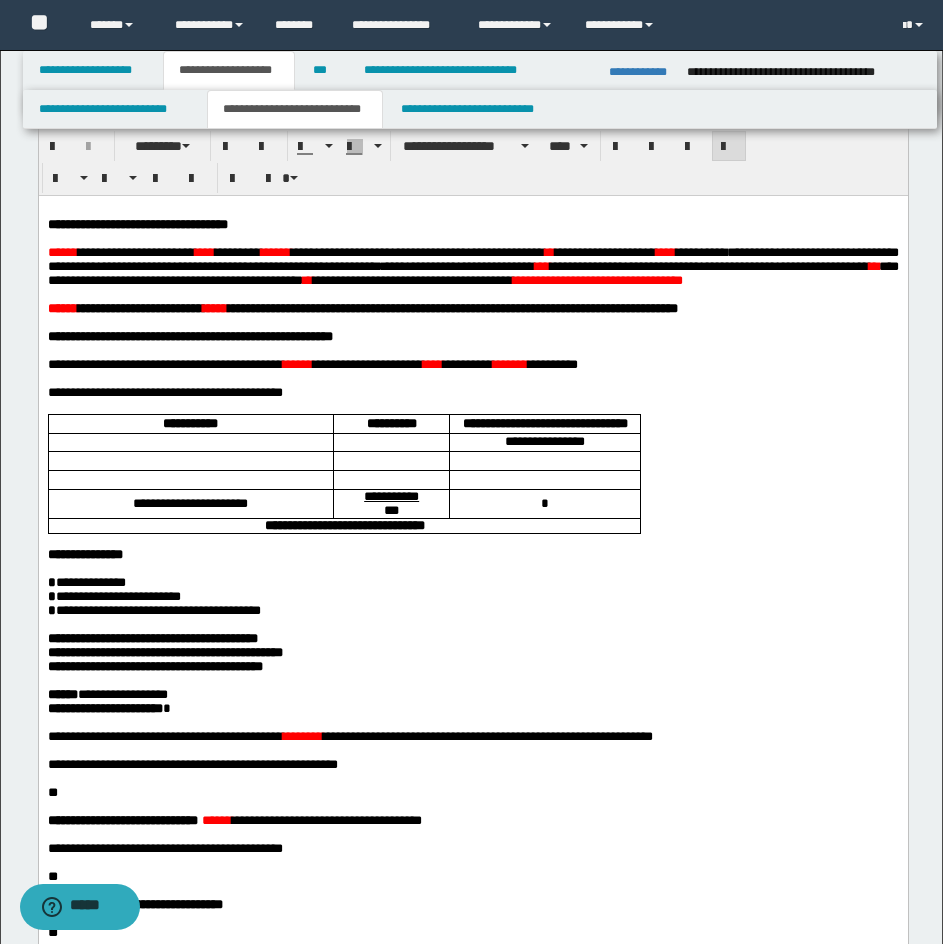 click on "******" at bounding box center [62, 251] 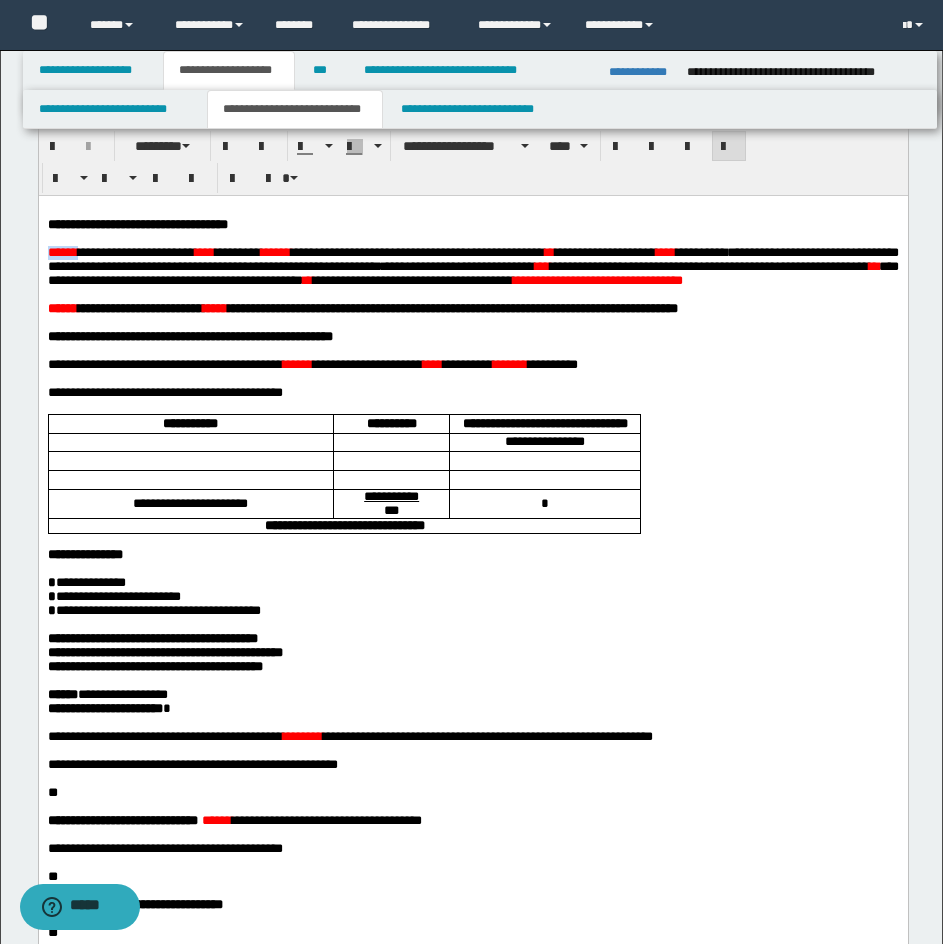 click on "******" at bounding box center (62, 251) 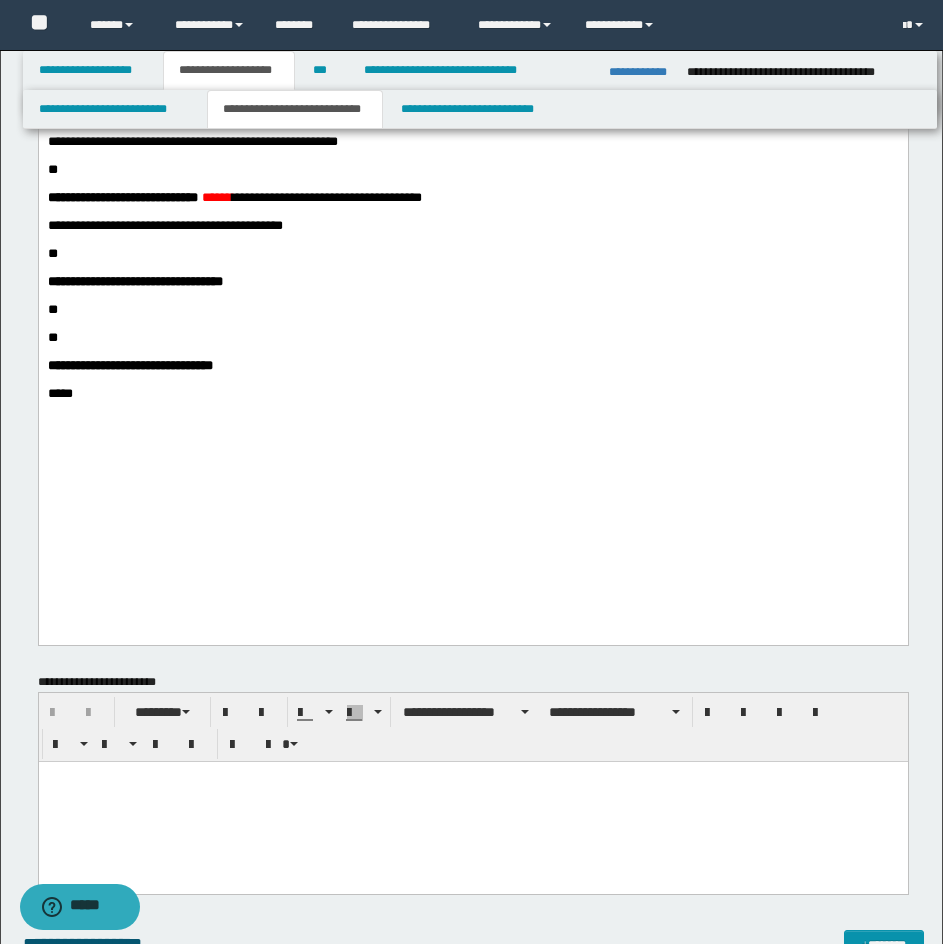 scroll, scrollTop: 693, scrollLeft: 0, axis: vertical 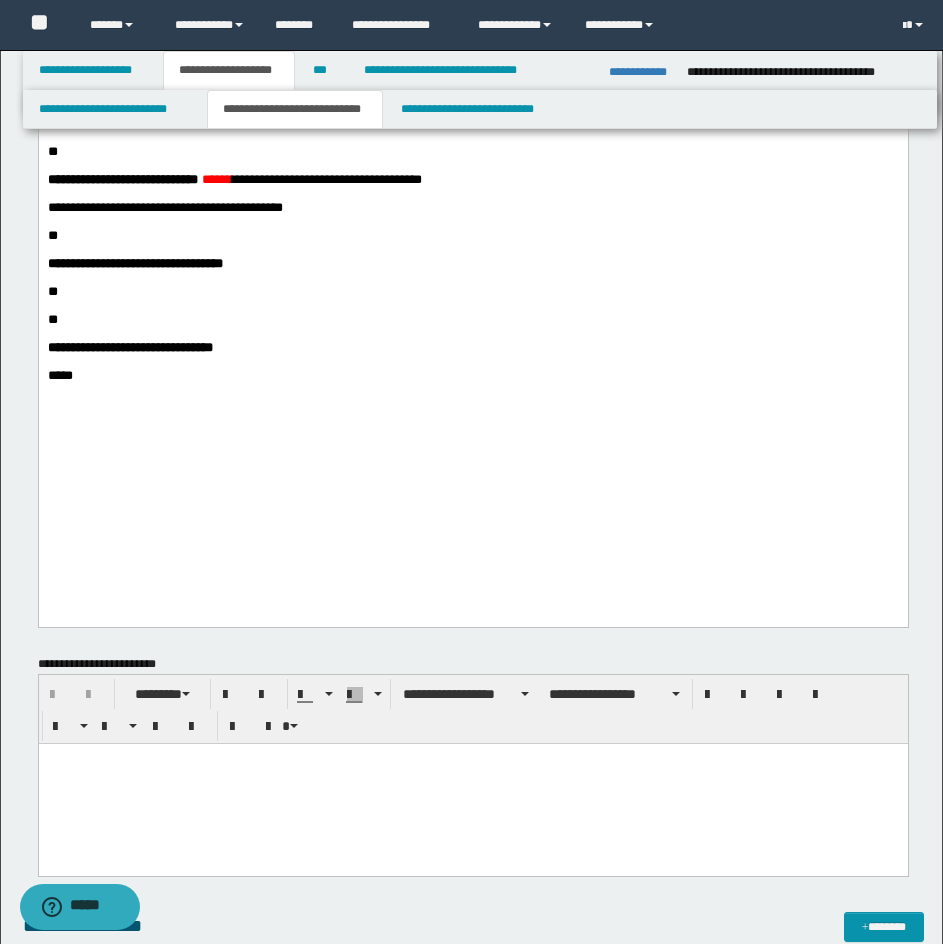 click on "*****" at bounding box center [472, 376] 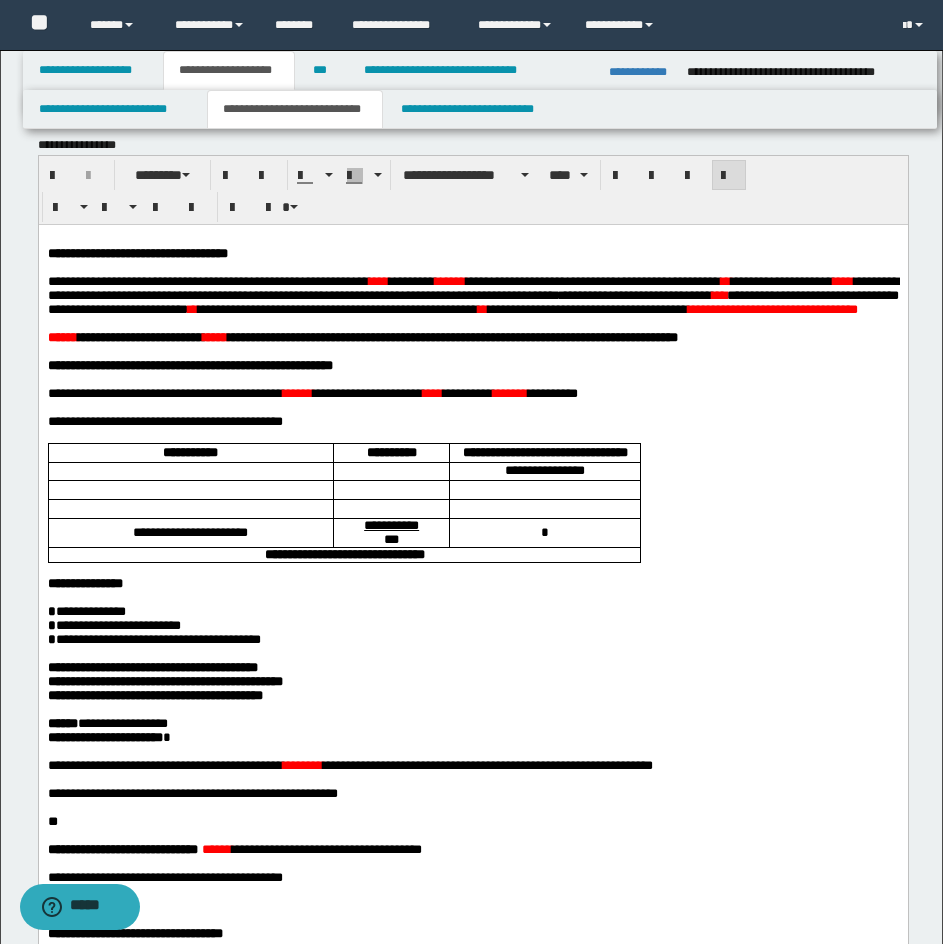 scroll, scrollTop: 0, scrollLeft: 0, axis: both 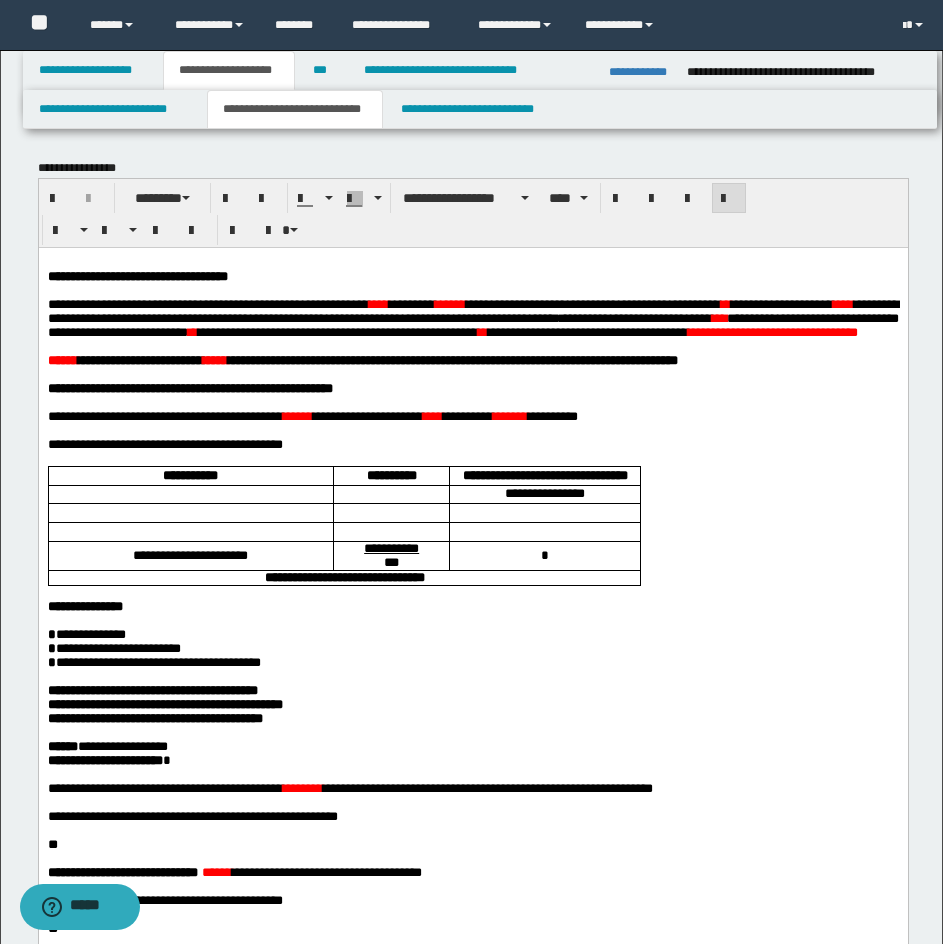 click on "****" at bounding box center [378, 303] 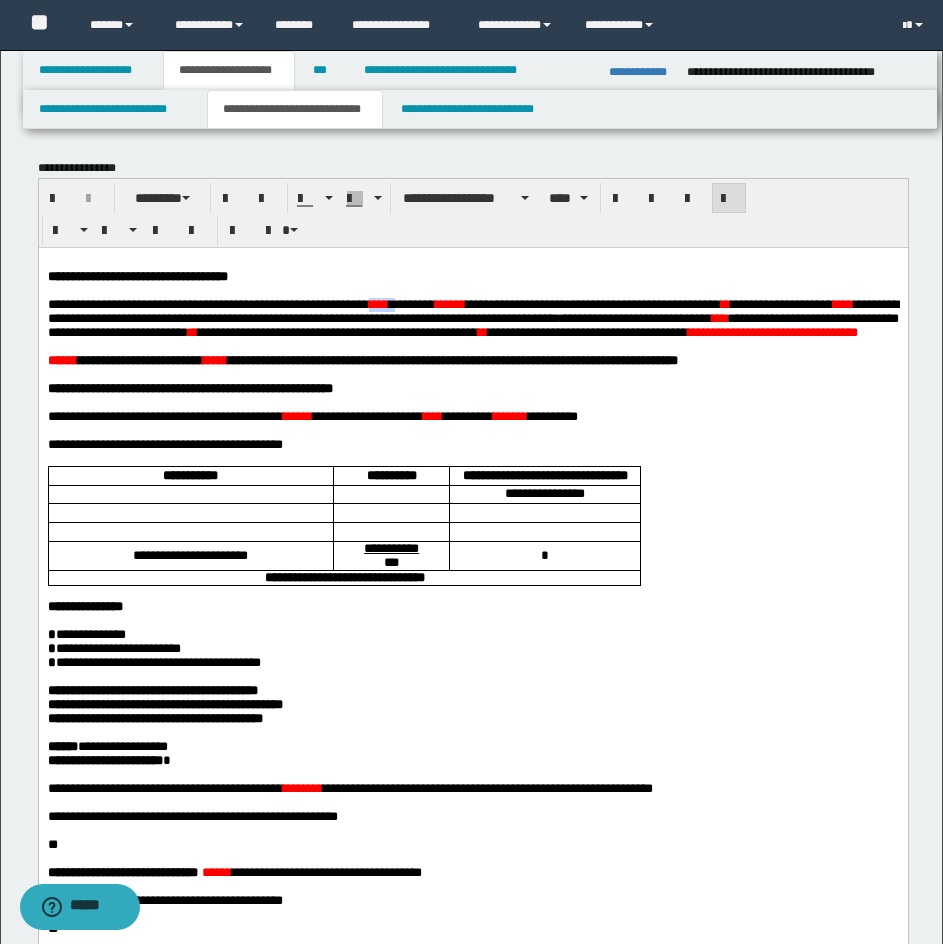 click on "****" at bounding box center [378, 303] 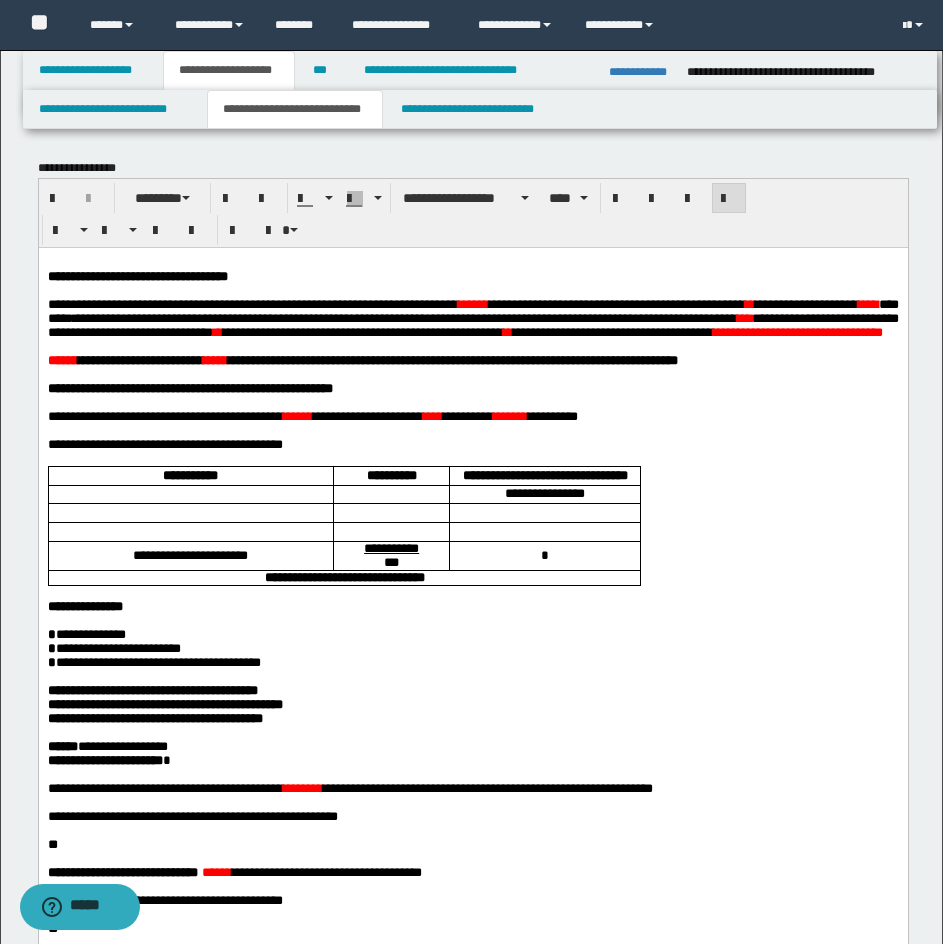 click on "****" at bounding box center (472, 303) 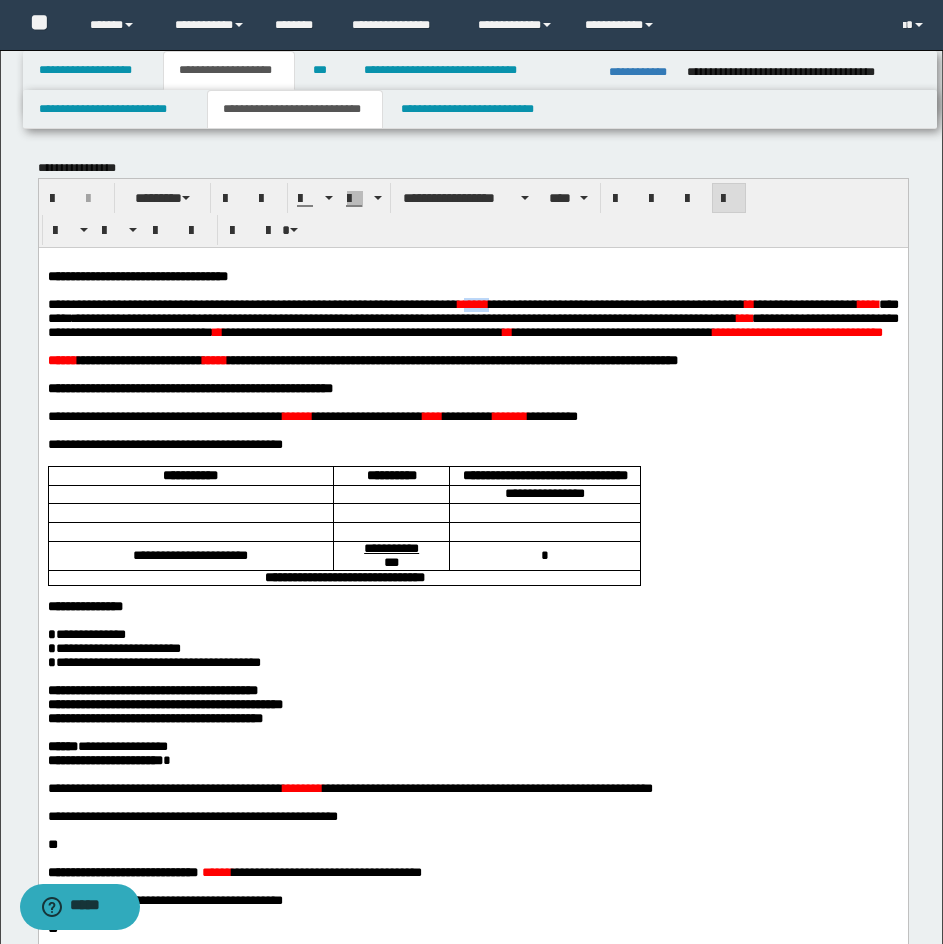 click on "****" at bounding box center [472, 303] 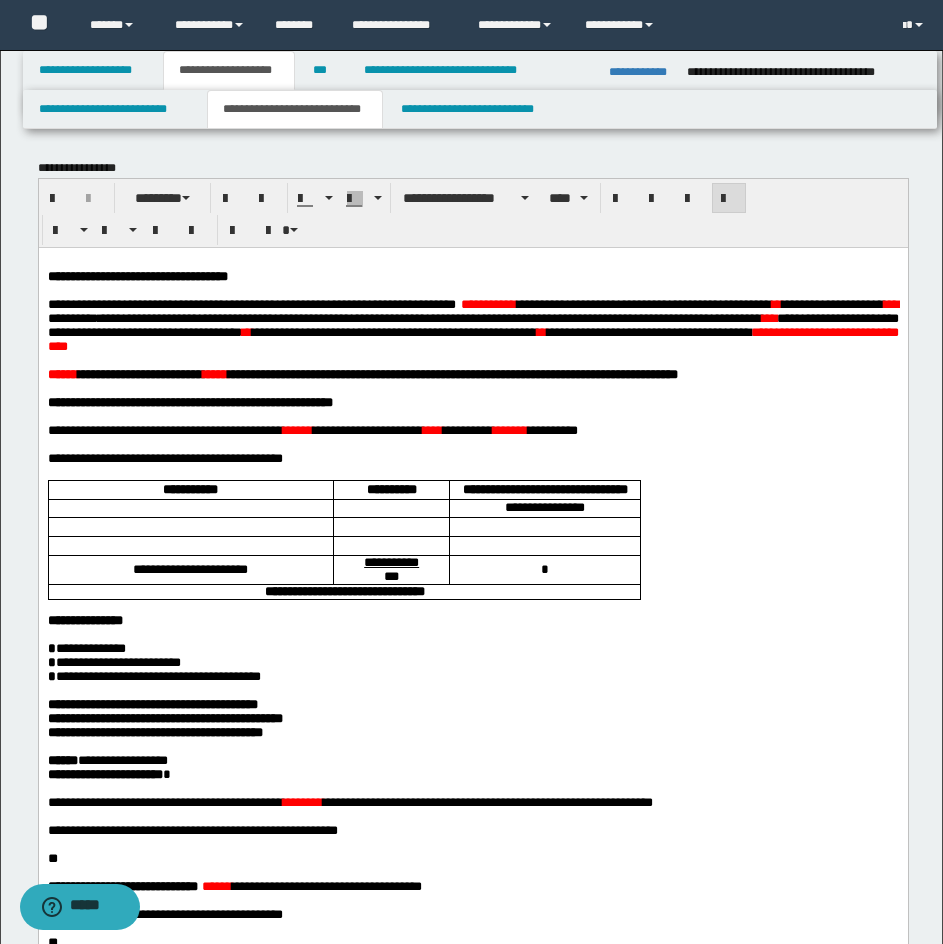 click on "**" at bounding box center [776, 303] 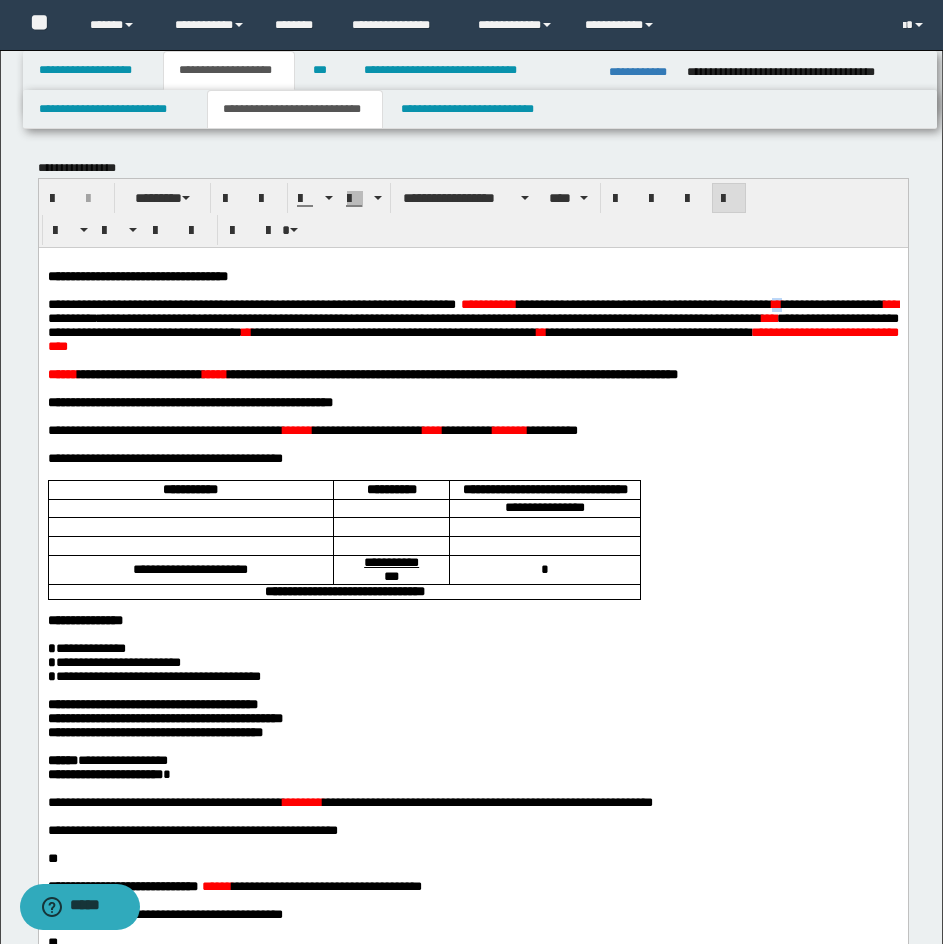 click on "**" at bounding box center [776, 303] 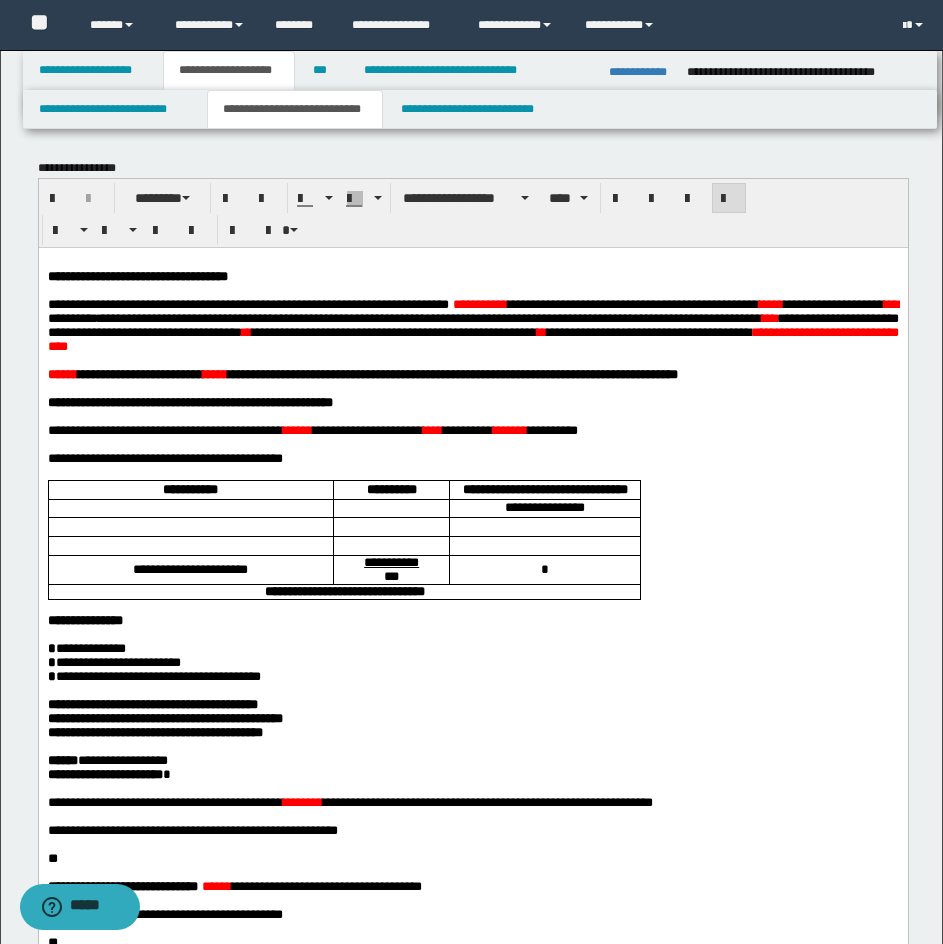 click on "**********" at bounding box center [472, 458] 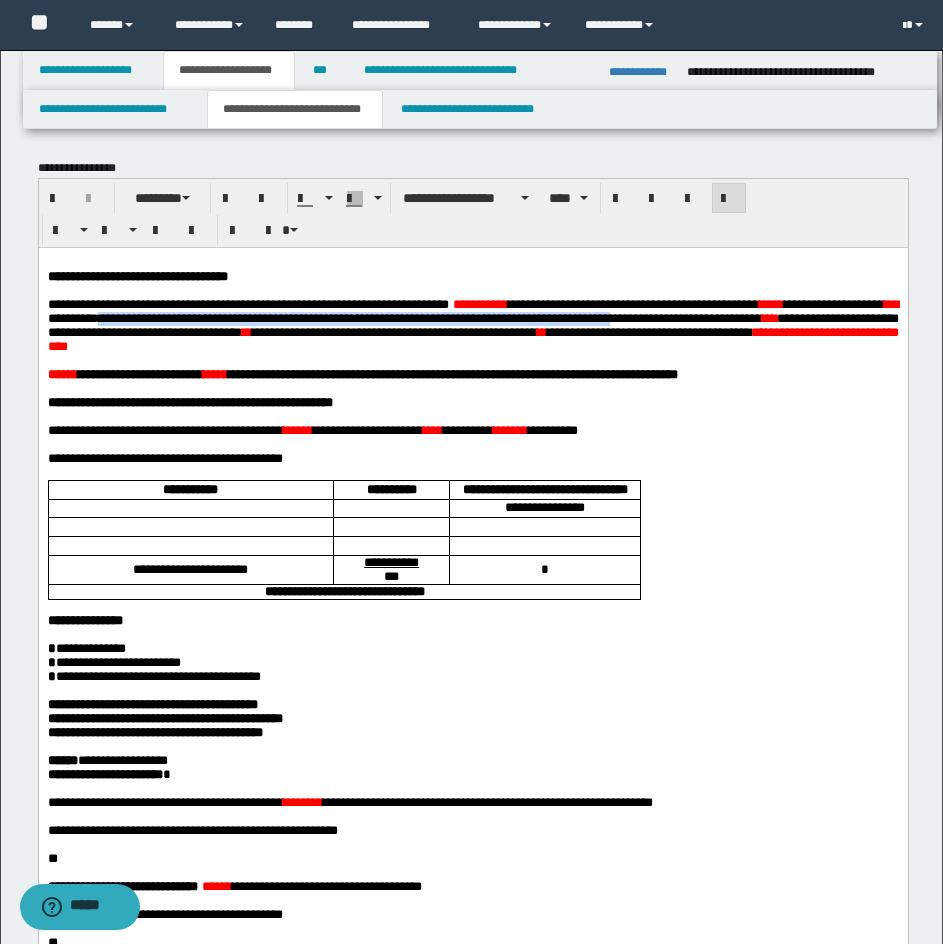 drag, startPoint x: 234, startPoint y: 328, endPoint x: 815, endPoint y: 326, distance: 581.0034 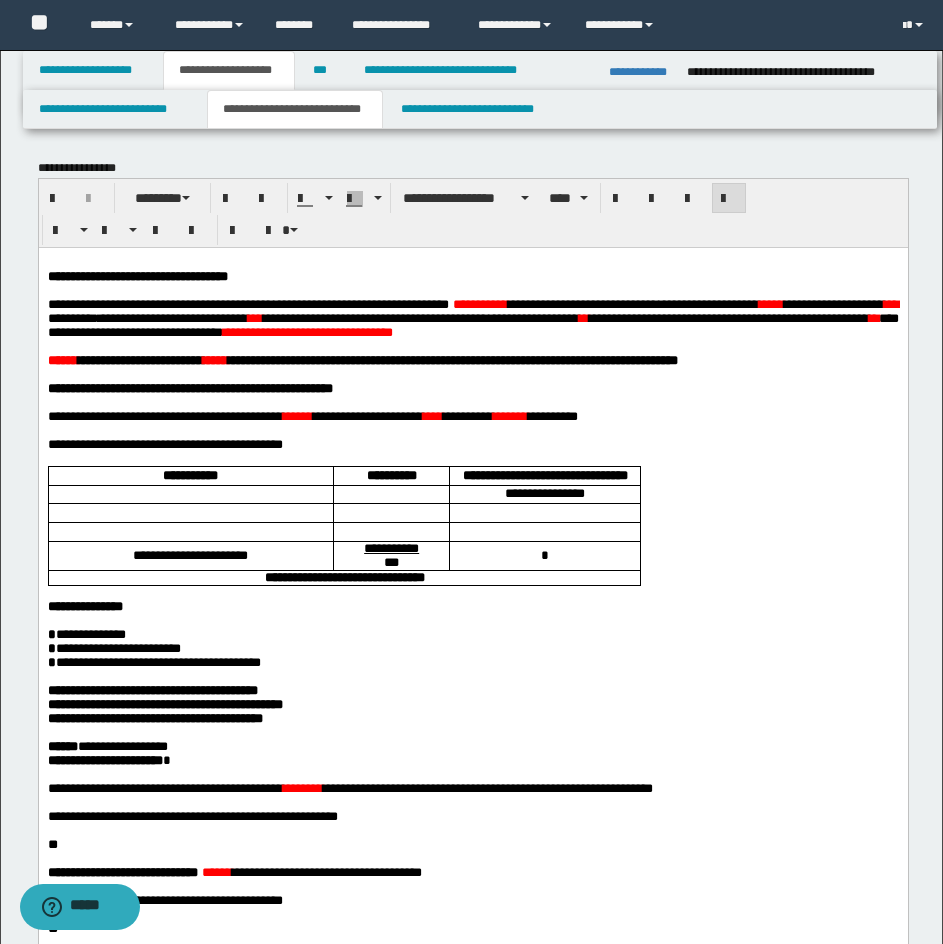 click on "***" at bounding box center [890, 303] 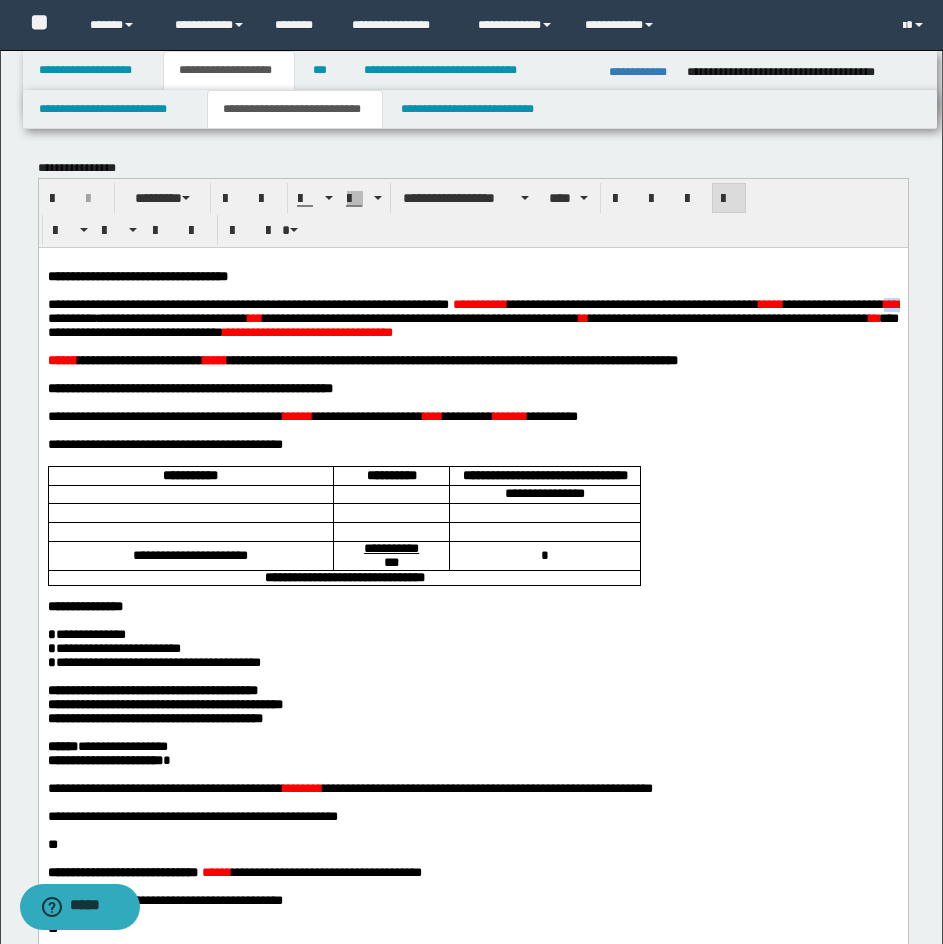 click on "***" at bounding box center [890, 303] 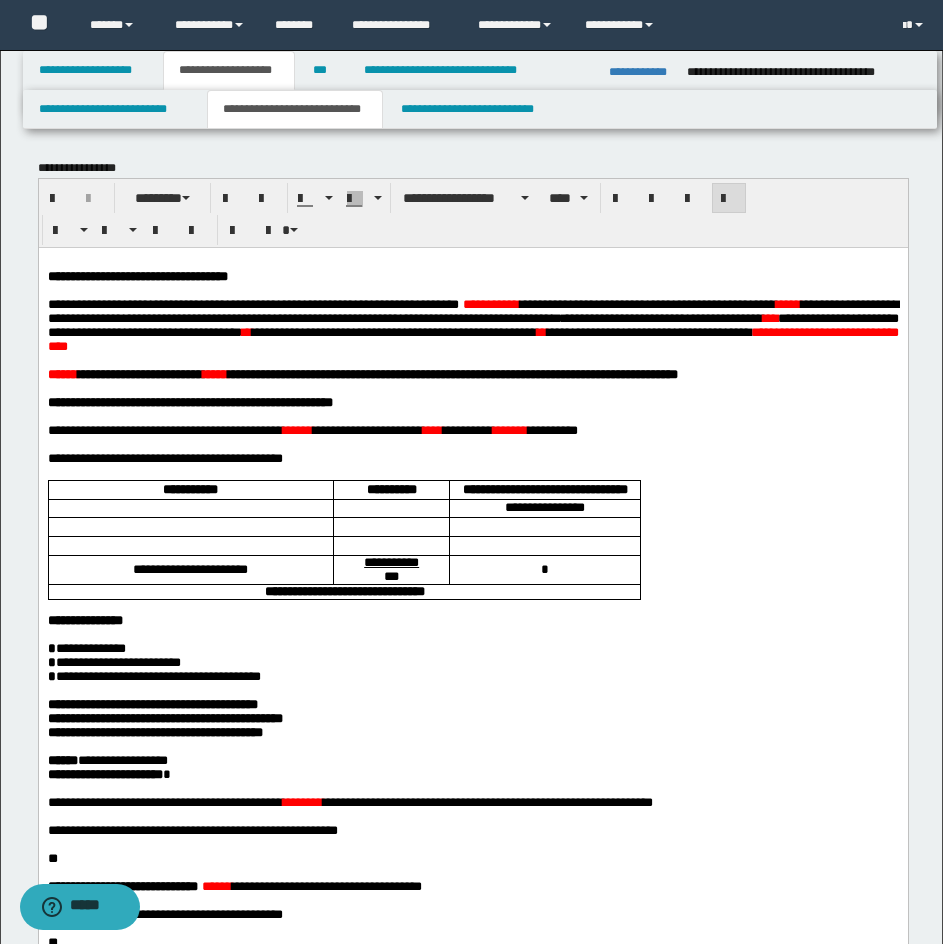 drag, startPoint x: 446, startPoint y: 314, endPoint x: 525, endPoint y: 314, distance: 79 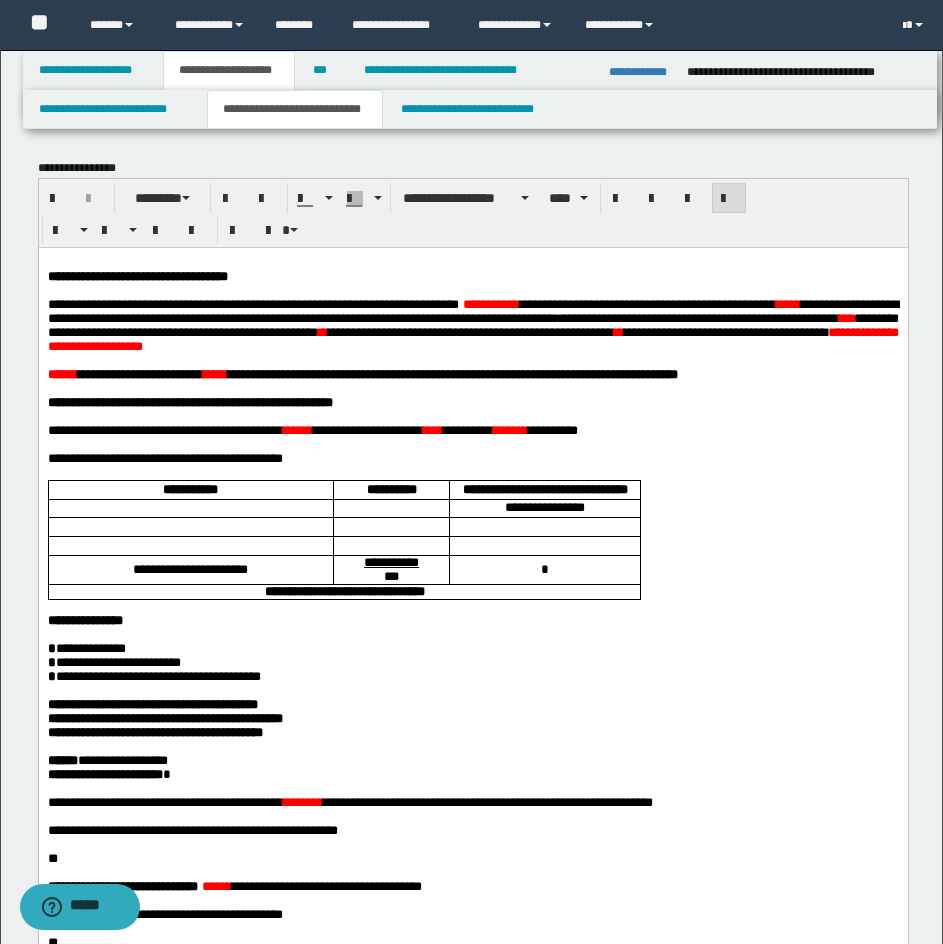 click on "***" at bounding box center [845, 317] 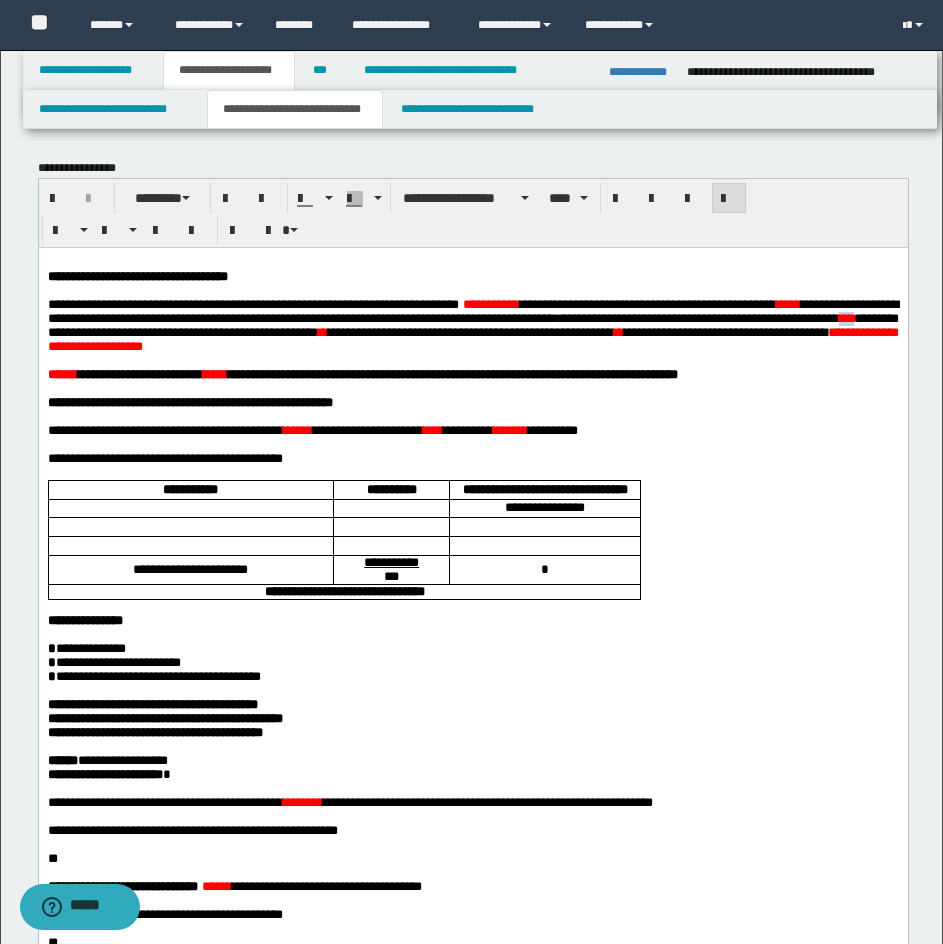 click on "***" at bounding box center (845, 317) 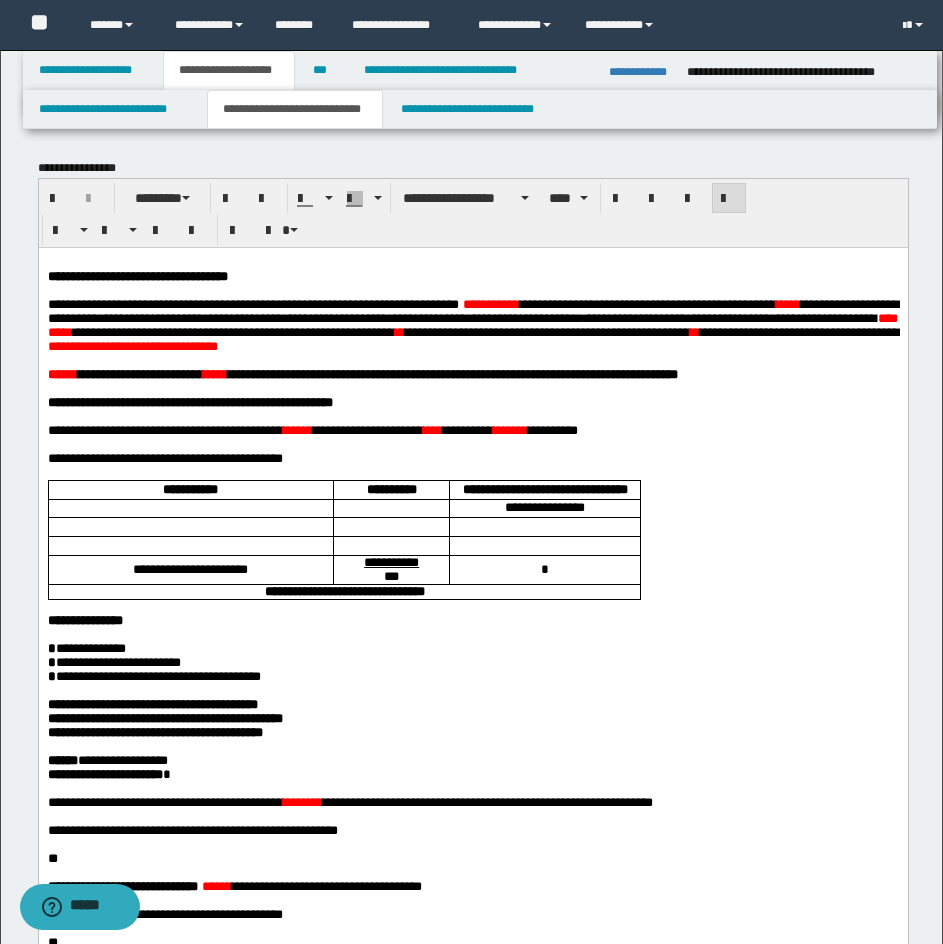 click on "**" at bounding box center (399, 331) 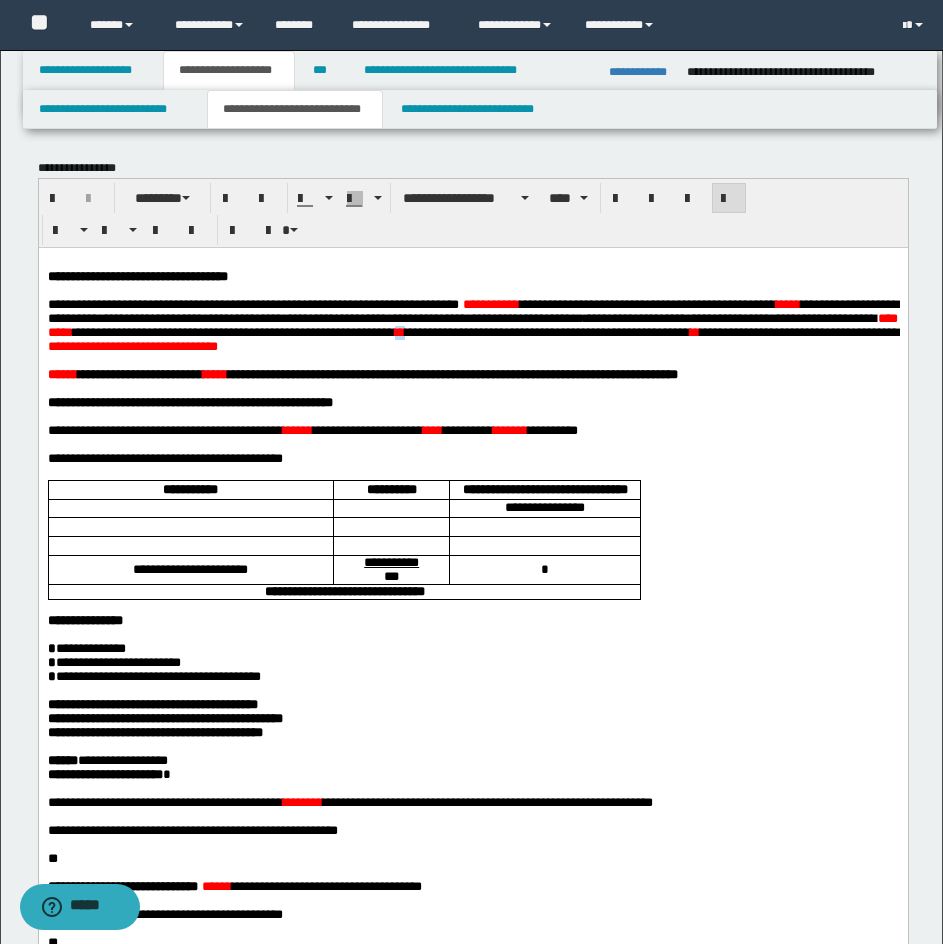 click on "**" at bounding box center (399, 331) 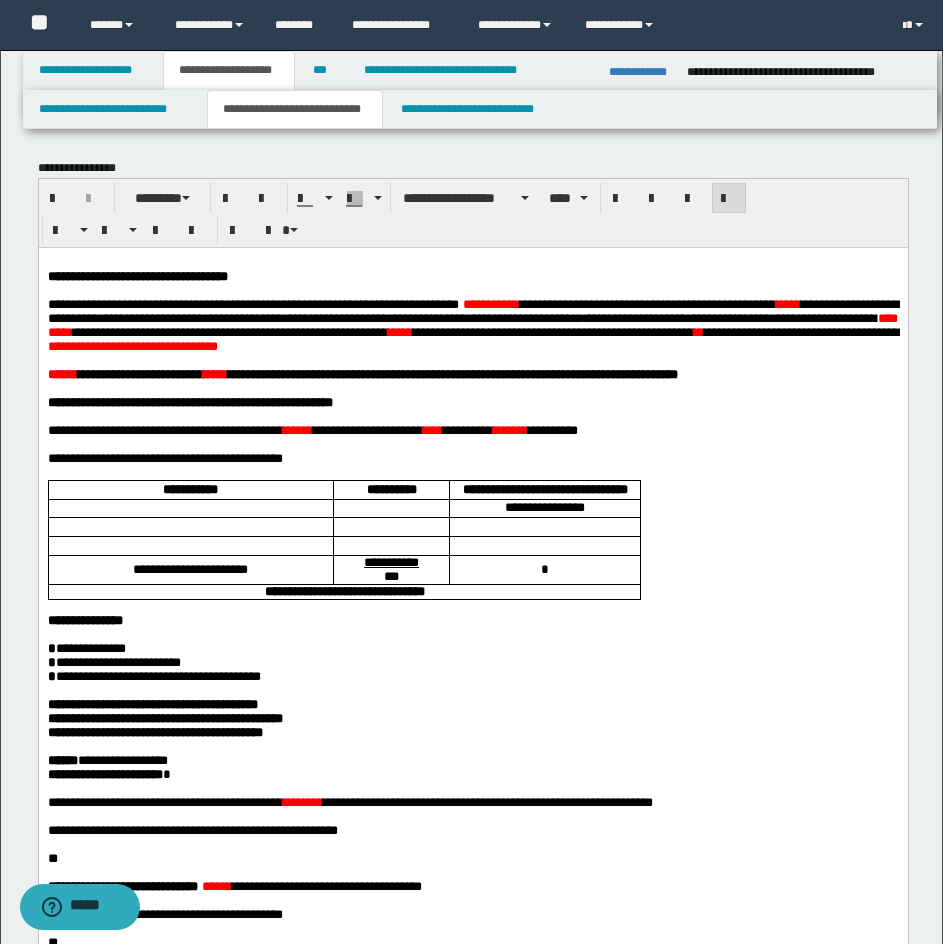 click on "**" at bounding box center (698, 331) 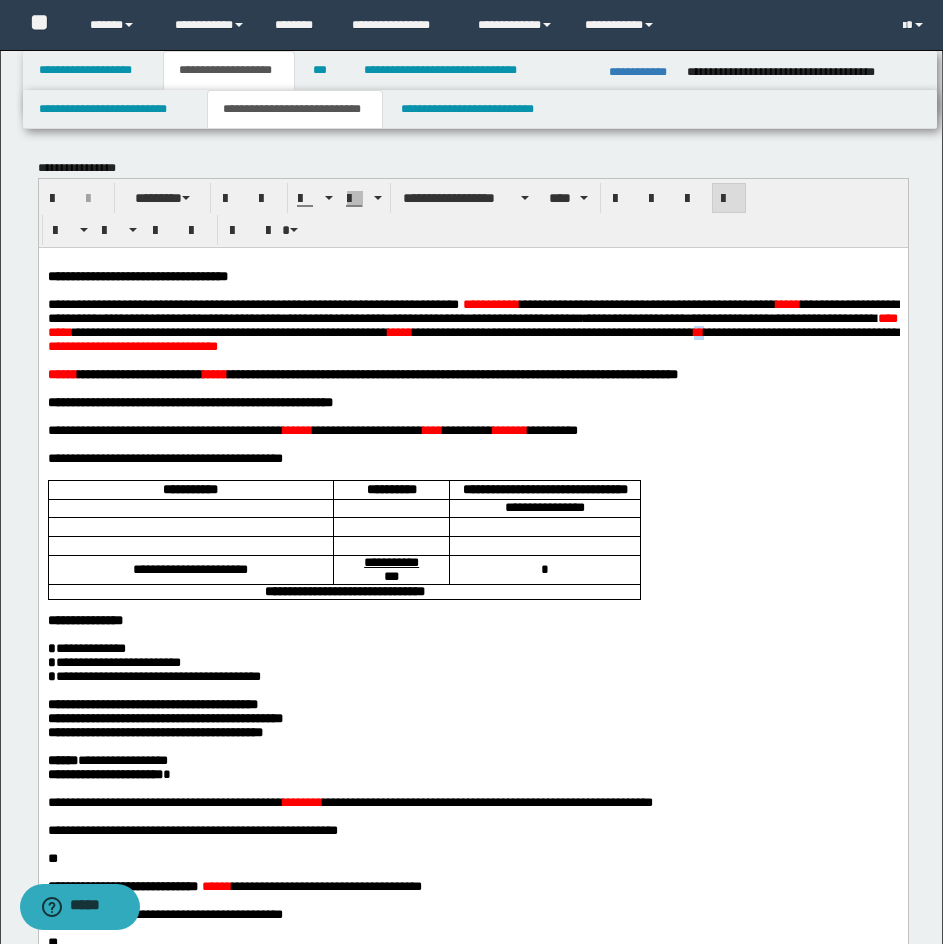 click on "**" at bounding box center (698, 331) 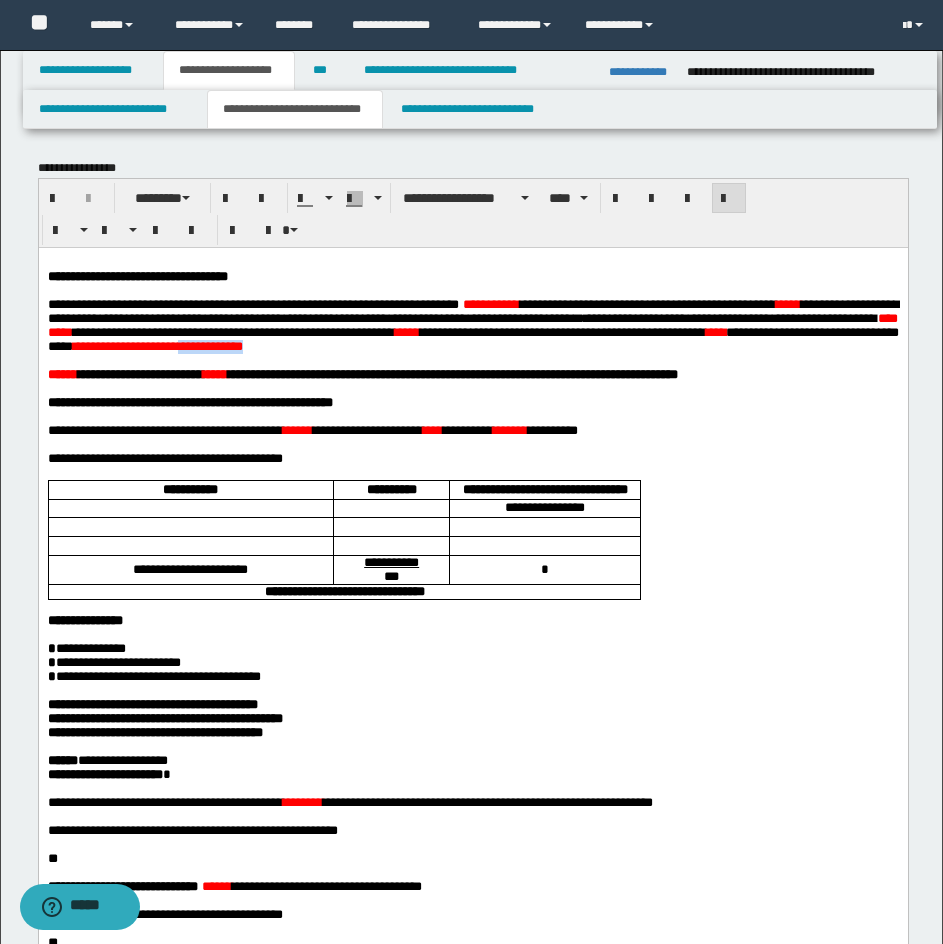 drag, startPoint x: 628, startPoint y: 358, endPoint x: 524, endPoint y: 362, distance: 104.0769 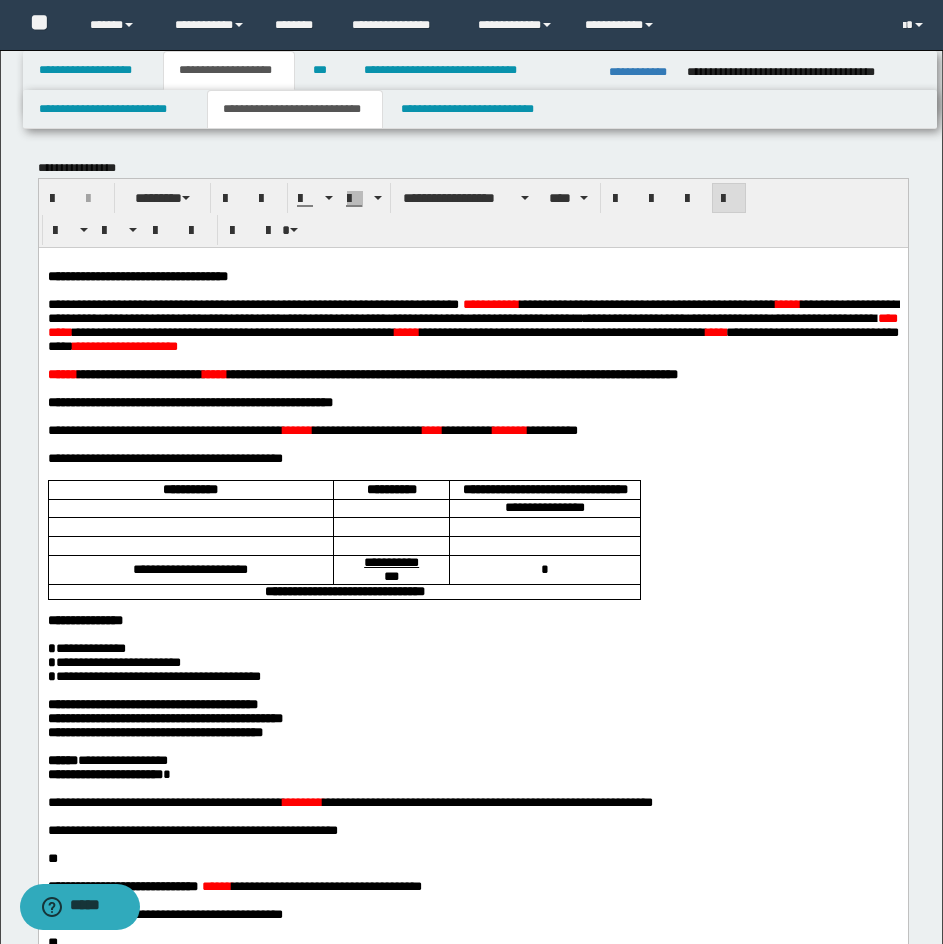click on "**********" at bounding box center (124, 345) 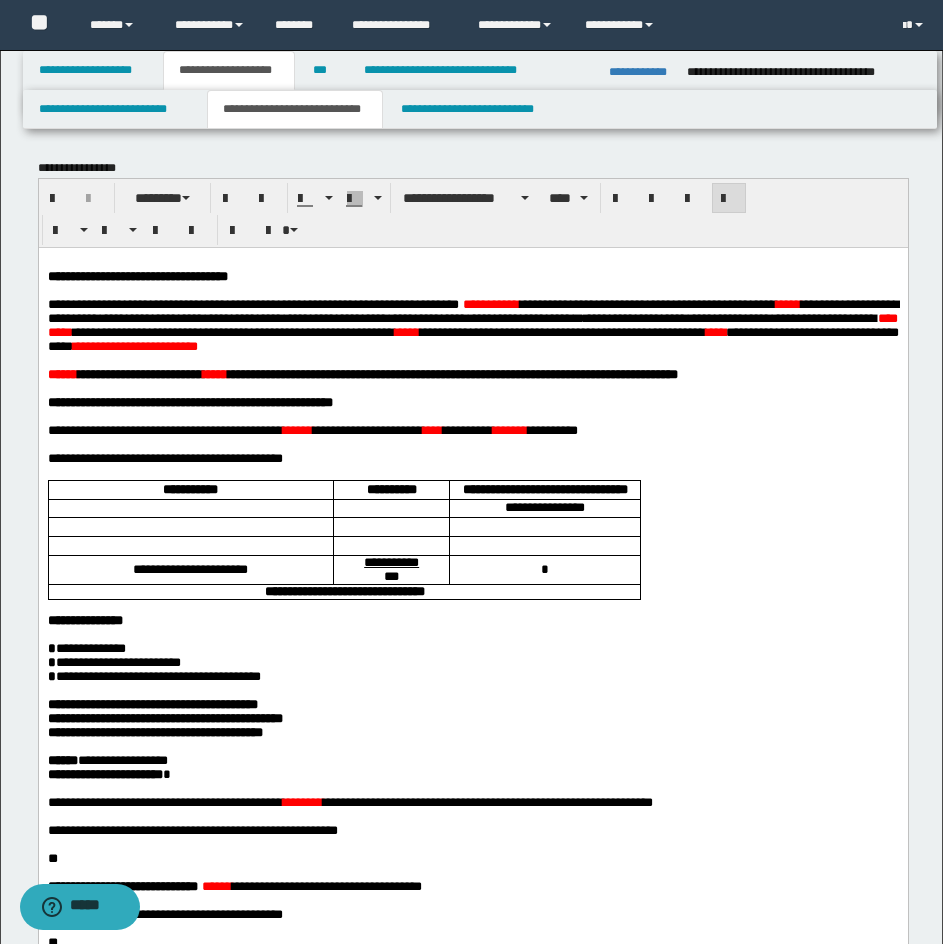 click on "**********" at bounding box center [134, 345] 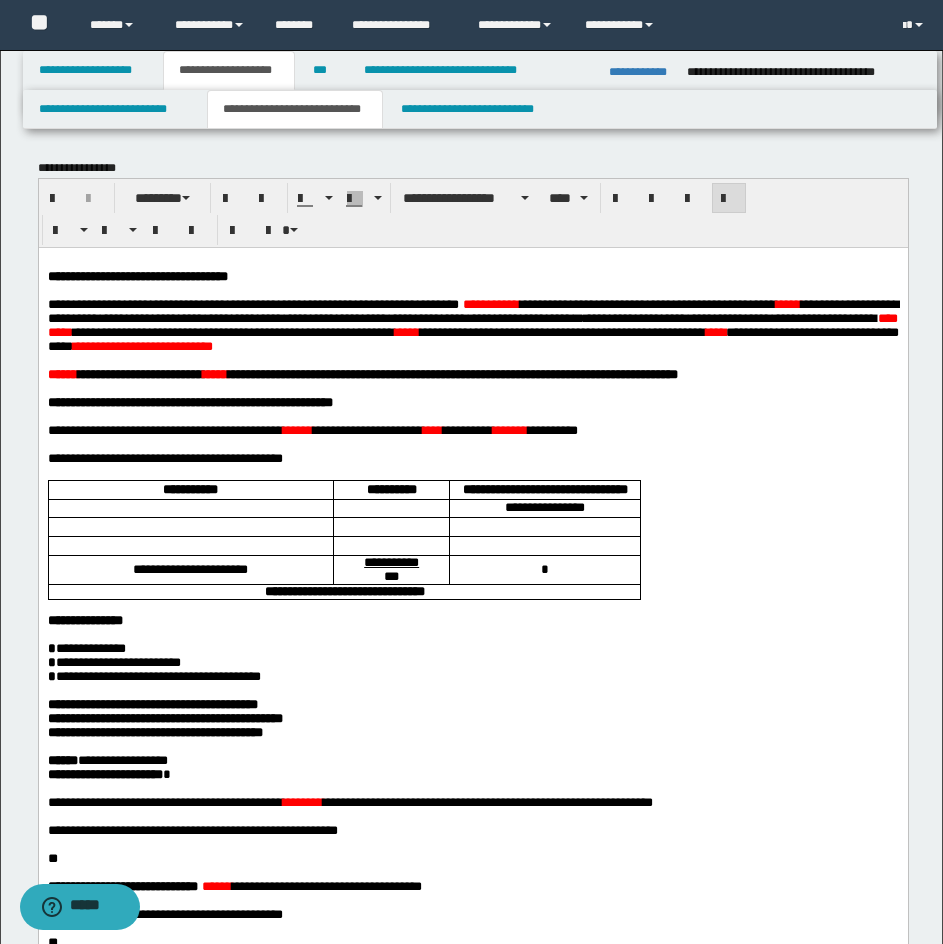 click on "**********" at bounding box center [142, 345] 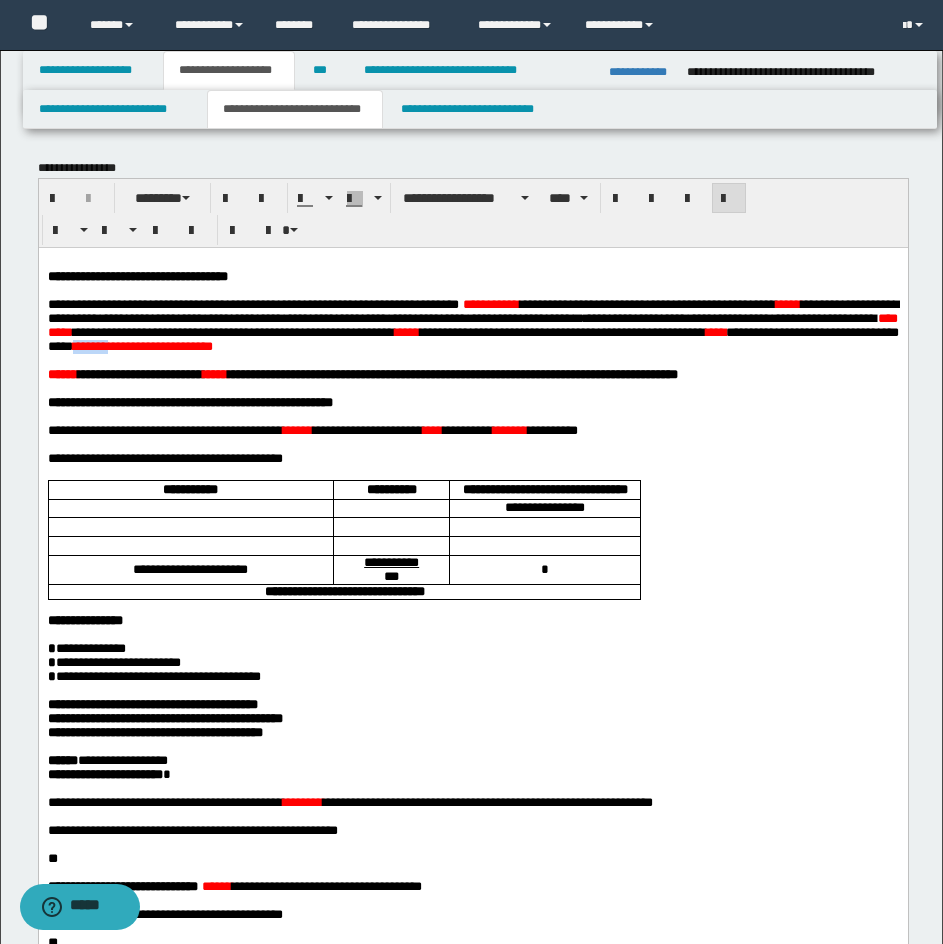 click on "**********" at bounding box center [142, 345] 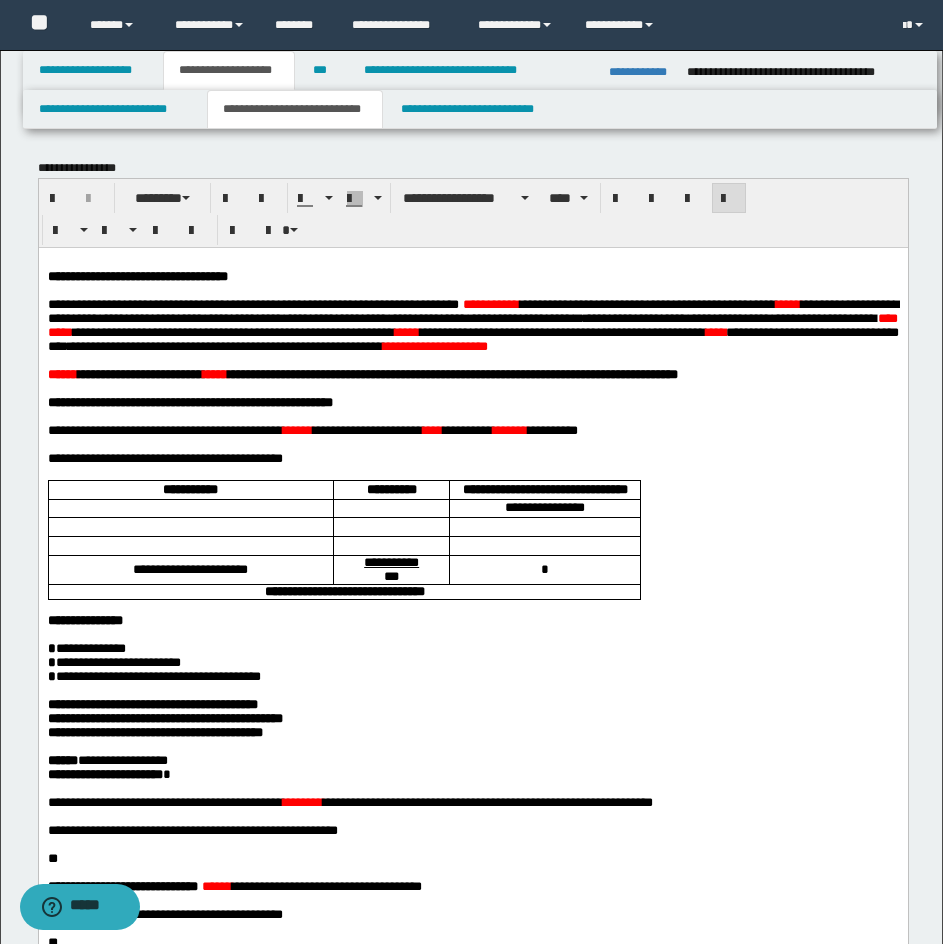 click on "**********" at bounding box center [434, 345] 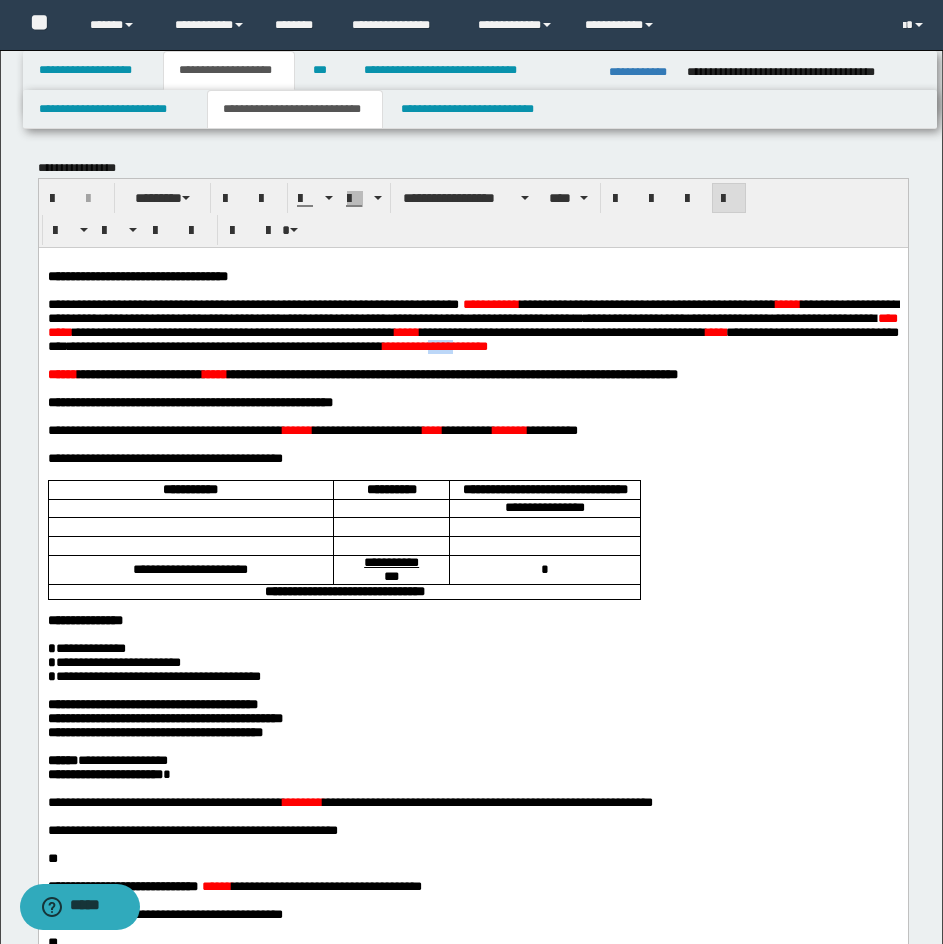 click on "**********" at bounding box center [434, 345] 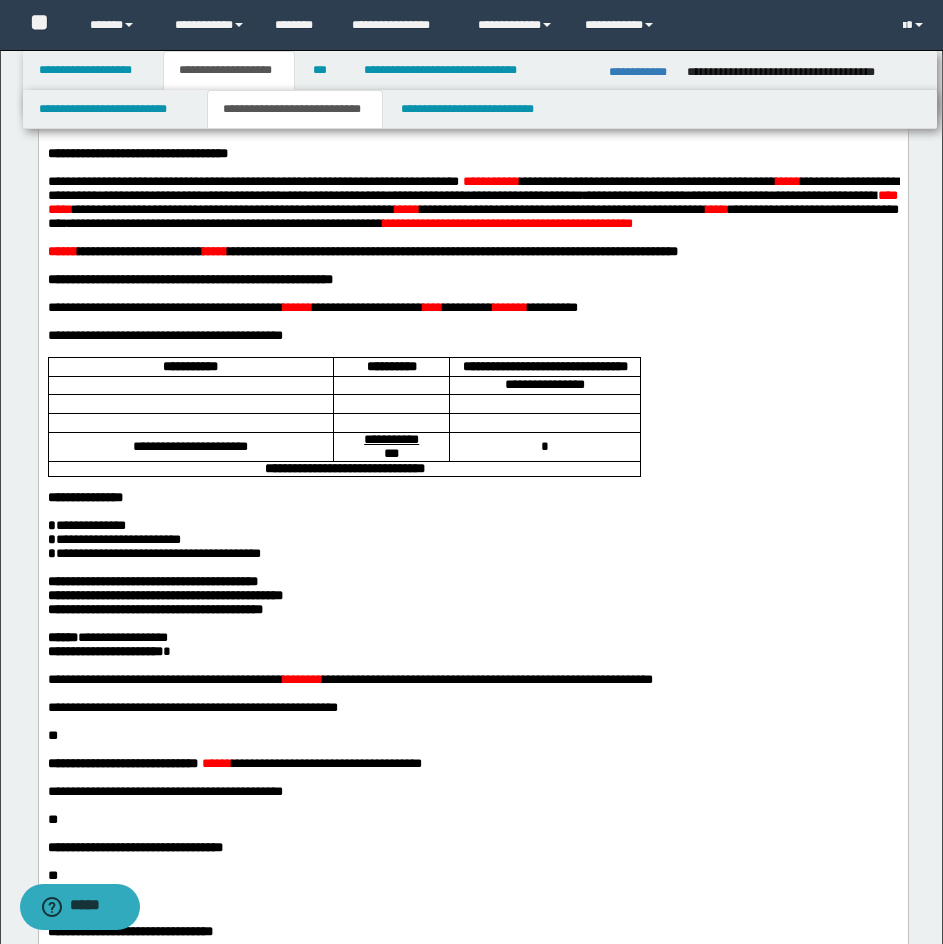 scroll, scrollTop: 126, scrollLeft: 0, axis: vertical 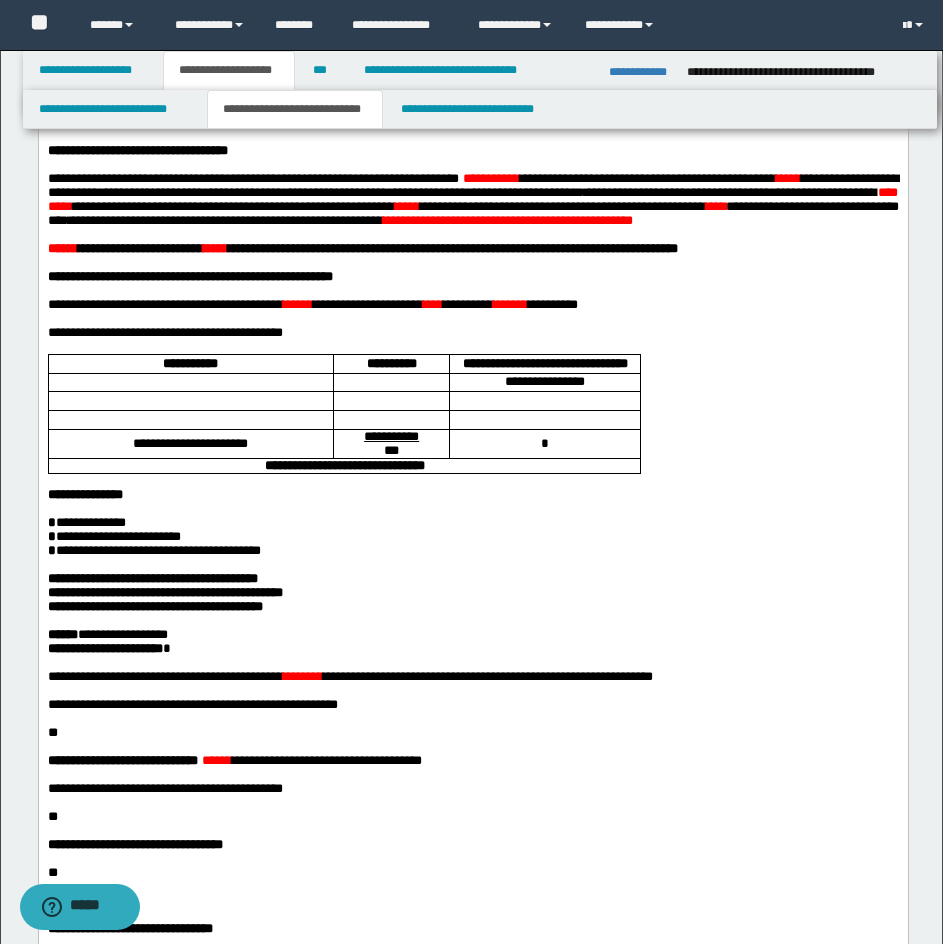 click on "*****" at bounding box center (62, 247) 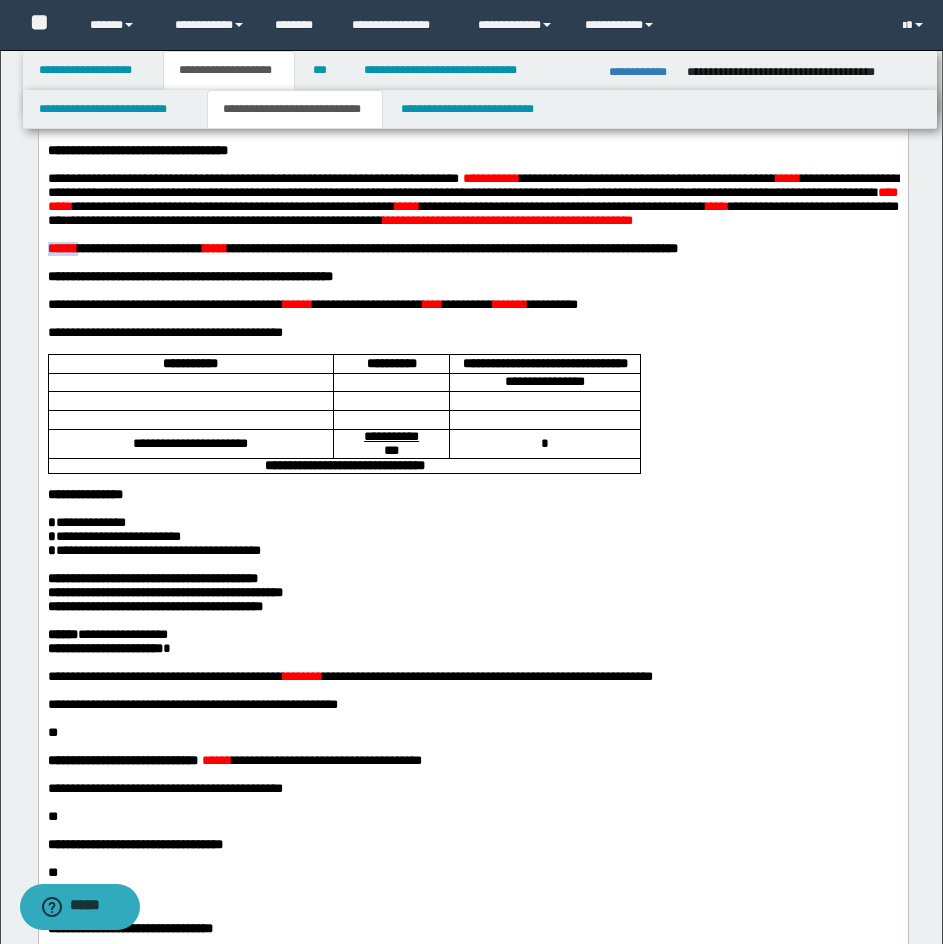 click on "*****" at bounding box center (62, 247) 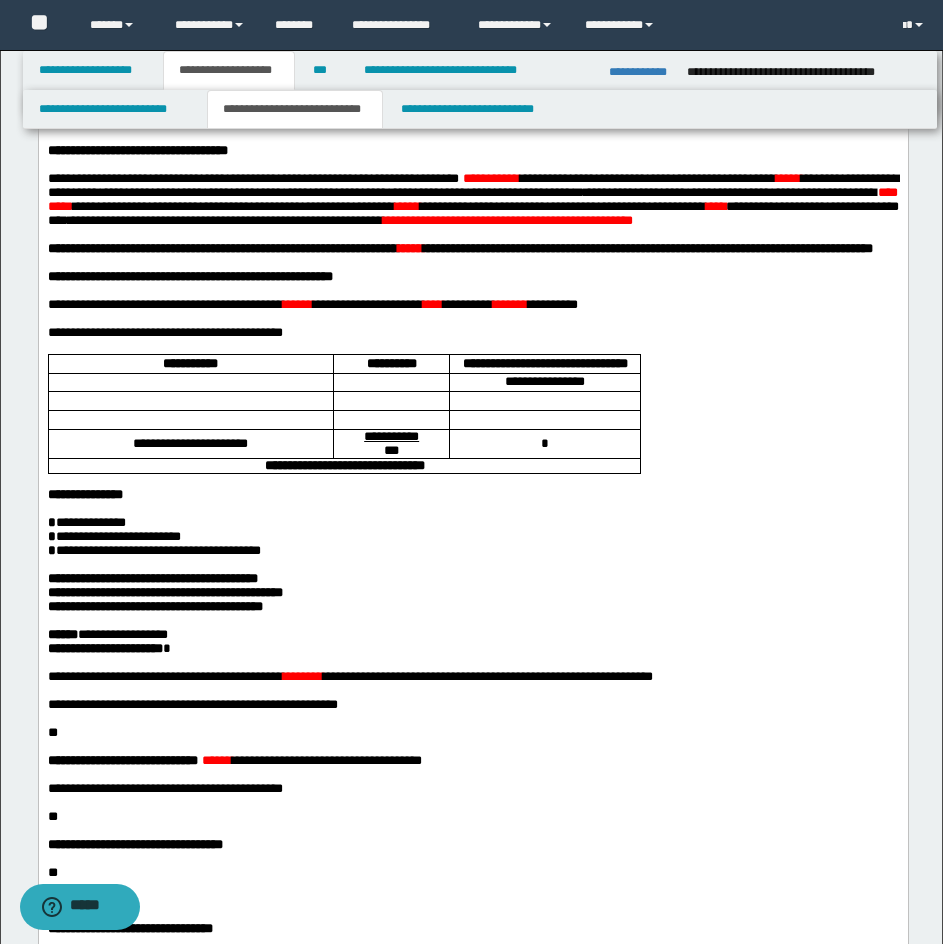 click on "**********" at bounding box center [222, 247] 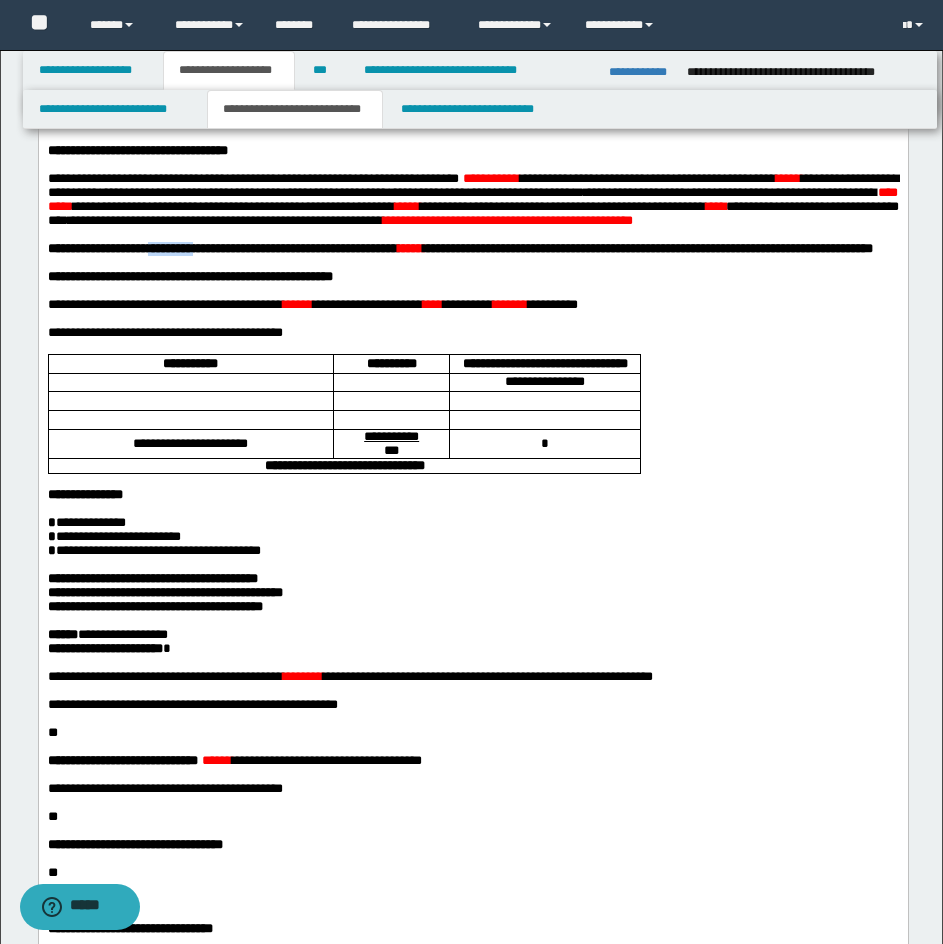 click on "**********" at bounding box center (222, 247) 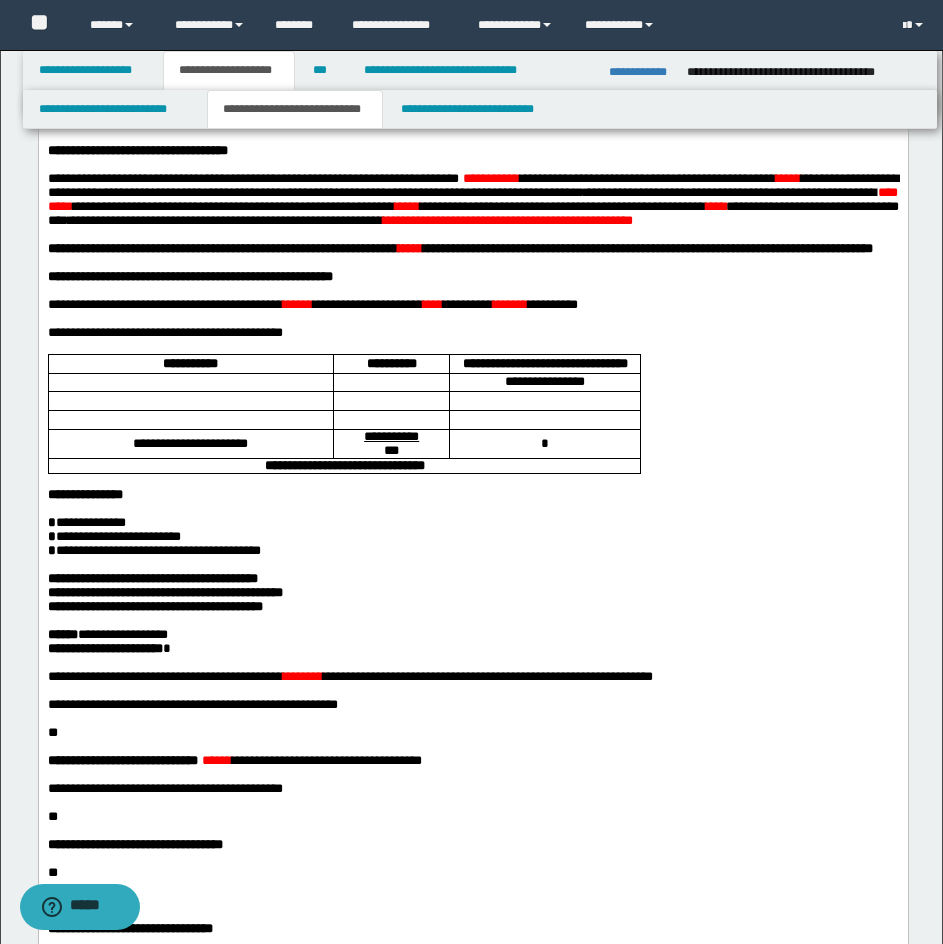drag, startPoint x: 528, startPoint y: 235, endPoint x: 867, endPoint y: 221, distance: 339.28897 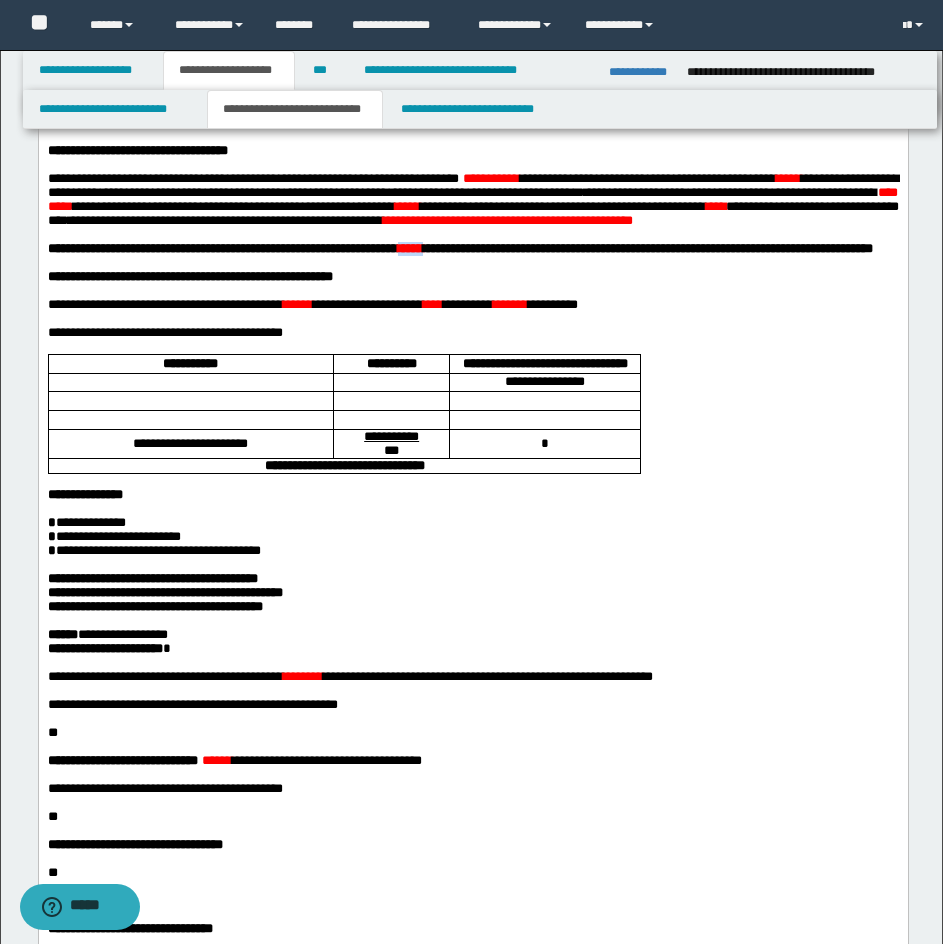 click on "*****" at bounding box center (409, 247) 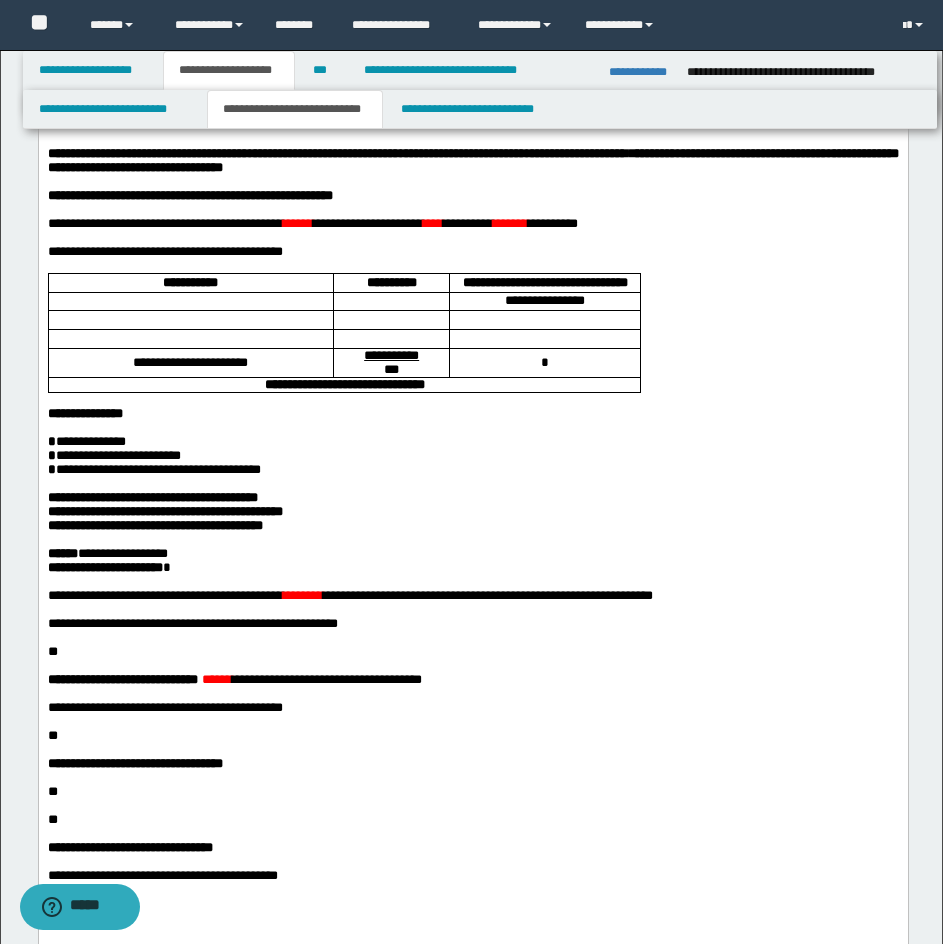 scroll, scrollTop: 231, scrollLeft: 0, axis: vertical 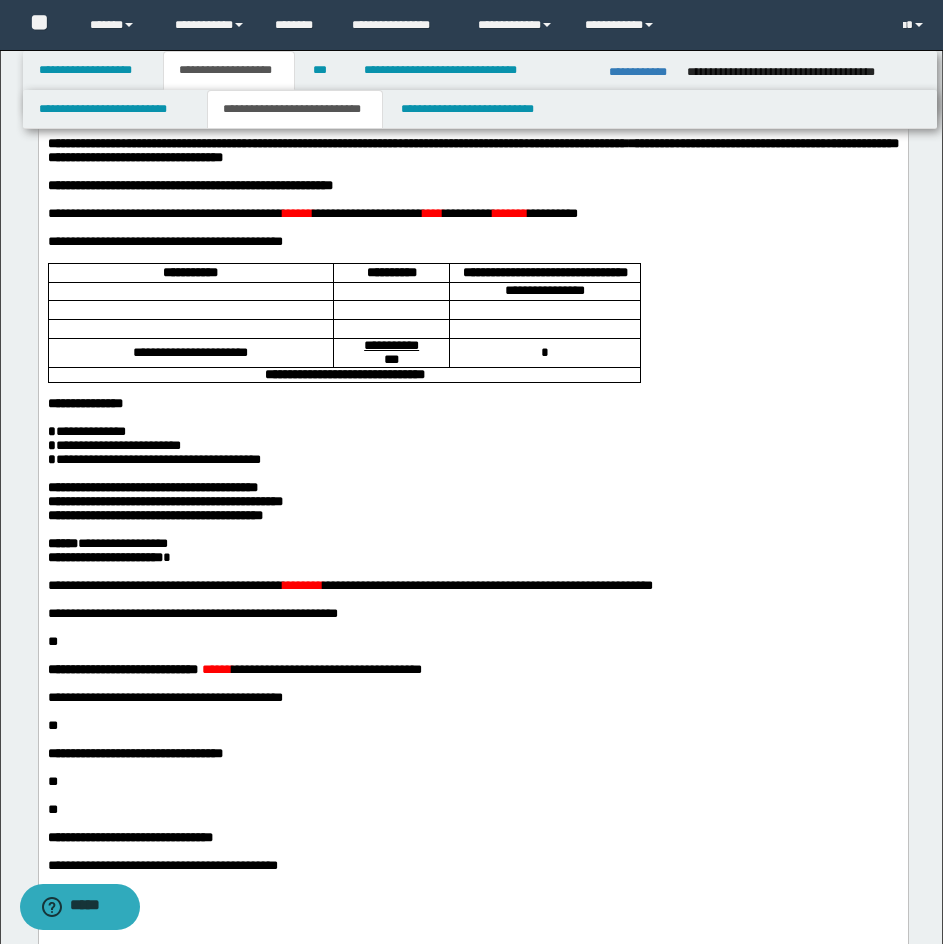 click on "******" at bounding box center [297, 212] 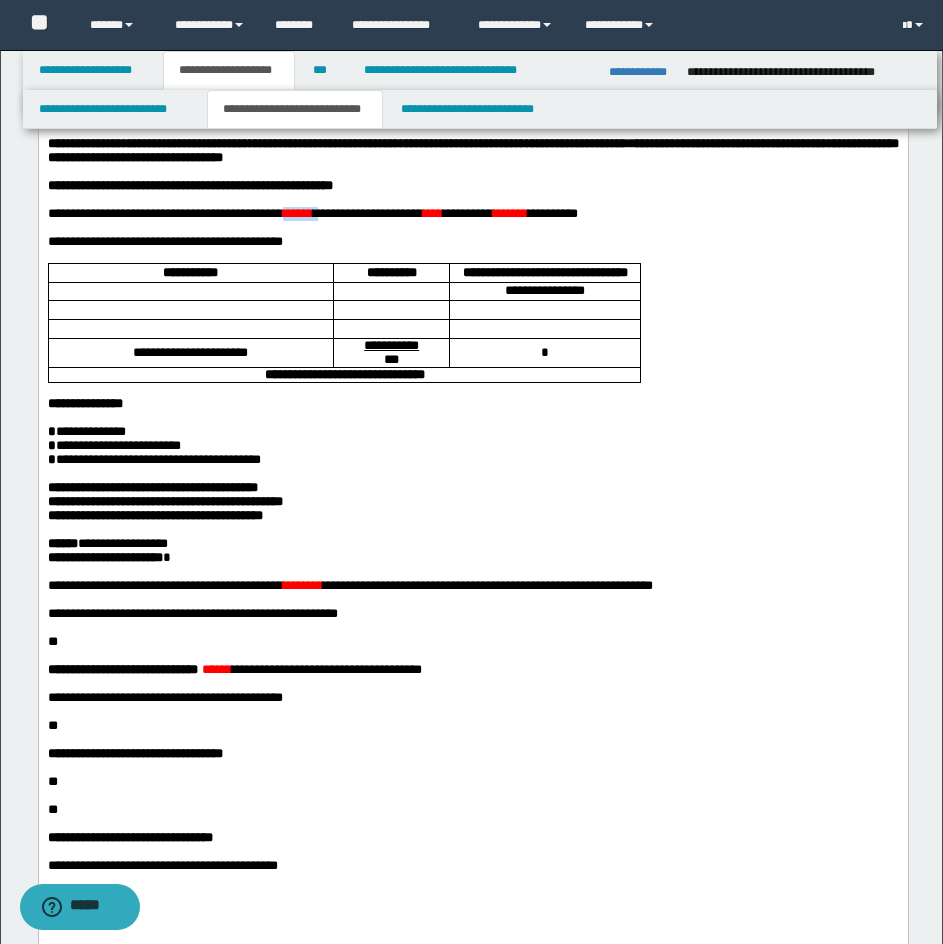click on "******" at bounding box center [297, 212] 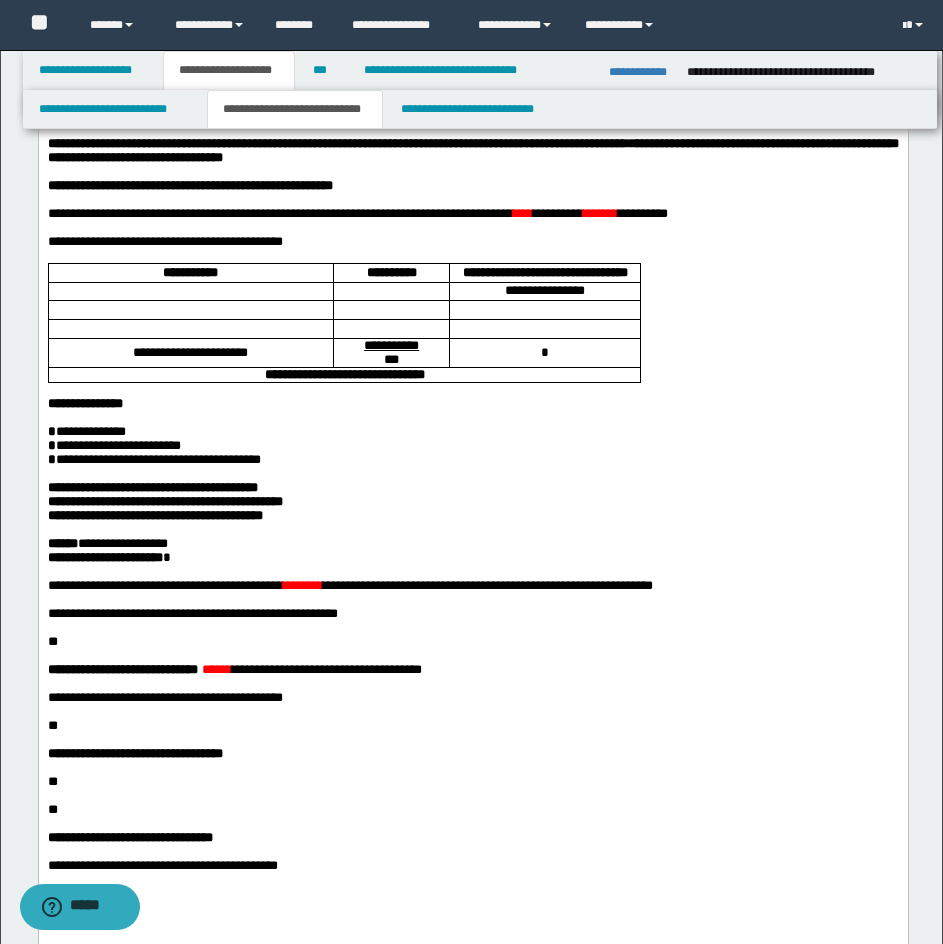 click on "*******" at bounding box center [302, 584] 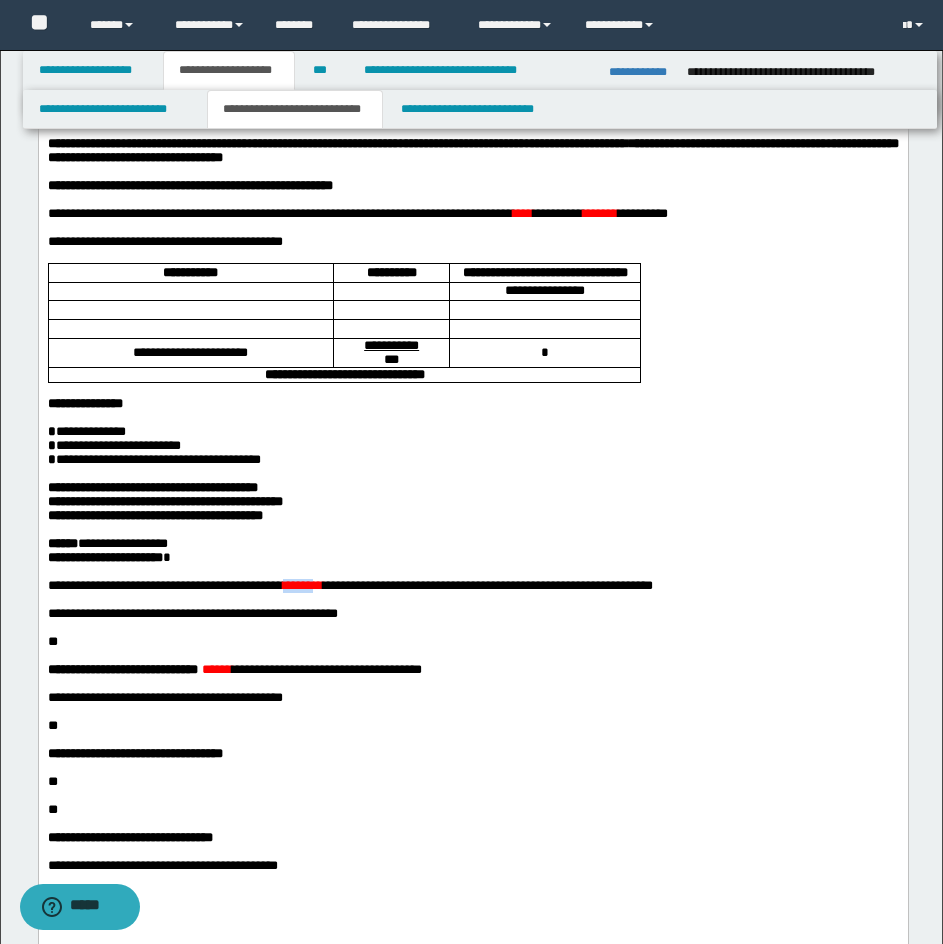 click on "*******" at bounding box center [302, 584] 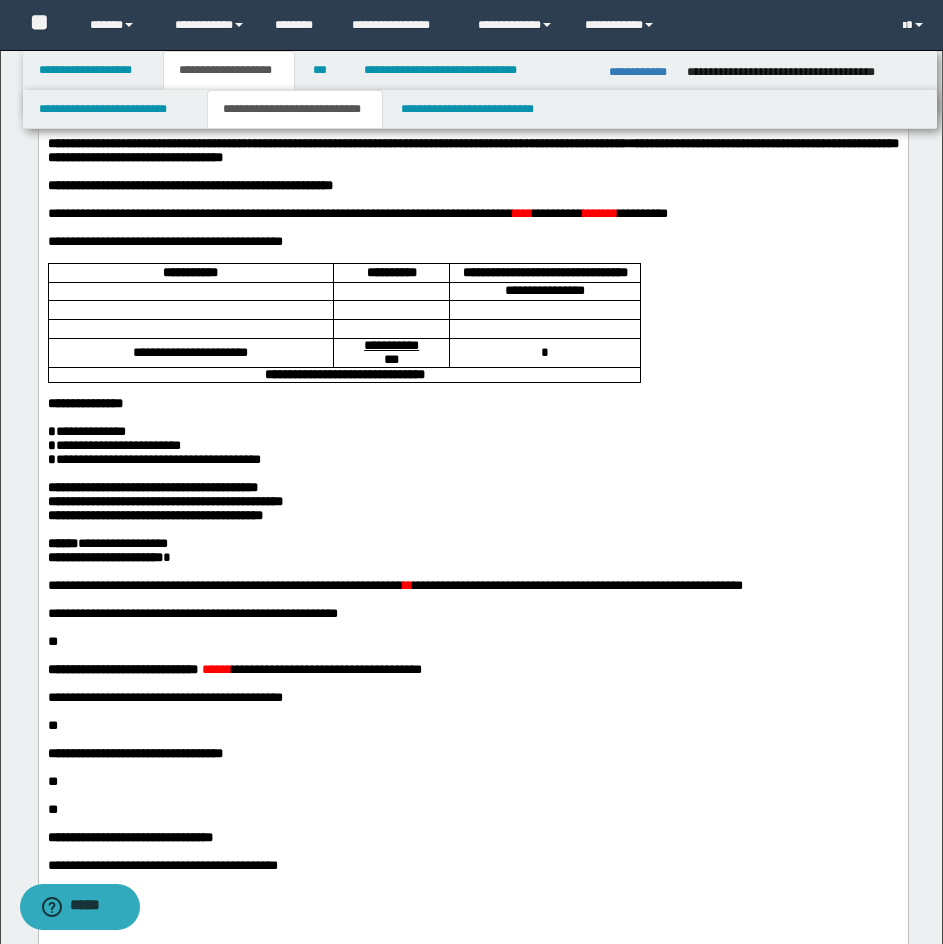 click at bounding box center (472, 199) 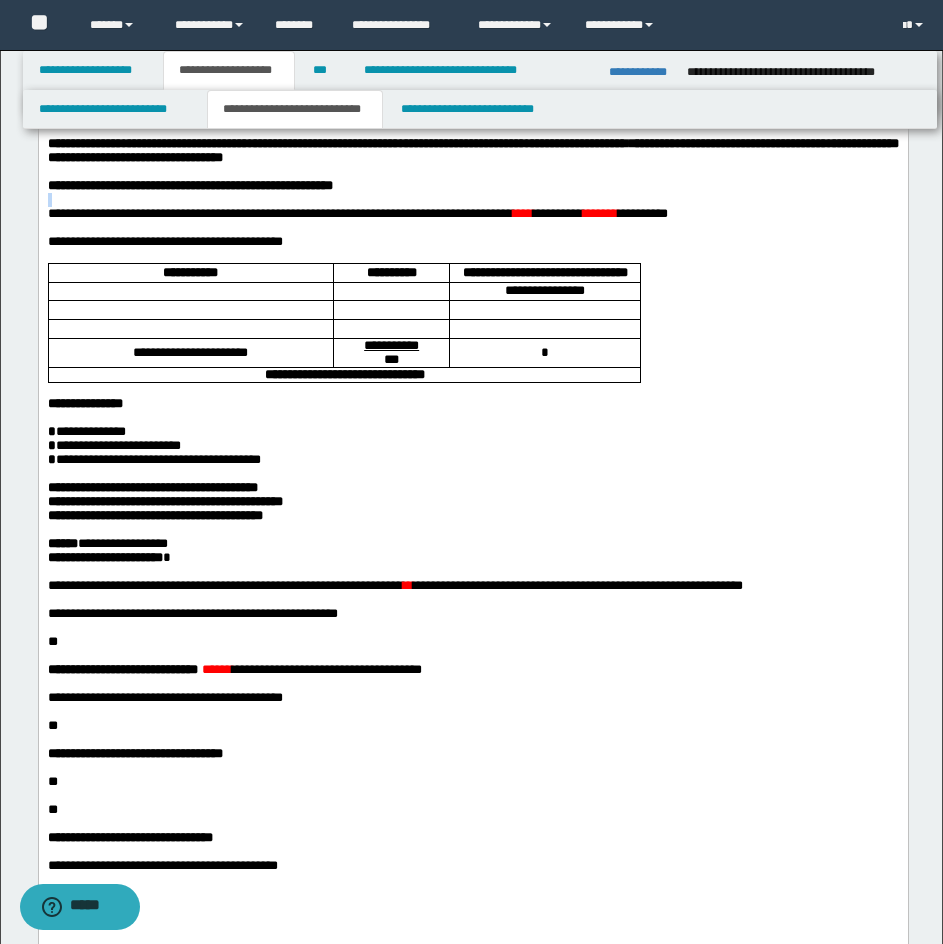 click at bounding box center [472, 199] 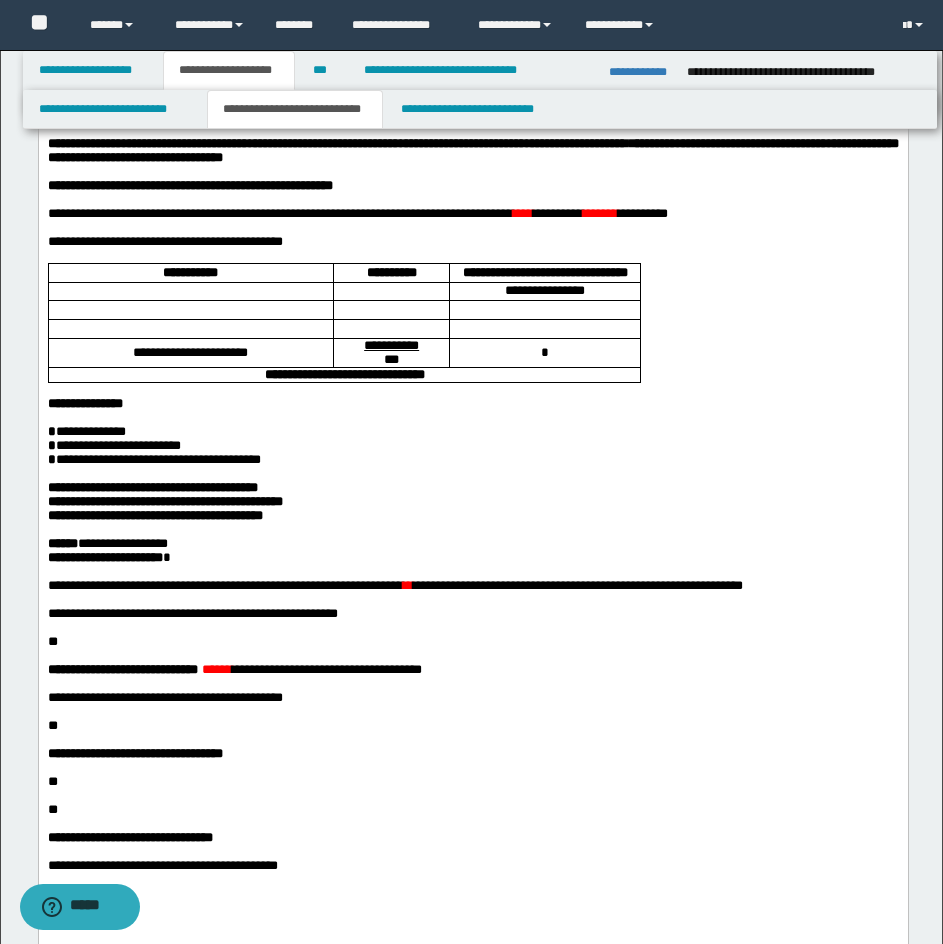 click on "****" at bounding box center (522, 212) 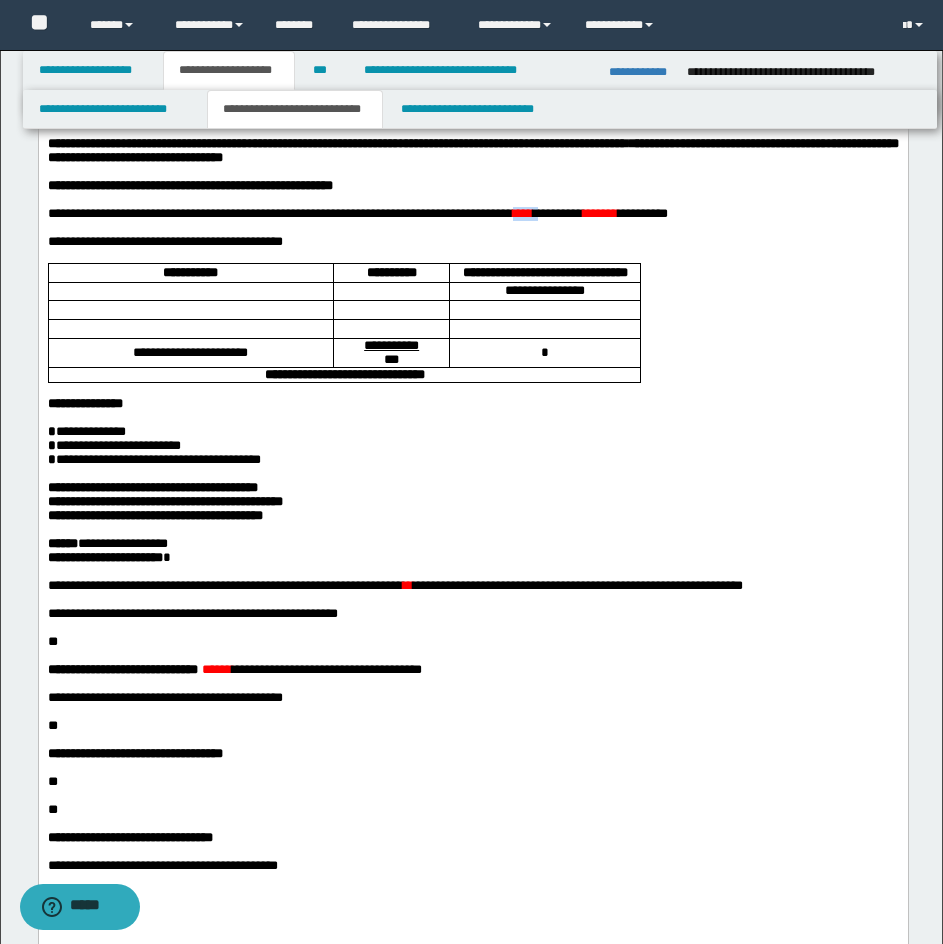 click on "****" at bounding box center [522, 212] 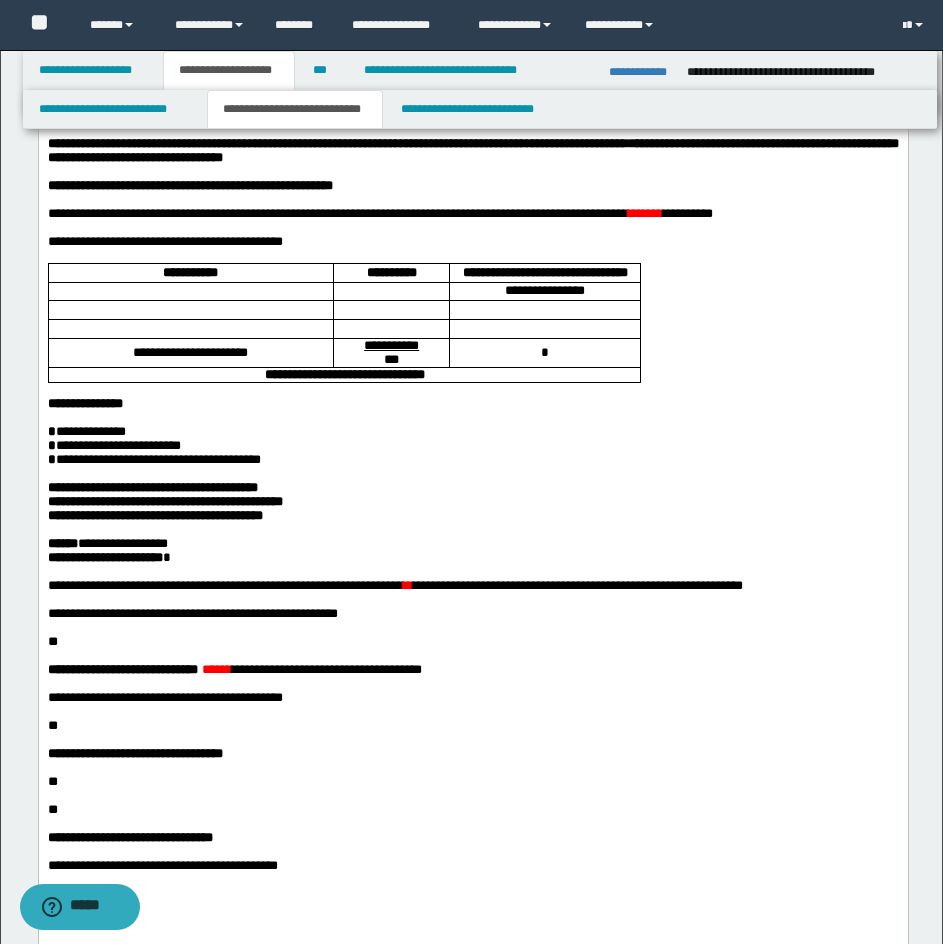 click on "**********" at bounding box center [494, 212] 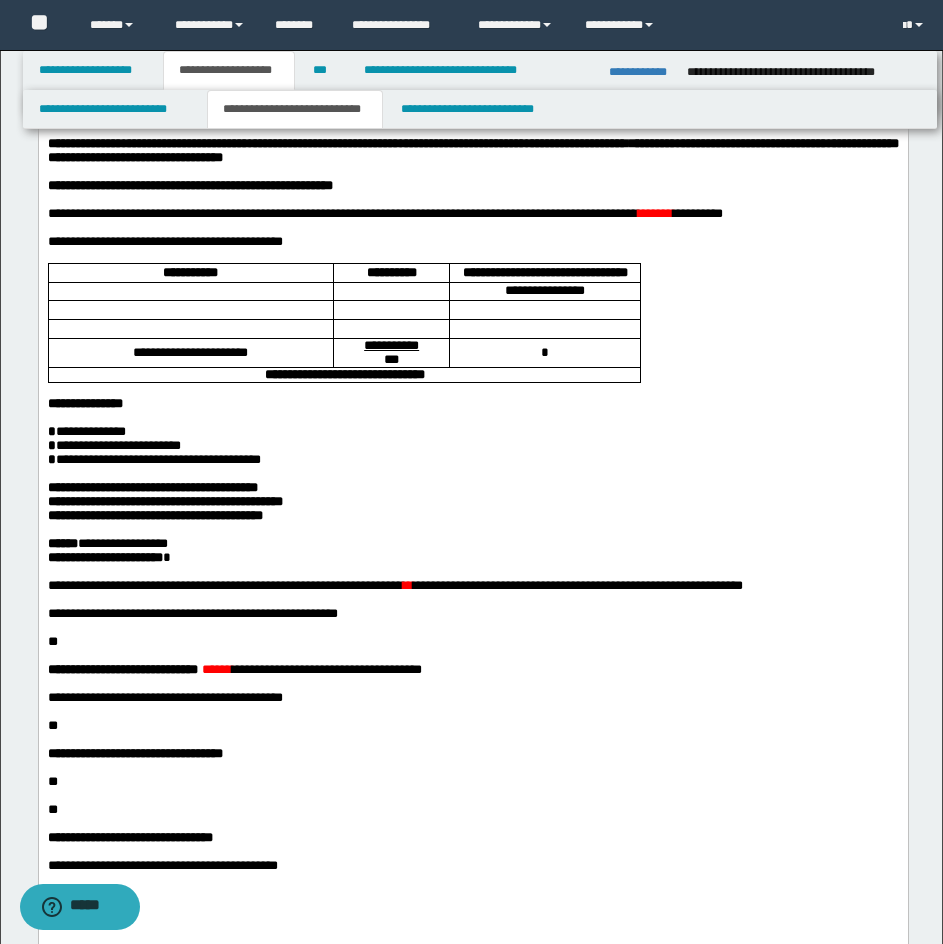 click on "******" at bounding box center [654, 212] 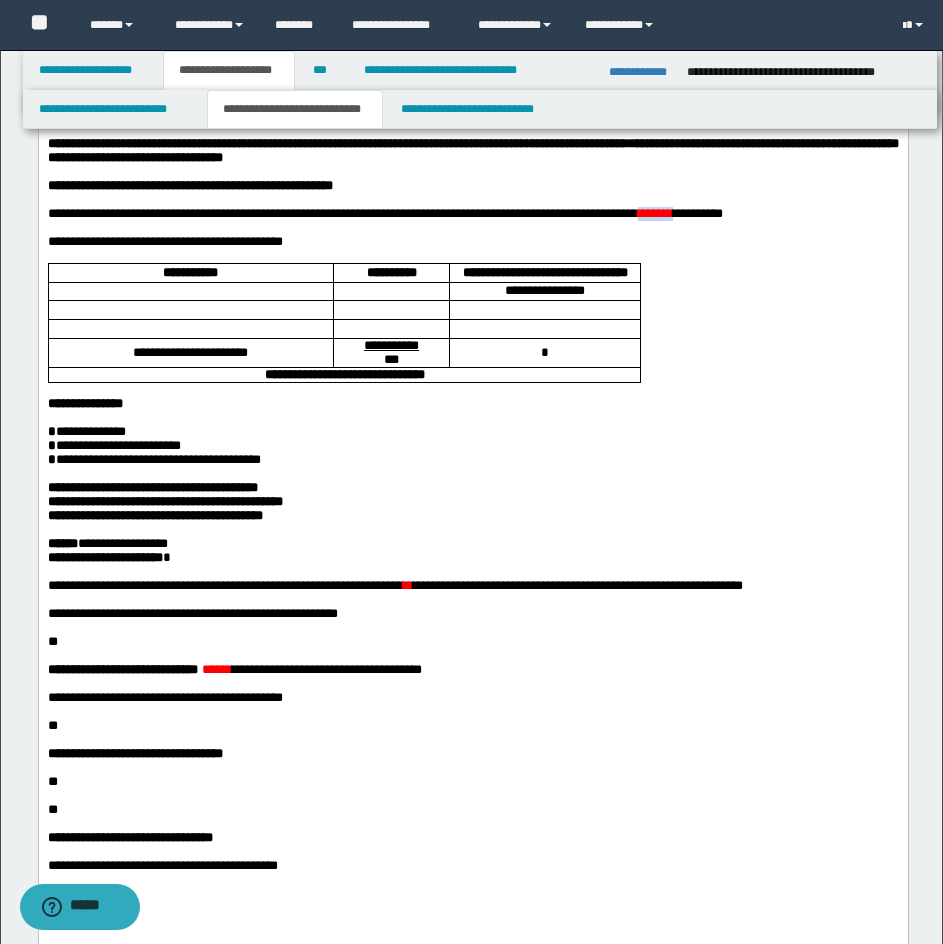 click on "******" at bounding box center (654, 212) 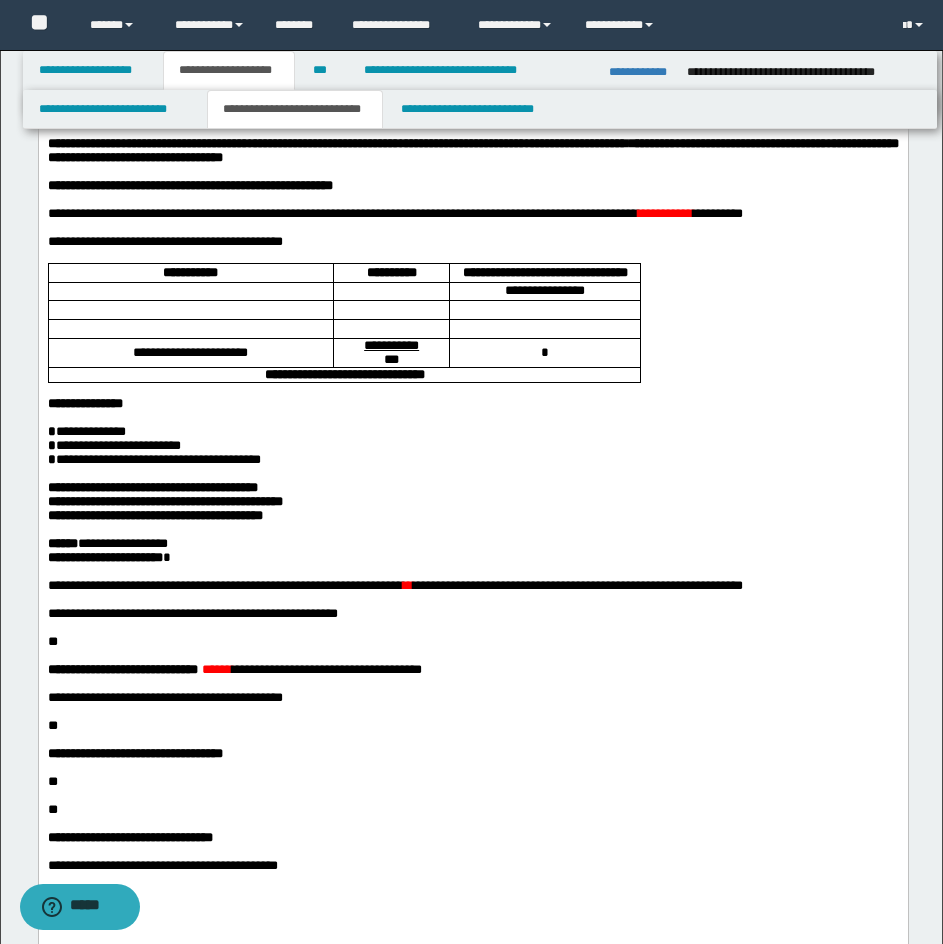 click at bounding box center (190, 290) 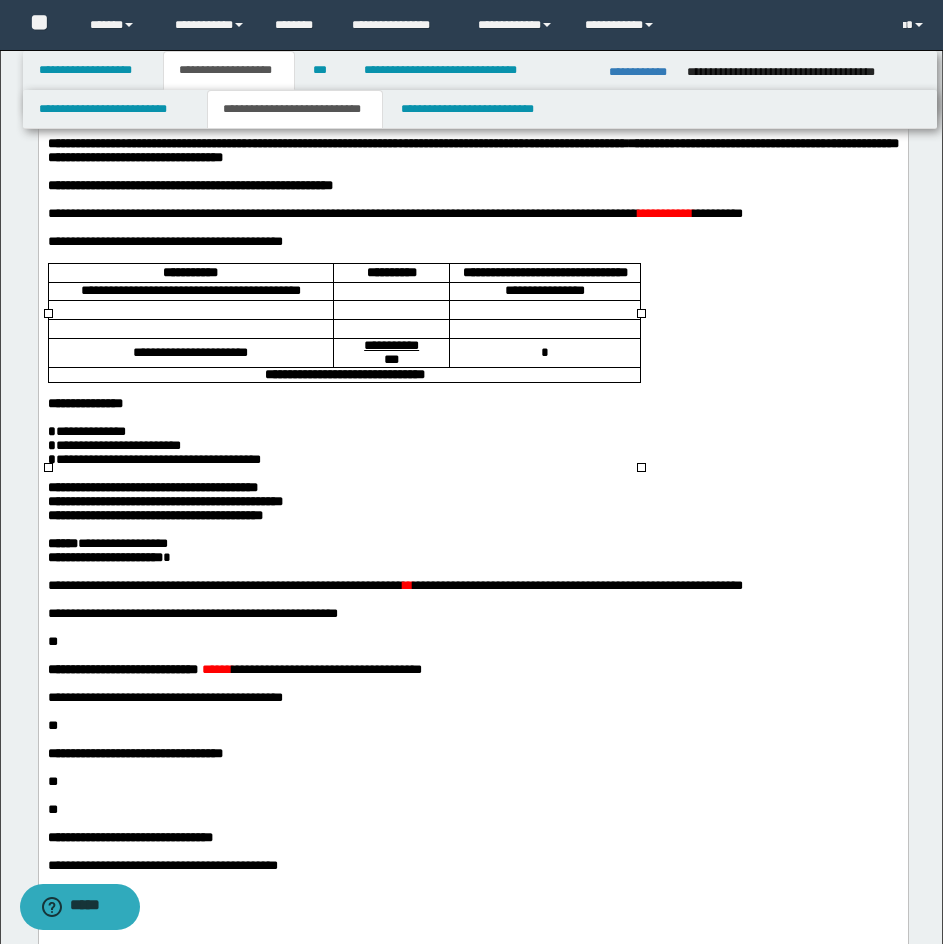 click at bounding box center (190, 309) 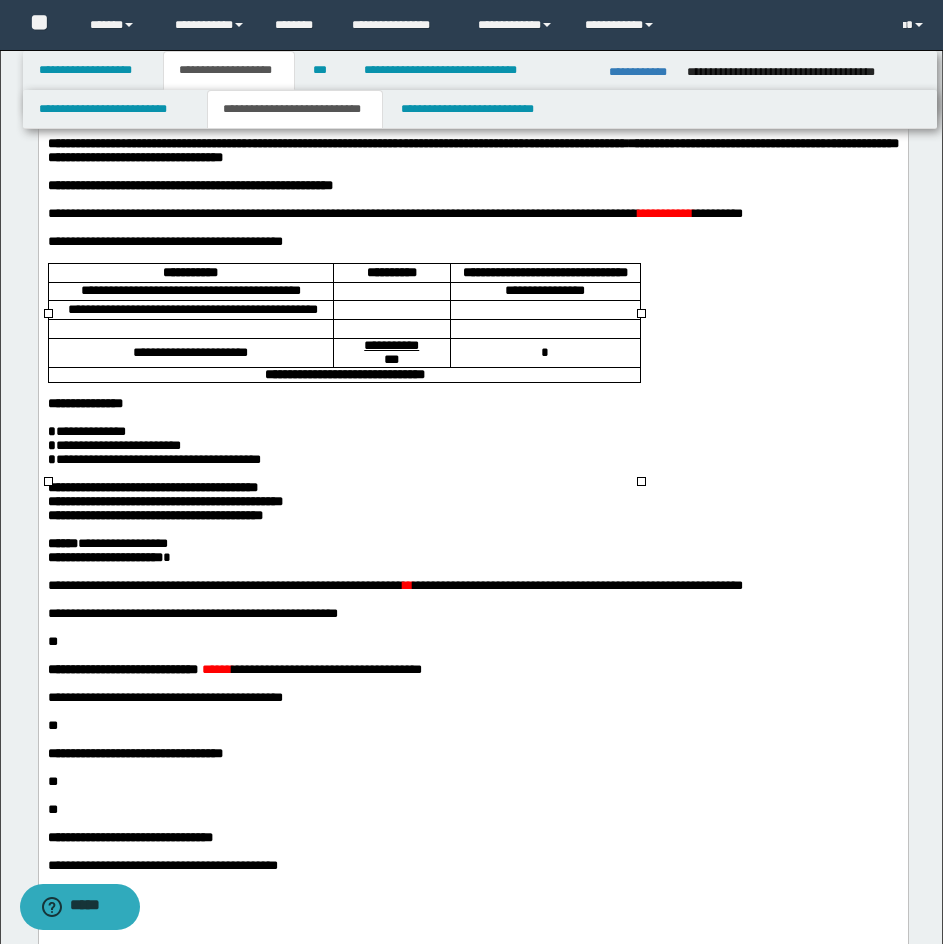 click on "**********" at bounding box center (190, 289) 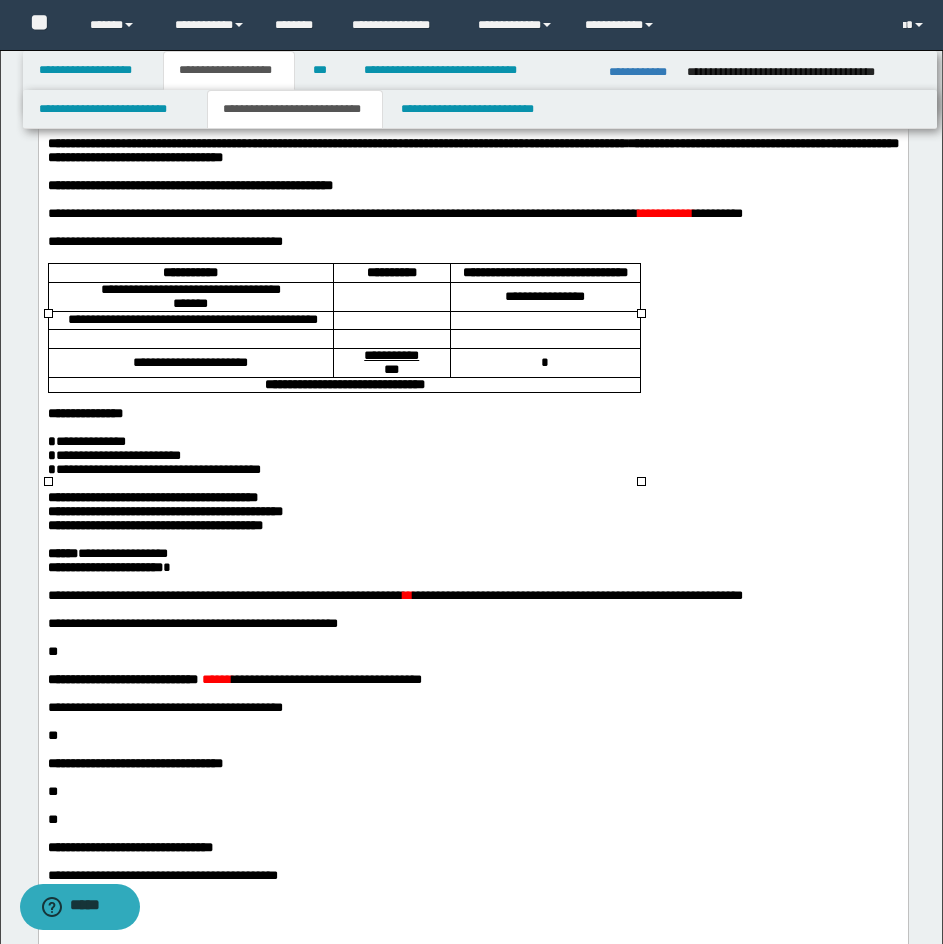 drag, startPoint x: 209, startPoint y: 420, endPoint x: 387, endPoint y: 374, distance: 183.84776 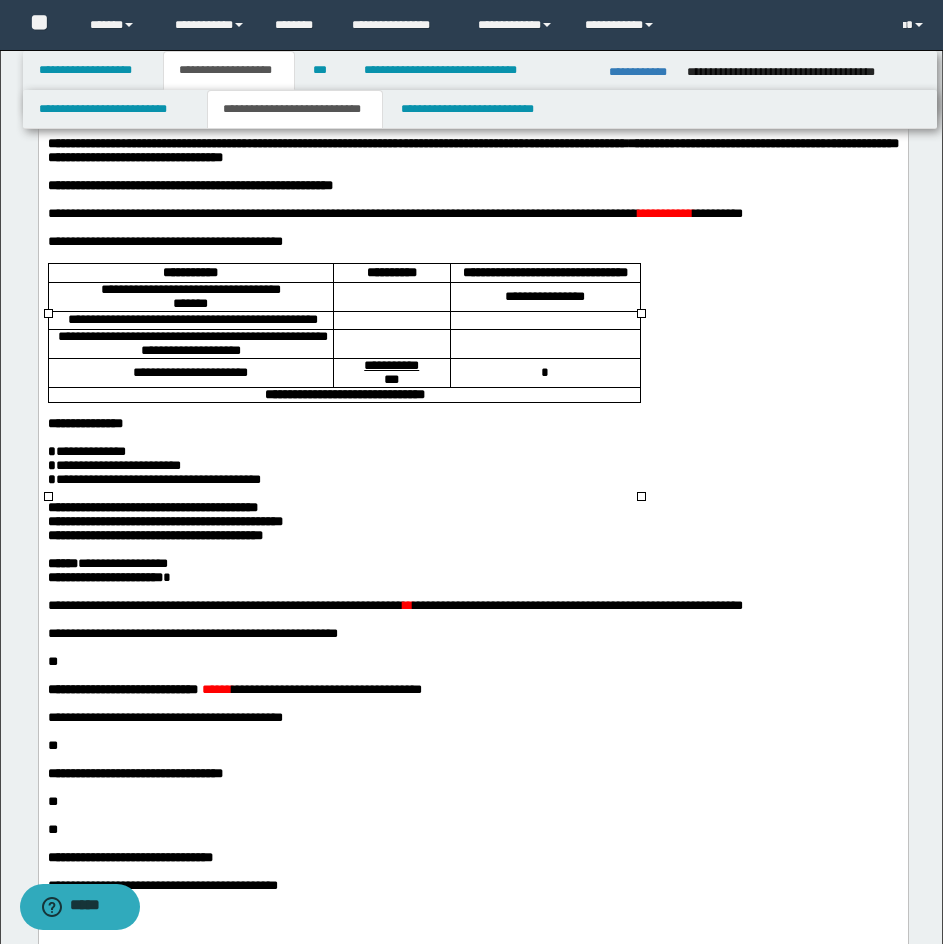 click at bounding box center (391, 296) 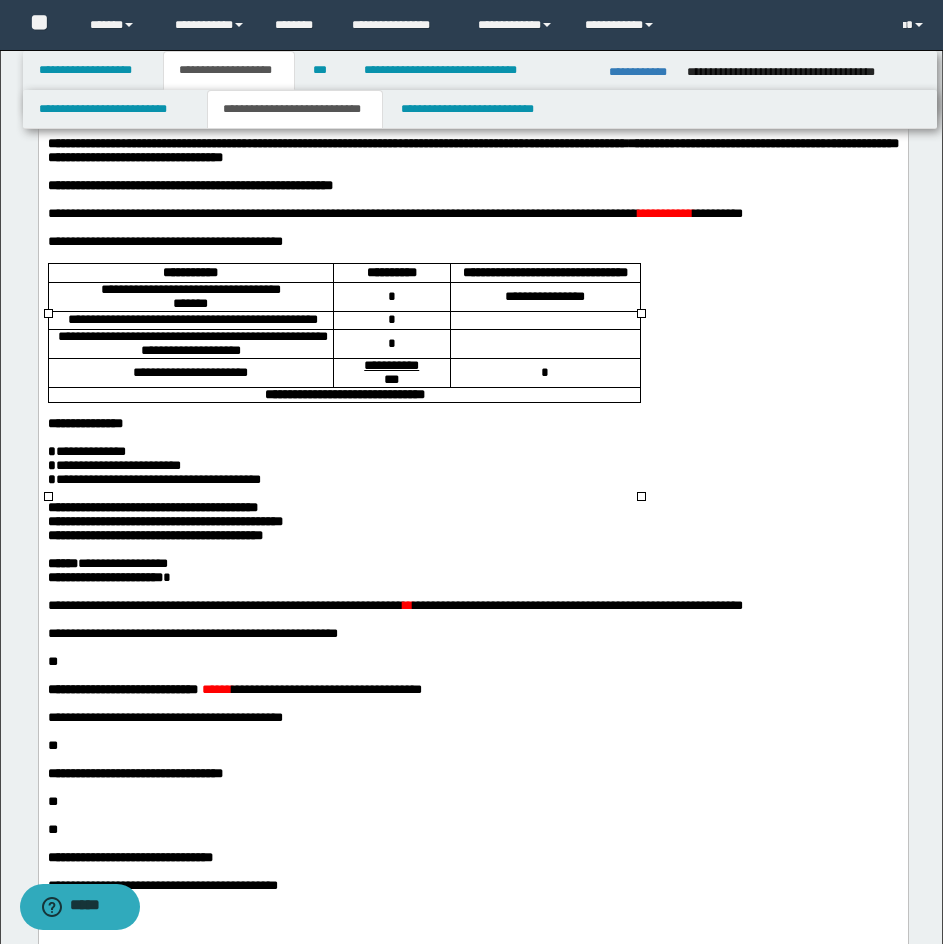 click on "*" at bounding box center (391, 295) 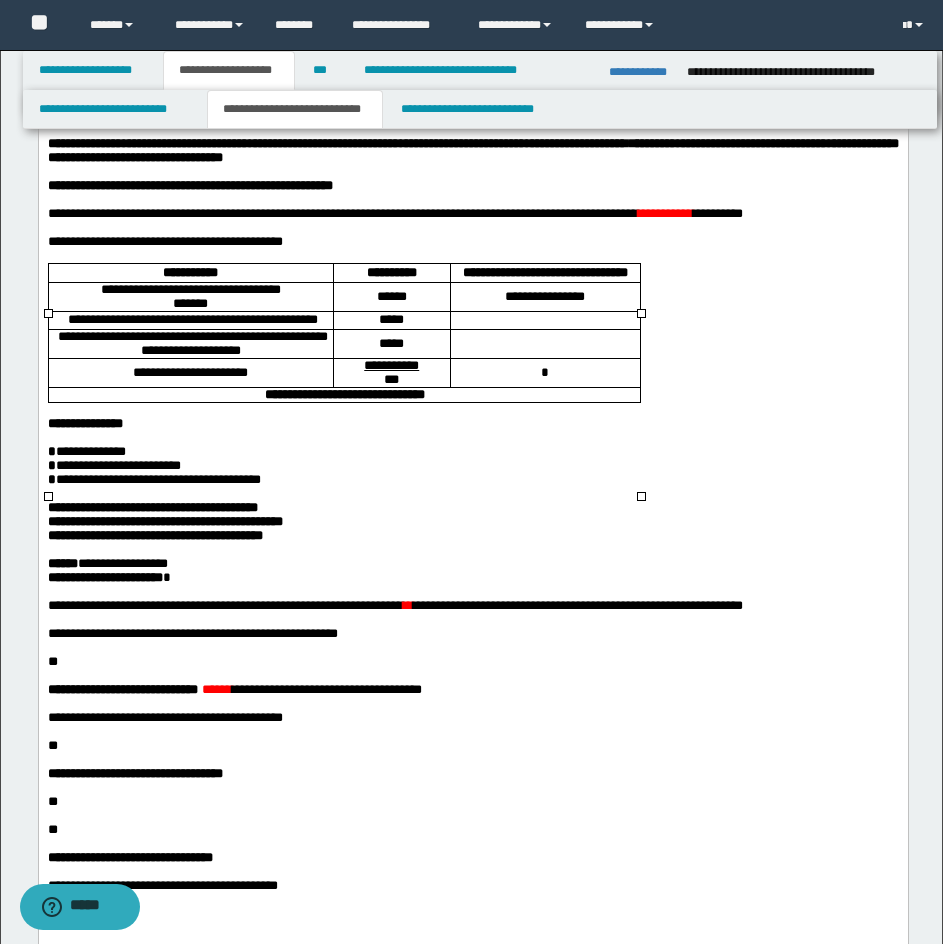 drag, startPoint x: 544, startPoint y: 460, endPoint x: 558, endPoint y: 460, distance: 14 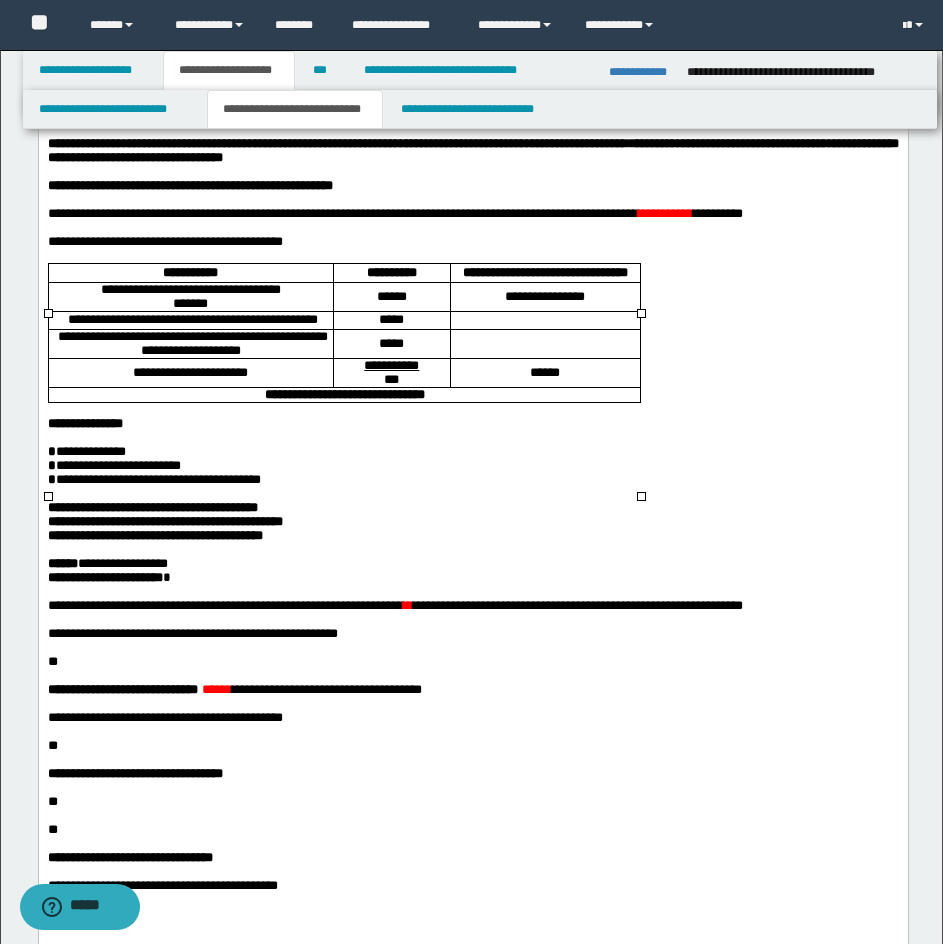 click on "**********" at bounding box center [344, 393] 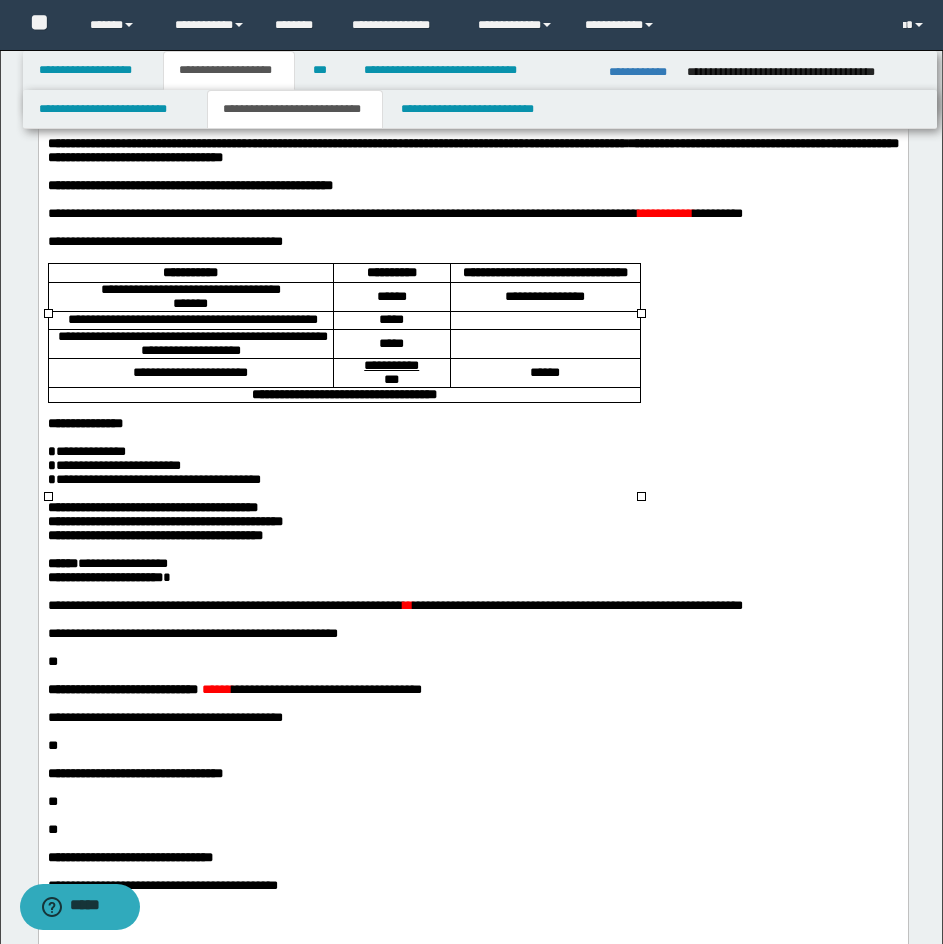 click on "**********" at bounding box center (544, 271) 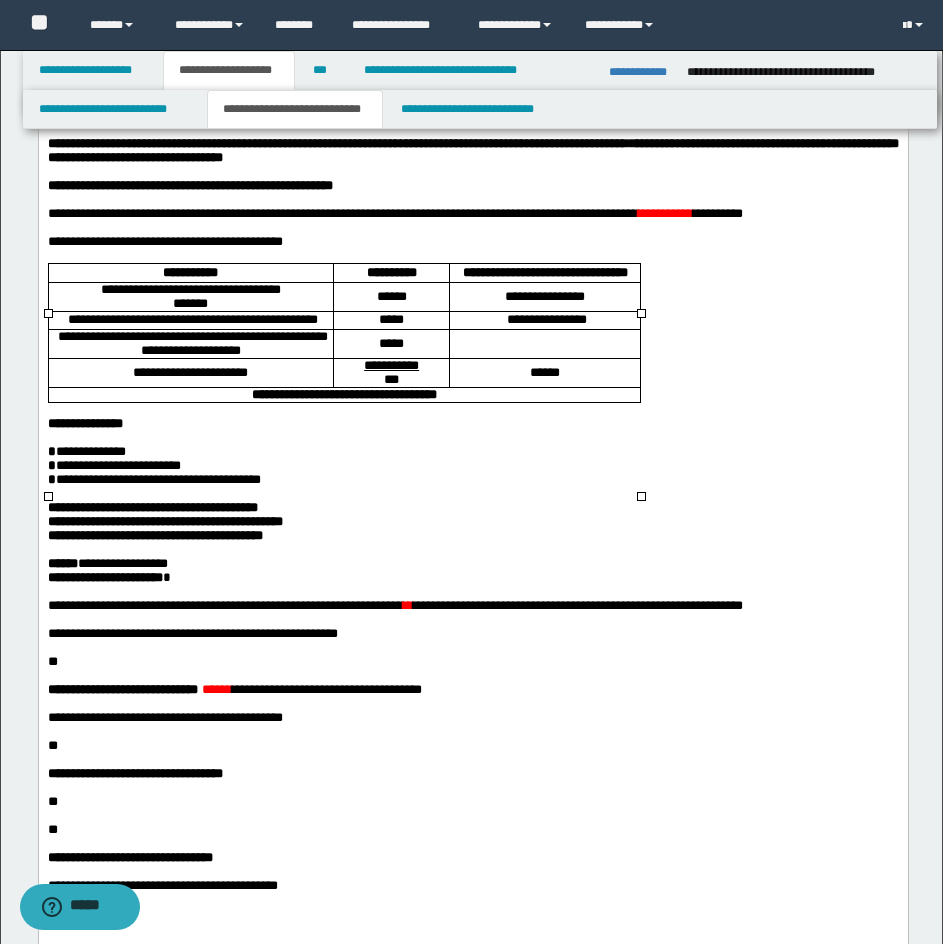 click at bounding box center [544, 342] 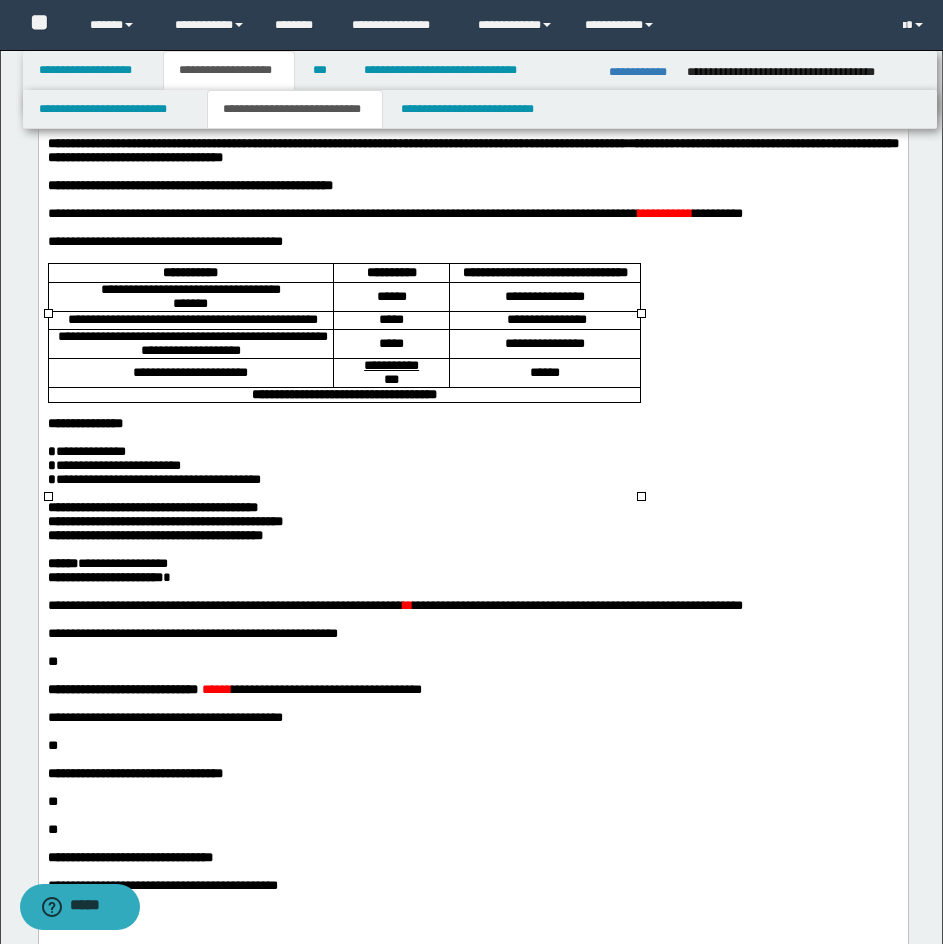 click on "**********" at bounding box center (544, 318) 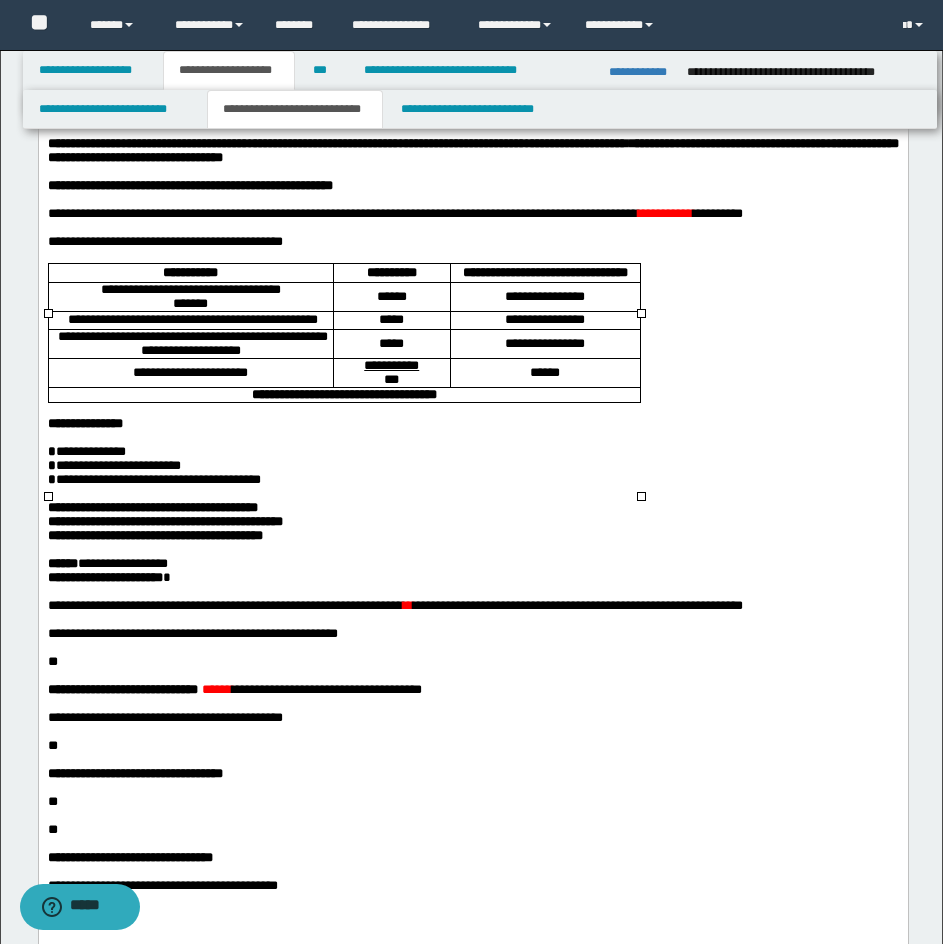 click on "**********" at bounding box center (544, 295) 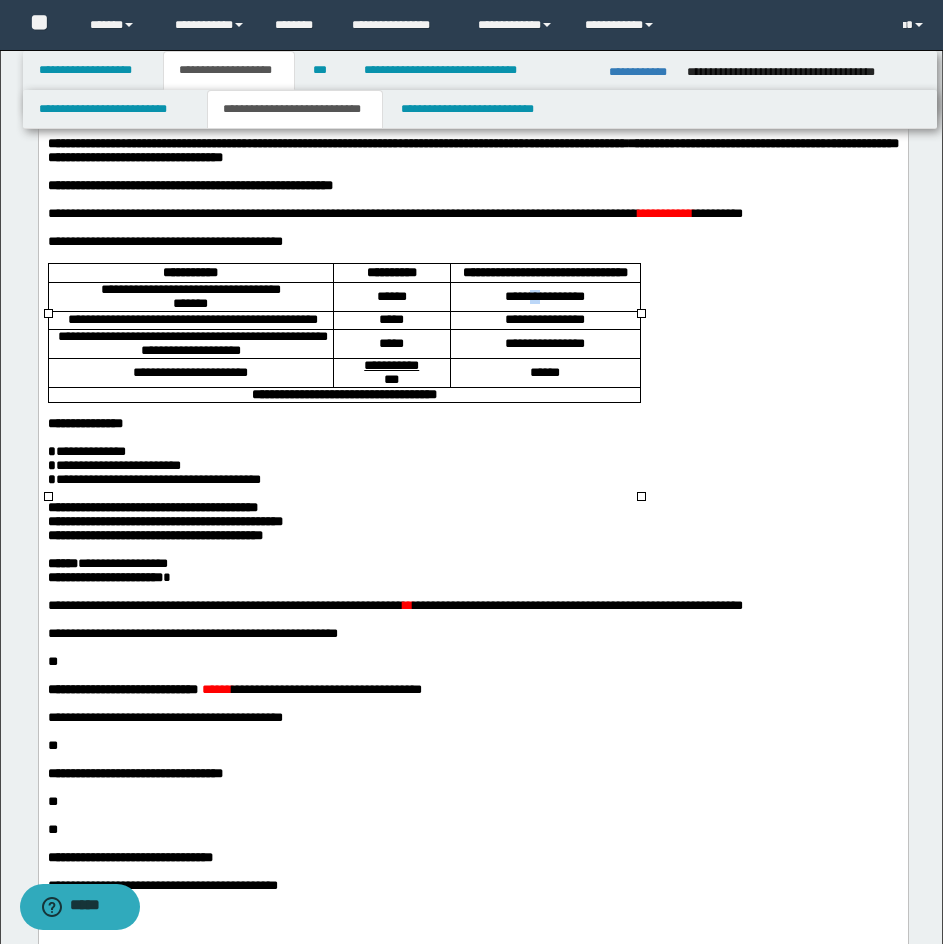 click on "**********" at bounding box center [544, 295] 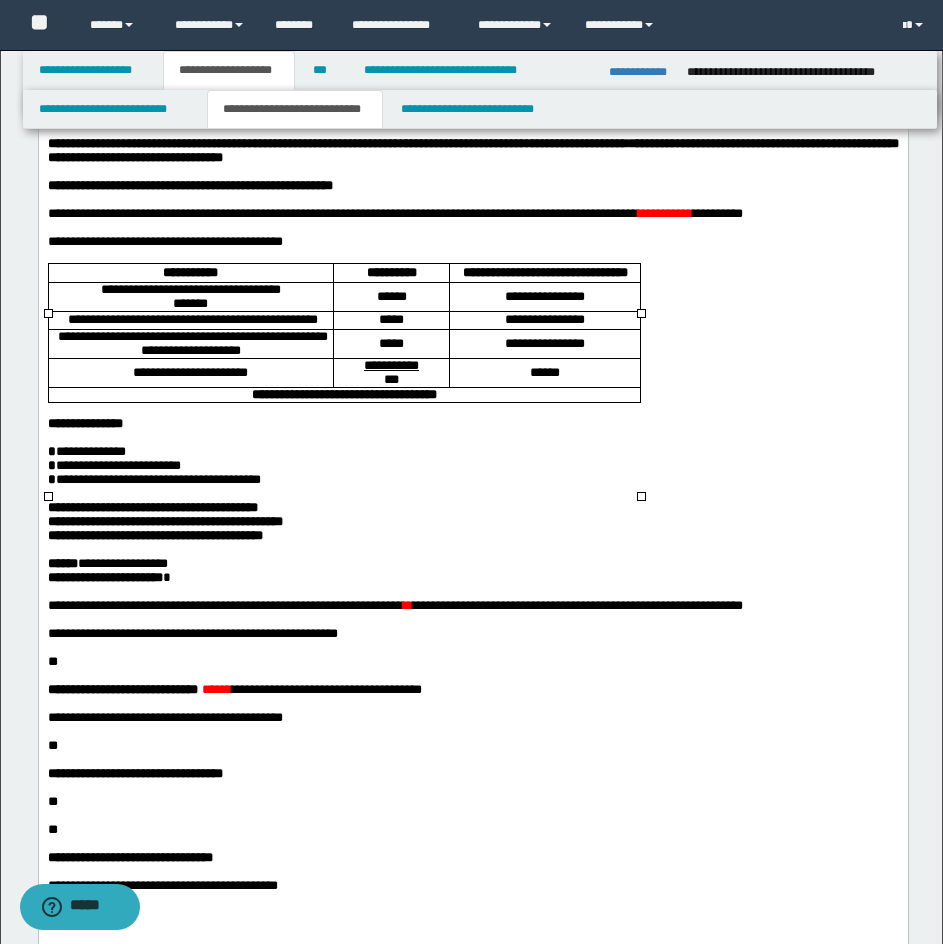 click on "**** ** *********" at bounding box center [544, 295] 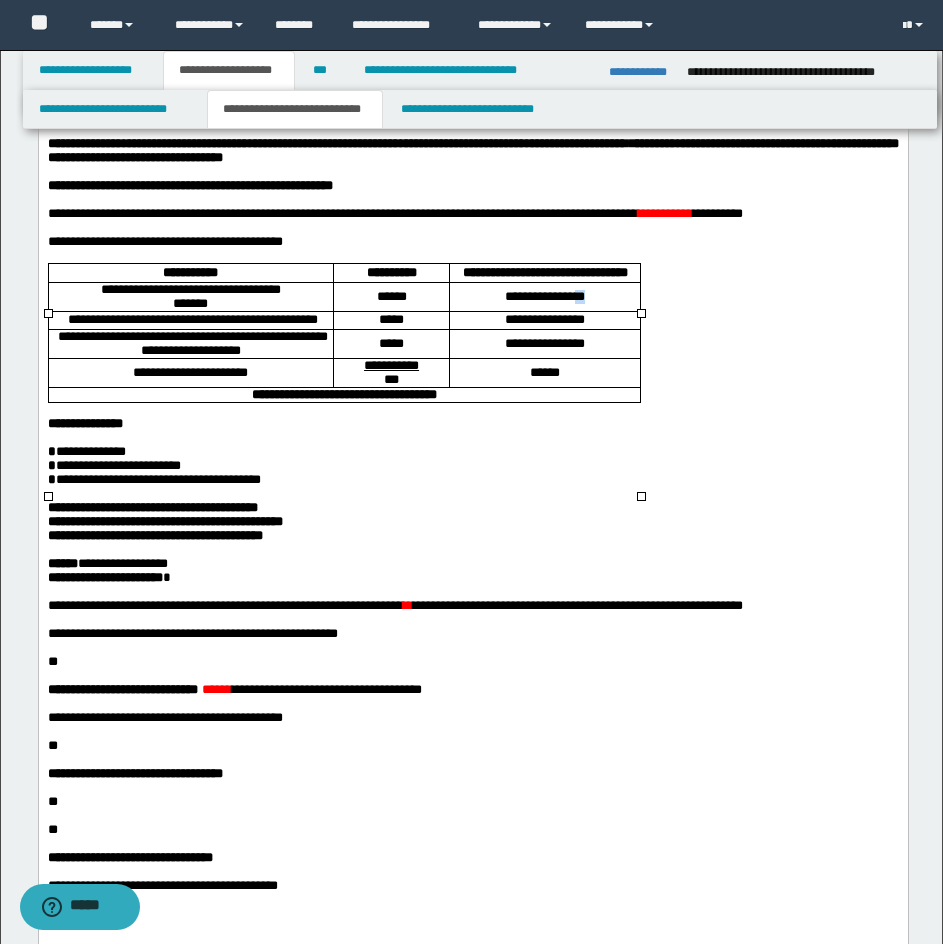 click on "**** ** *********" at bounding box center (544, 295) 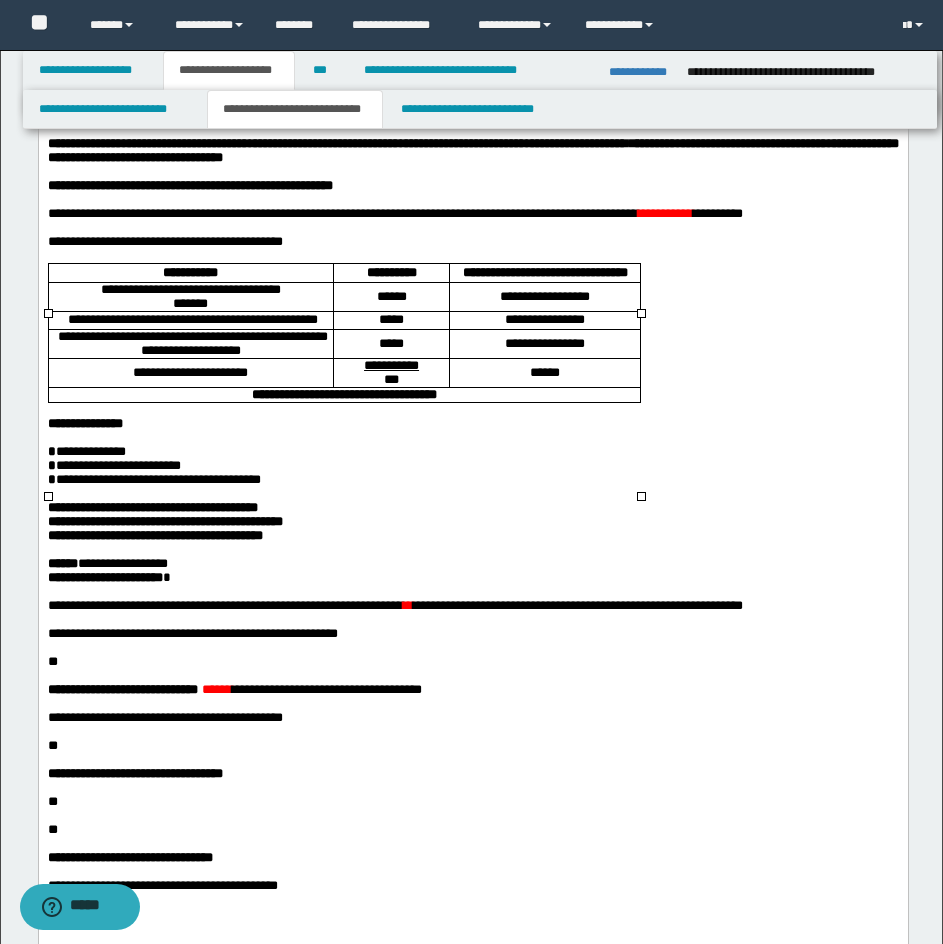 click on "**********" at bounding box center [544, 318] 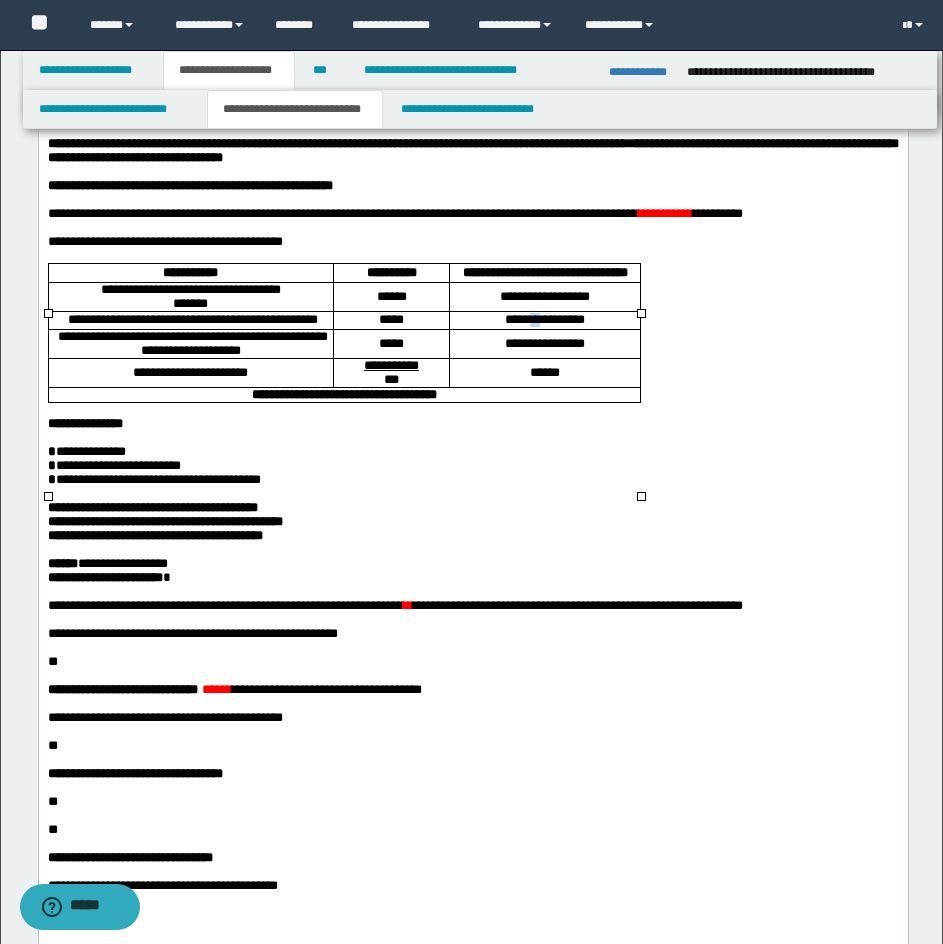 click on "**********" at bounding box center (544, 318) 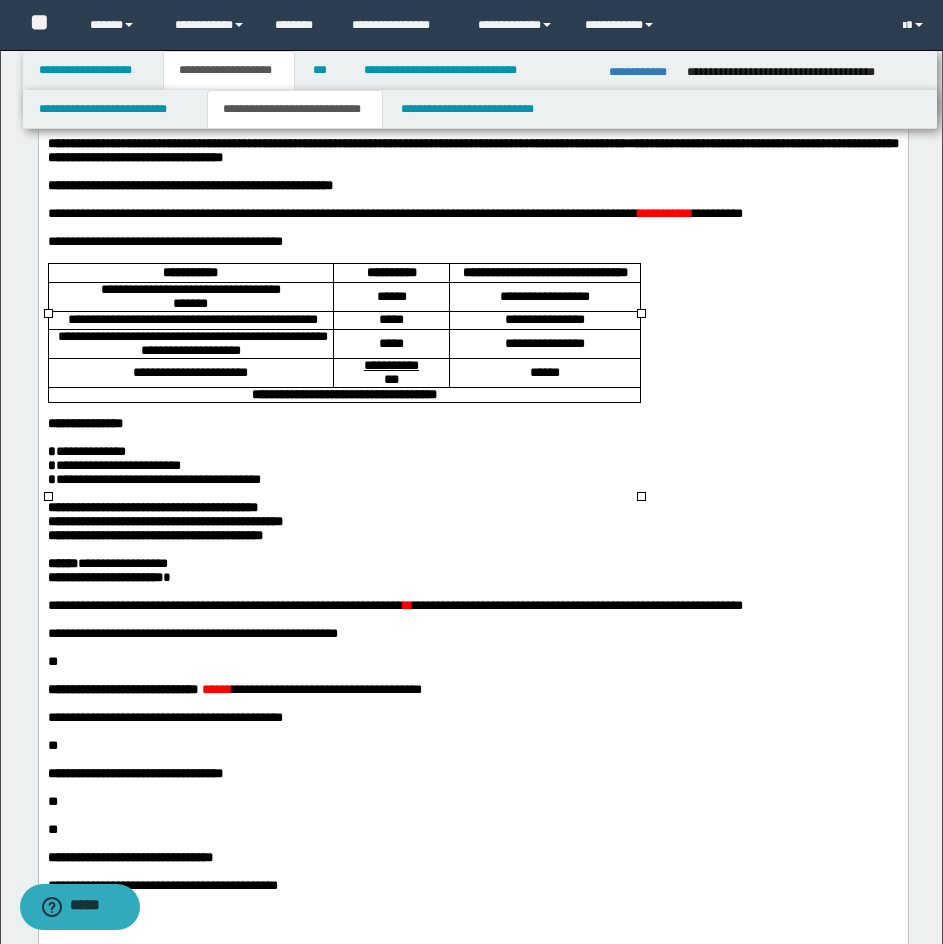 click on "**** ** *********" at bounding box center [544, 318] 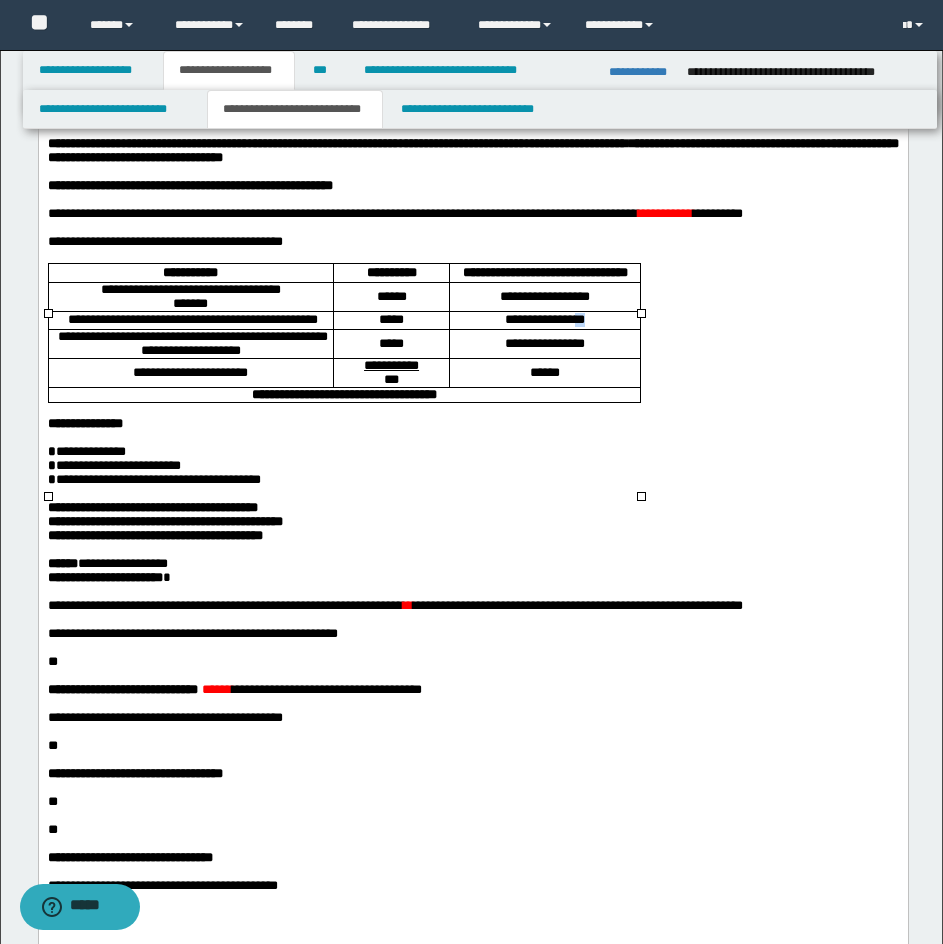 click on "**** ** *********" at bounding box center (544, 318) 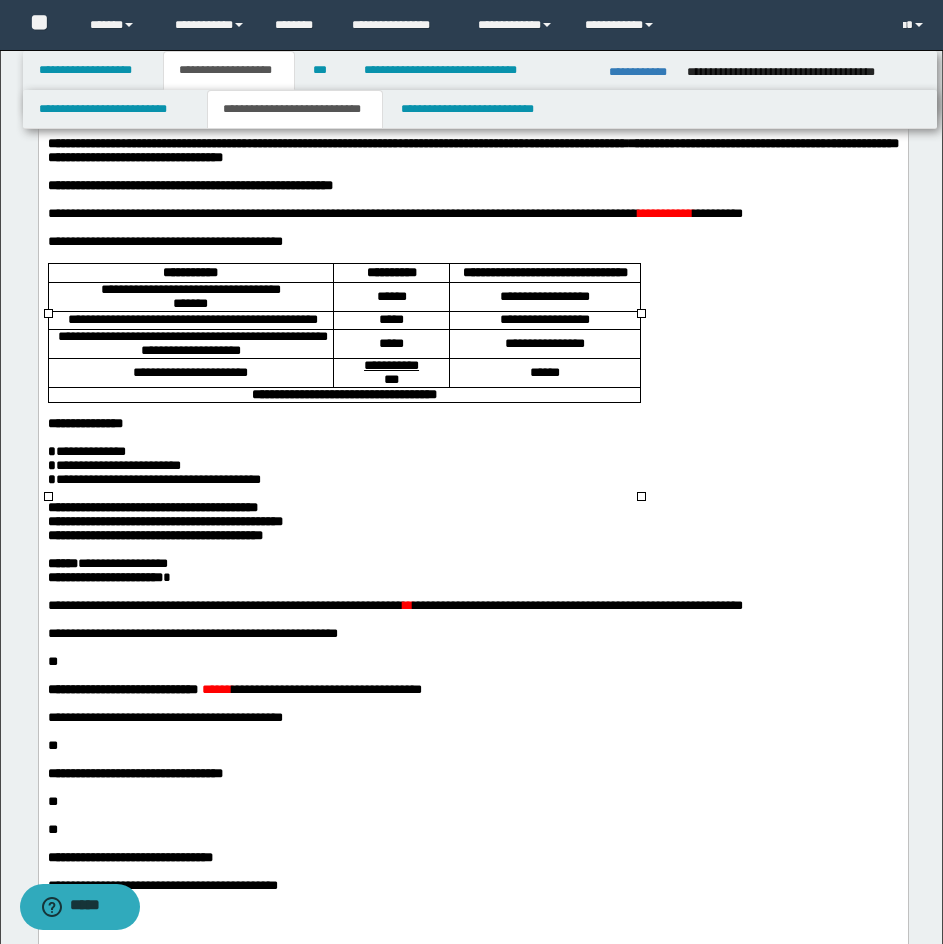 click on "**********" at bounding box center (544, 342) 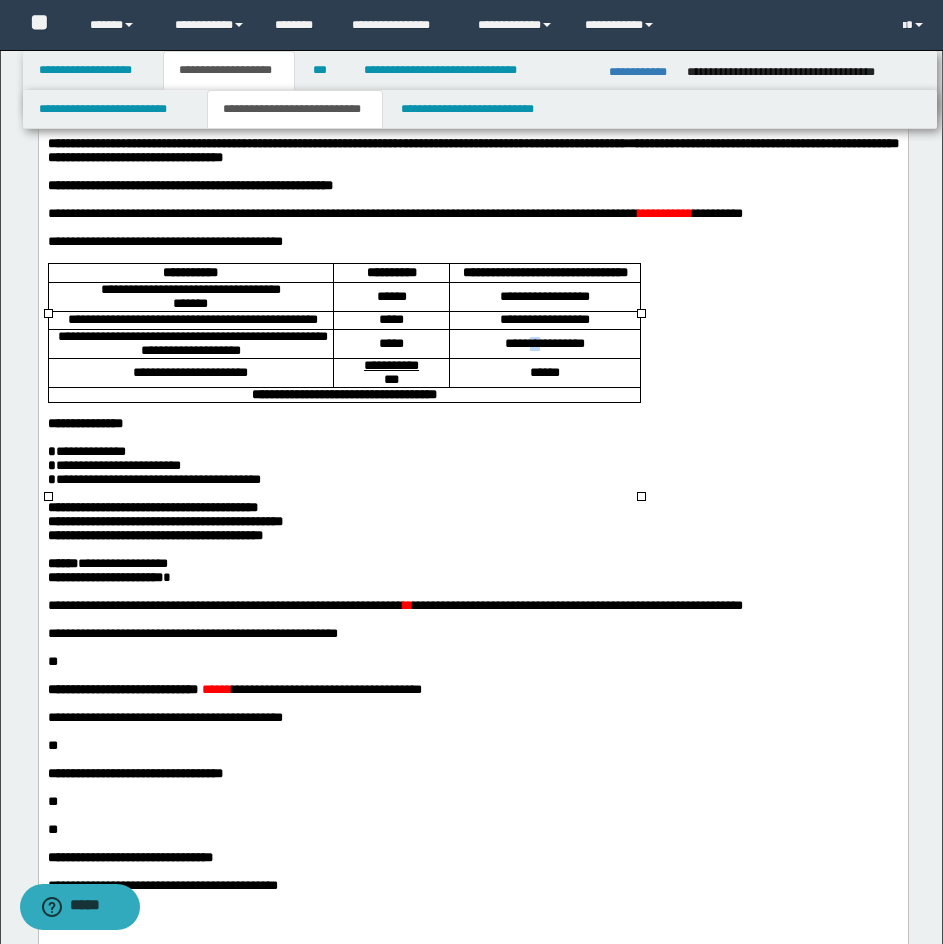 click on "**********" at bounding box center (544, 342) 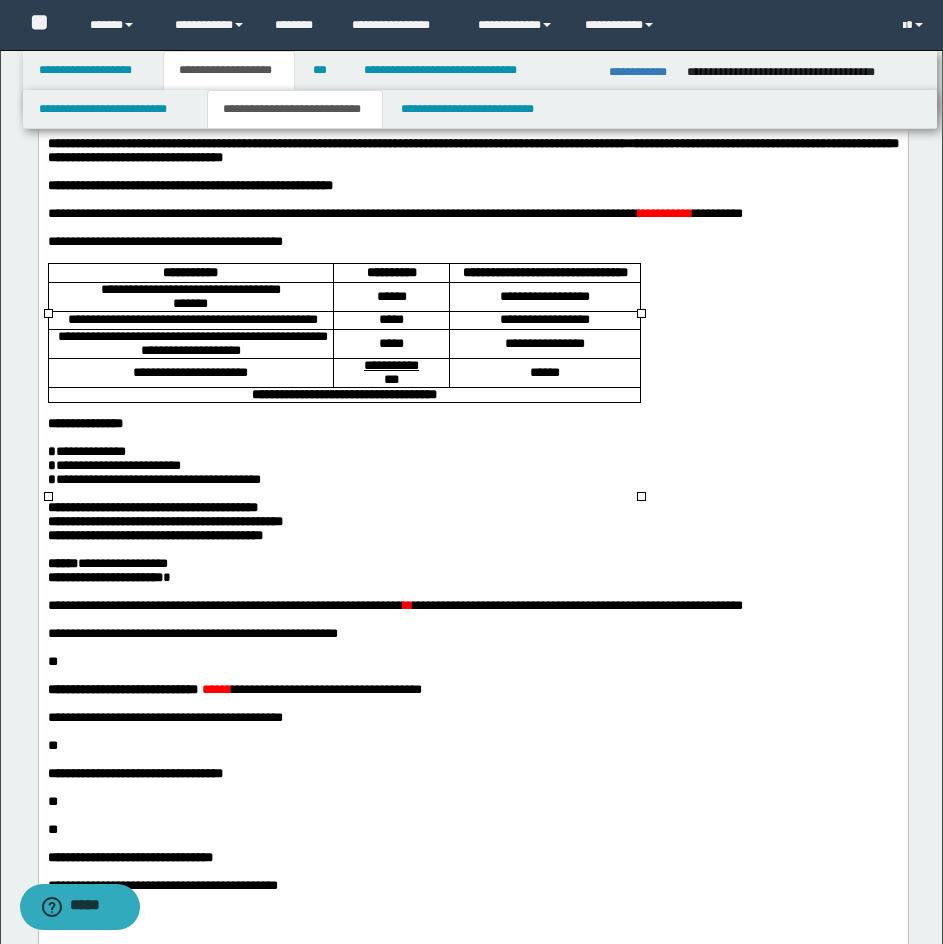 click on "**** ** *********" at bounding box center [544, 342] 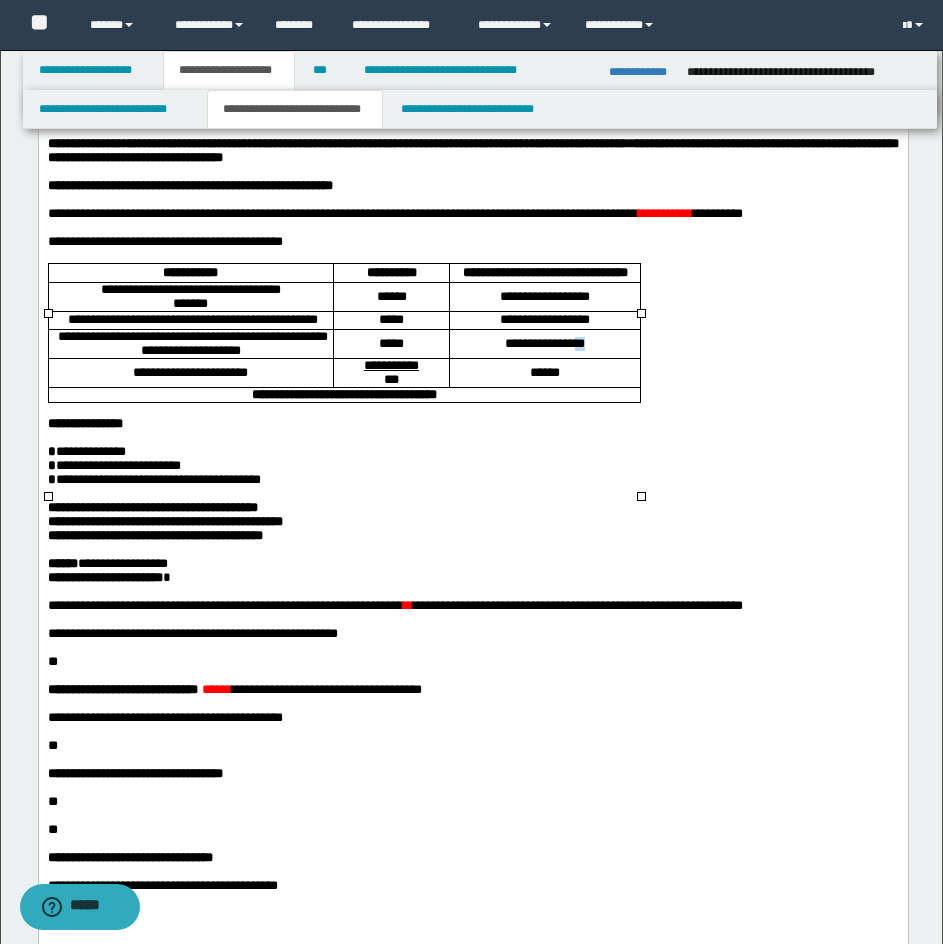 click on "**** ** *********" at bounding box center (544, 342) 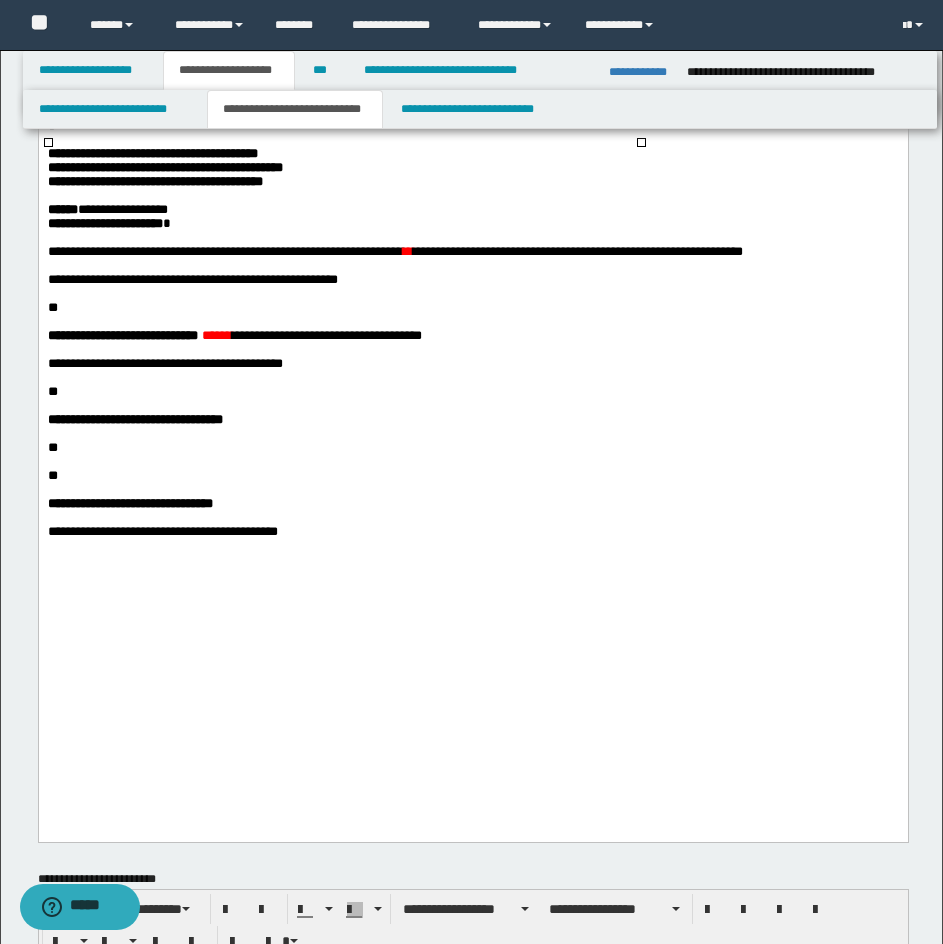 scroll, scrollTop: 565, scrollLeft: 0, axis: vertical 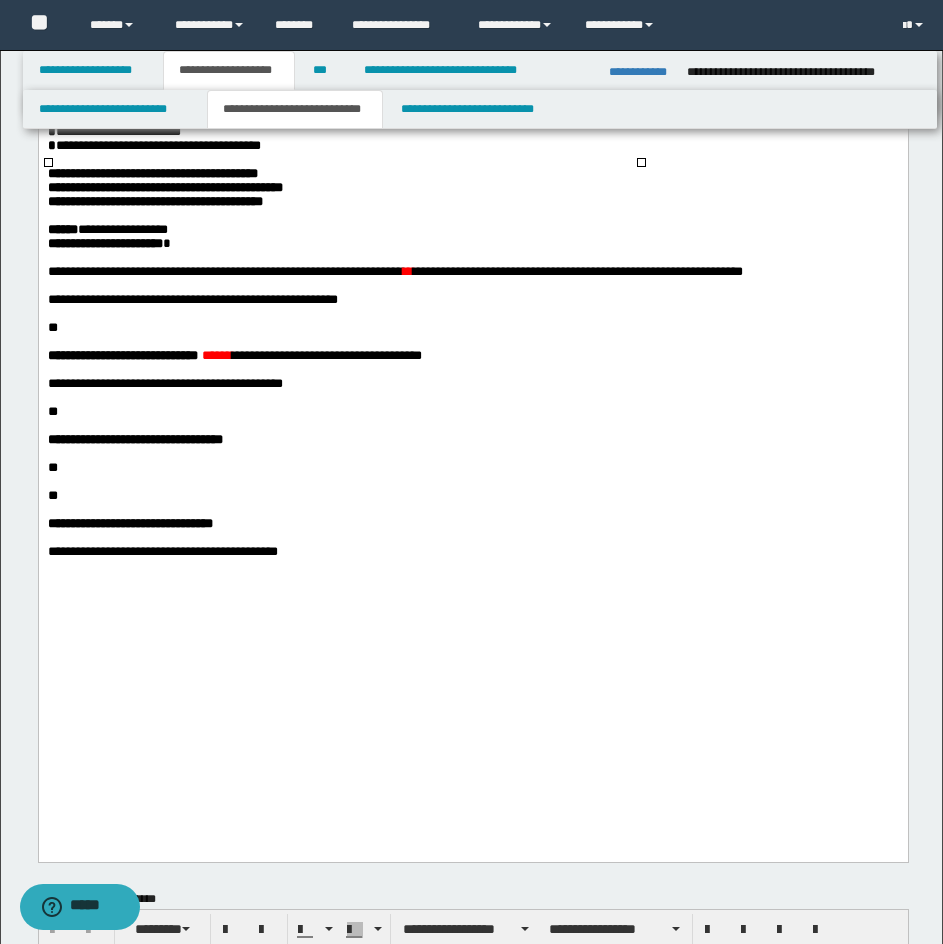 click on "**********" at bounding box center (152, 173) 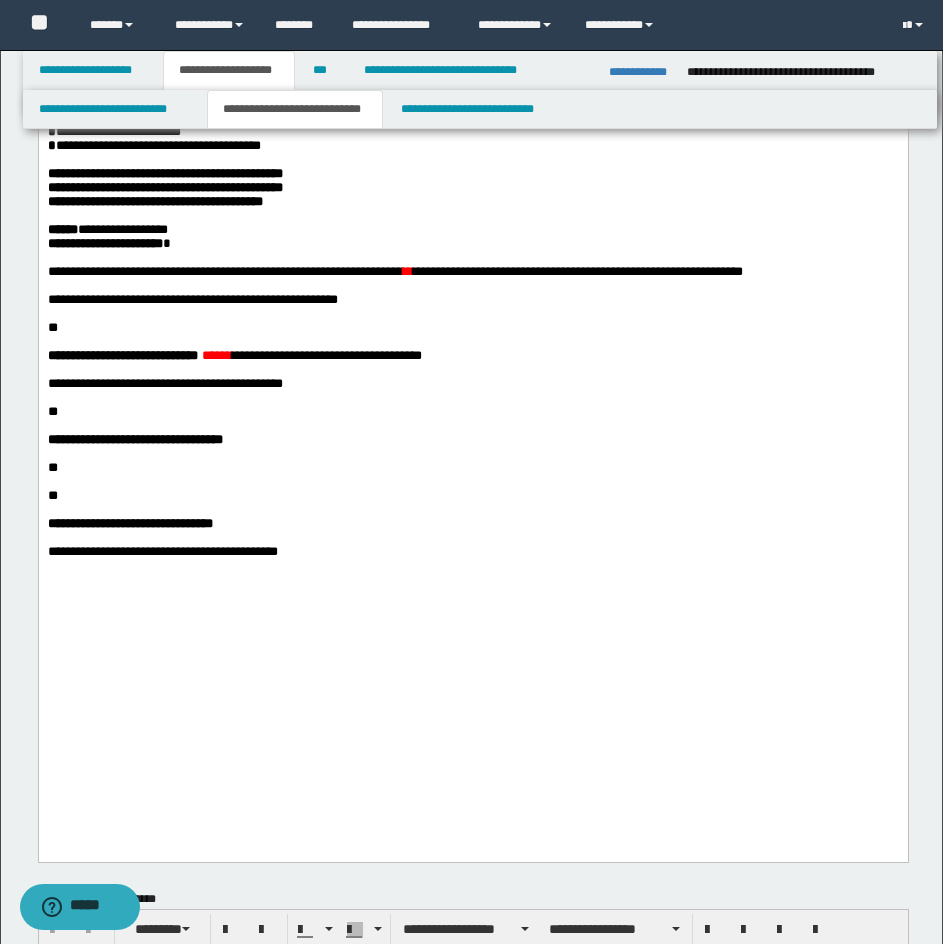 click on "**********" at bounding box center (164, 187) 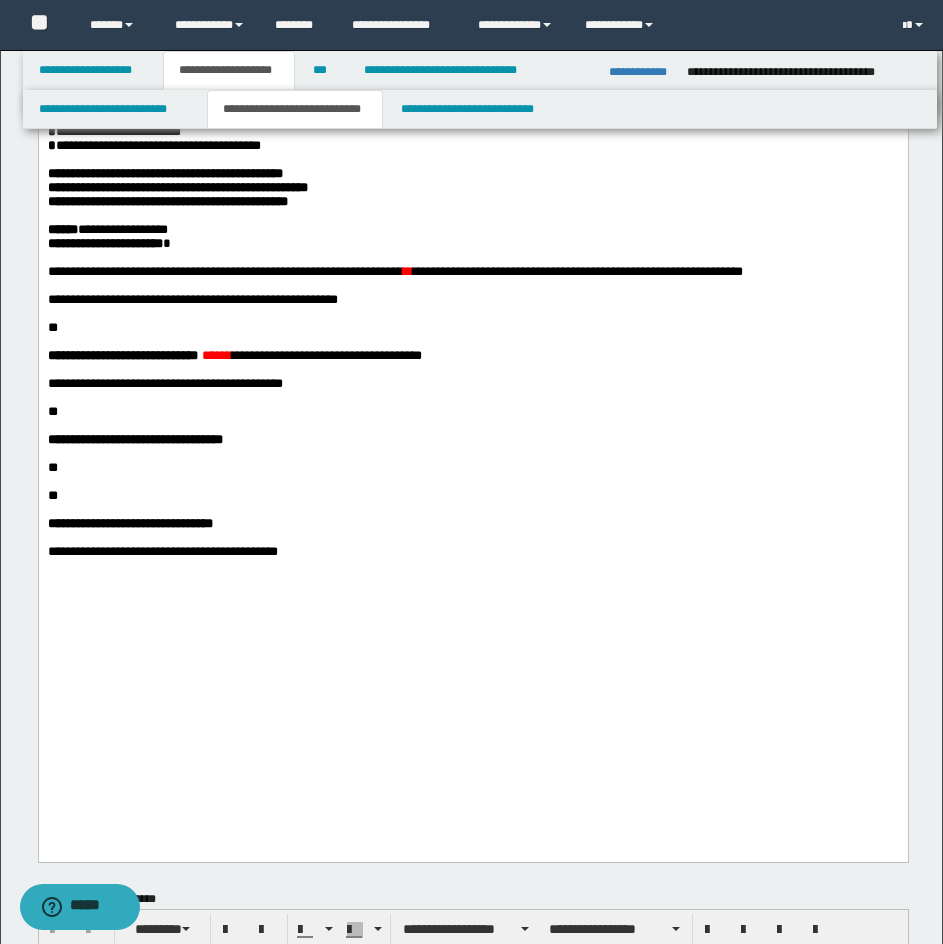 click at bounding box center [472, 216] 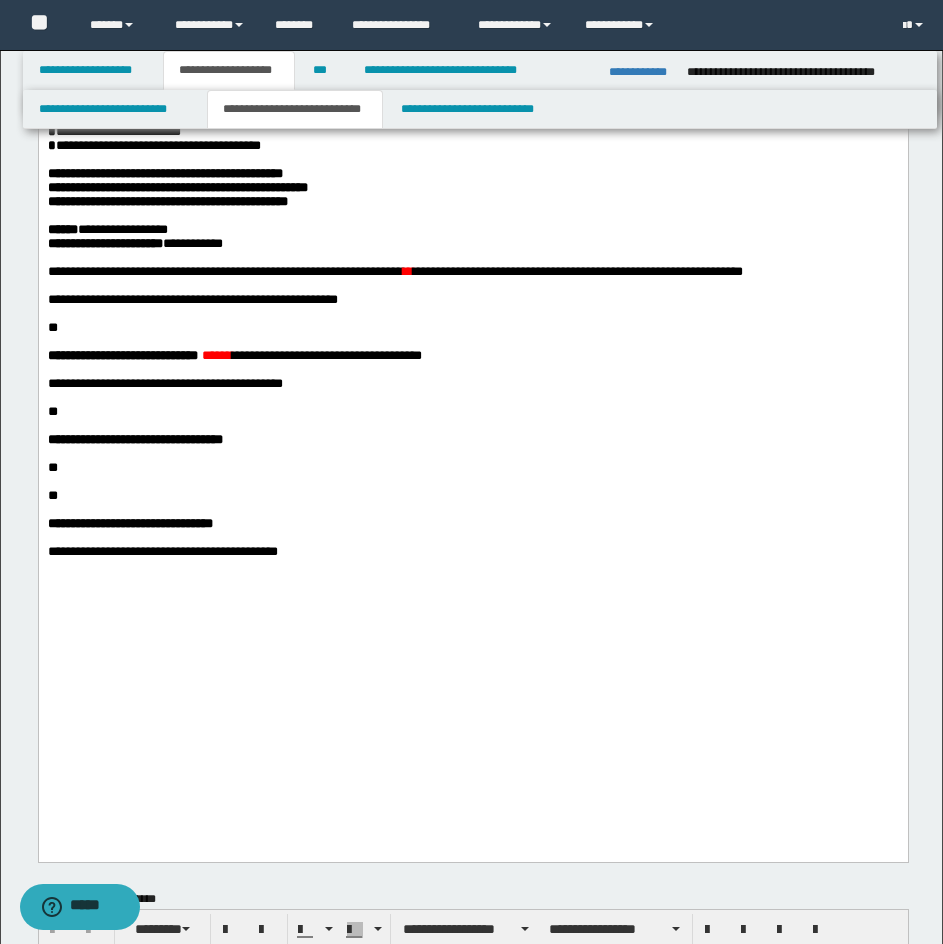 click on "**********" at bounding box center (472, 300) 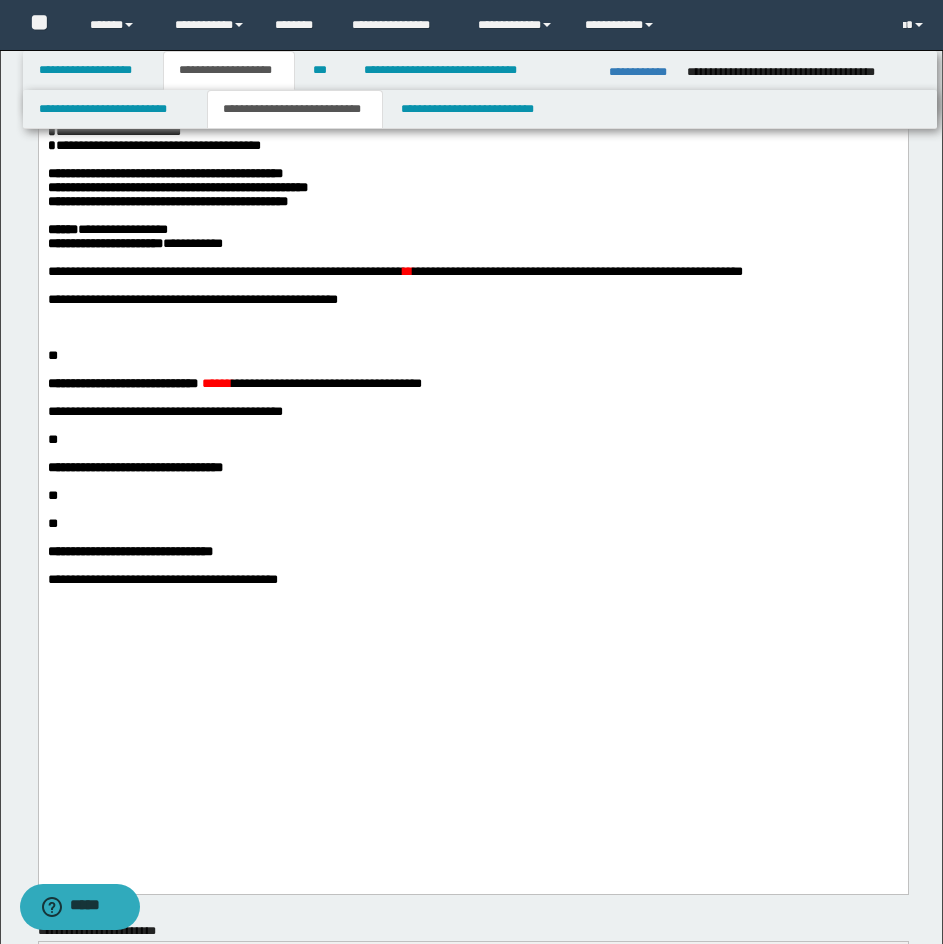 click on "**********" at bounding box center (472, 300) 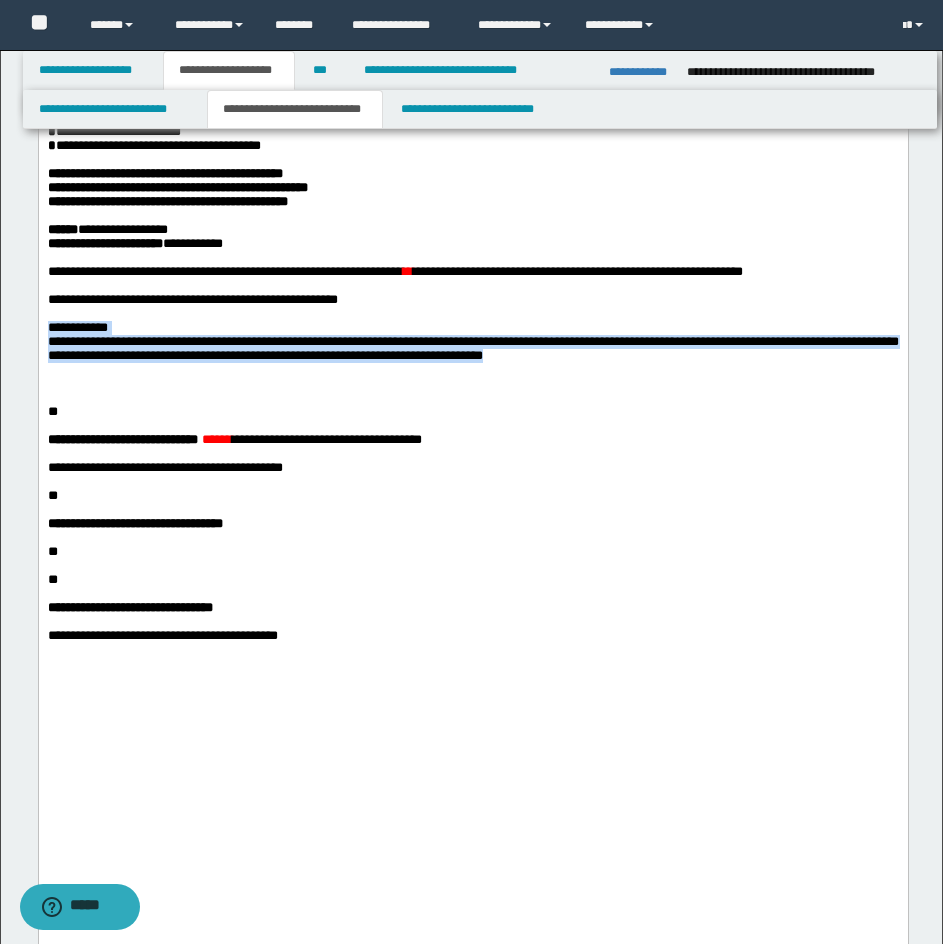 drag, startPoint x: 155, startPoint y: 459, endPoint x: 709, endPoint y: 502, distance: 555.66626 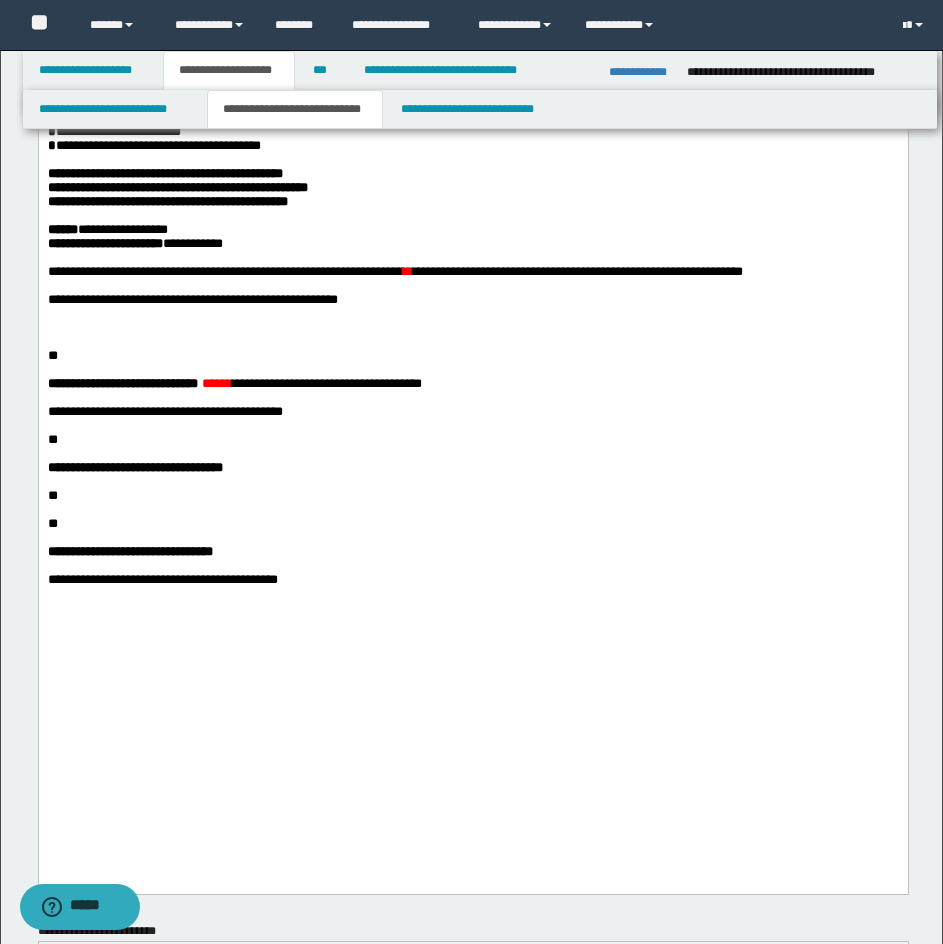 click on "**********" at bounding box center [472, 300] 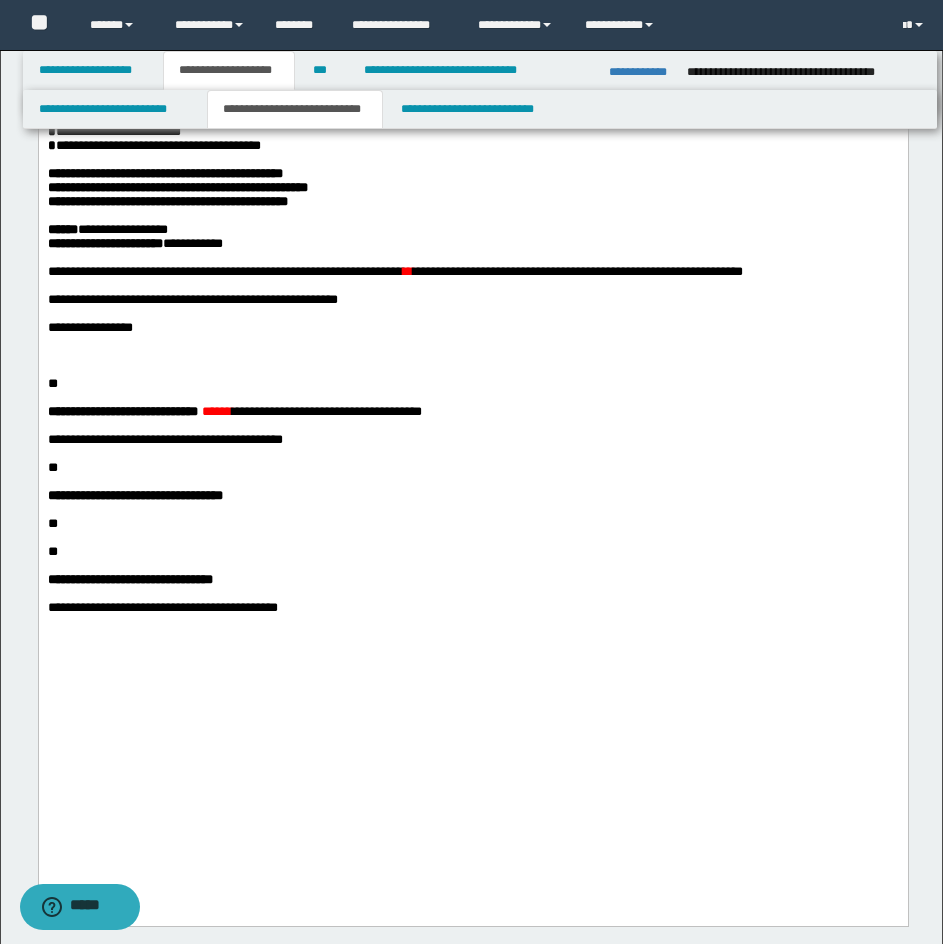 click on "**********" at bounding box center [89, 327] 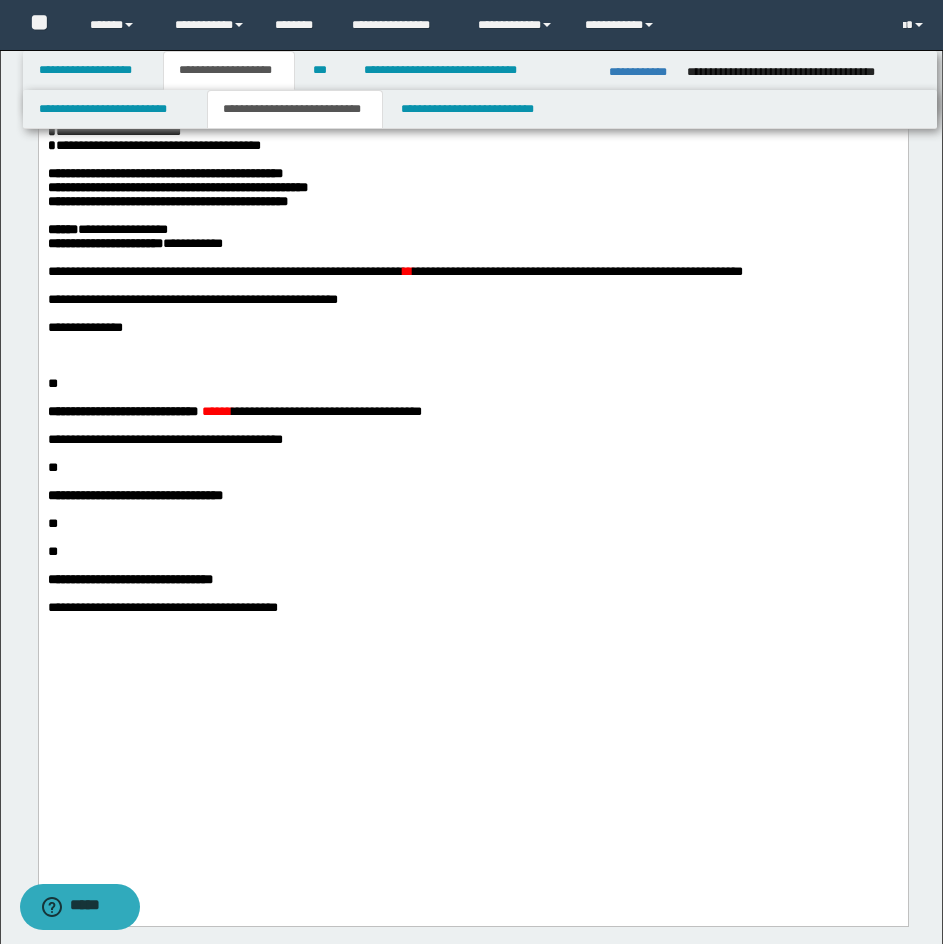 click at bounding box center (472, 342) 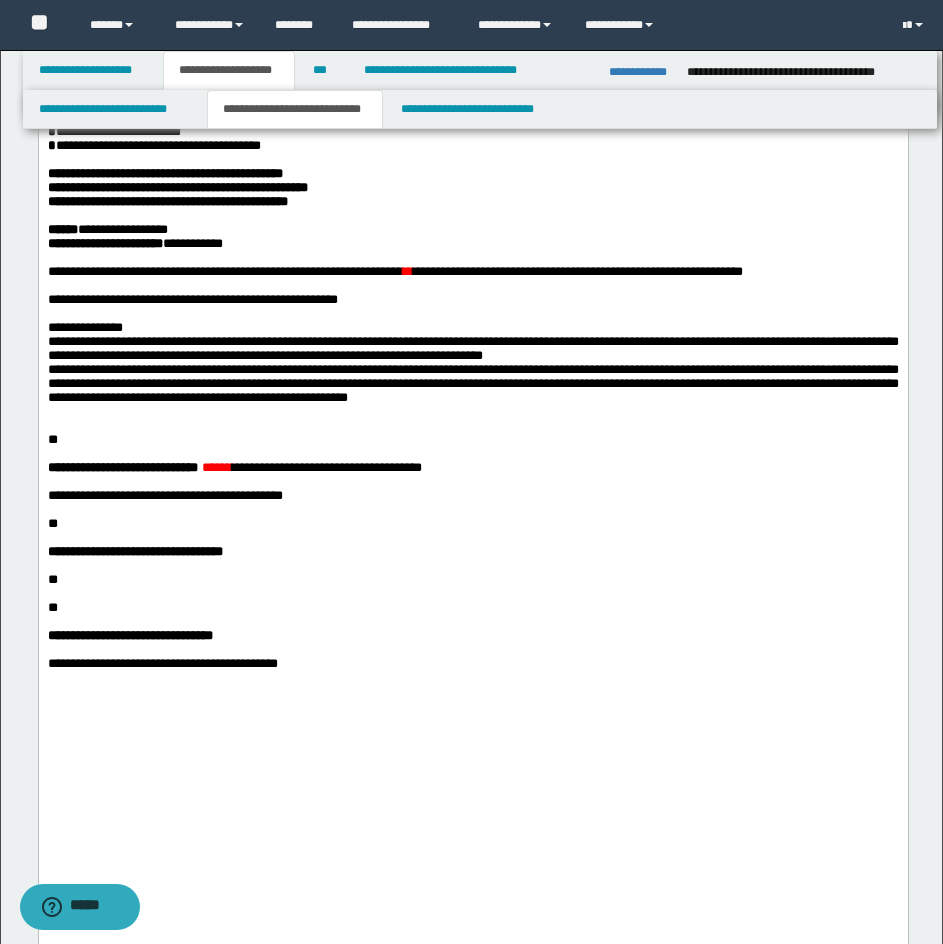 click on "**********" at bounding box center (472, 369) 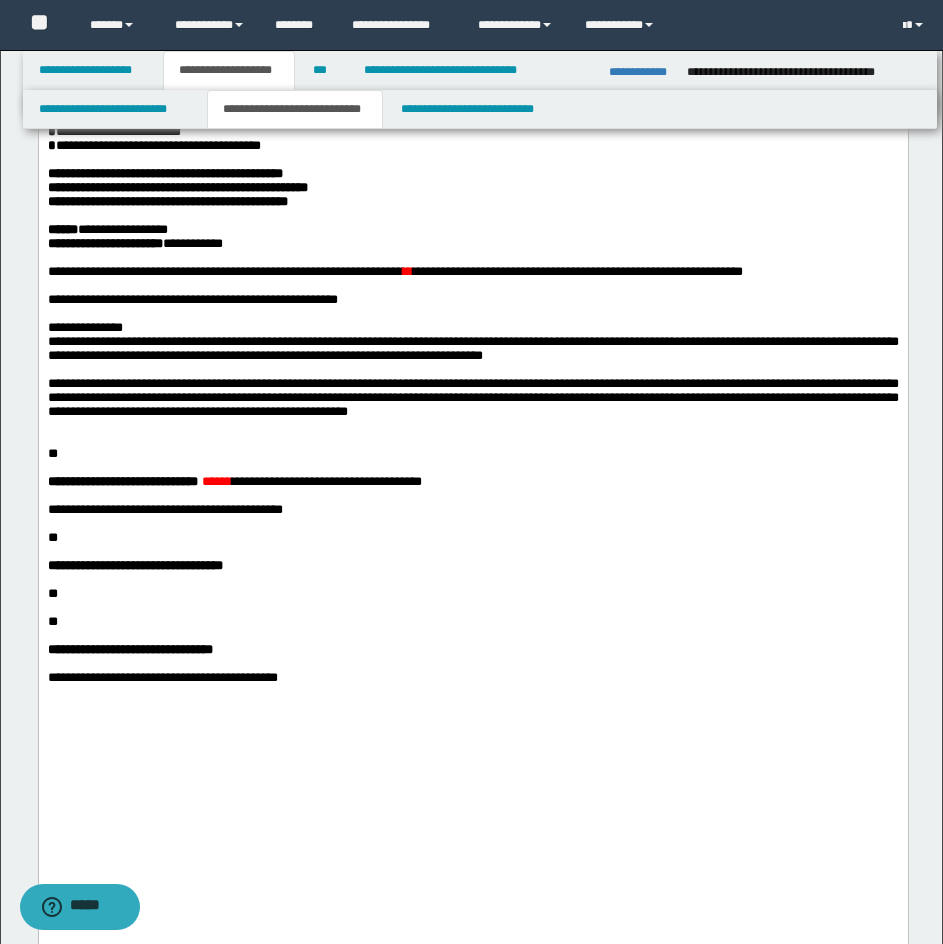 click on "**********" at bounding box center [472, 398] 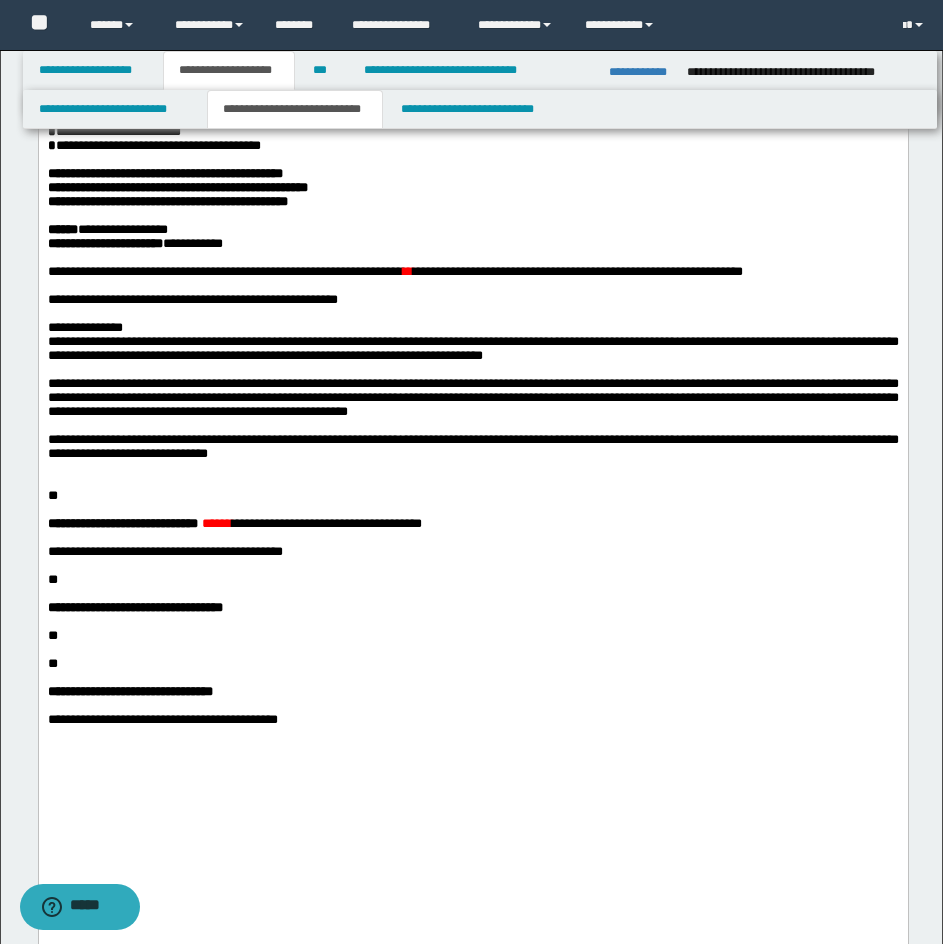 click on "**********" at bounding box center (472, 398) 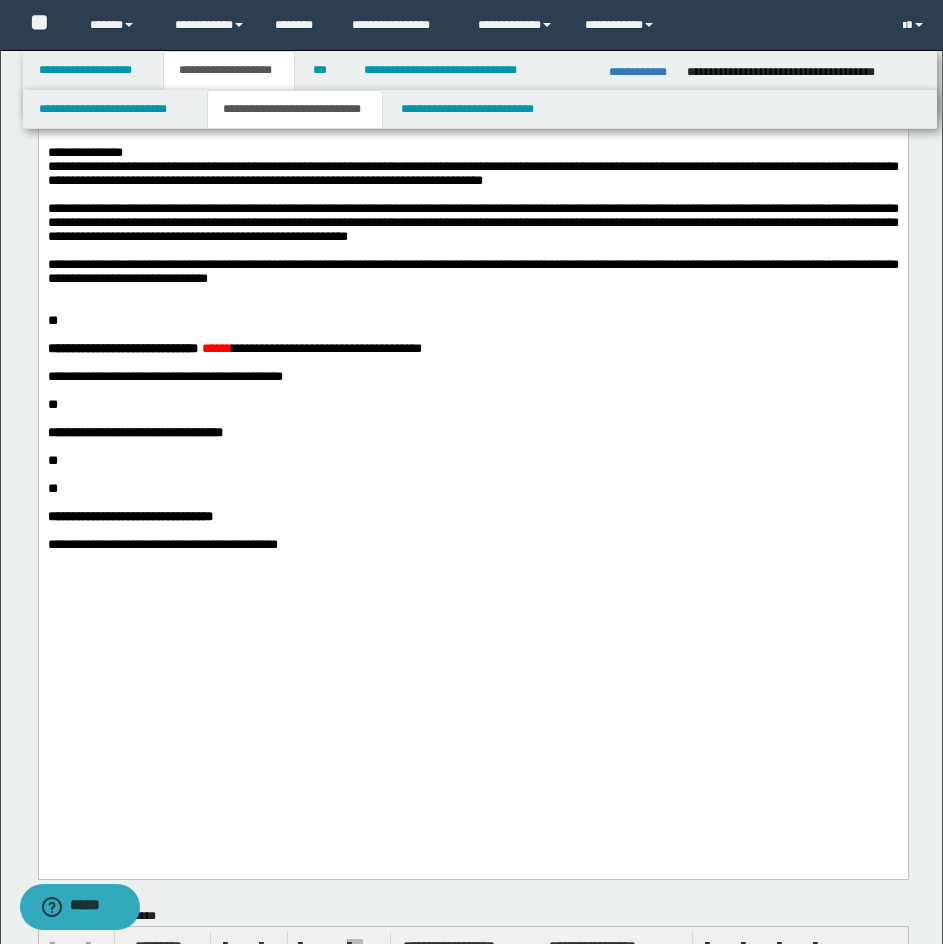 scroll, scrollTop: 743, scrollLeft: 0, axis: vertical 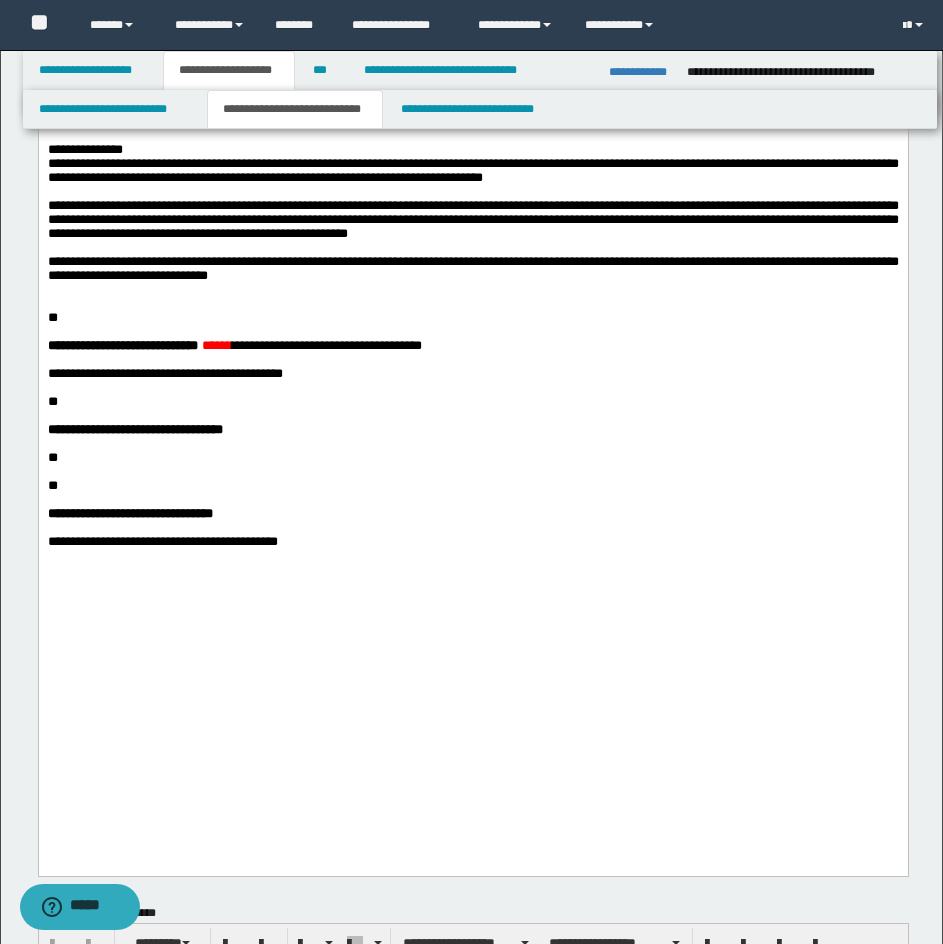 click on "**********" at bounding box center [472, 269] 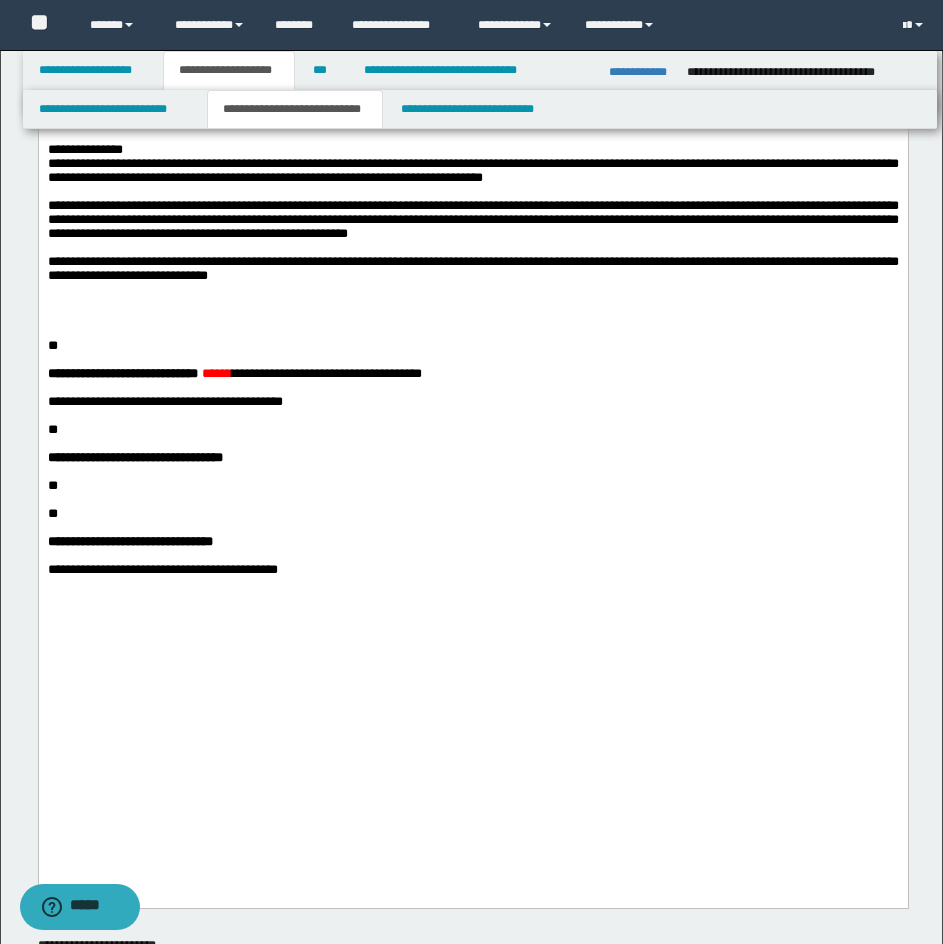 click at bounding box center (472, 304) 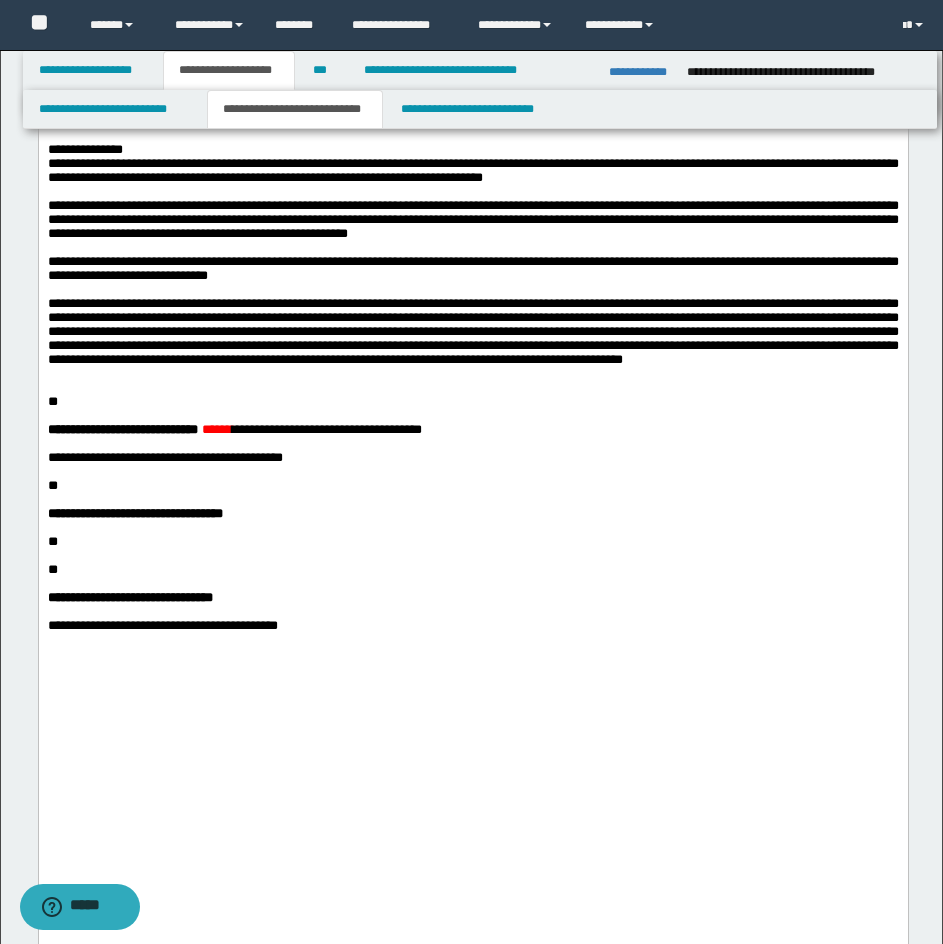 click on "**********" at bounding box center [640, 72] 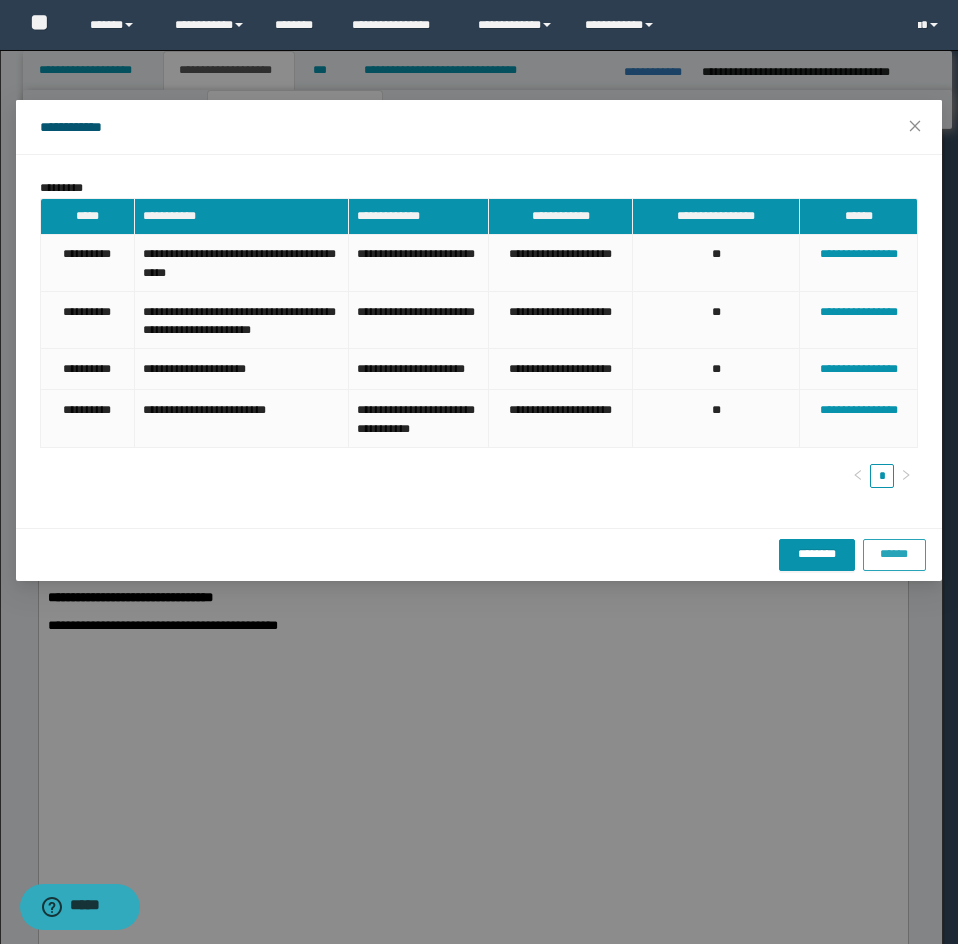 click on "******" at bounding box center (894, 554) 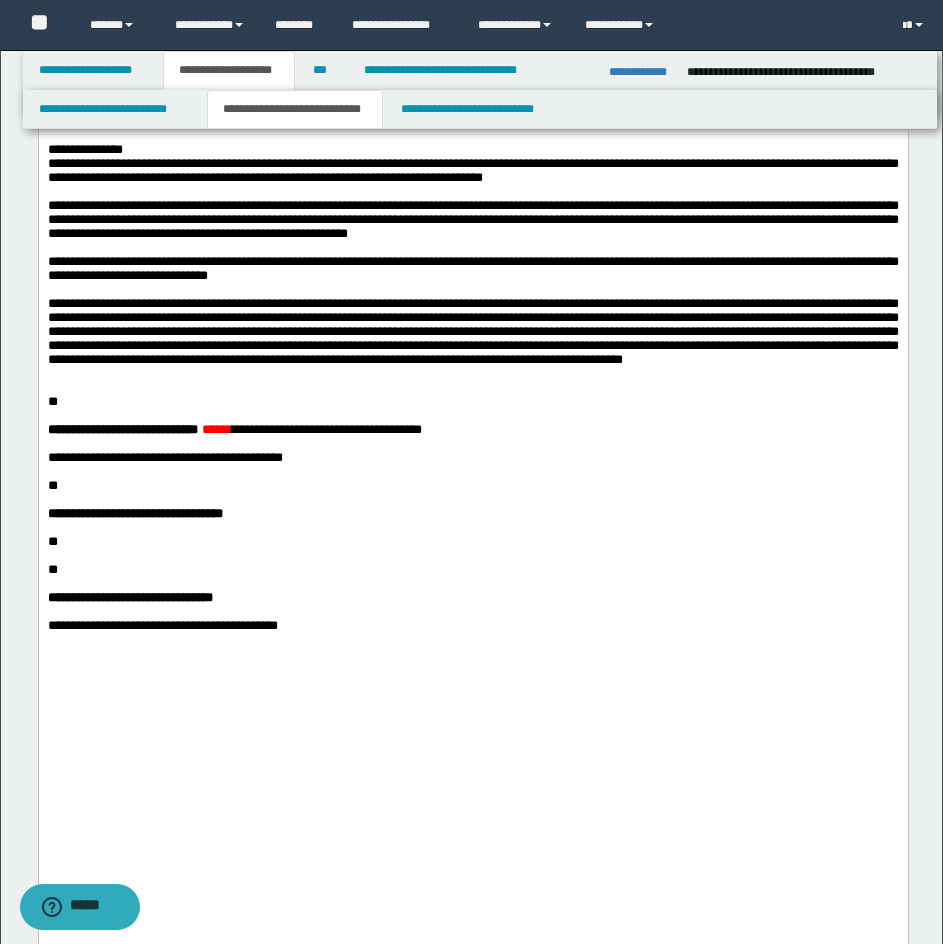 click on "**********" at bounding box center [472, 332] 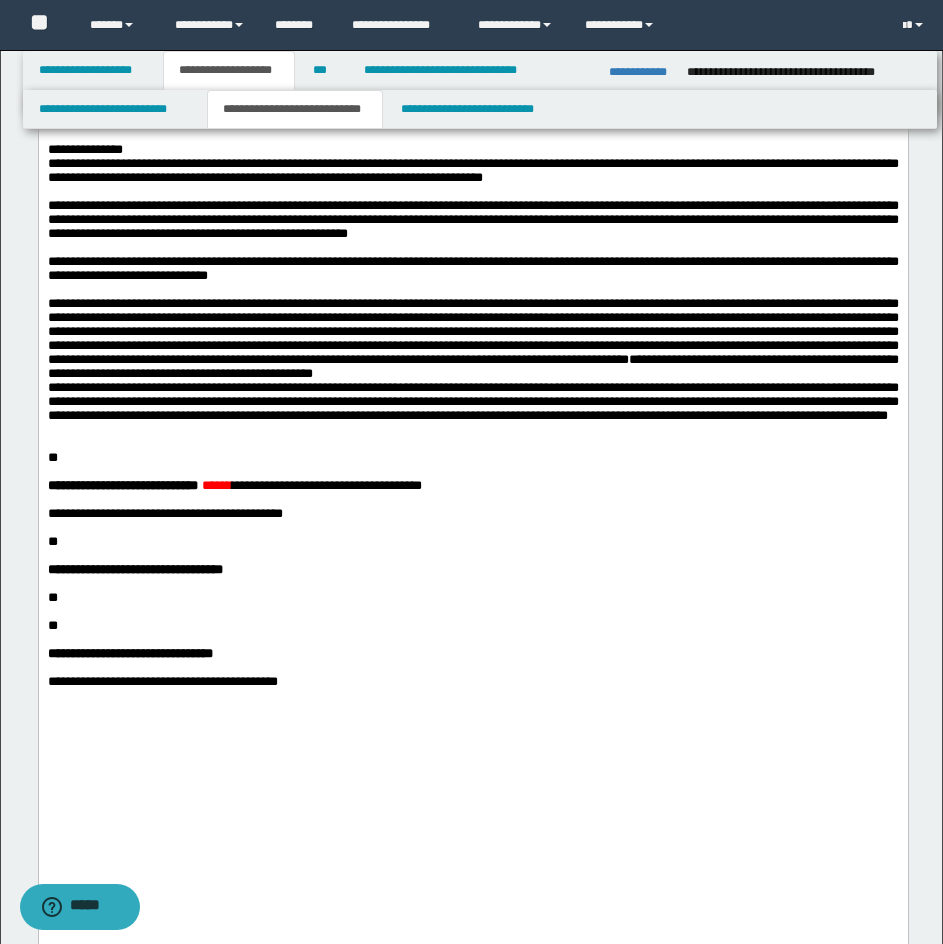 click on "**********" at bounding box center [472, 360] 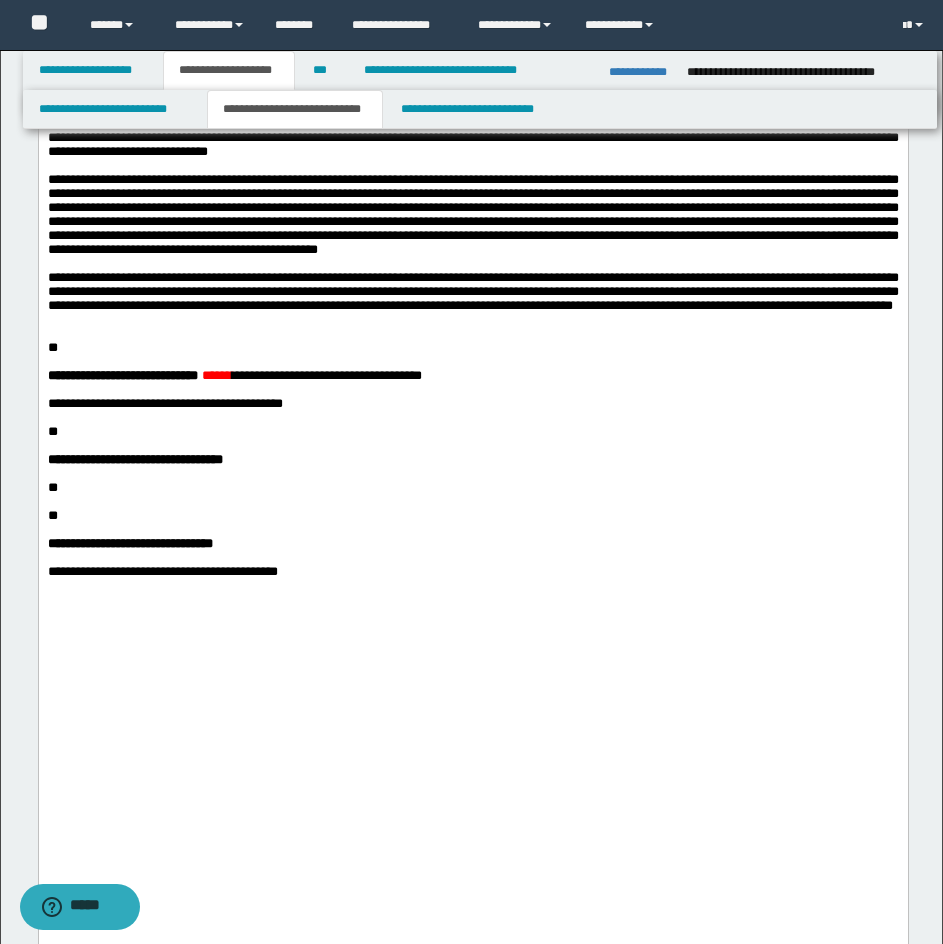 scroll, scrollTop: 885, scrollLeft: 0, axis: vertical 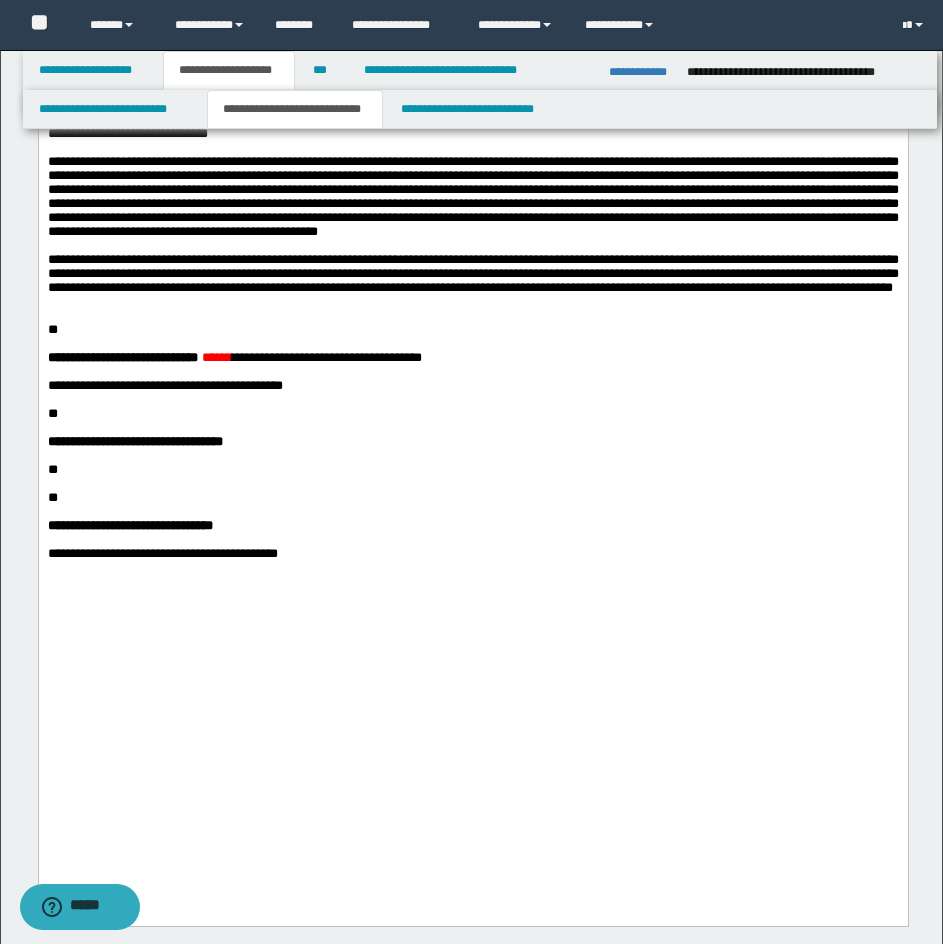 click on "**" at bounding box center [52, 329] 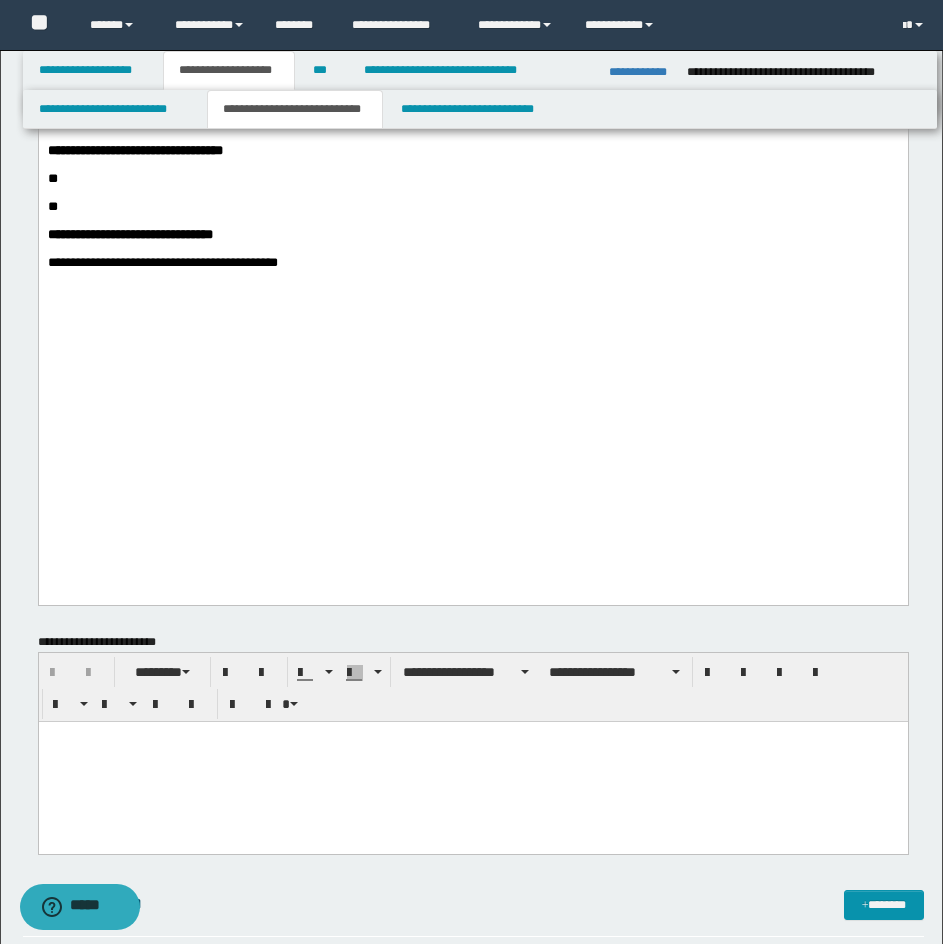 scroll, scrollTop: 1204, scrollLeft: 0, axis: vertical 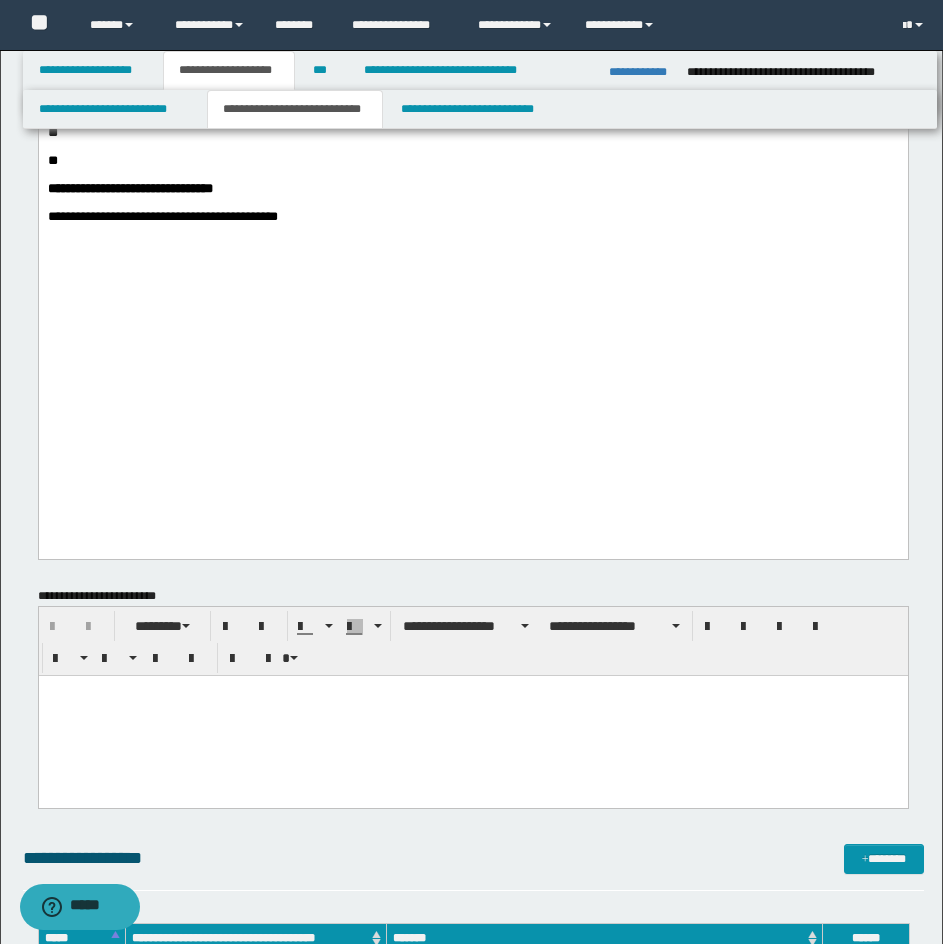 click on "******" at bounding box center [216, 20] 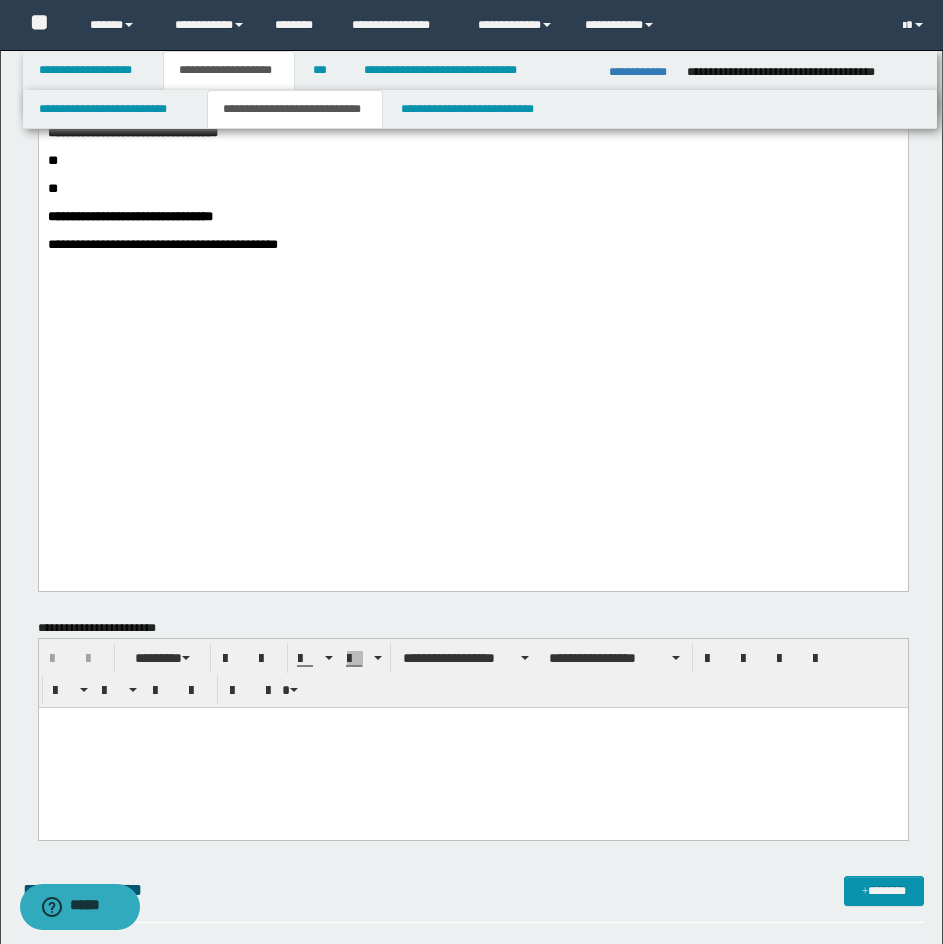 click at bounding box center (472, 77) 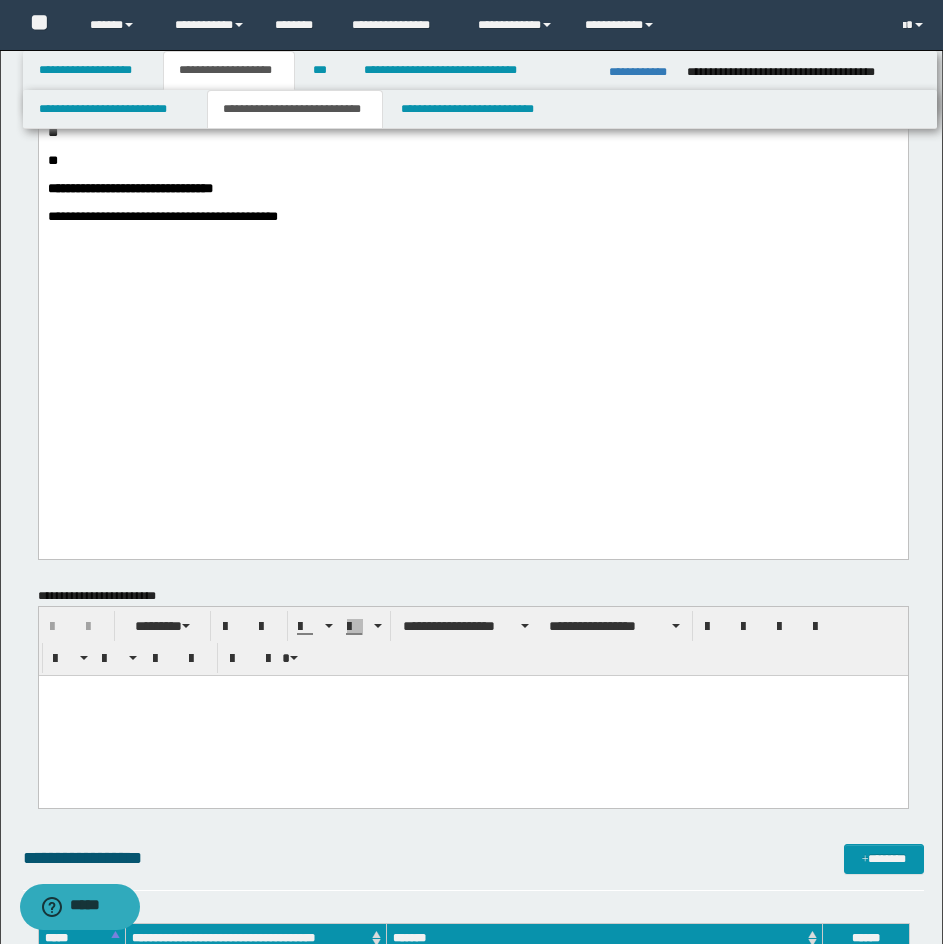 click at bounding box center (472, 119) 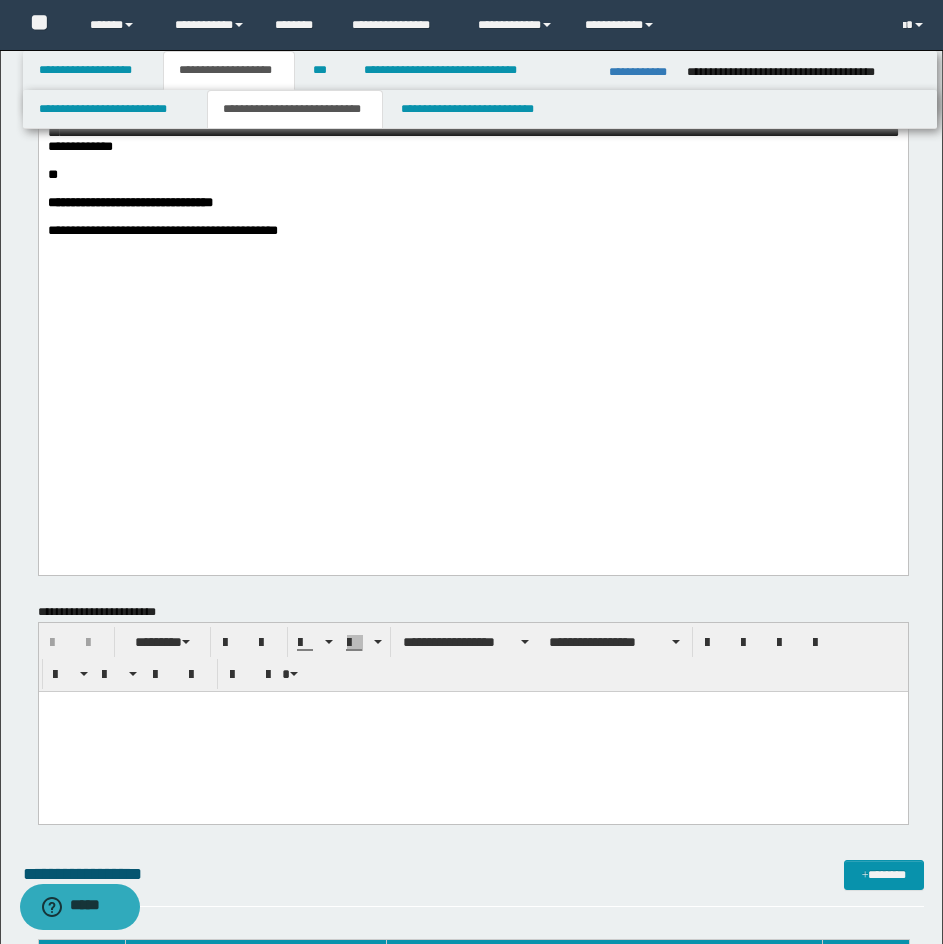 click on "**" at bounding box center [52, 174] 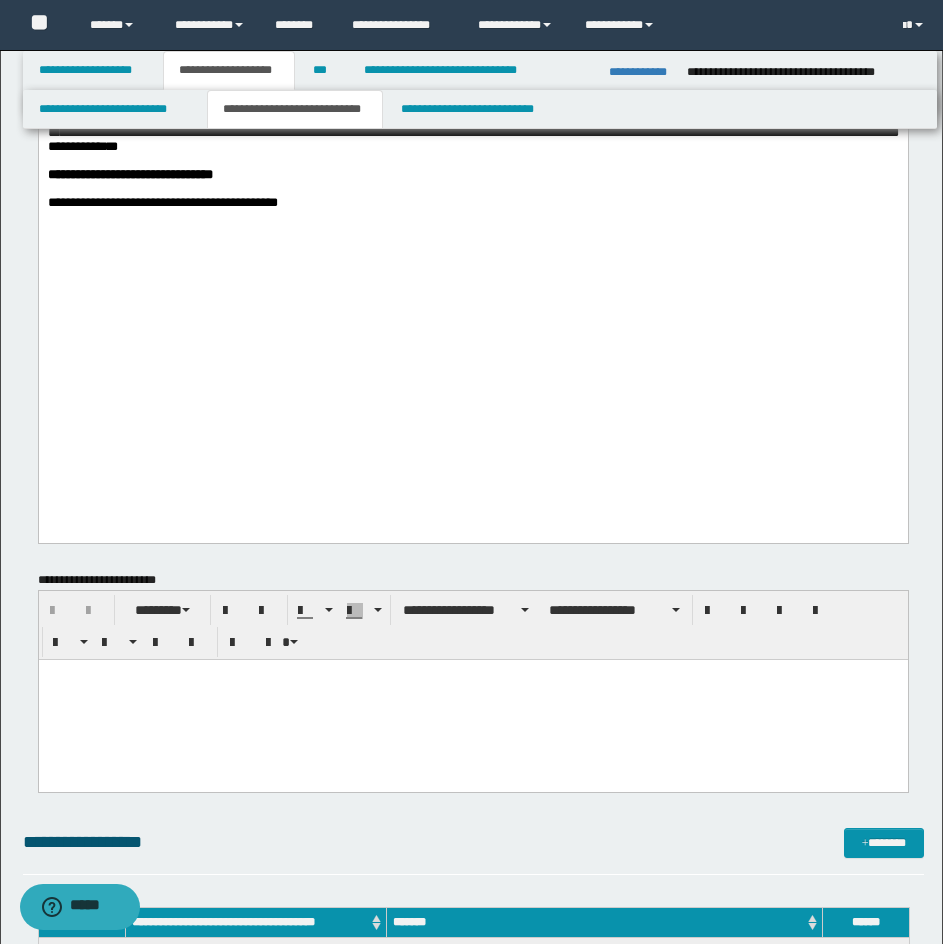 click on "**********" at bounding box center [472, 139] 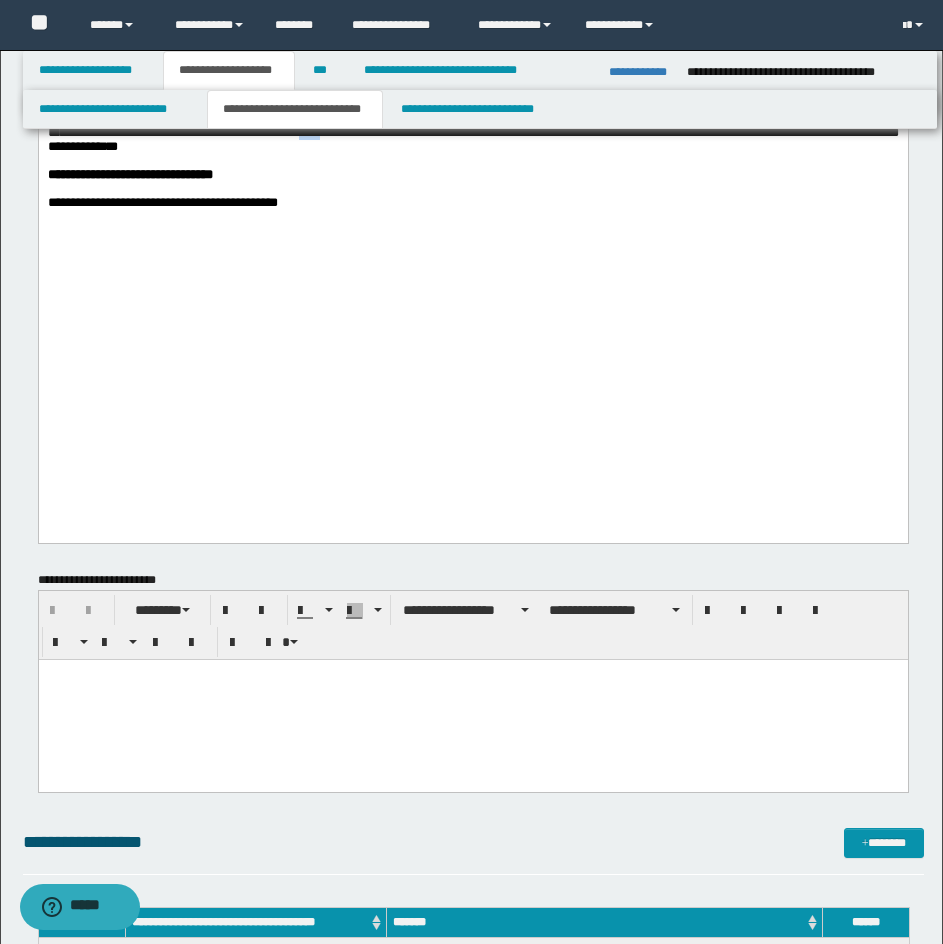 click on "**********" at bounding box center (472, 139) 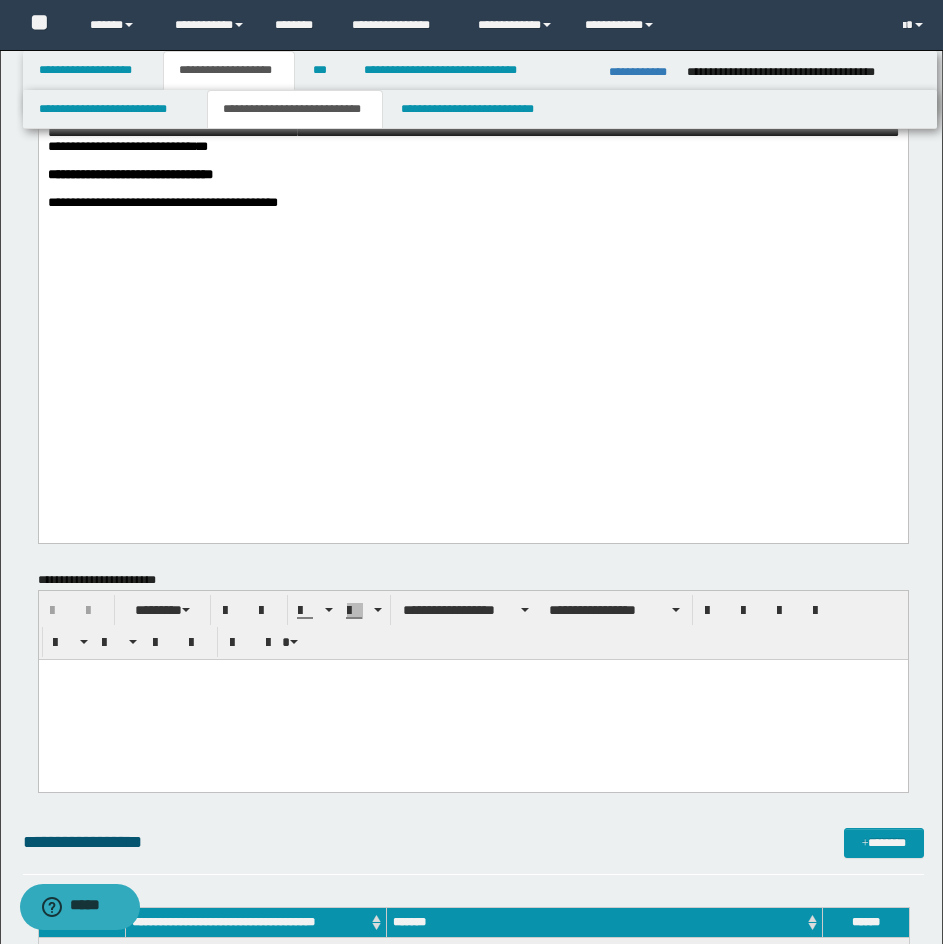 click at bounding box center (484, 91) 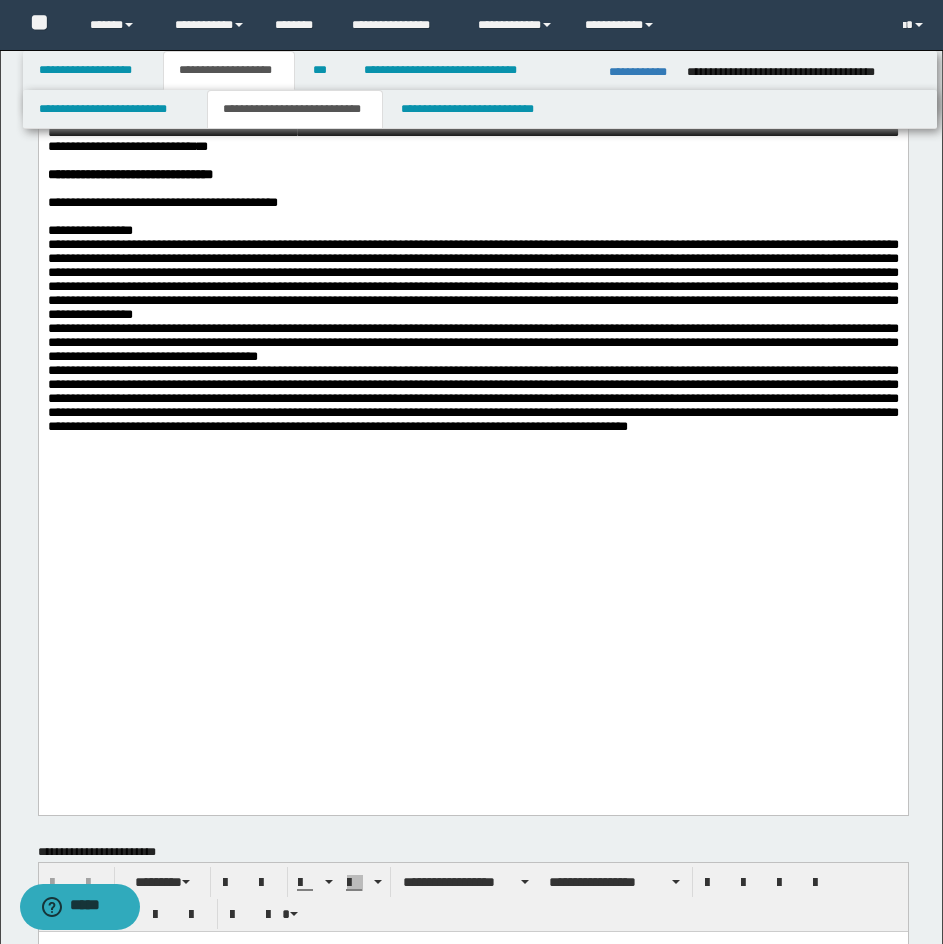 click on "**********" at bounding box center [472, 328] 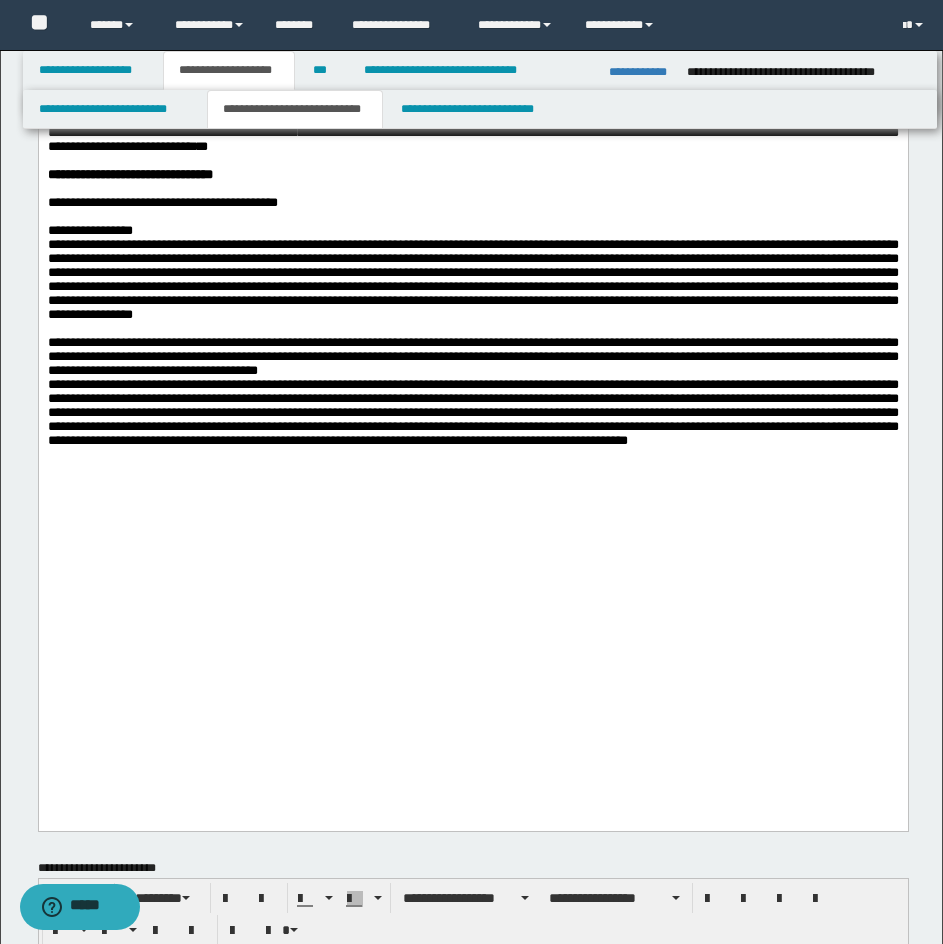 click on "**********" at bounding box center (472, 392) 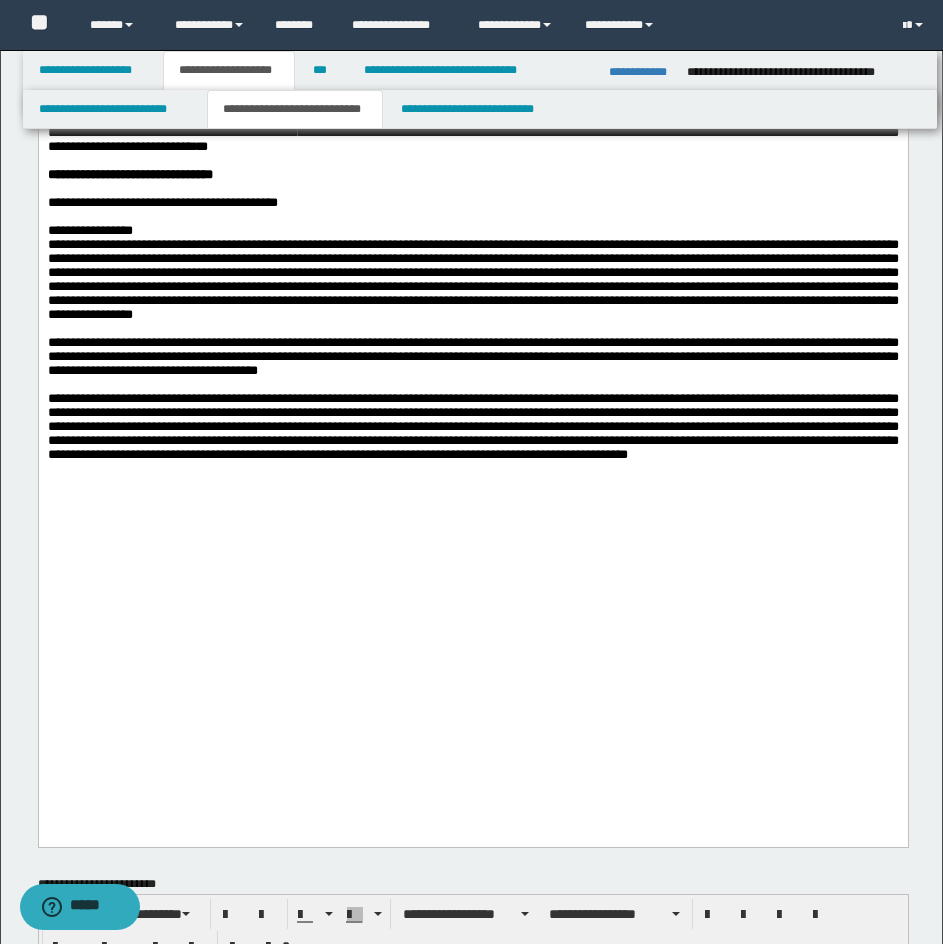 drag, startPoint x: 91, startPoint y: 501, endPoint x: 86, endPoint y: 484, distance: 17.720045 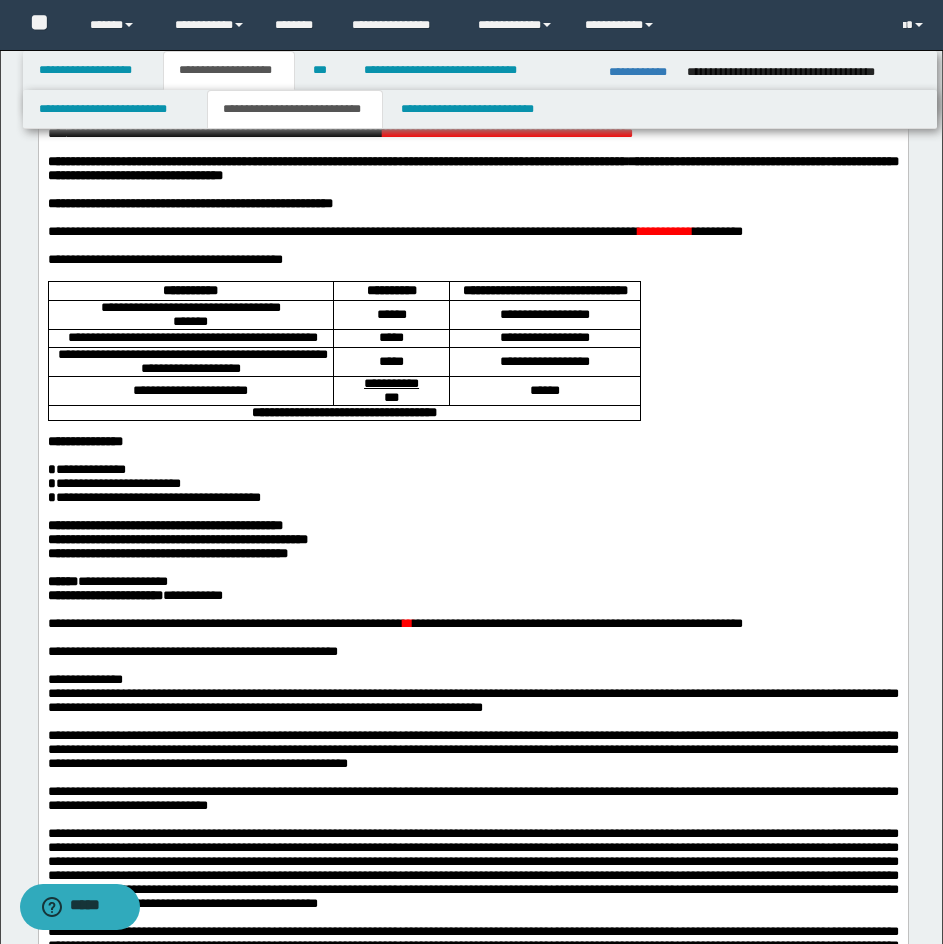 scroll, scrollTop: 29, scrollLeft: 0, axis: vertical 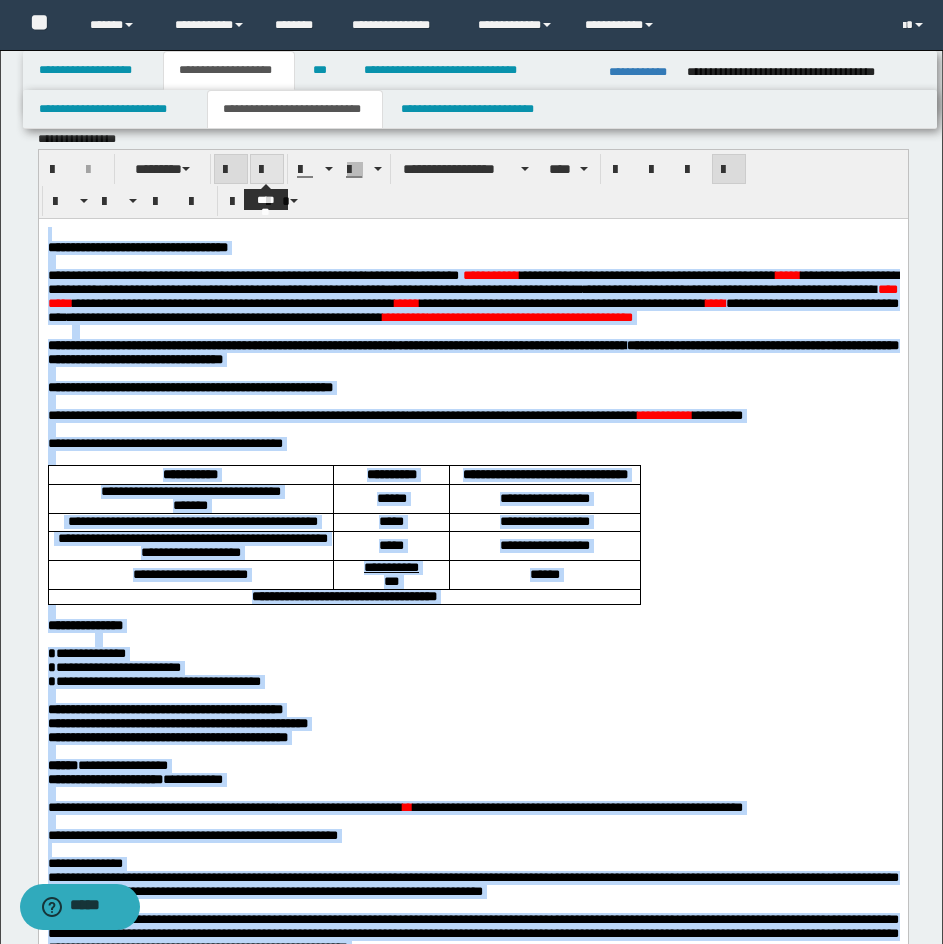 click at bounding box center [267, 170] 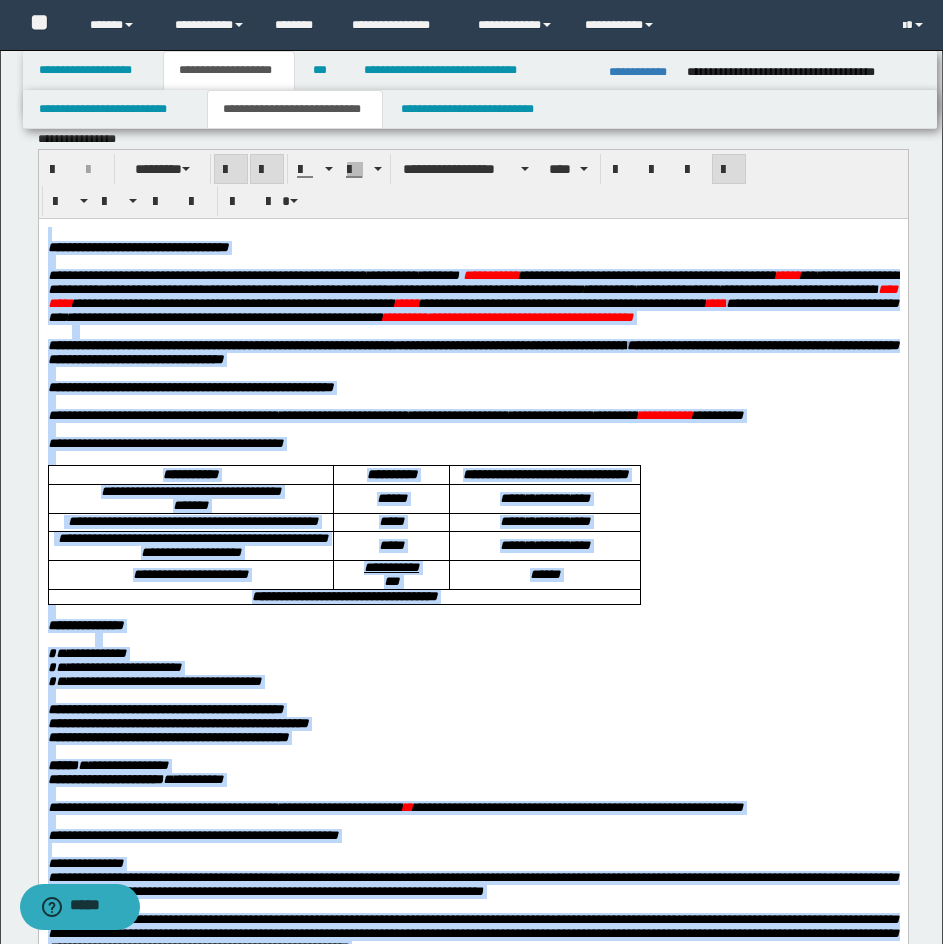 click at bounding box center (267, 170) 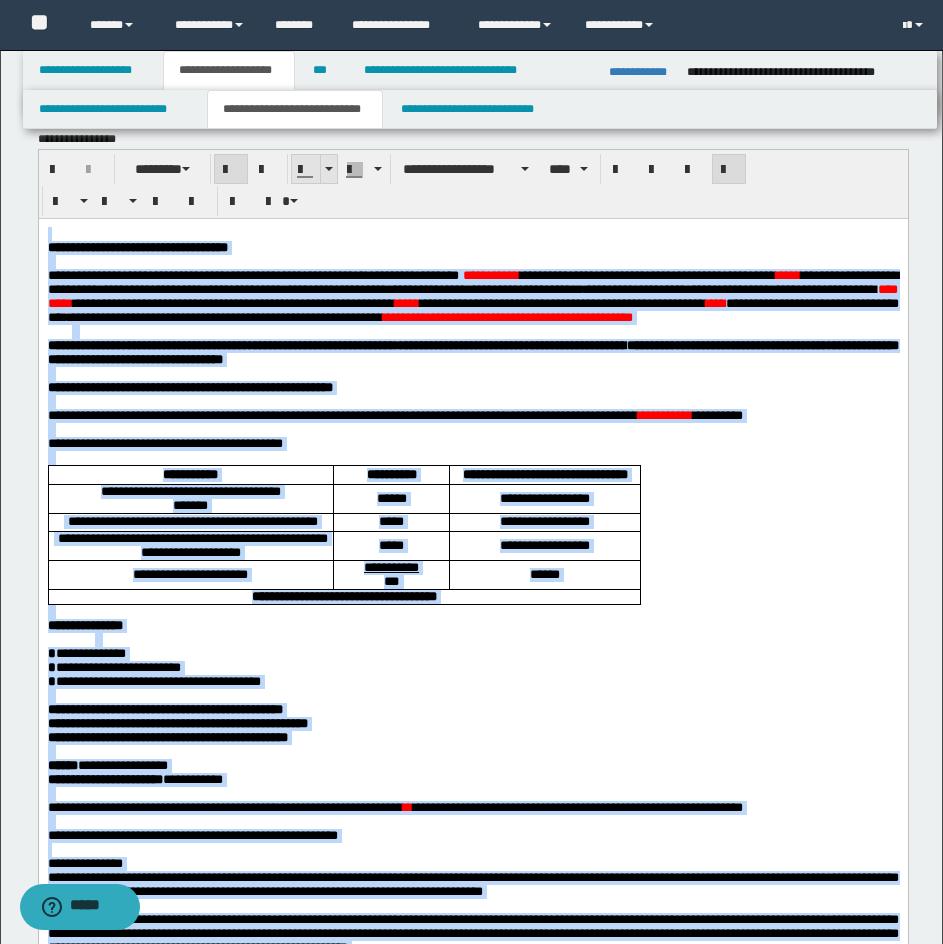click at bounding box center [328, 169] 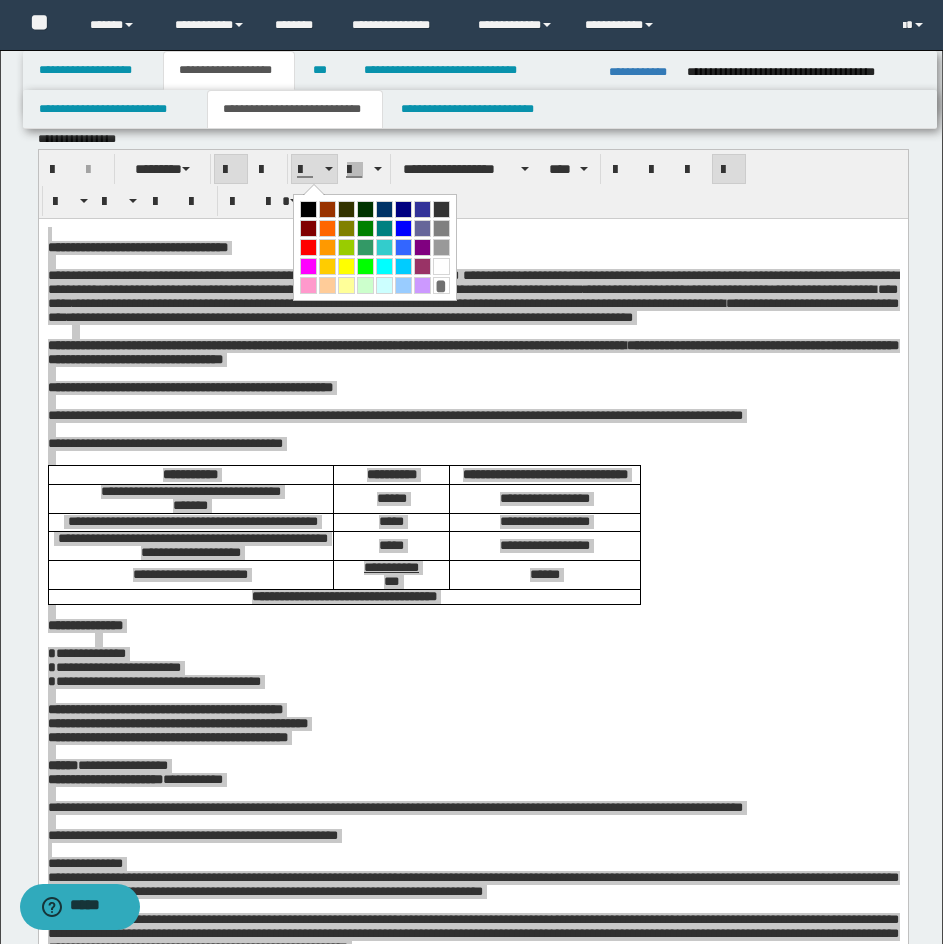 click at bounding box center [308, 209] 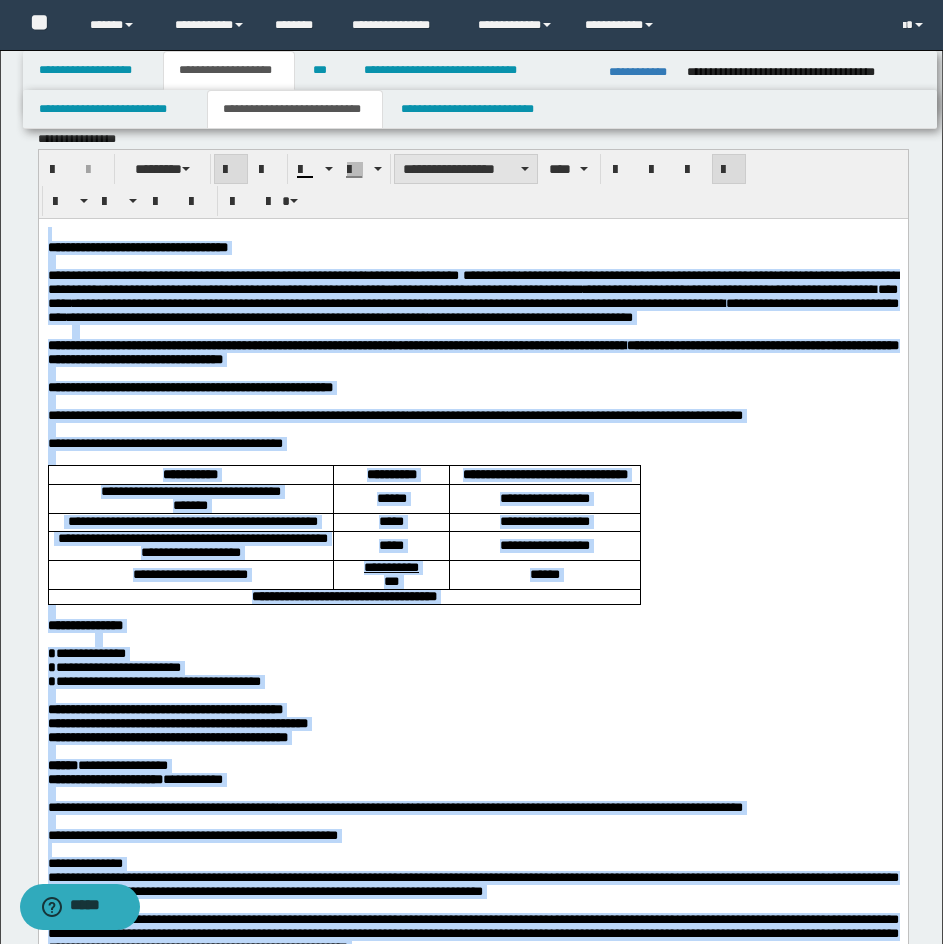 click on "**********" at bounding box center [466, 169] 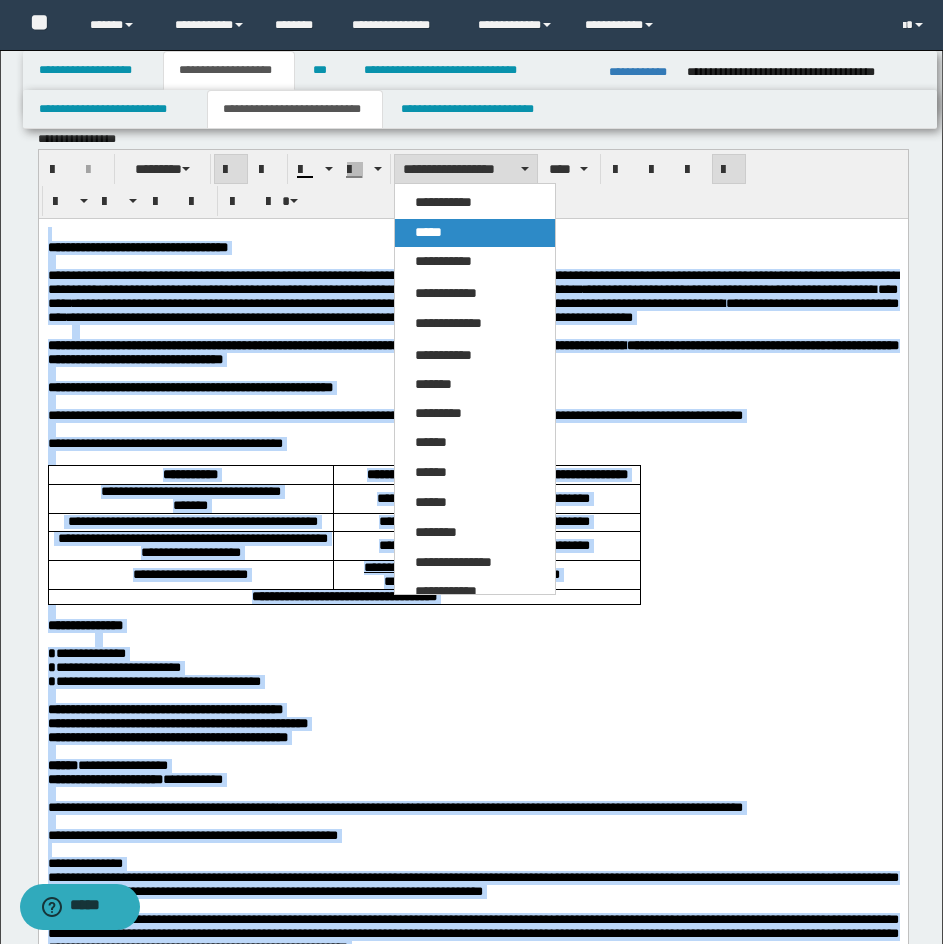 click on "*****" at bounding box center (475, 233) 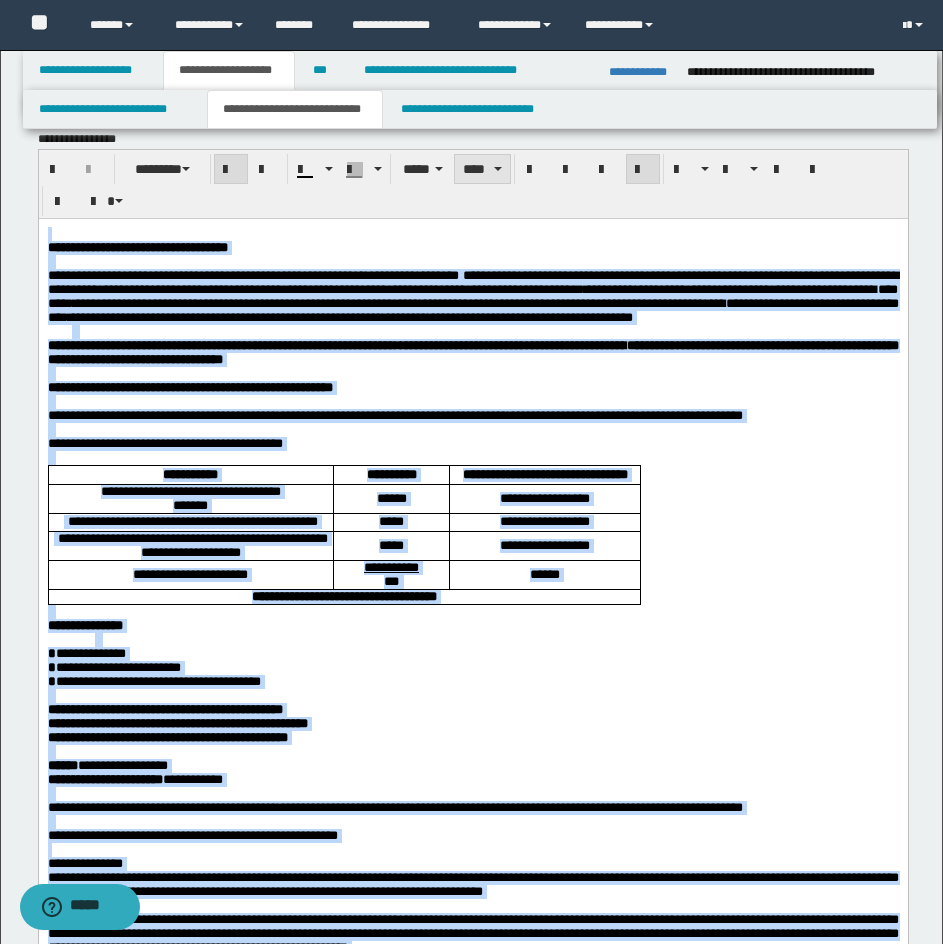 click on "****" at bounding box center (482, 169) 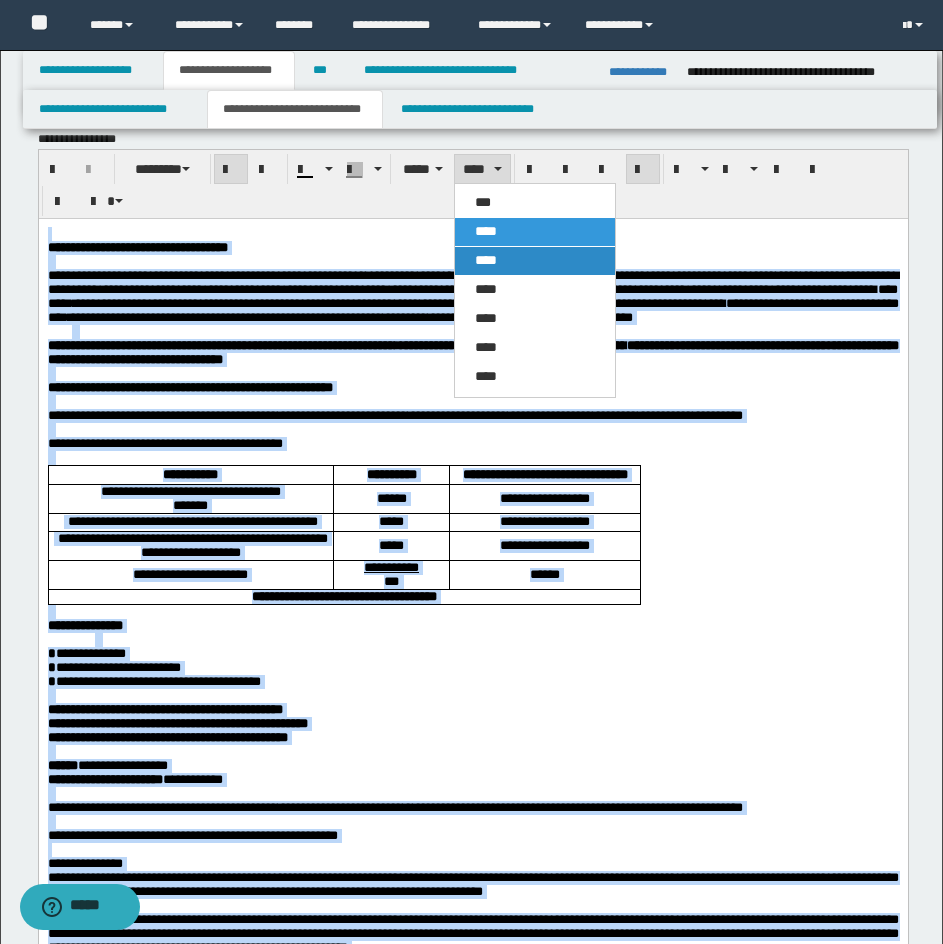 click on "****" at bounding box center (486, 260) 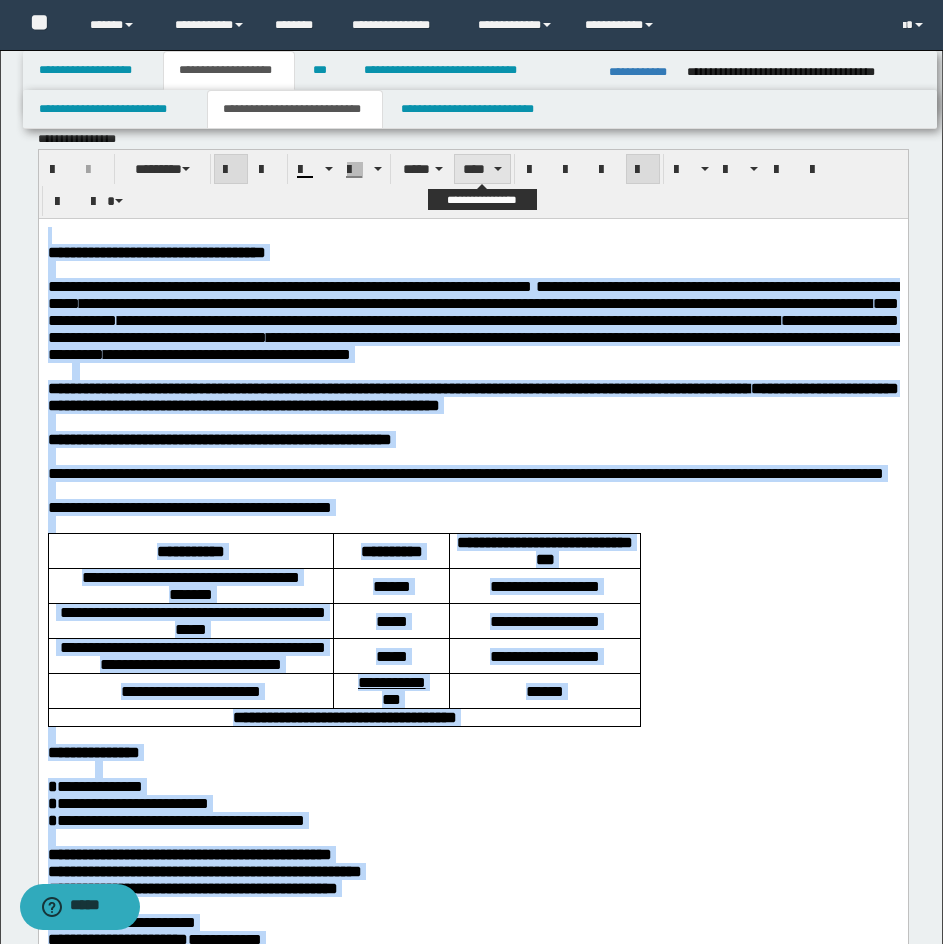 drag, startPoint x: 479, startPoint y: 163, endPoint x: 511, endPoint y: 210, distance: 56.859474 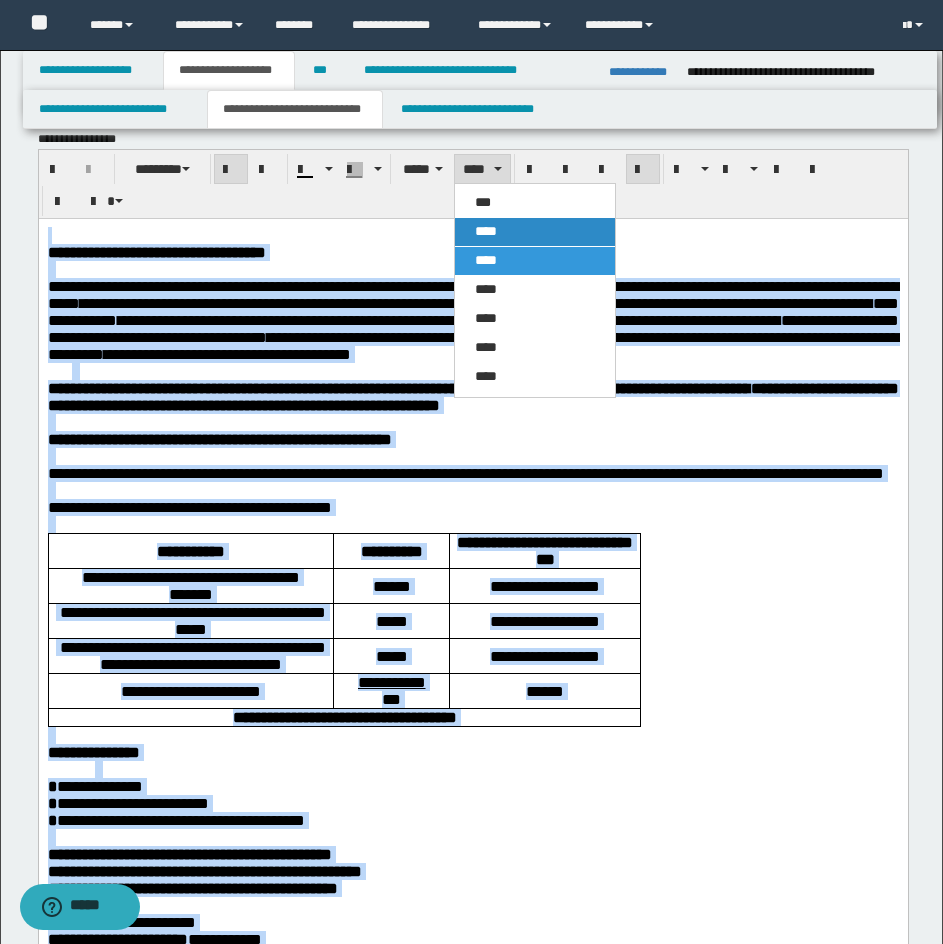 drag, startPoint x: 502, startPoint y: 235, endPoint x: 489, endPoint y: 2, distance: 233.36238 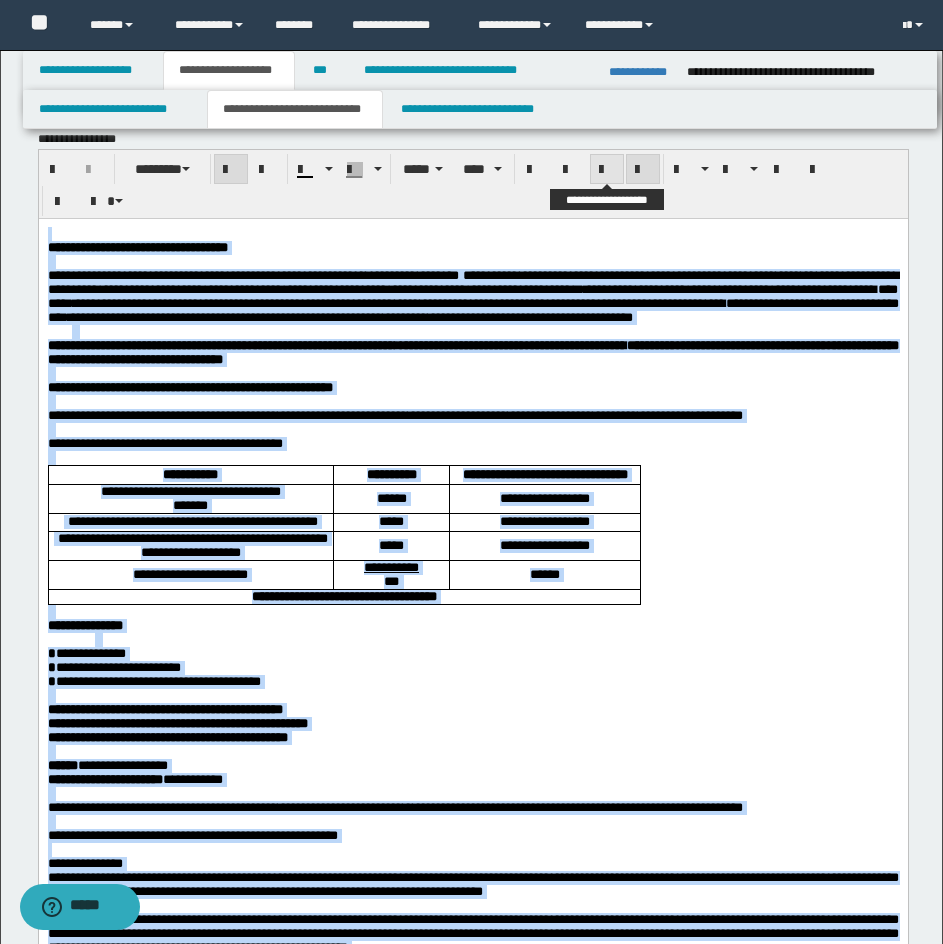 click at bounding box center [607, 170] 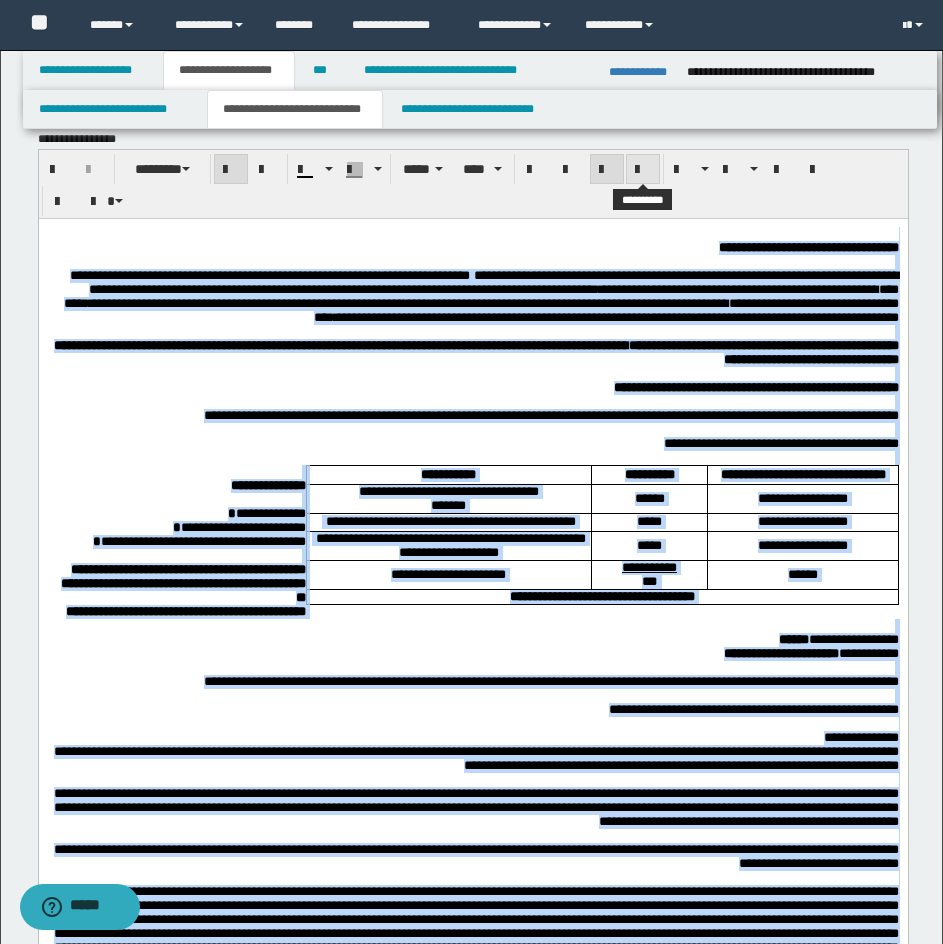 click at bounding box center (643, 170) 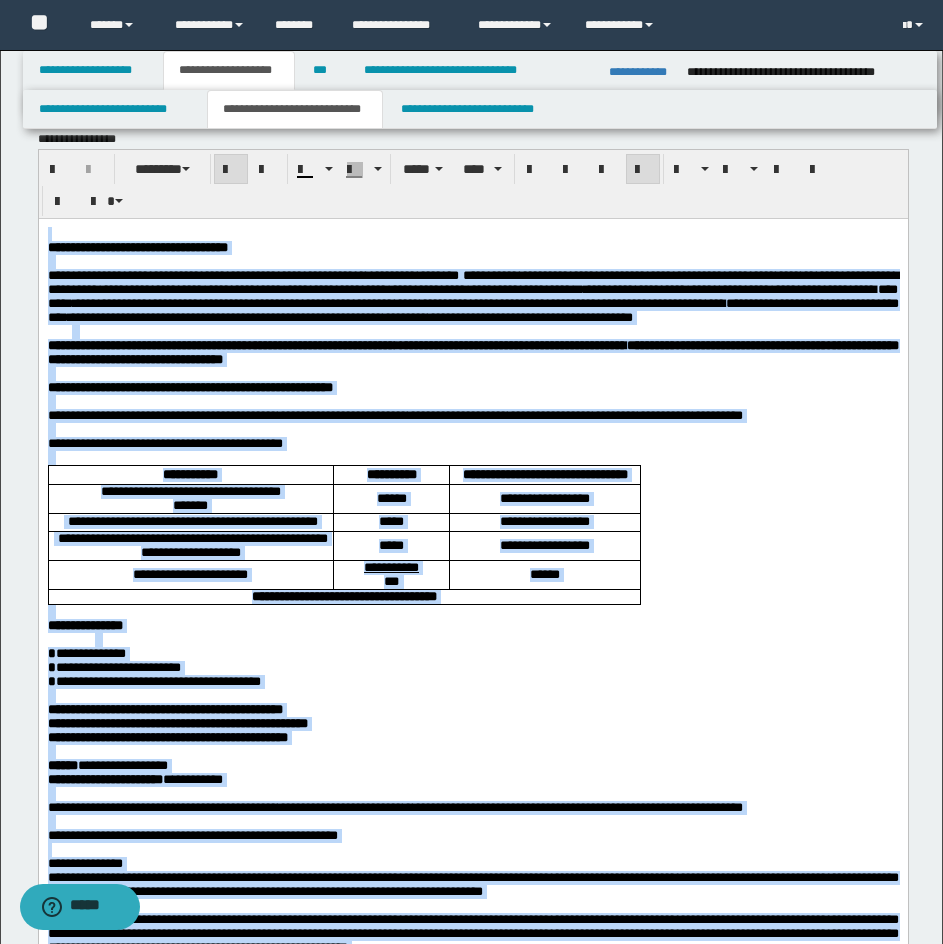 click on "**********" at bounding box center (472, 247) 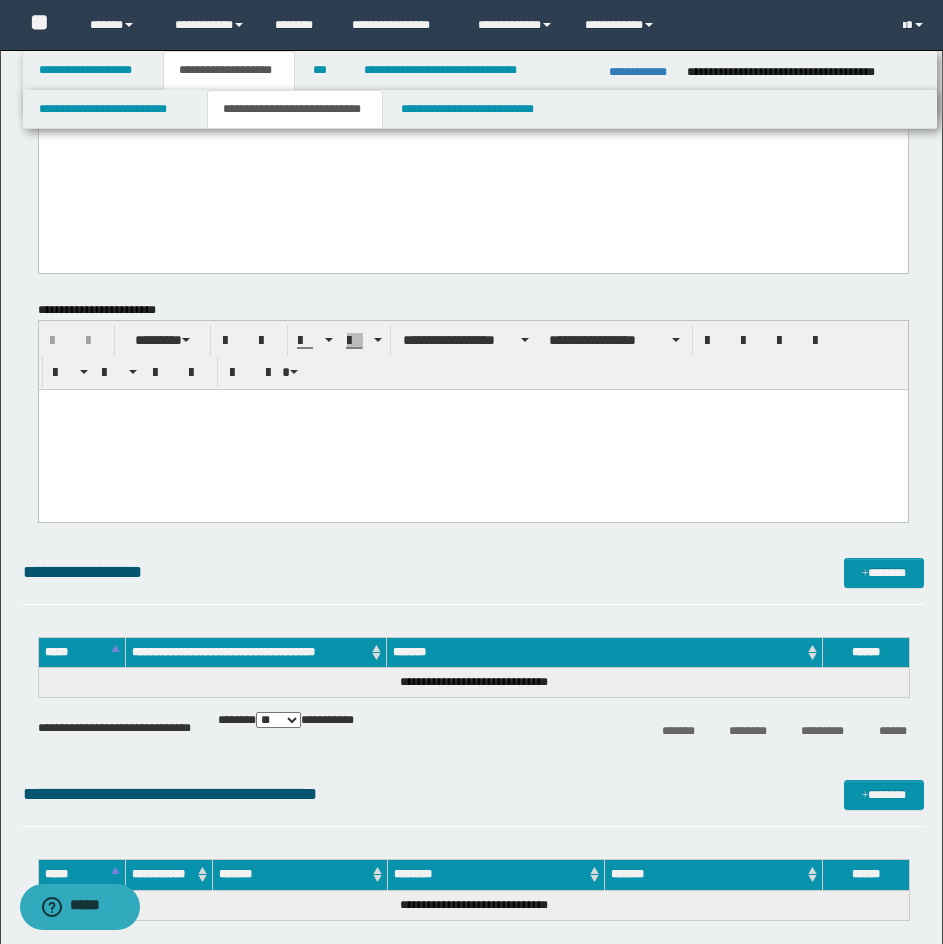 scroll, scrollTop: 1807, scrollLeft: 0, axis: vertical 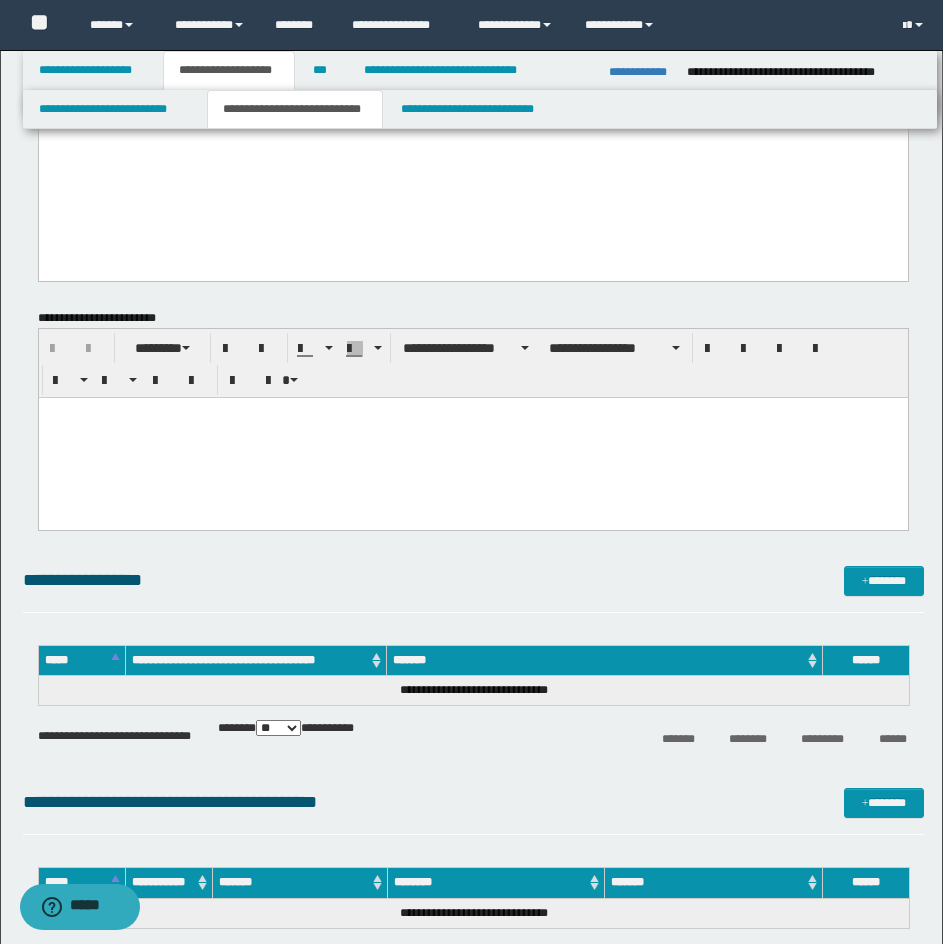 click at bounding box center (473, 464) 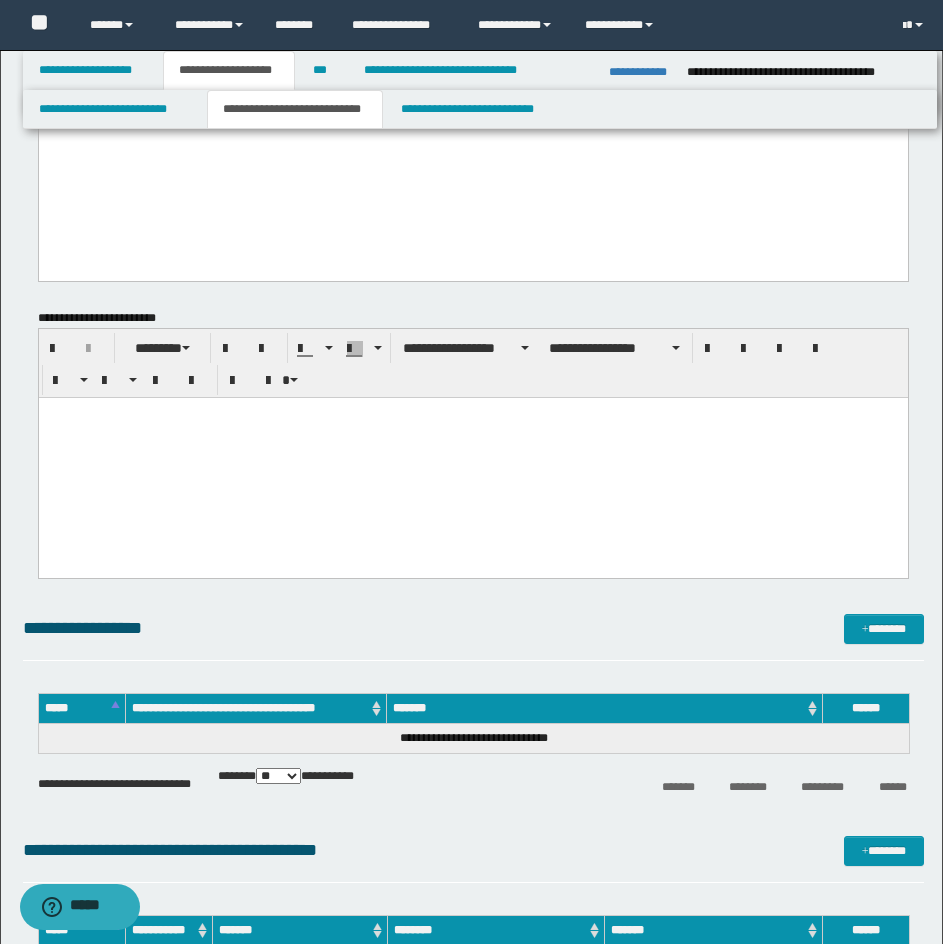 type 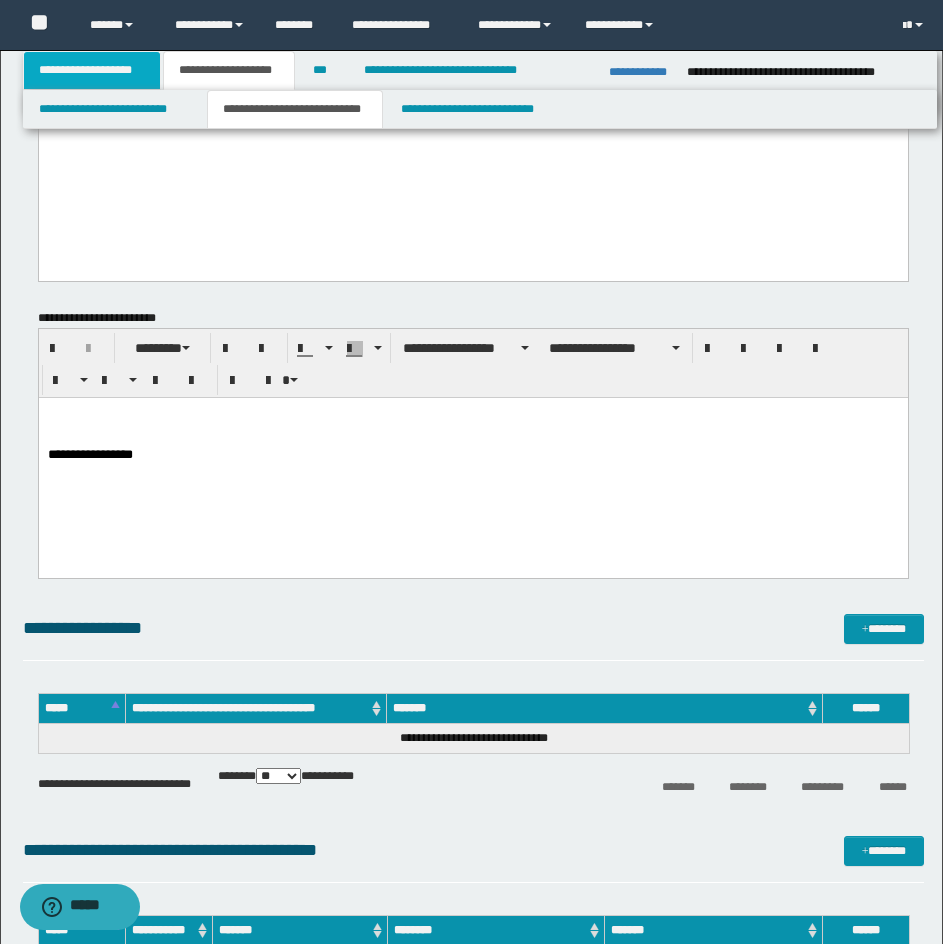 click on "**********" at bounding box center [92, 70] 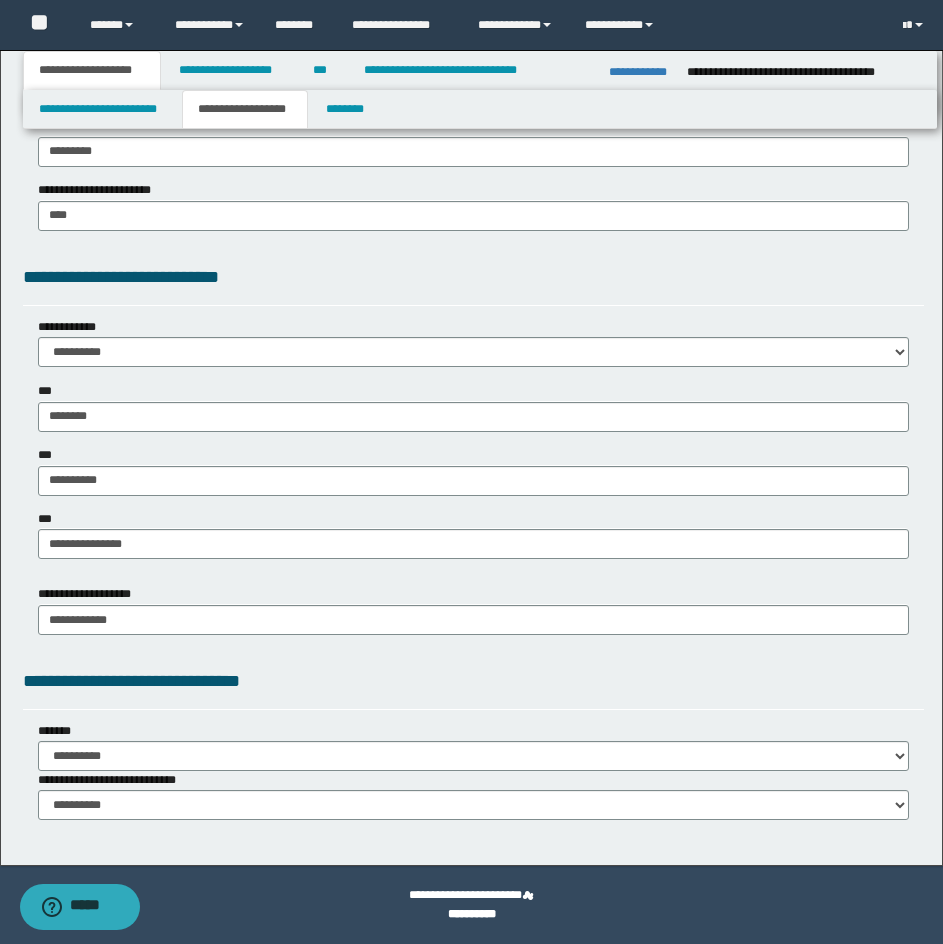 scroll, scrollTop: 1425, scrollLeft: 0, axis: vertical 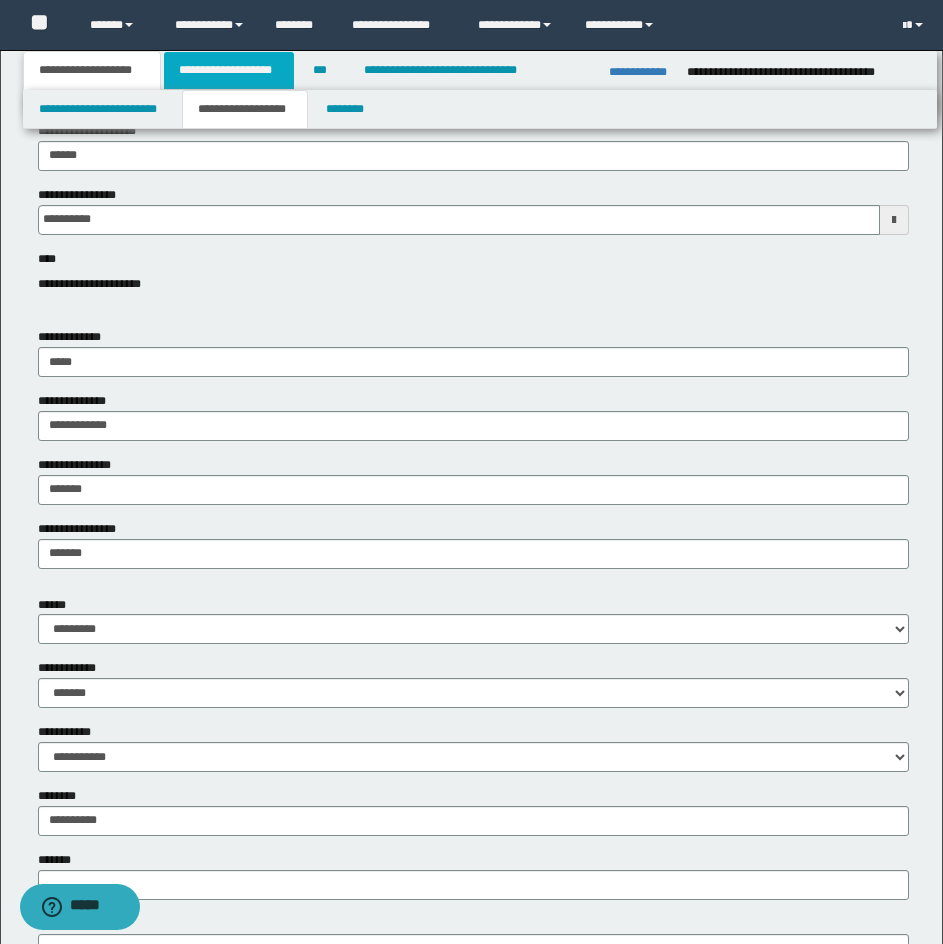click on "**********" at bounding box center [229, 70] 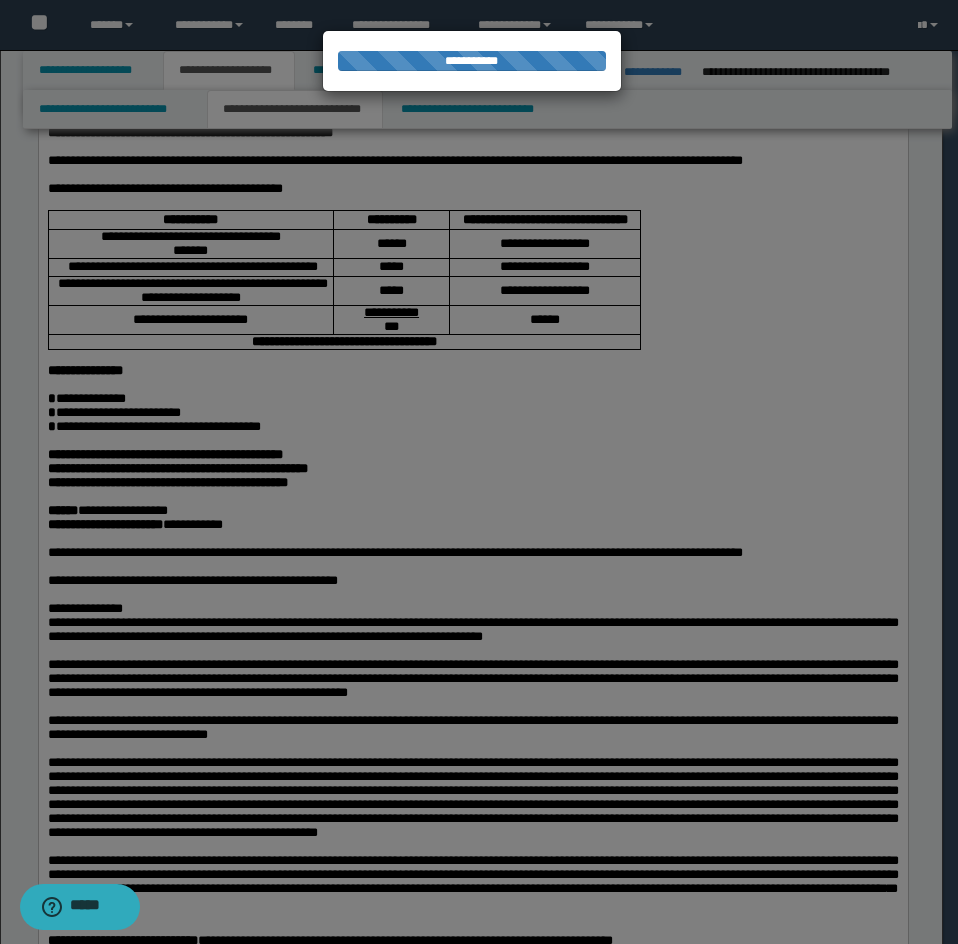click on "**********" at bounding box center (295, 109) 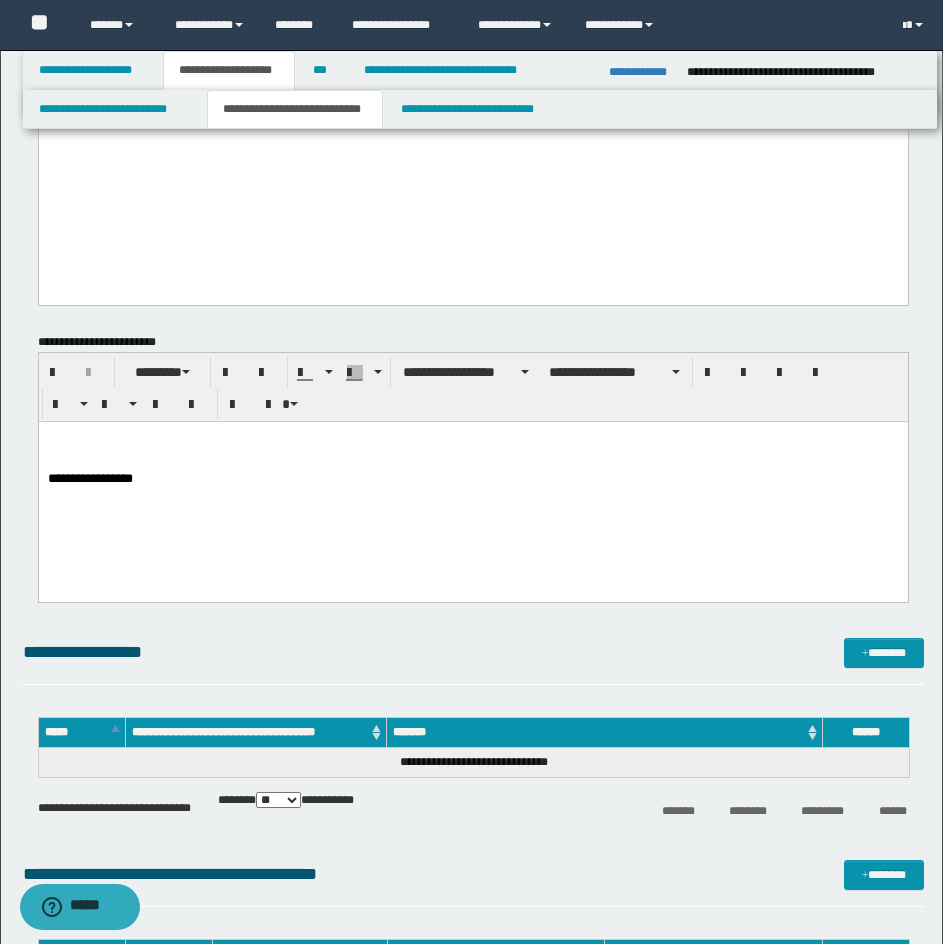 scroll, scrollTop: 1811, scrollLeft: 0, axis: vertical 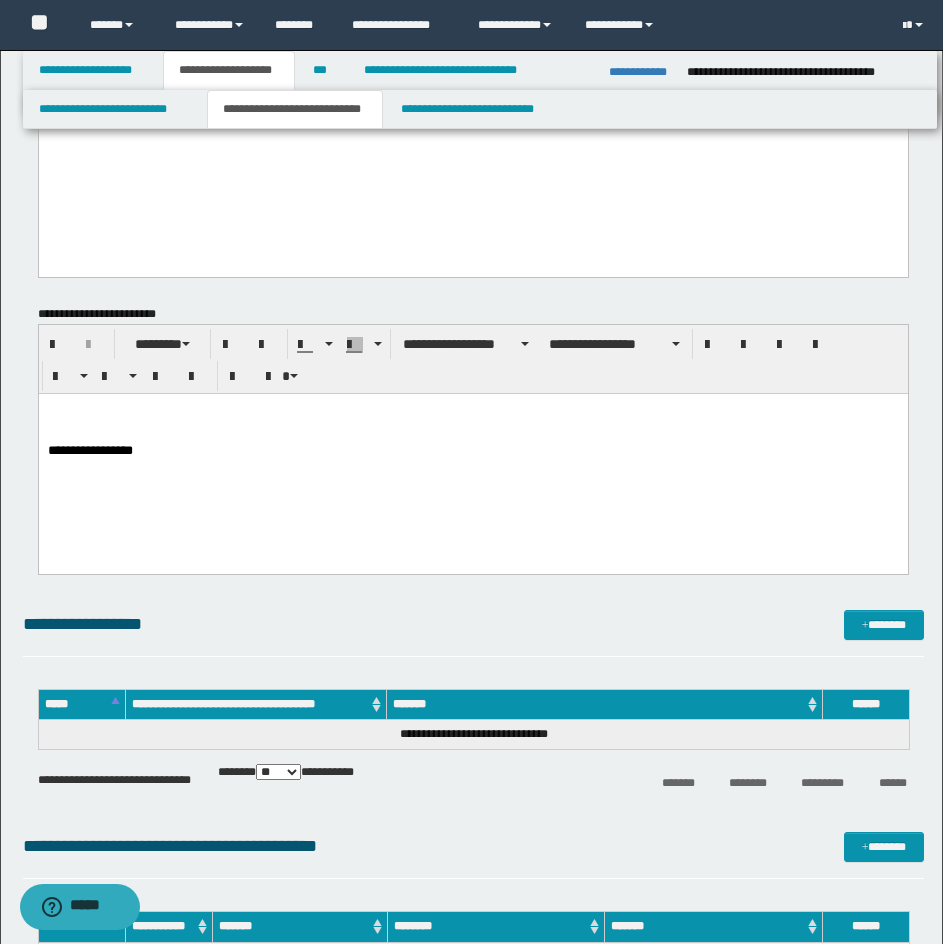 drag, startPoint x: 379, startPoint y: 256, endPoint x: 364, endPoint y: 267, distance: 18.601076 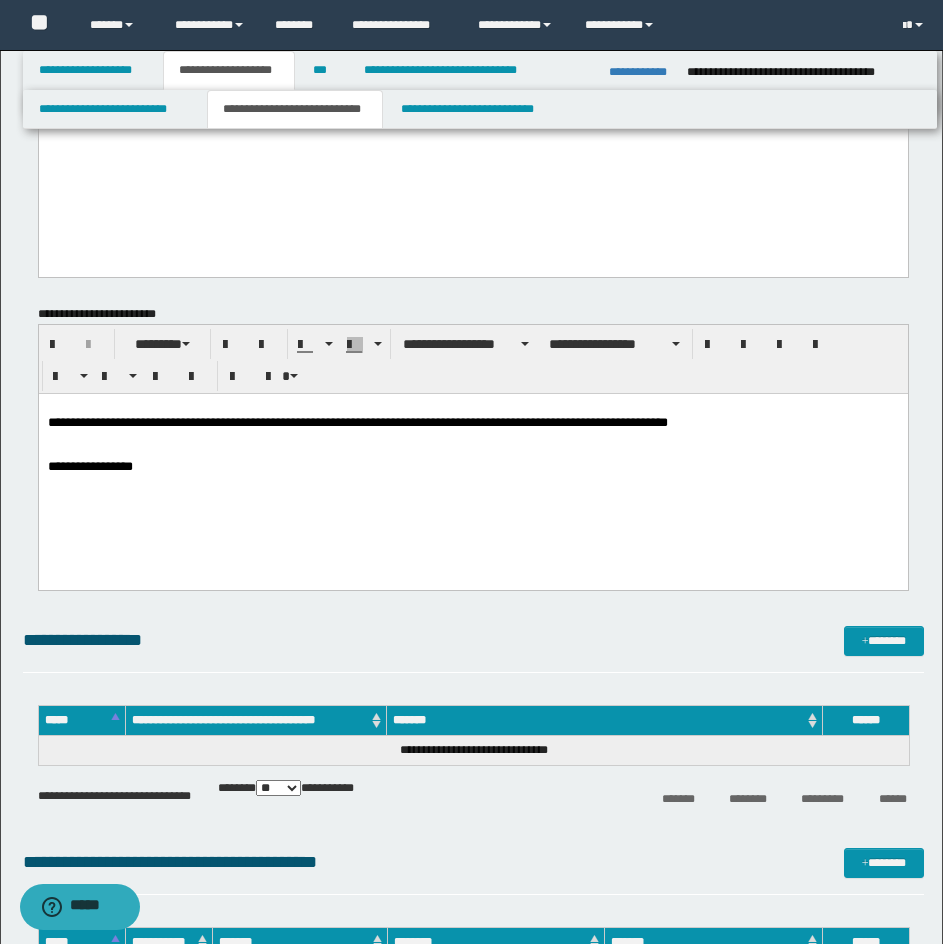 click on "**********" at bounding box center [472, 467] 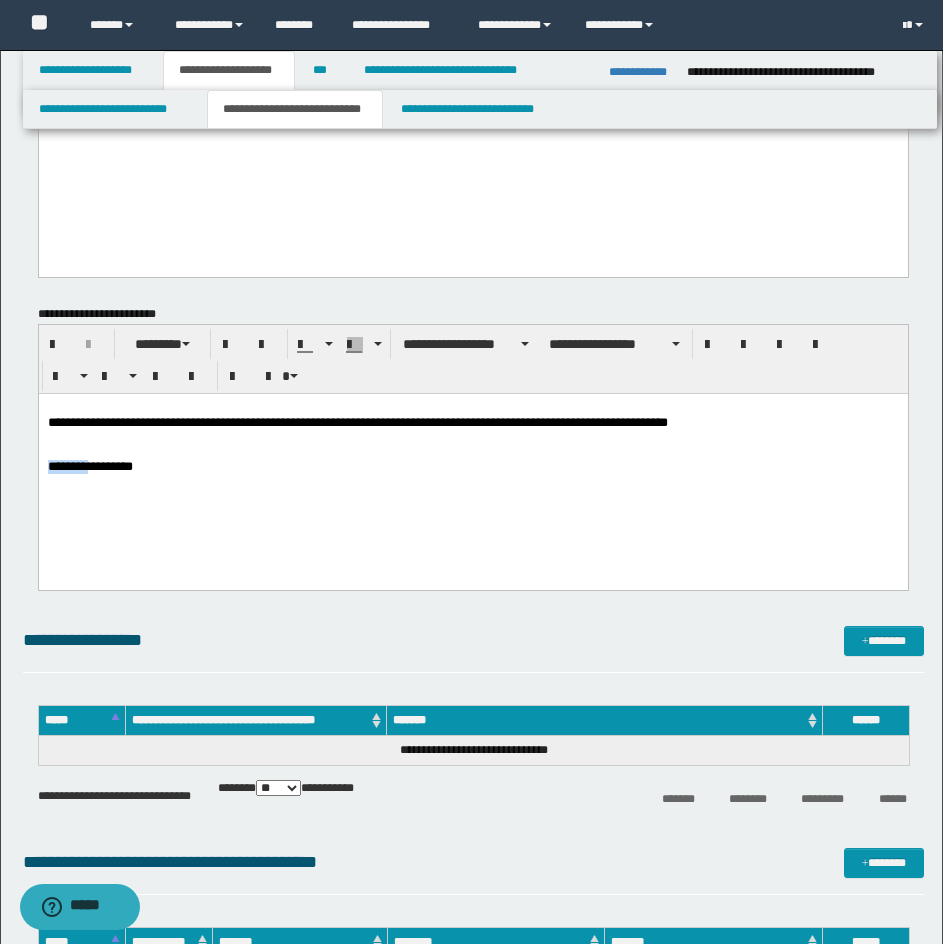 click on "**********" at bounding box center [472, 467] 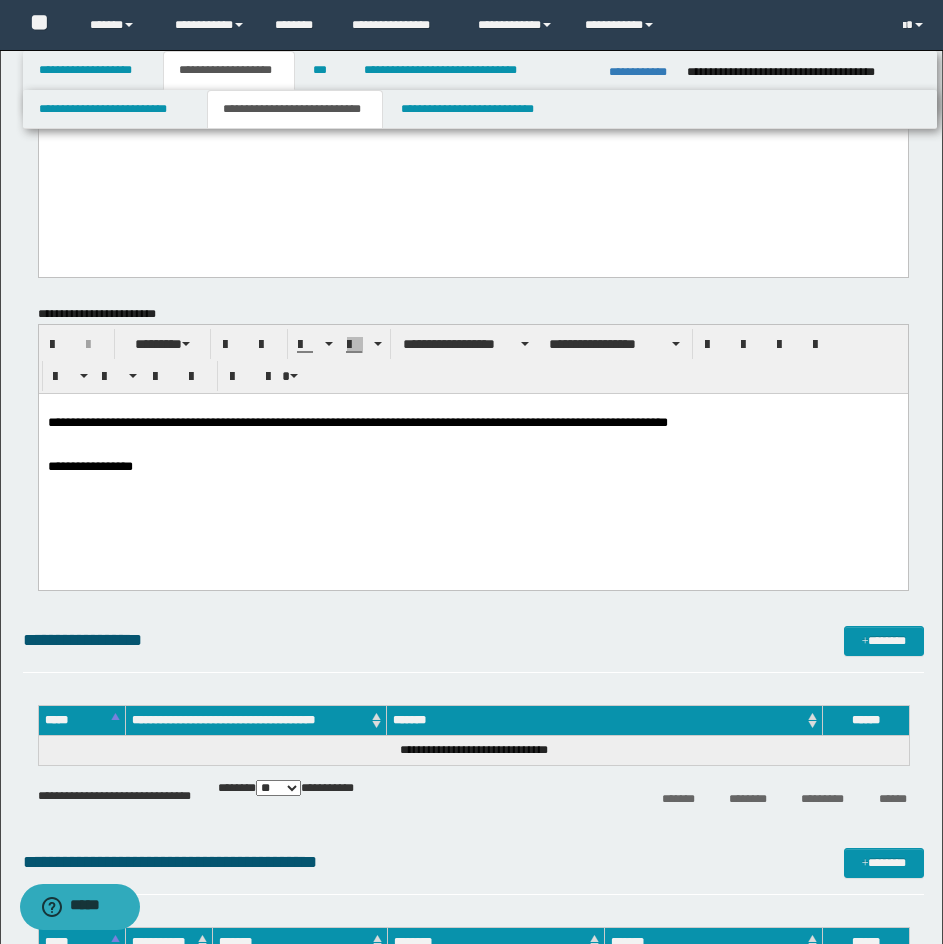 click on "**********" at bounding box center [472, 467] 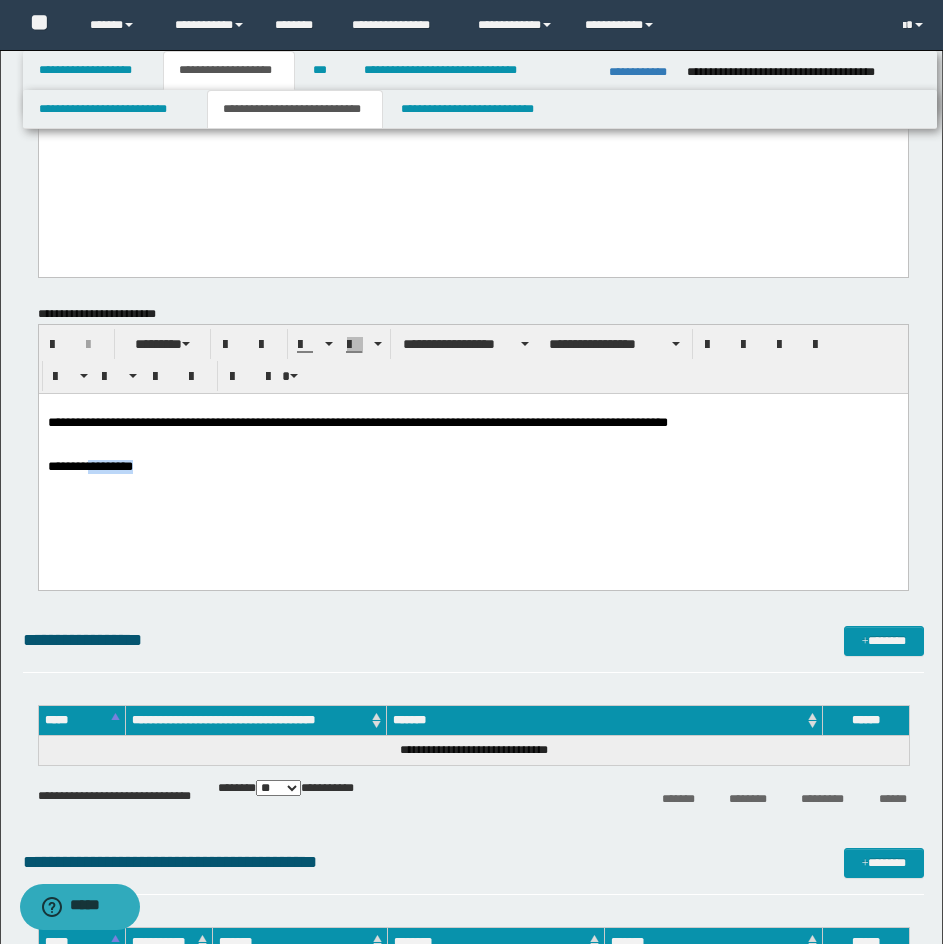 click on "**********" at bounding box center (472, 467) 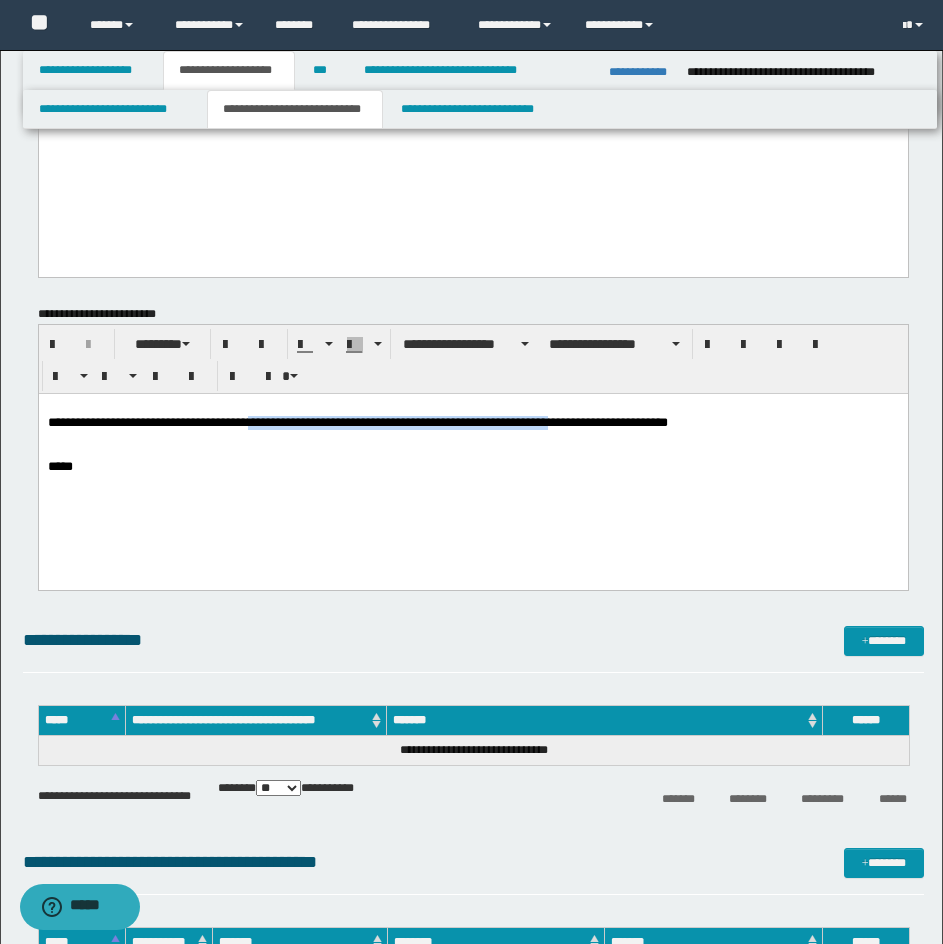 drag, startPoint x: 267, startPoint y: 425, endPoint x: 596, endPoint y: 425, distance: 329 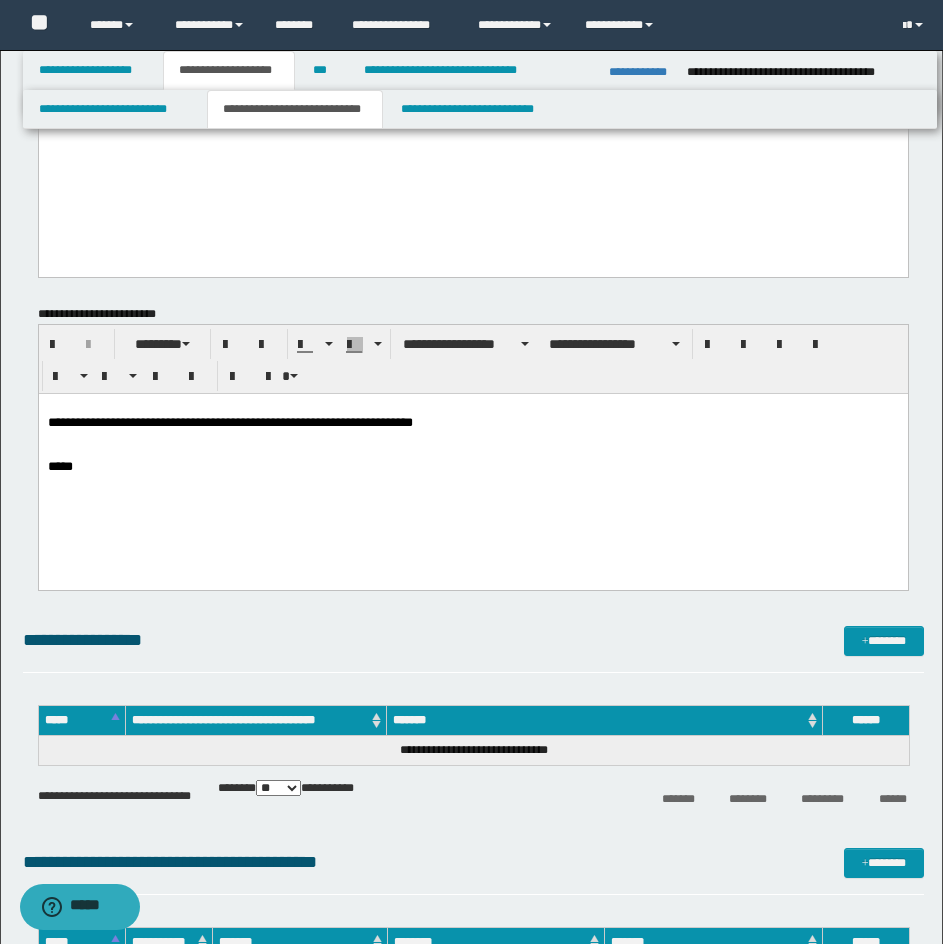 click on "*****" at bounding box center (472, 467) 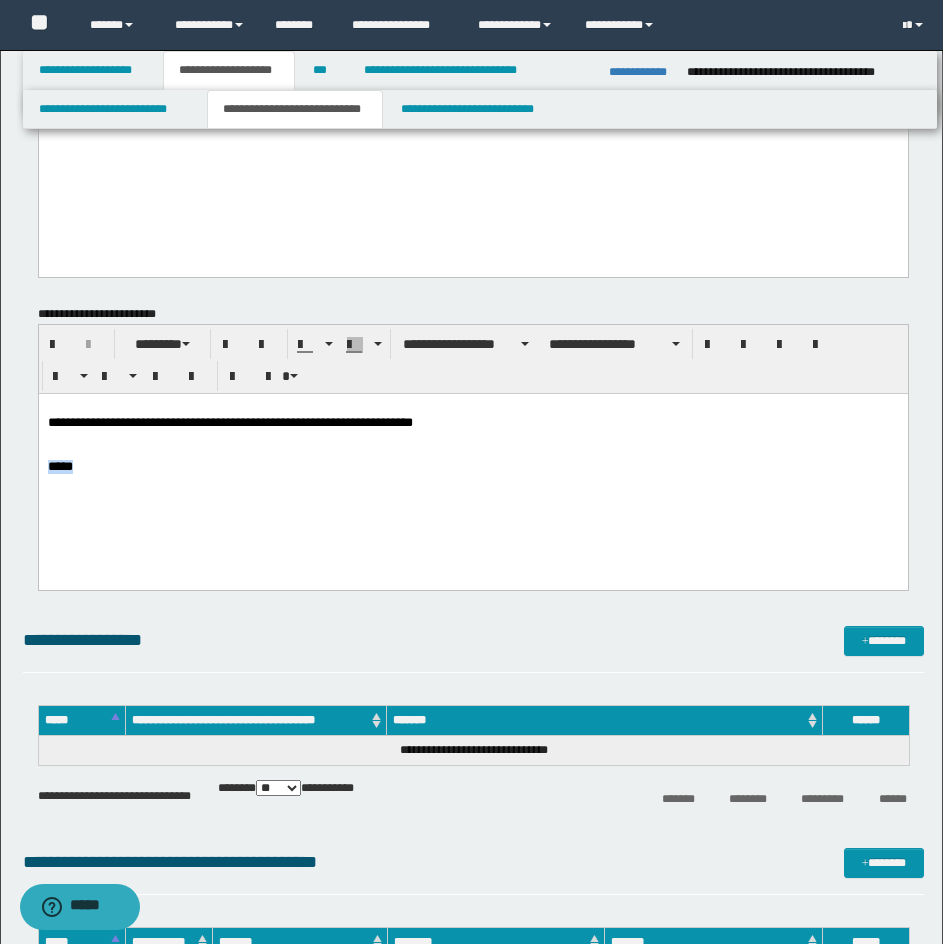 click on "*****" at bounding box center (472, 467) 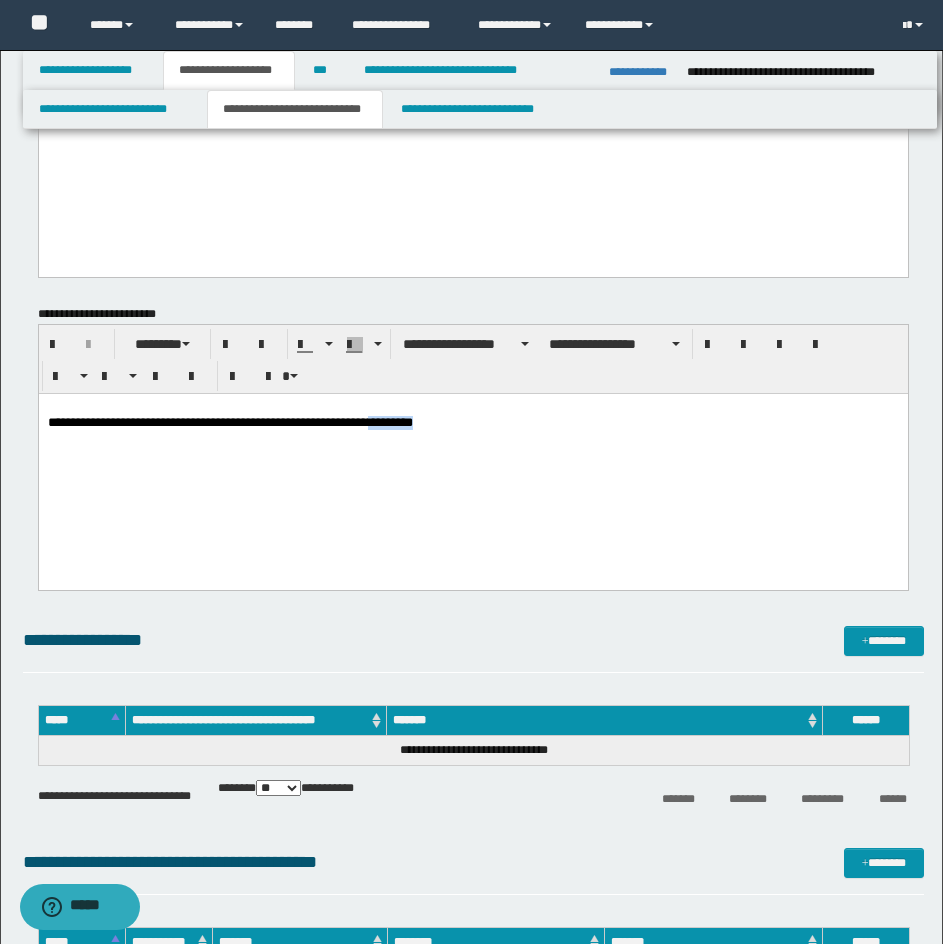 drag, startPoint x: 427, startPoint y: 423, endPoint x: 525, endPoint y: 423, distance: 98 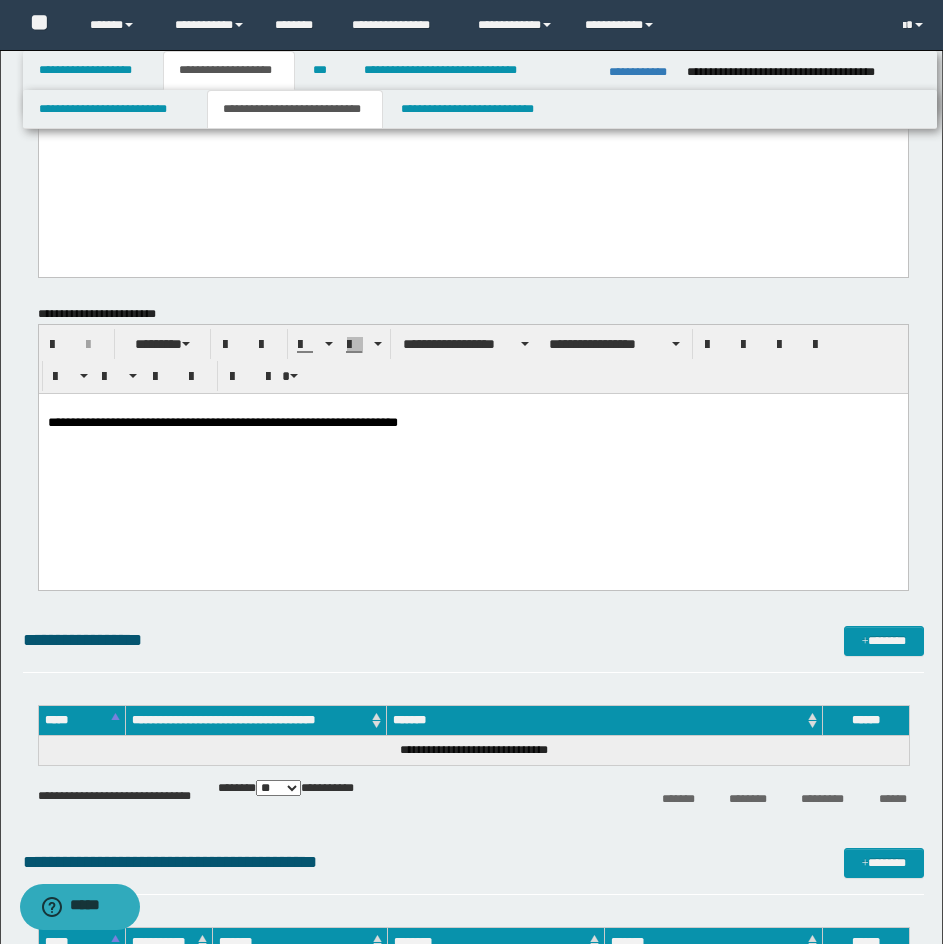 click on "**********" at bounding box center (472, 463) 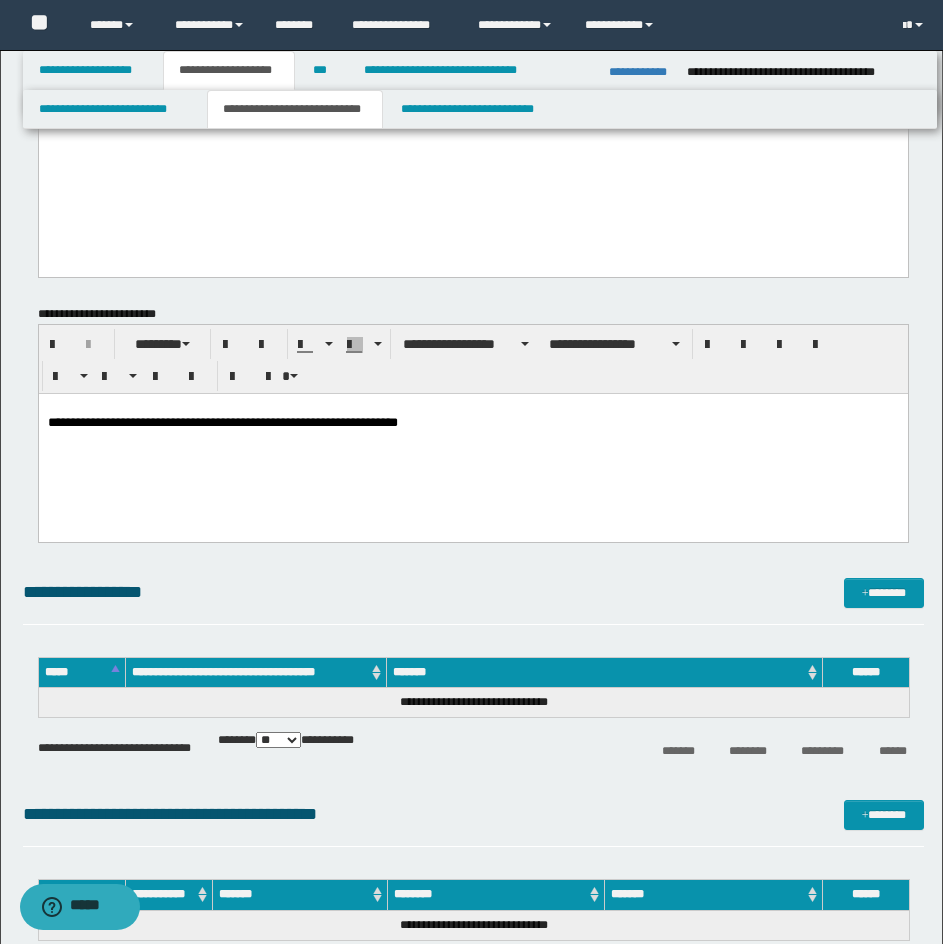 click on "**********" at bounding box center (472, 441) 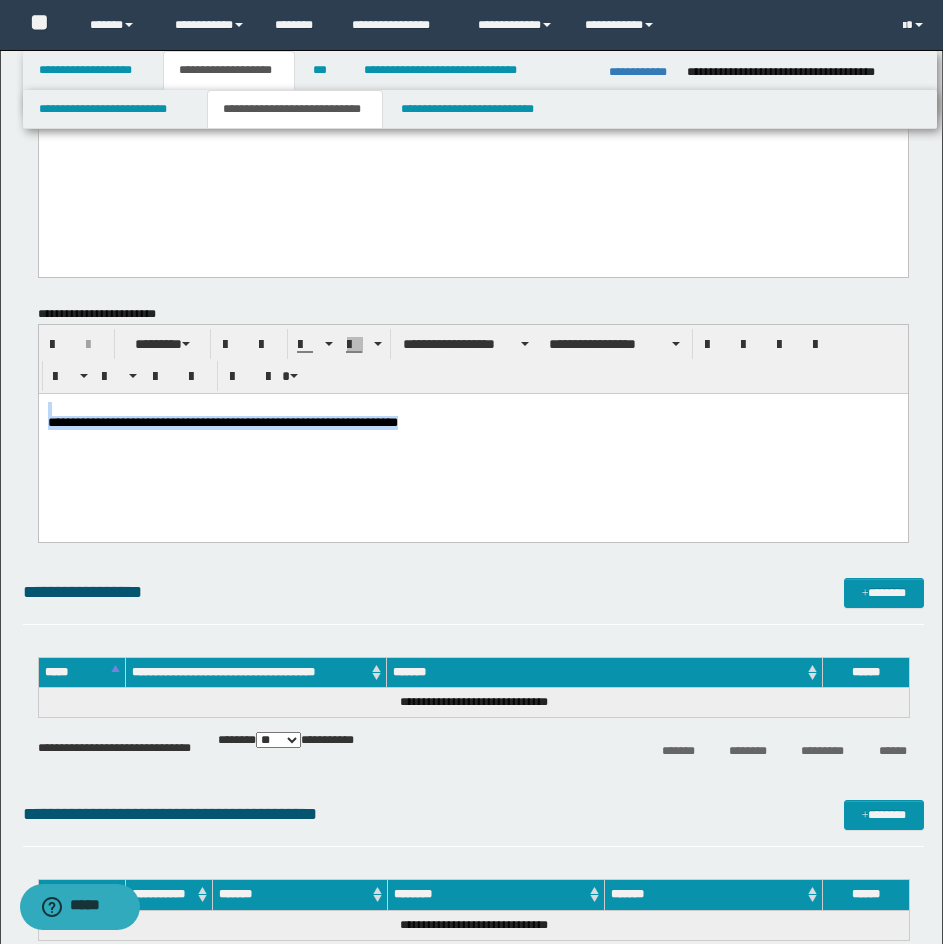 drag, startPoint x: 451, startPoint y: 456, endPoint x: 49, endPoint y: 326, distance: 422.49734 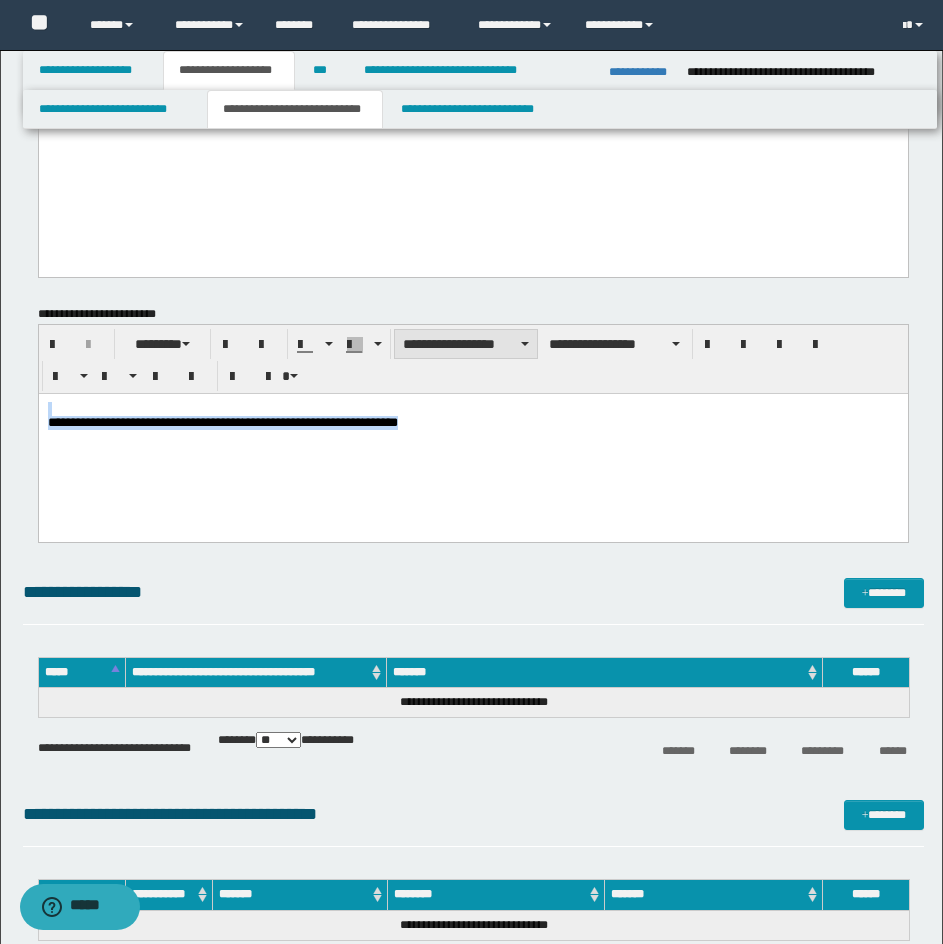 click on "**********" at bounding box center [466, 344] 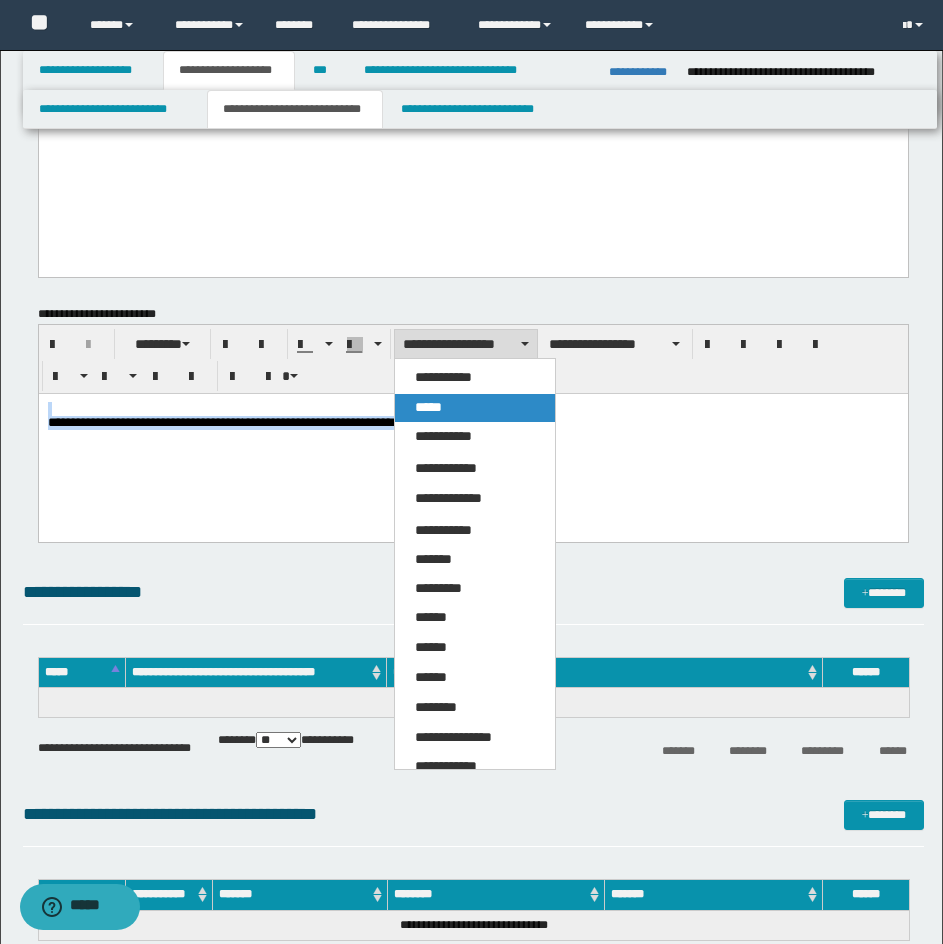 click on "*****" at bounding box center (428, 407) 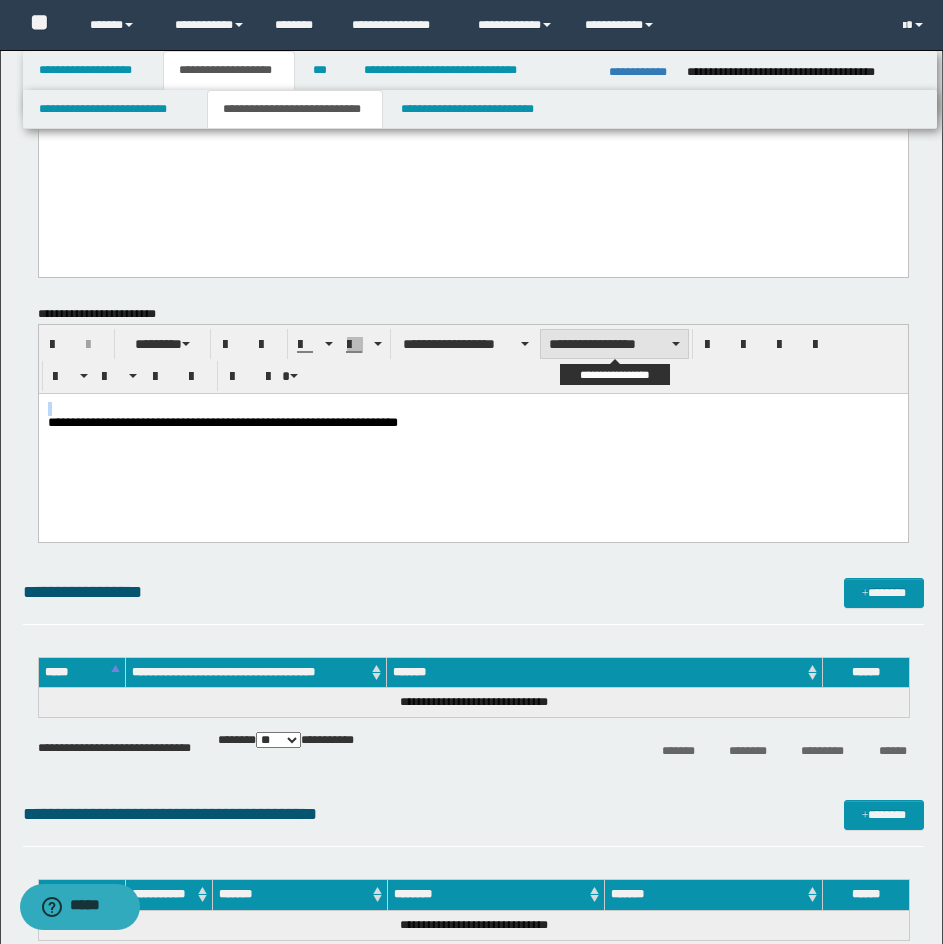 click on "**********" at bounding box center (614, 344) 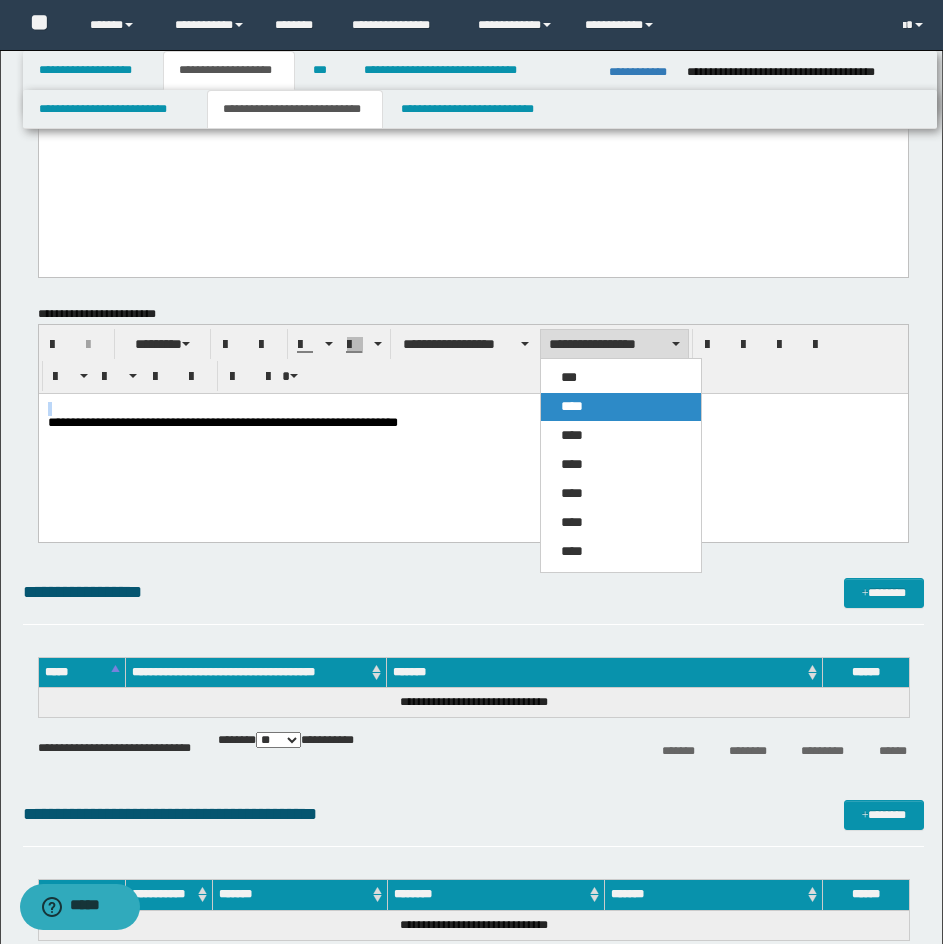 click on "****" at bounding box center [621, 407] 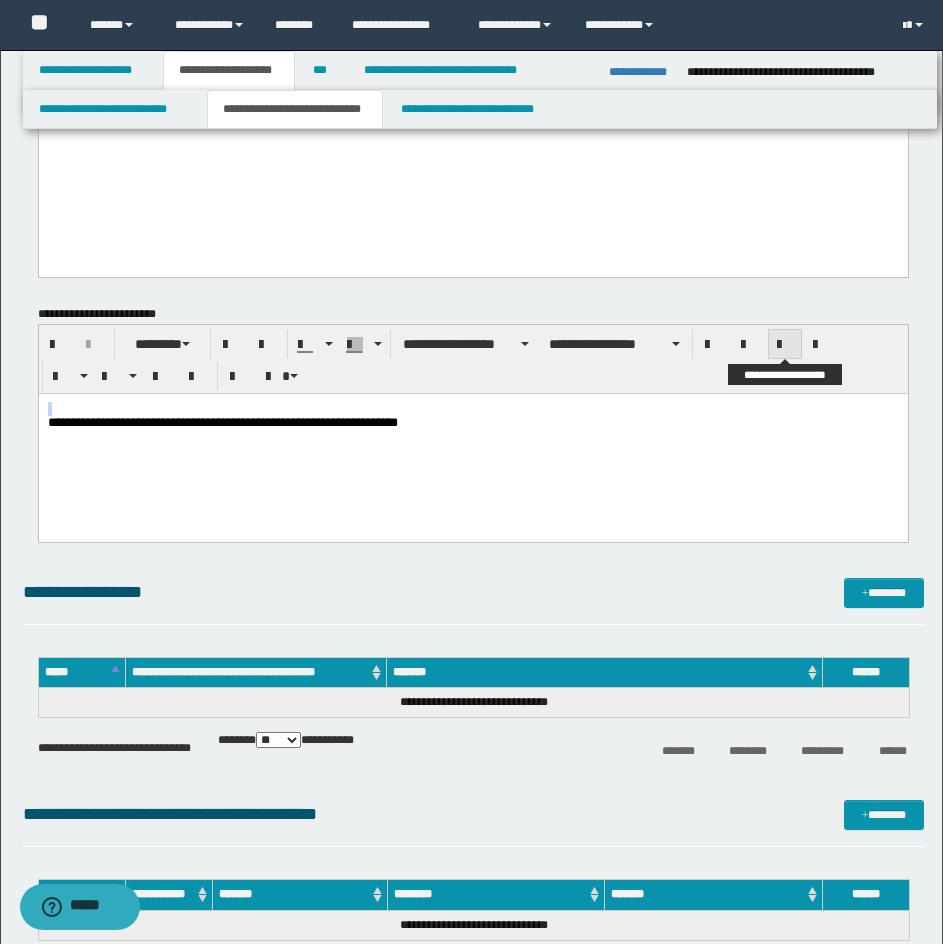 click at bounding box center (785, 344) 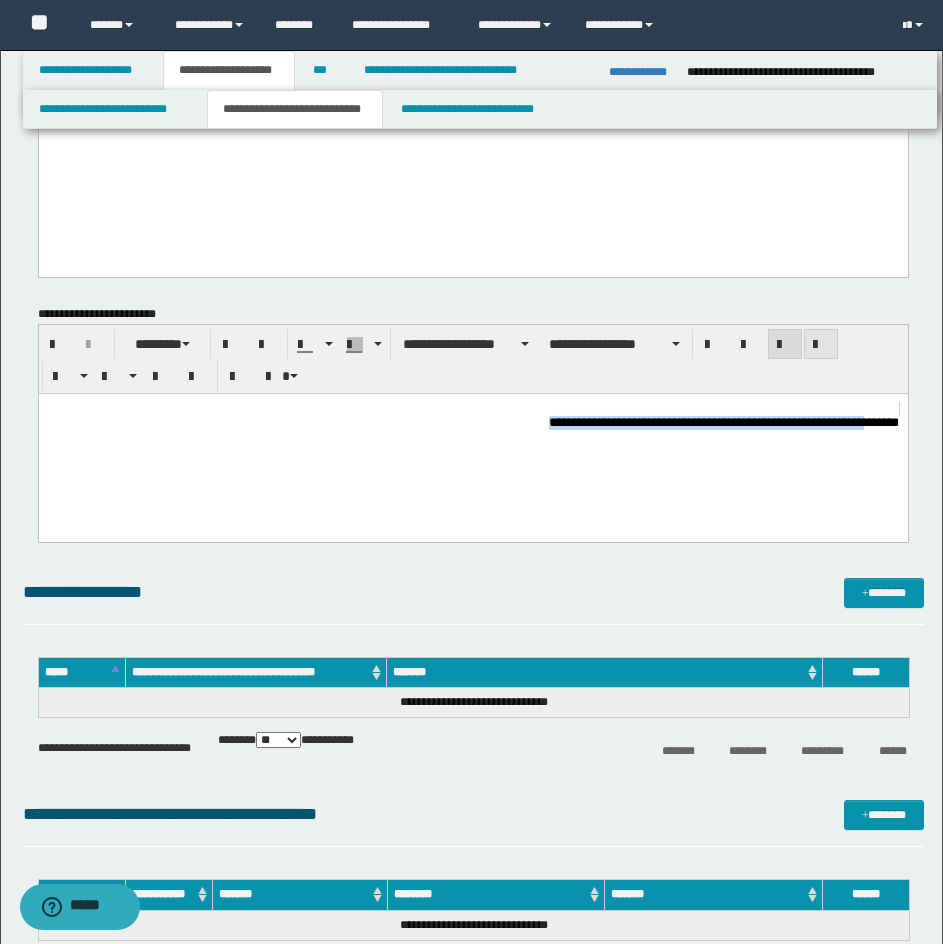 drag, startPoint x: 824, startPoint y: 339, endPoint x: 784, endPoint y: 387, distance: 62.482 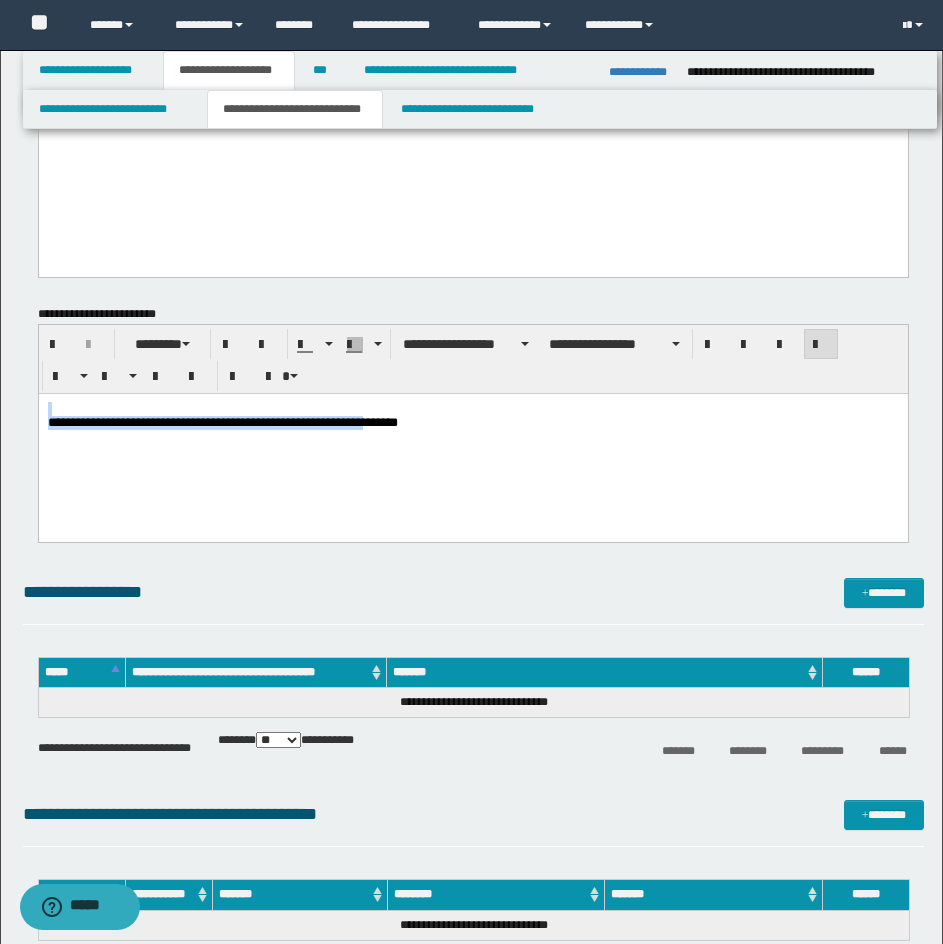 click on "**********" at bounding box center [472, 441] 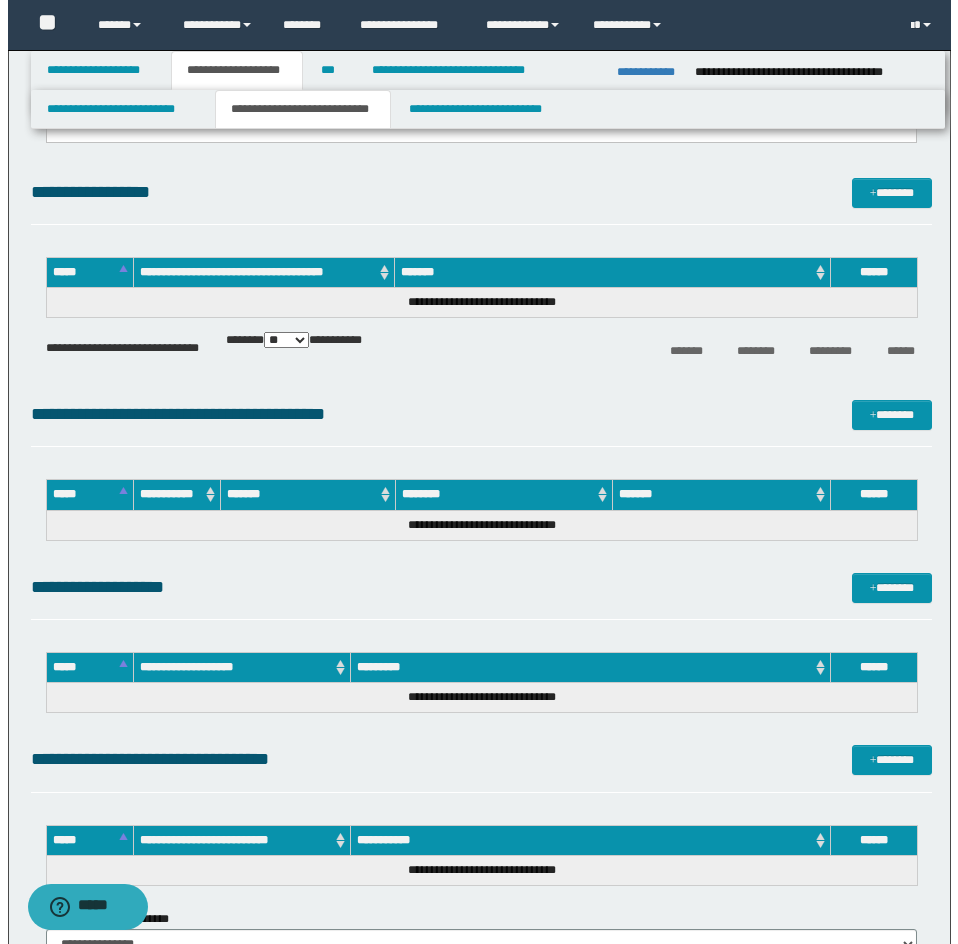 scroll, scrollTop: 2242, scrollLeft: 0, axis: vertical 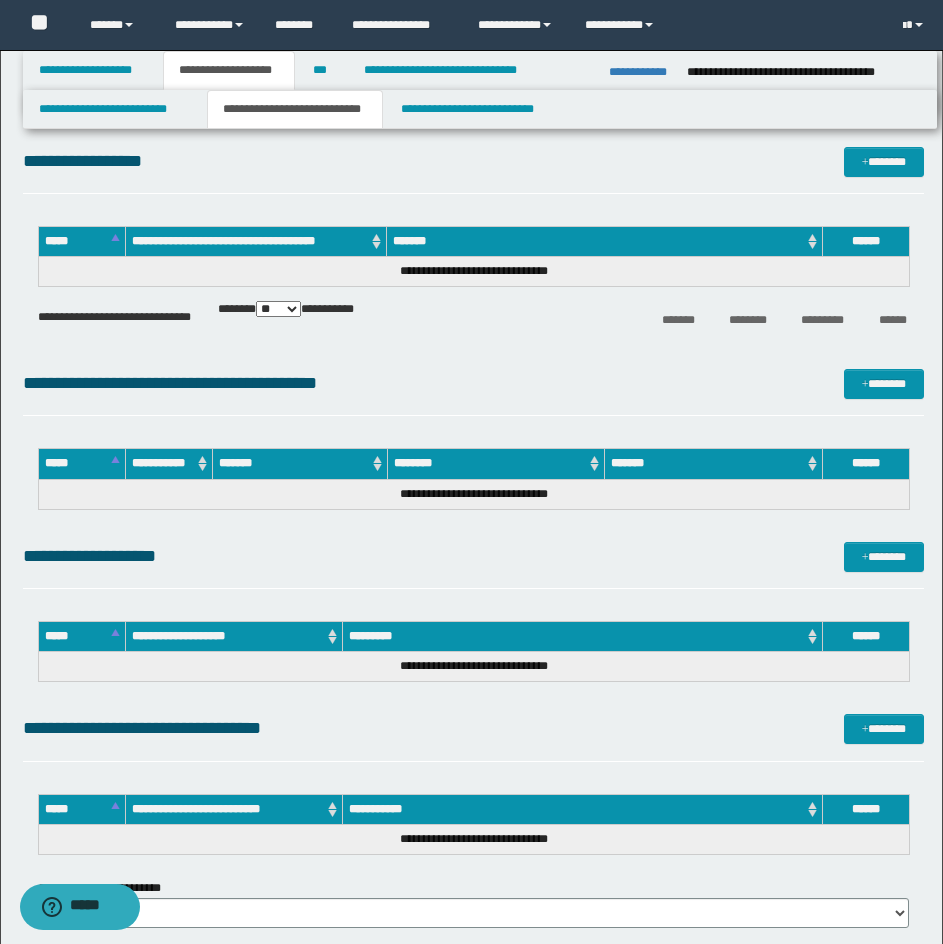 click on "**********" at bounding box center (473, 170) 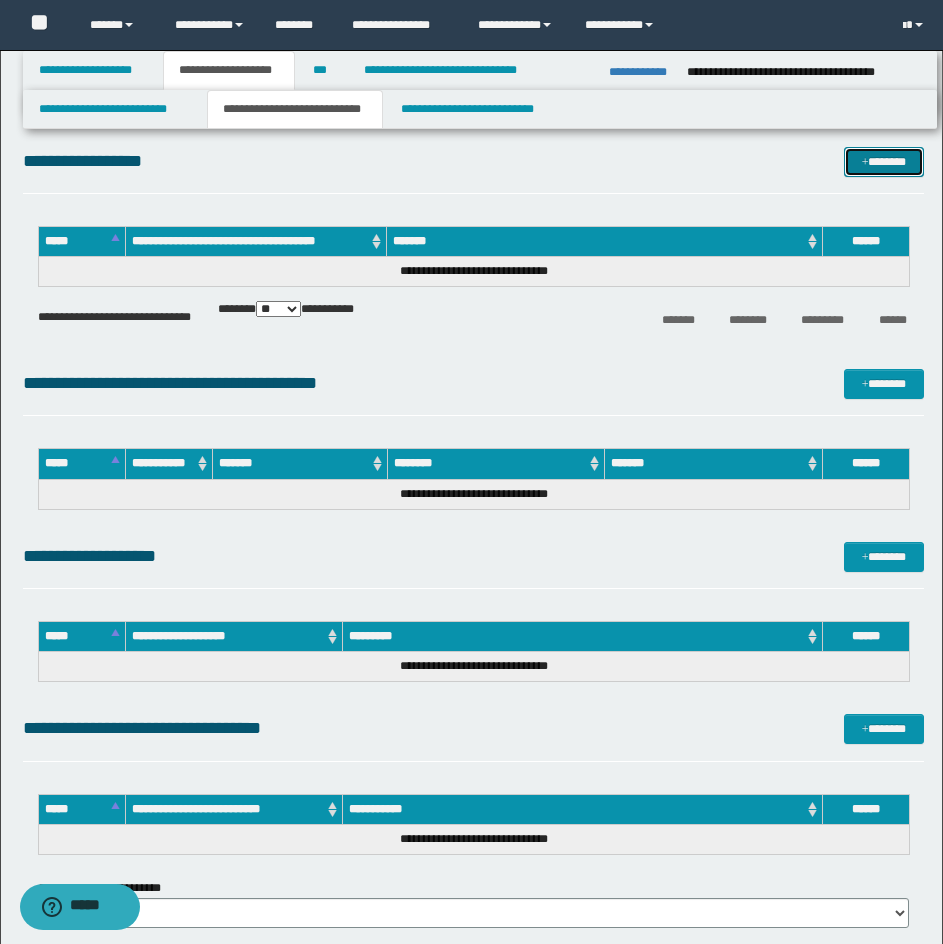 drag, startPoint x: 906, startPoint y: 165, endPoint x: 895, endPoint y: 167, distance: 11.18034 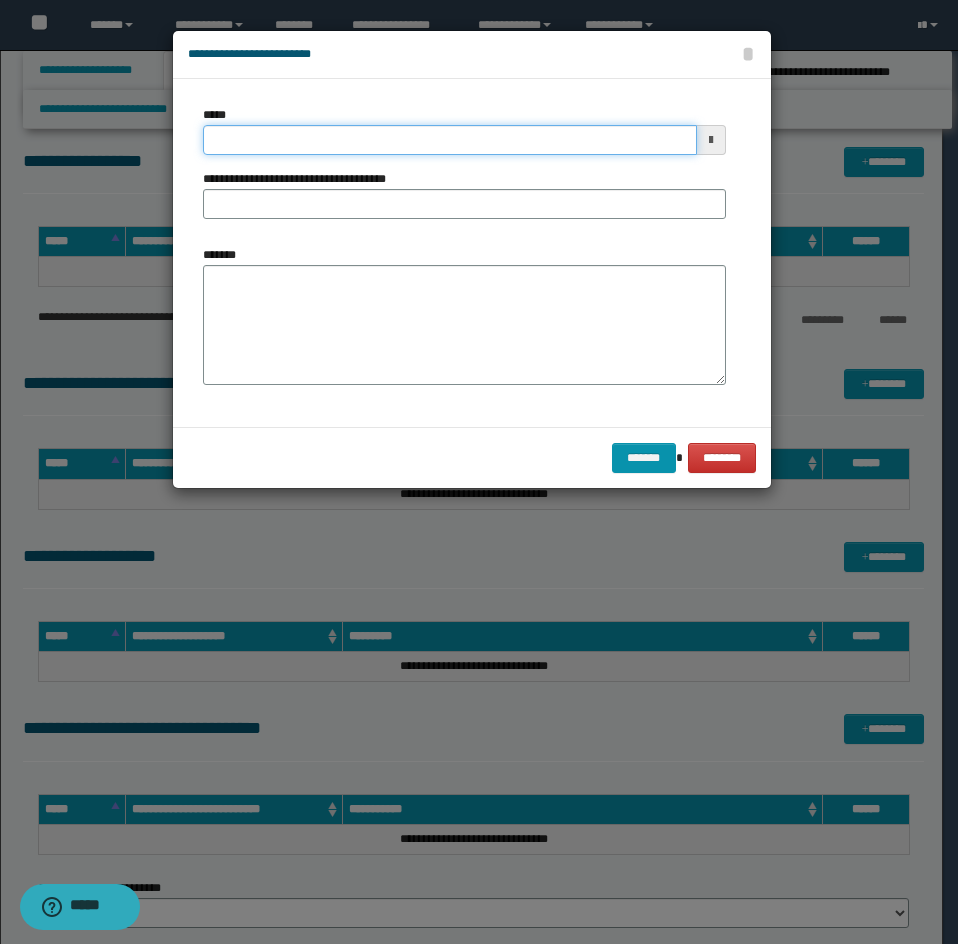 click on "*****" at bounding box center [450, 140] 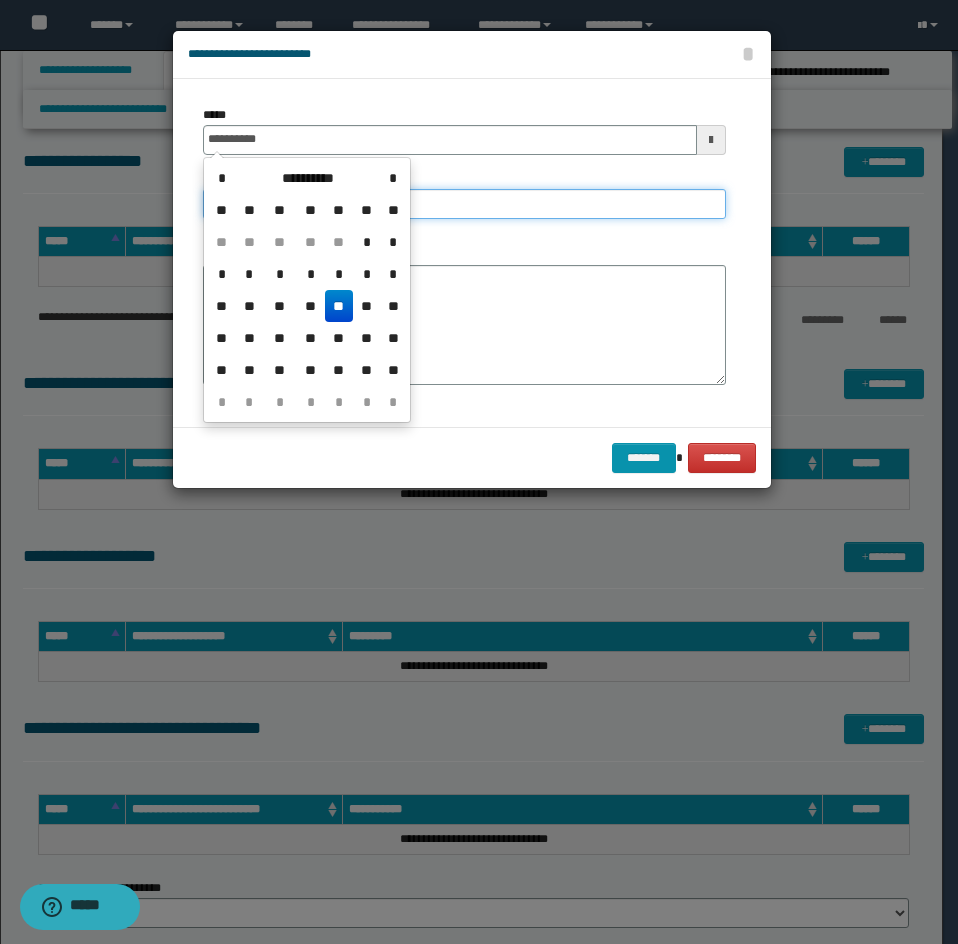 type on "**********" 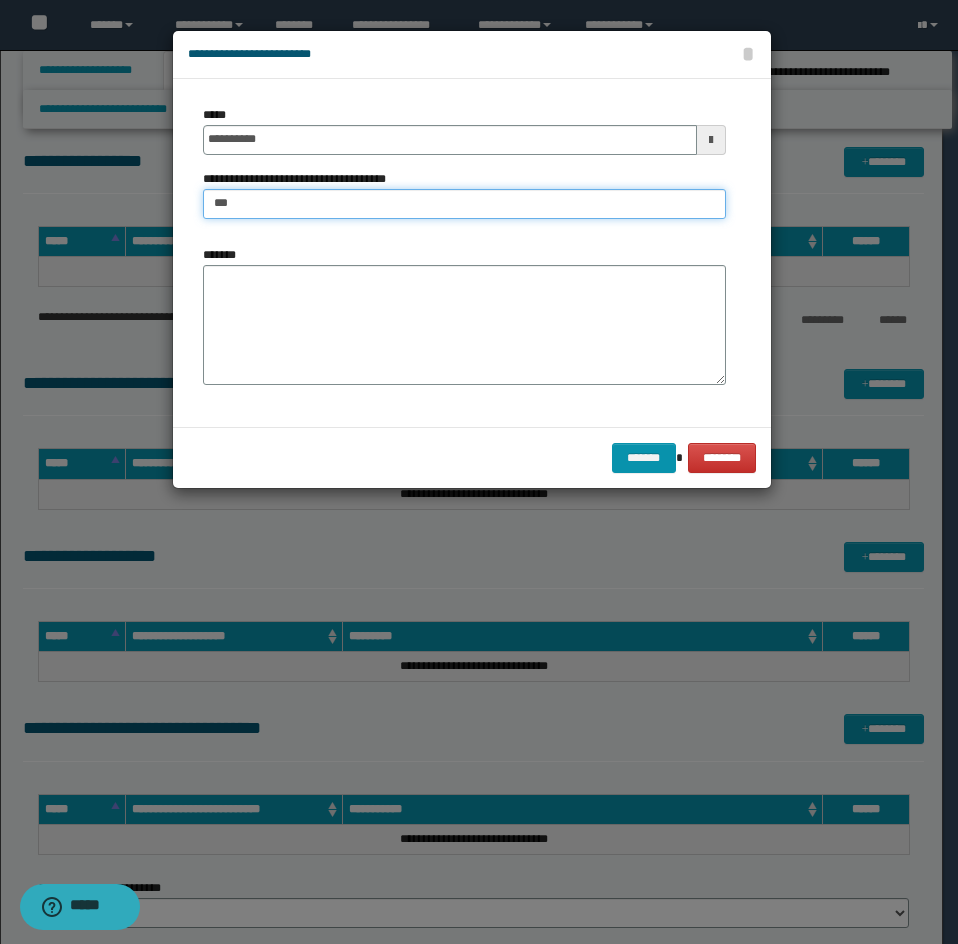 type on "**********" 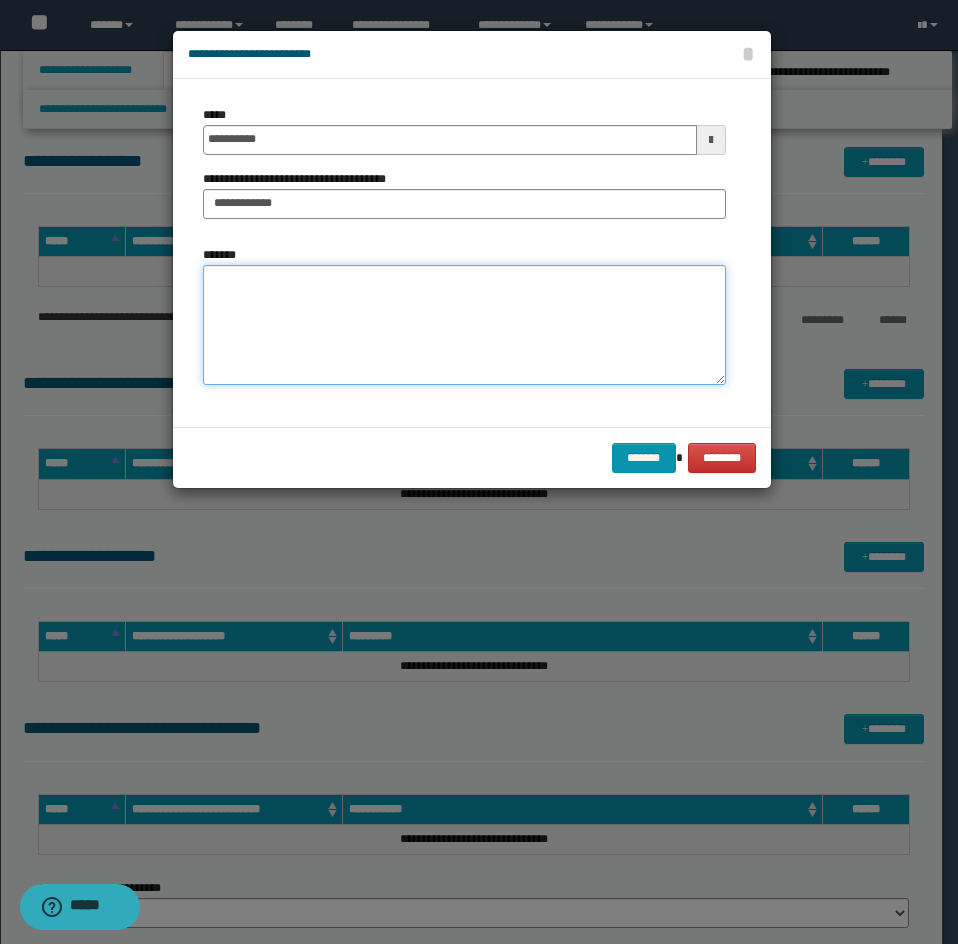 click on "*******" at bounding box center [464, 325] 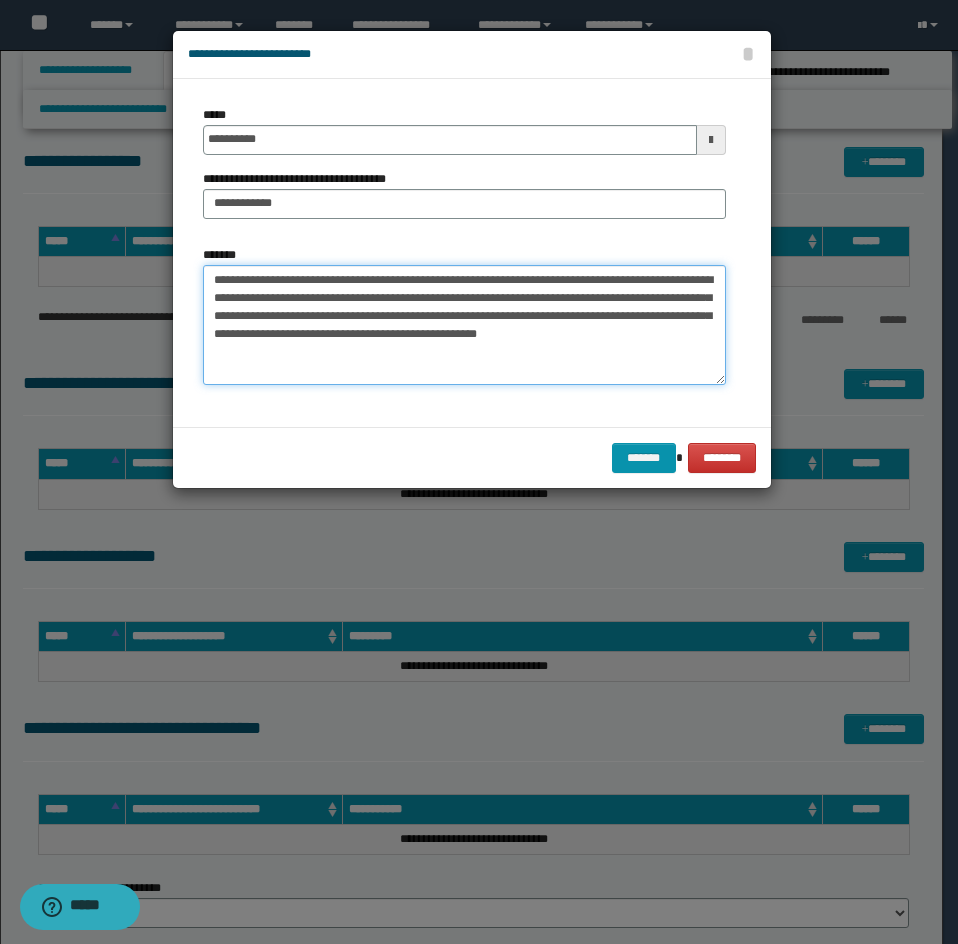 drag, startPoint x: 341, startPoint y: 279, endPoint x: 133, endPoint y: 271, distance: 208.1538 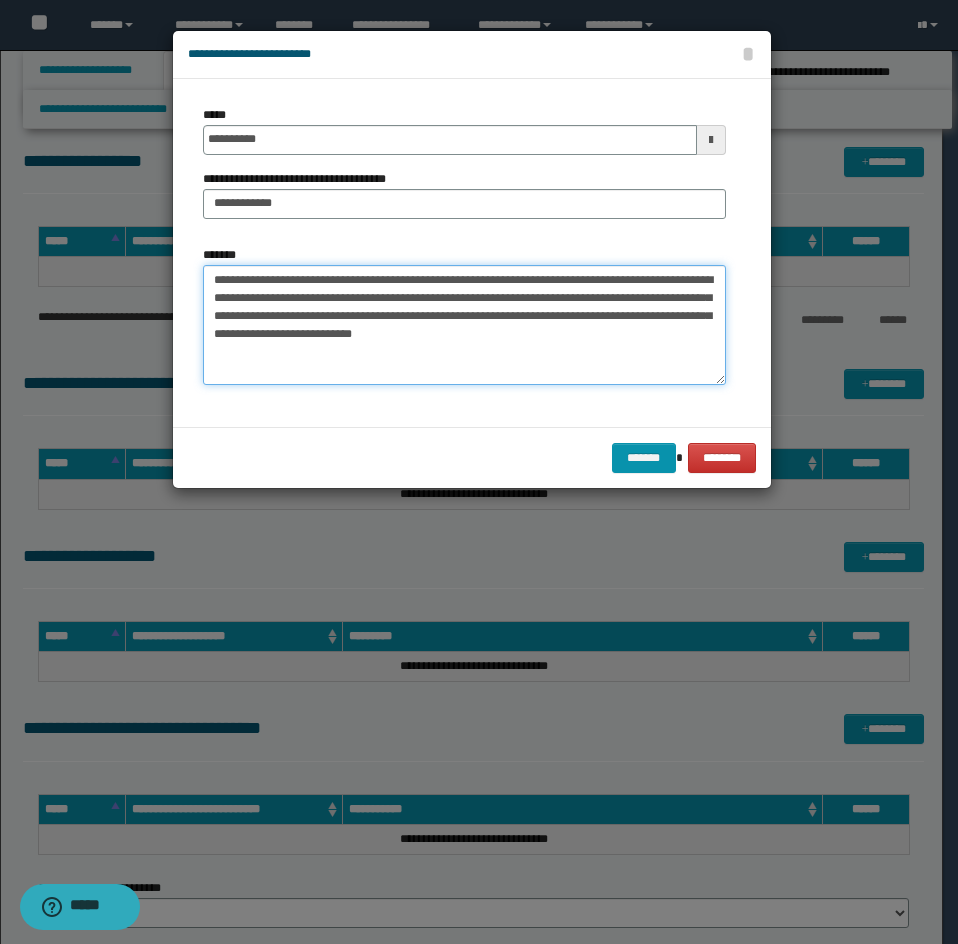 click on "**********" at bounding box center [464, 325] 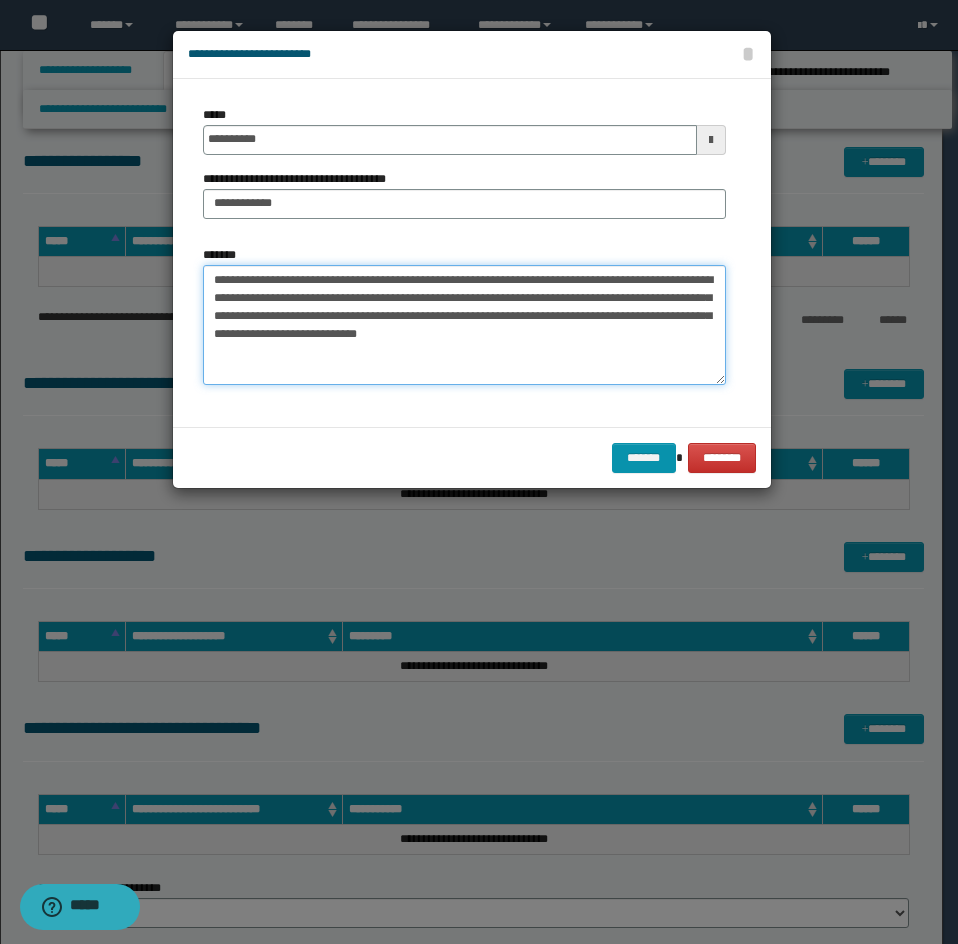 click on "**********" at bounding box center [464, 325] 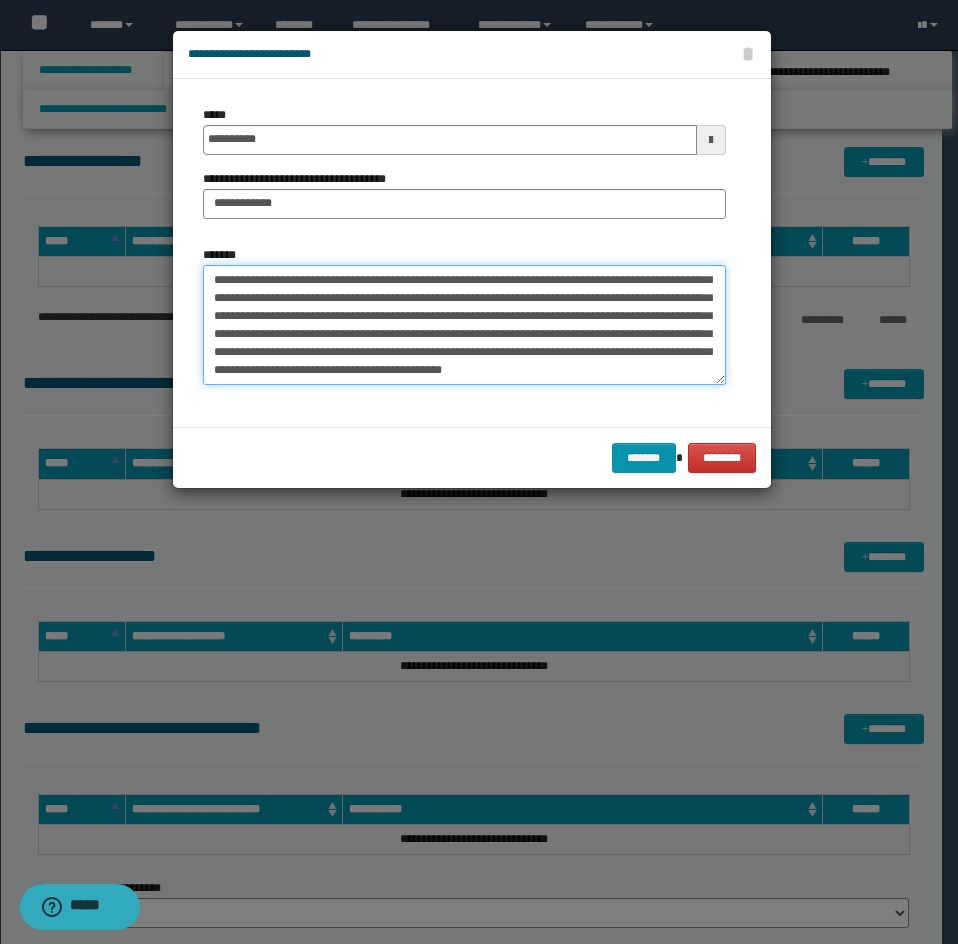 scroll, scrollTop: 216, scrollLeft: 0, axis: vertical 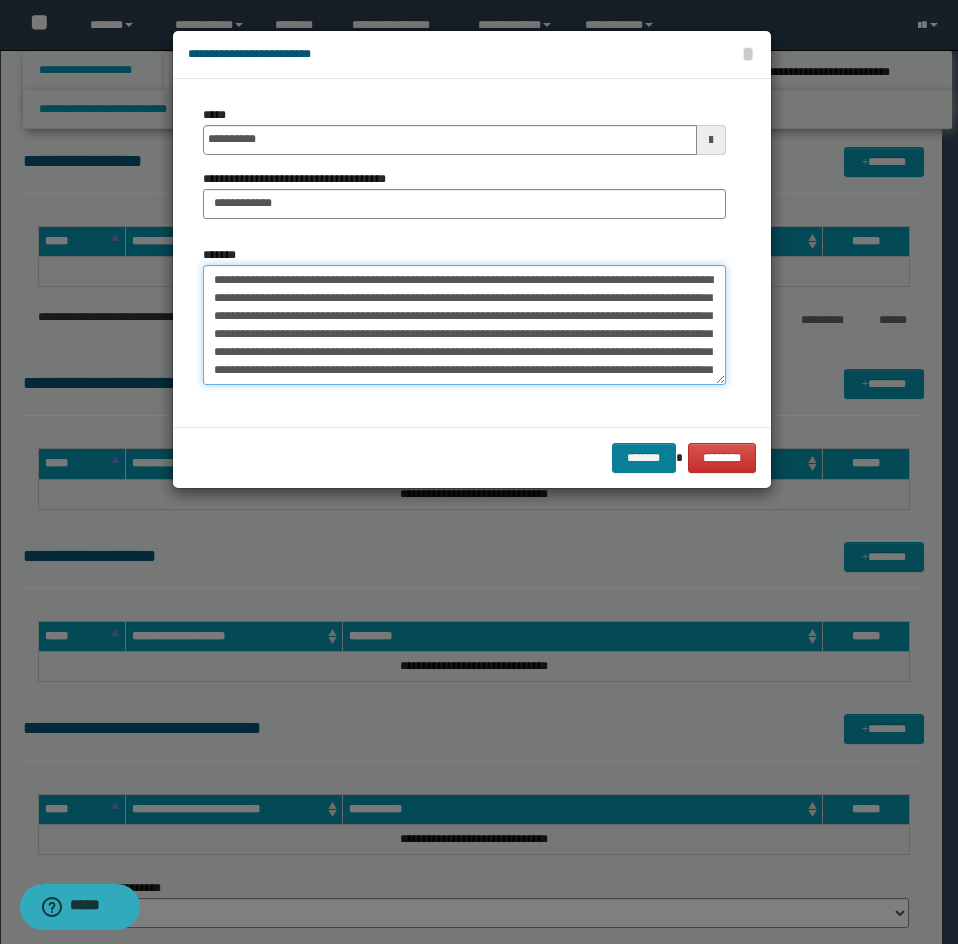 type on "**********" 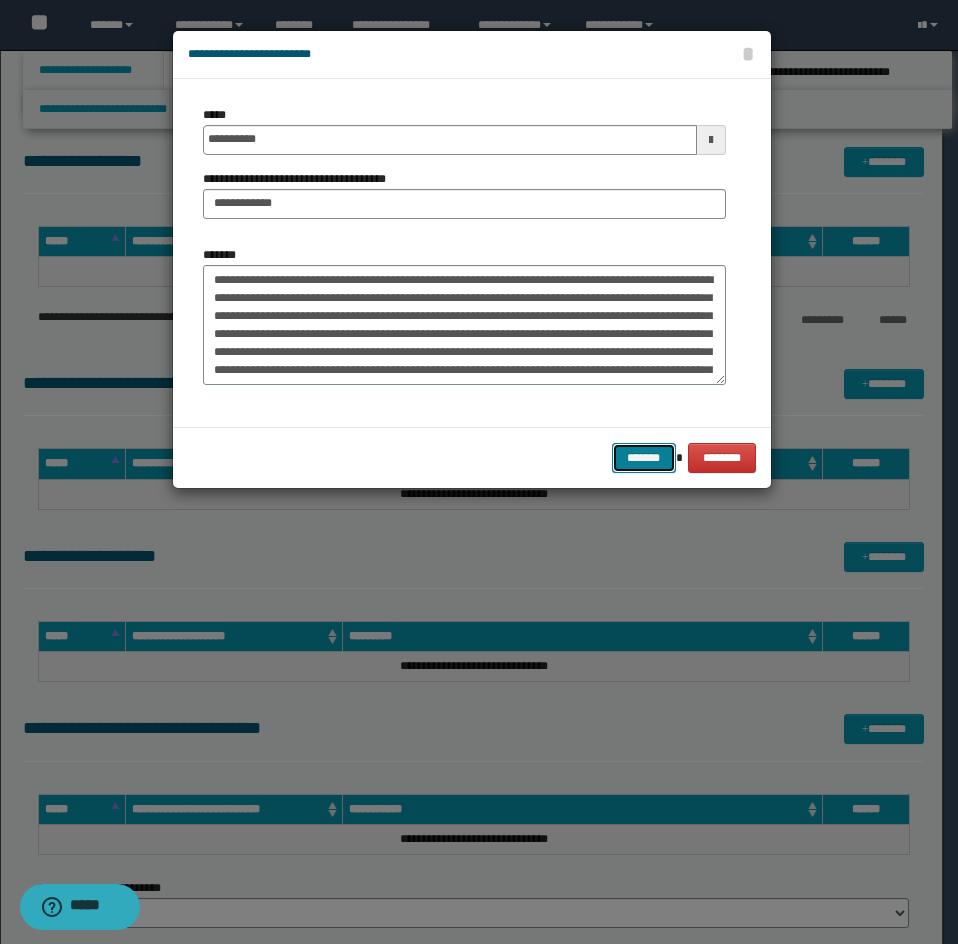click on "*******" at bounding box center [644, 458] 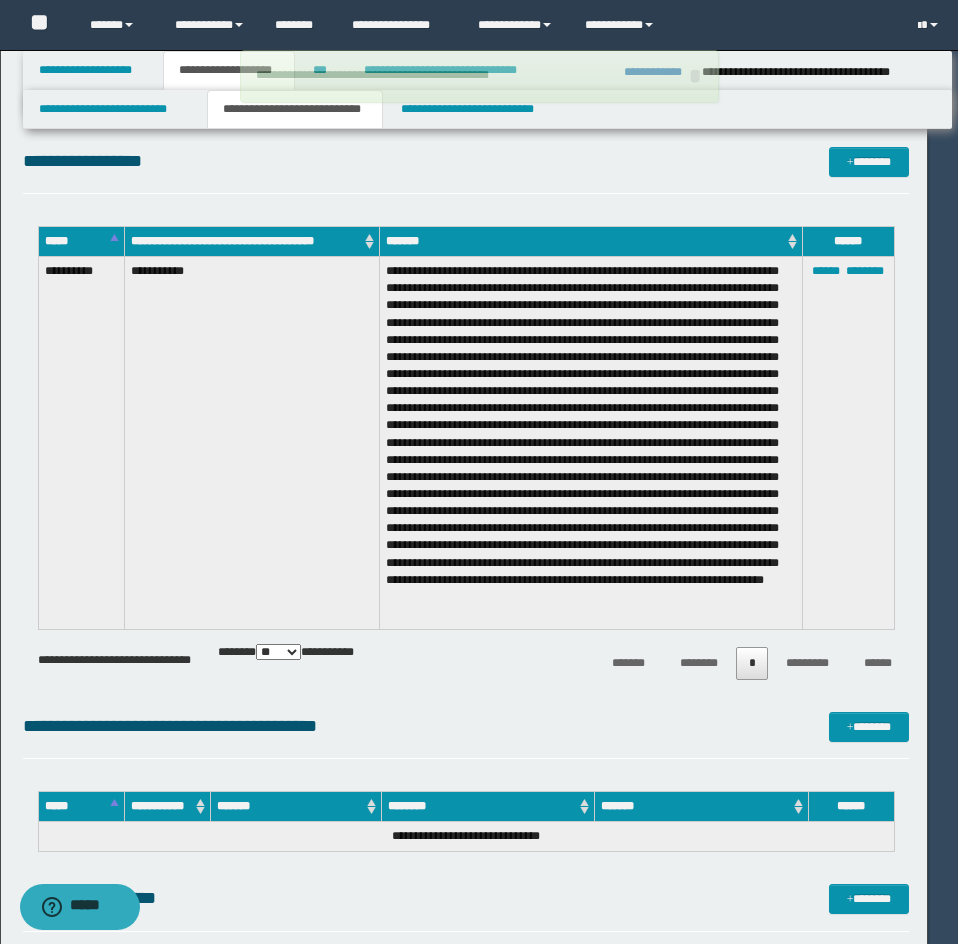 type 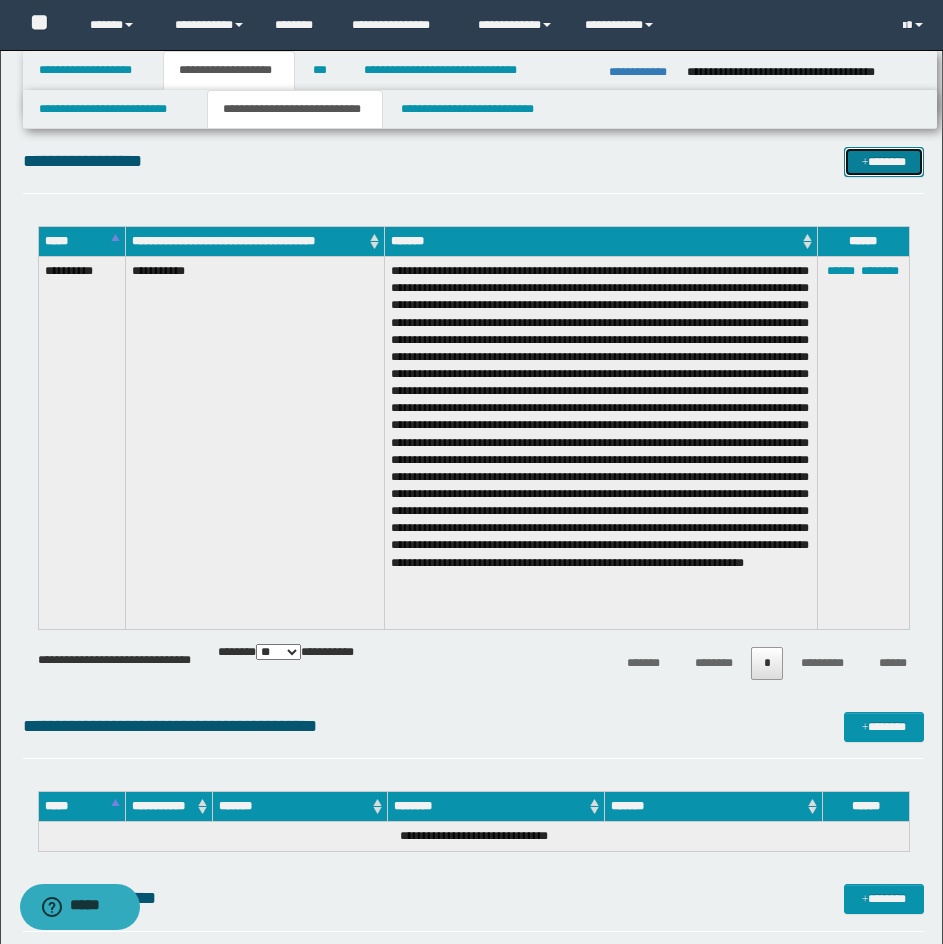 drag, startPoint x: 881, startPoint y: 162, endPoint x: 747, endPoint y: 162, distance: 134 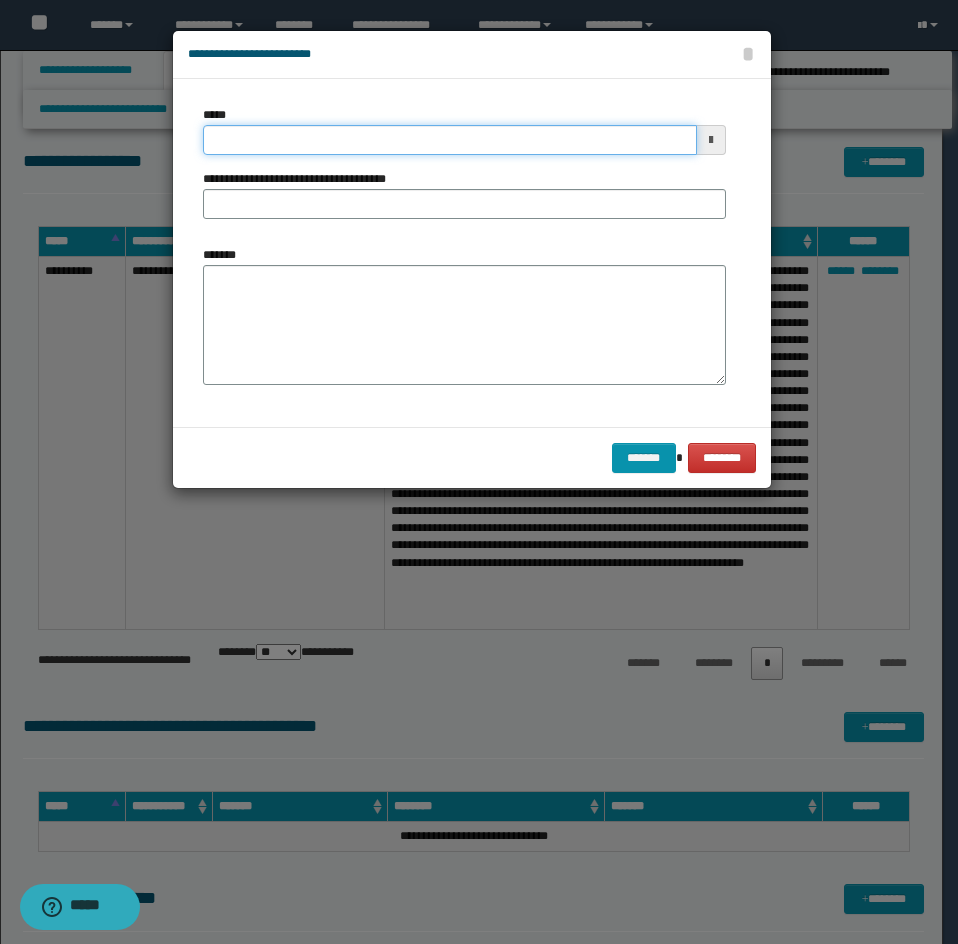 click on "*****" at bounding box center [450, 140] 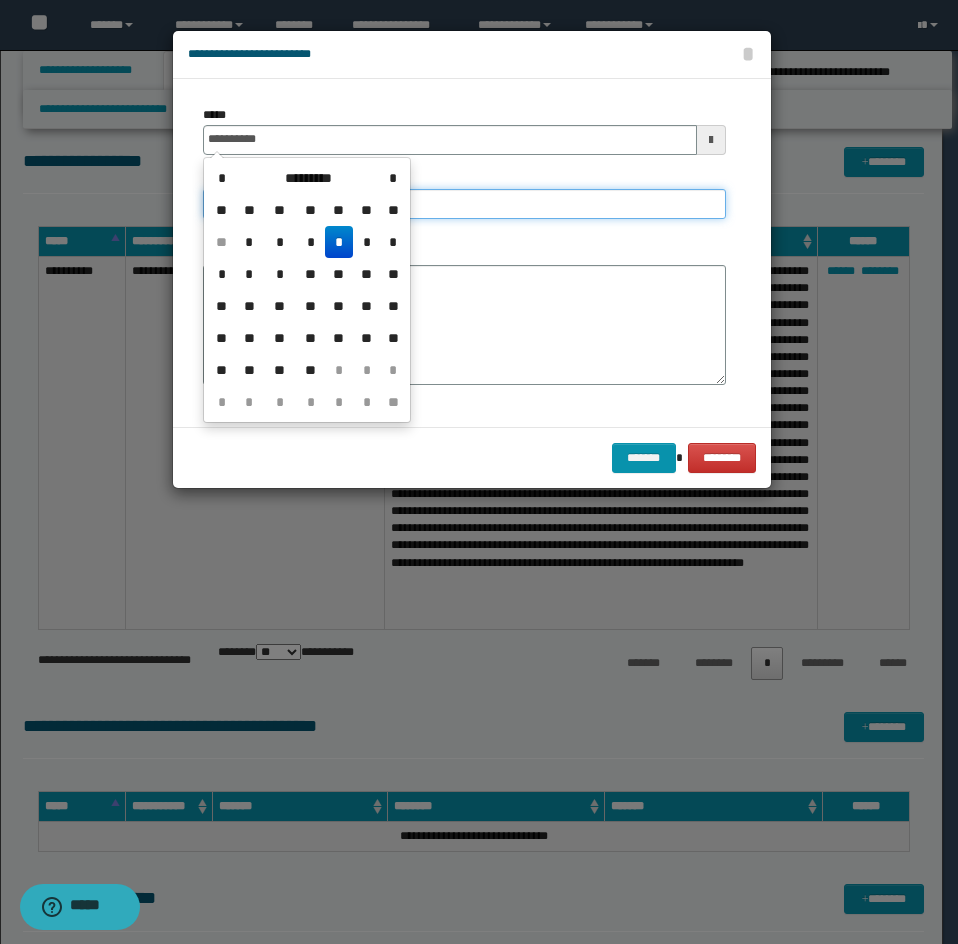 type on "**********" 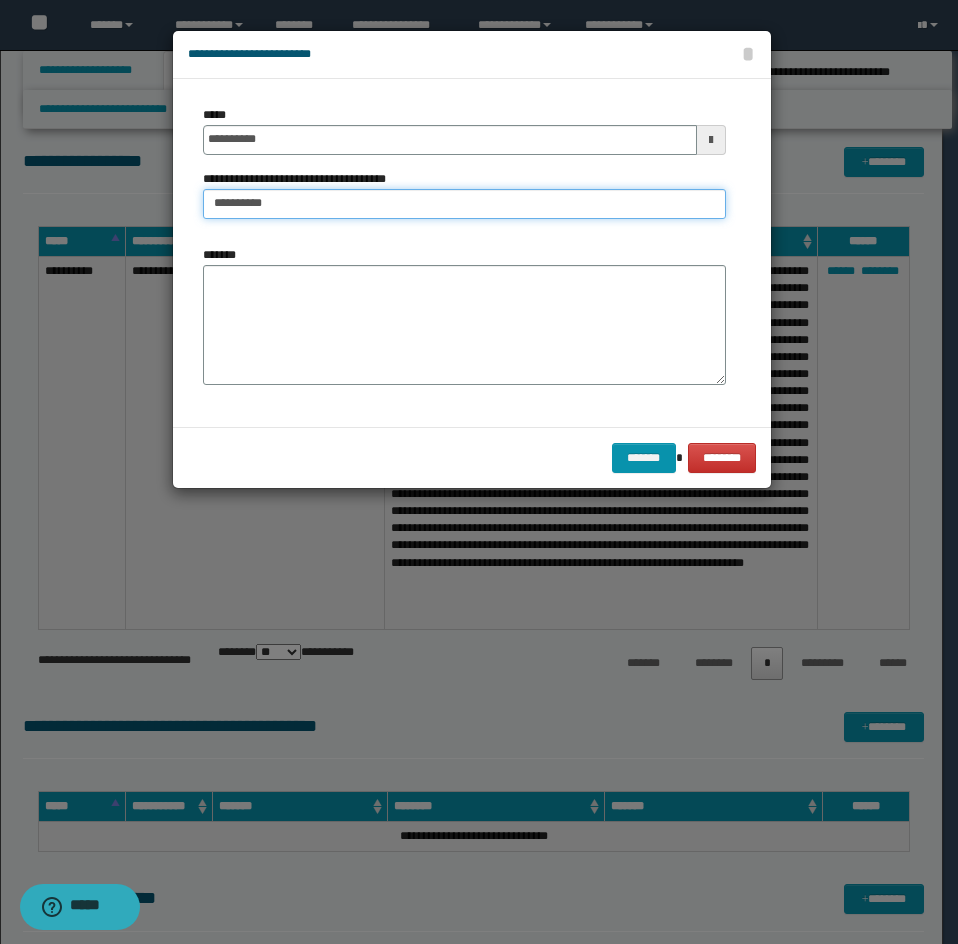 type on "*********" 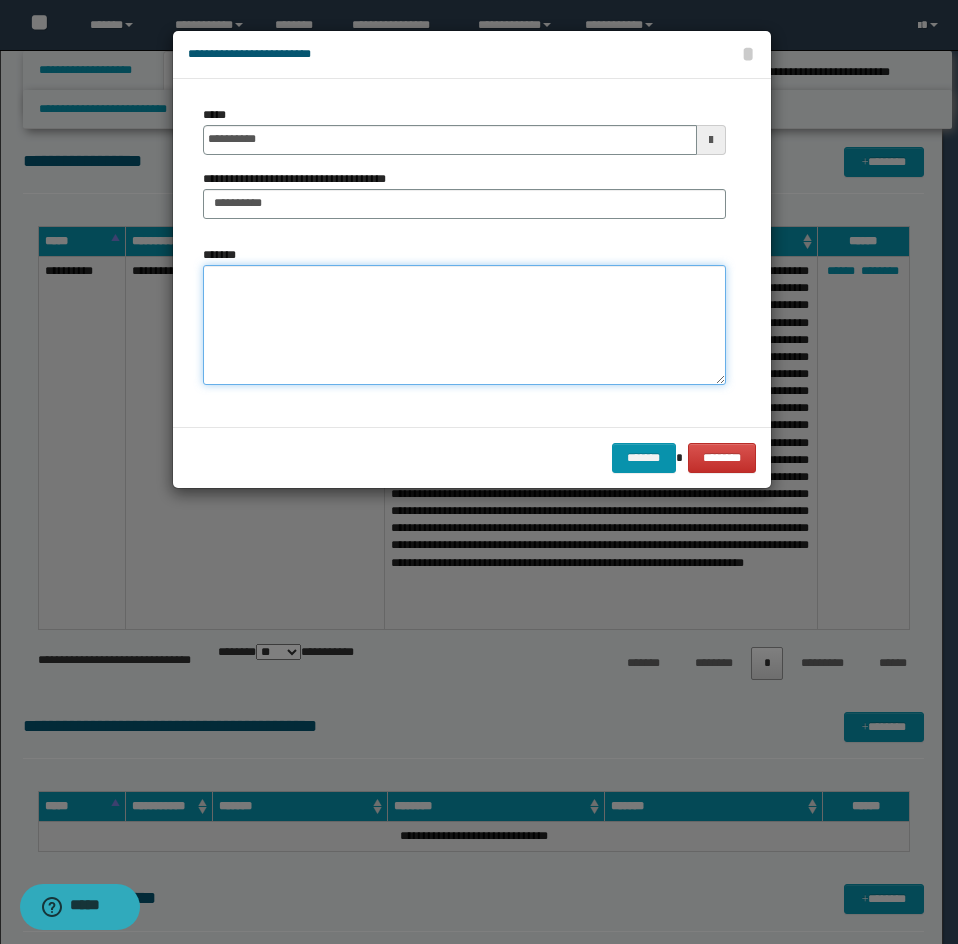 click on "*******" at bounding box center [464, 325] 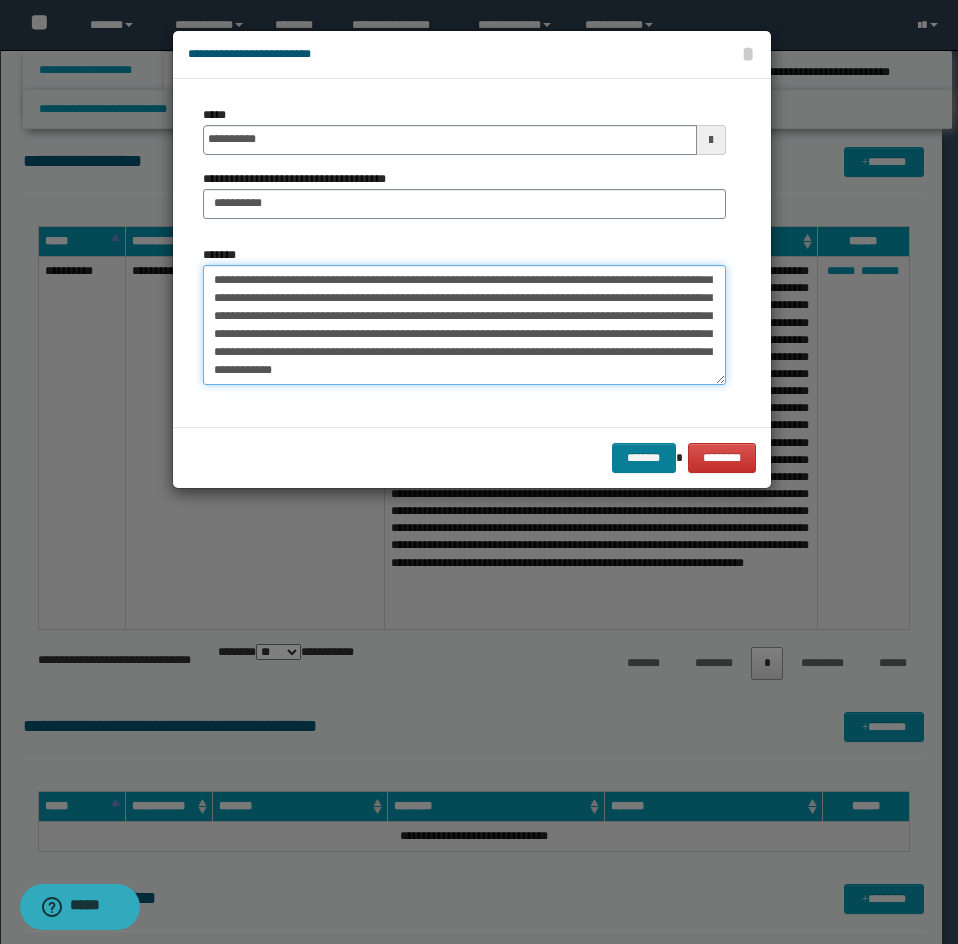scroll, scrollTop: 234, scrollLeft: 0, axis: vertical 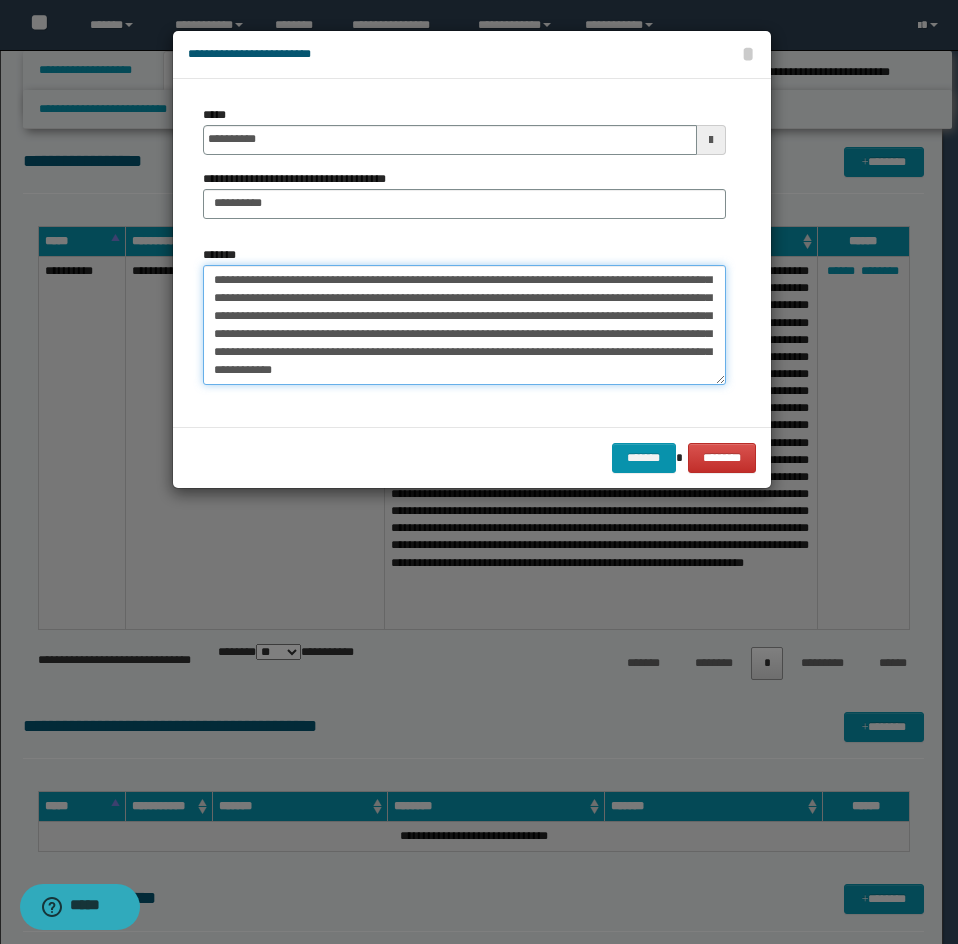 click on "*******" at bounding box center [464, 325] 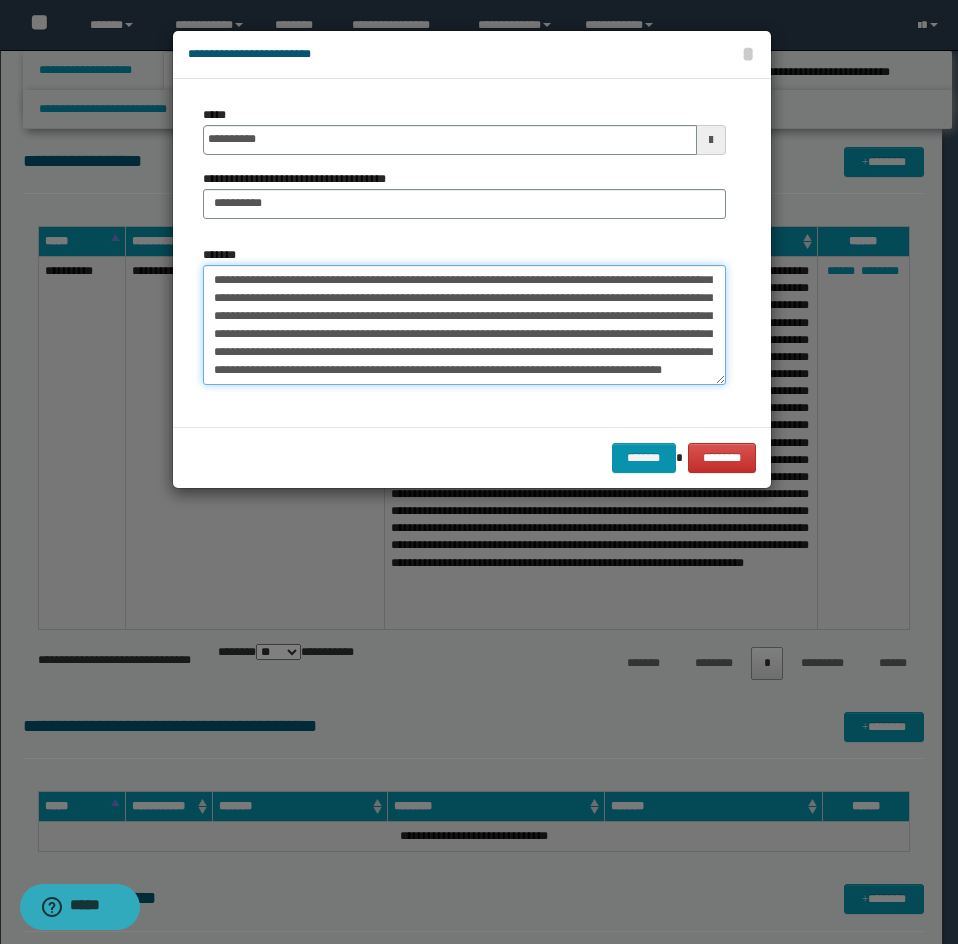 scroll, scrollTop: 0, scrollLeft: 0, axis: both 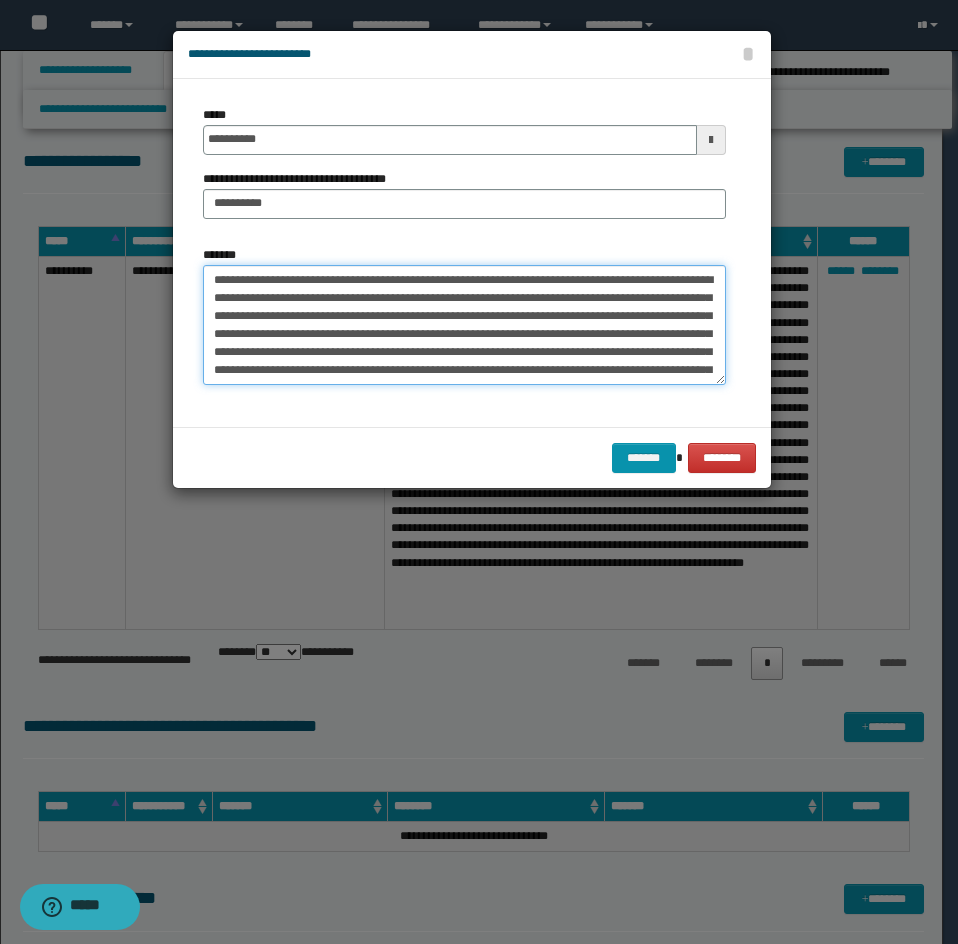 drag, startPoint x: 430, startPoint y: 276, endPoint x: 165, endPoint y: 284, distance: 265.12073 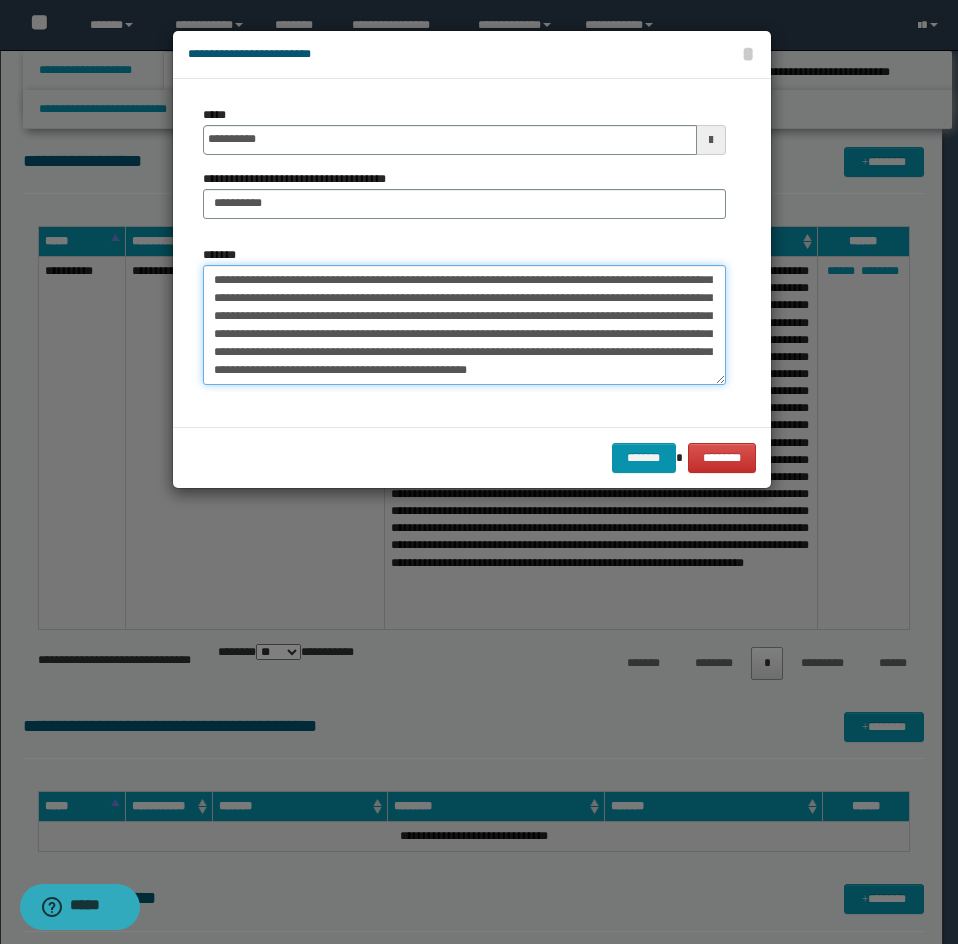 scroll, scrollTop: 180, scrollLeft: 0, axis: vertical 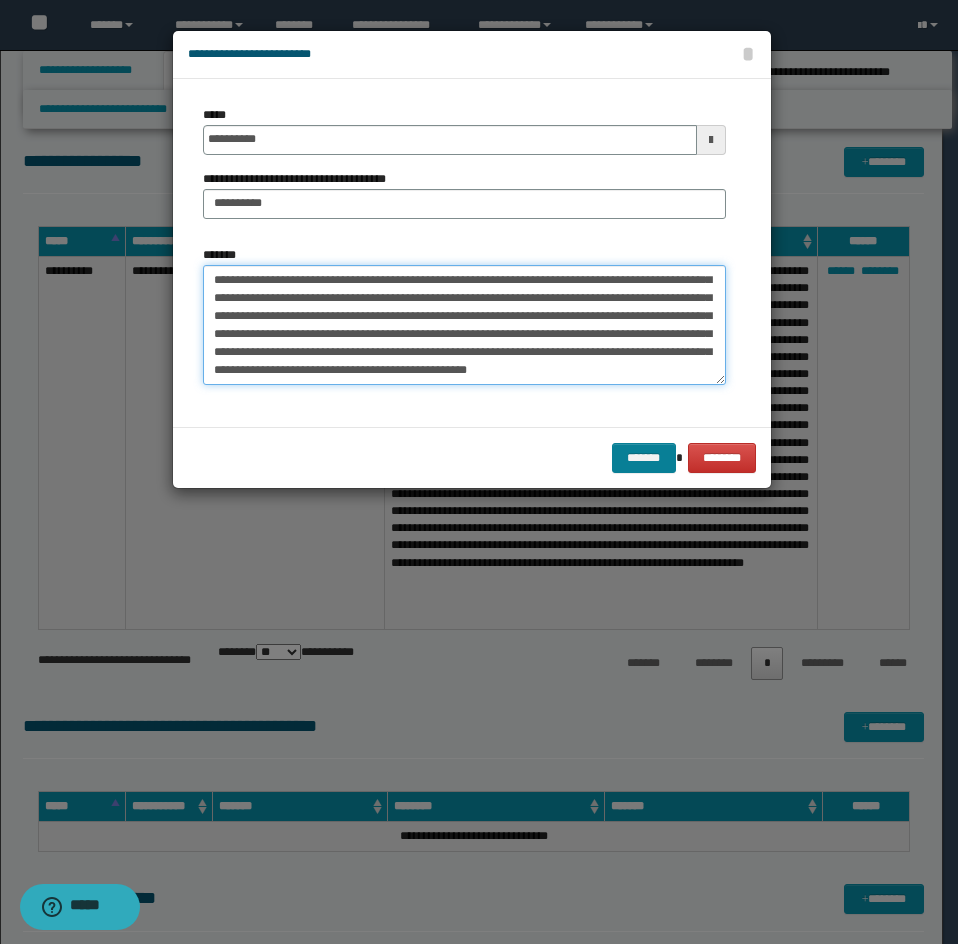 type on "**********" 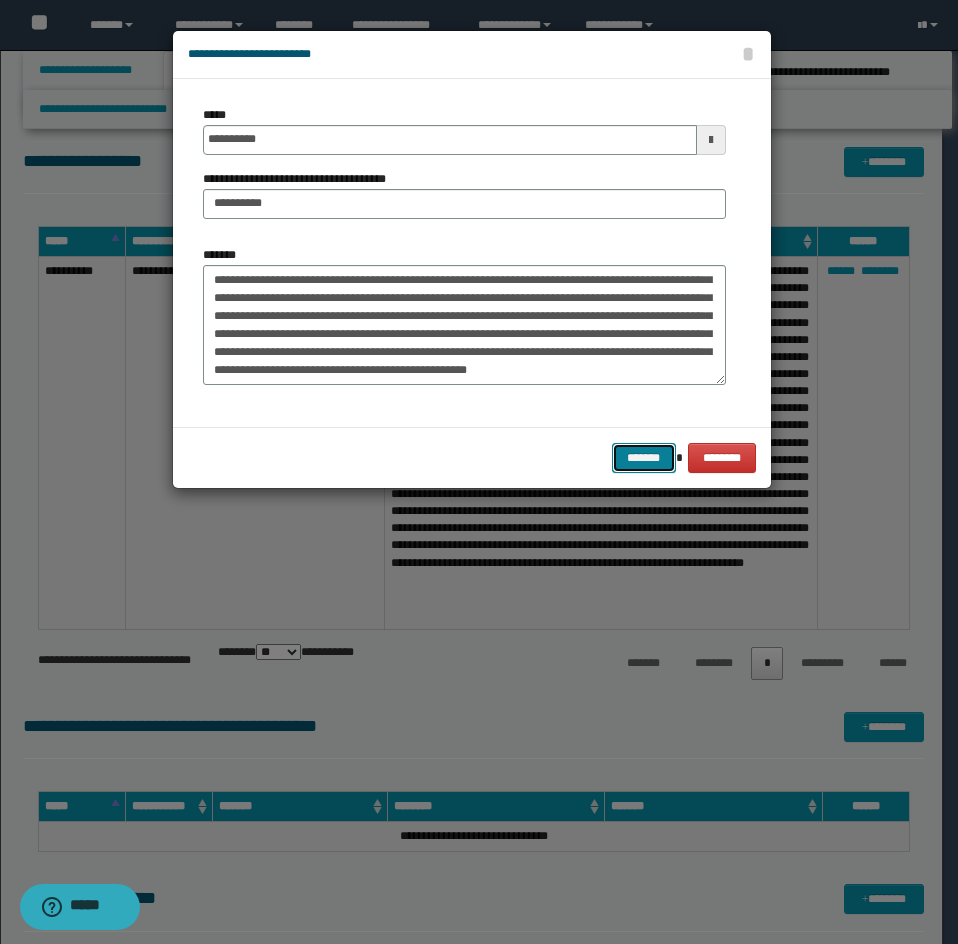 drag, startPoint x: 662, startPoint y: 449, endPoint x: 948, endPoint y: 332, distance: 309.00647 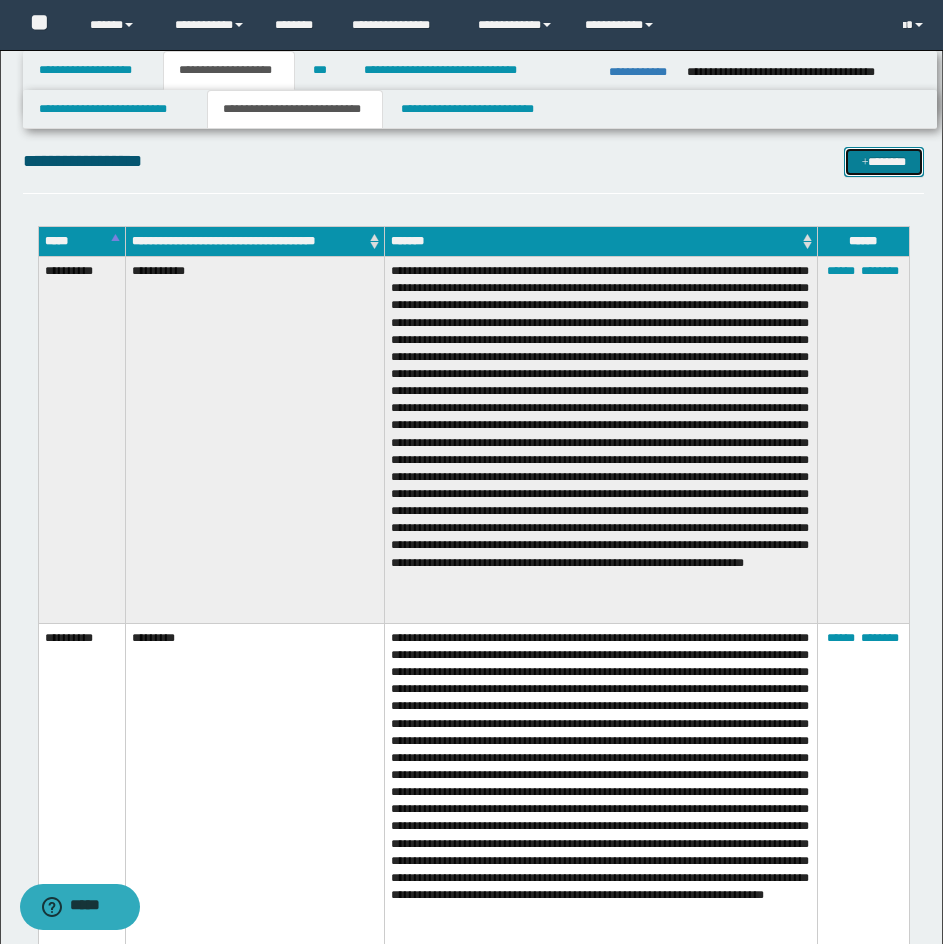 click on "*******" at bounding box center (884, 162) 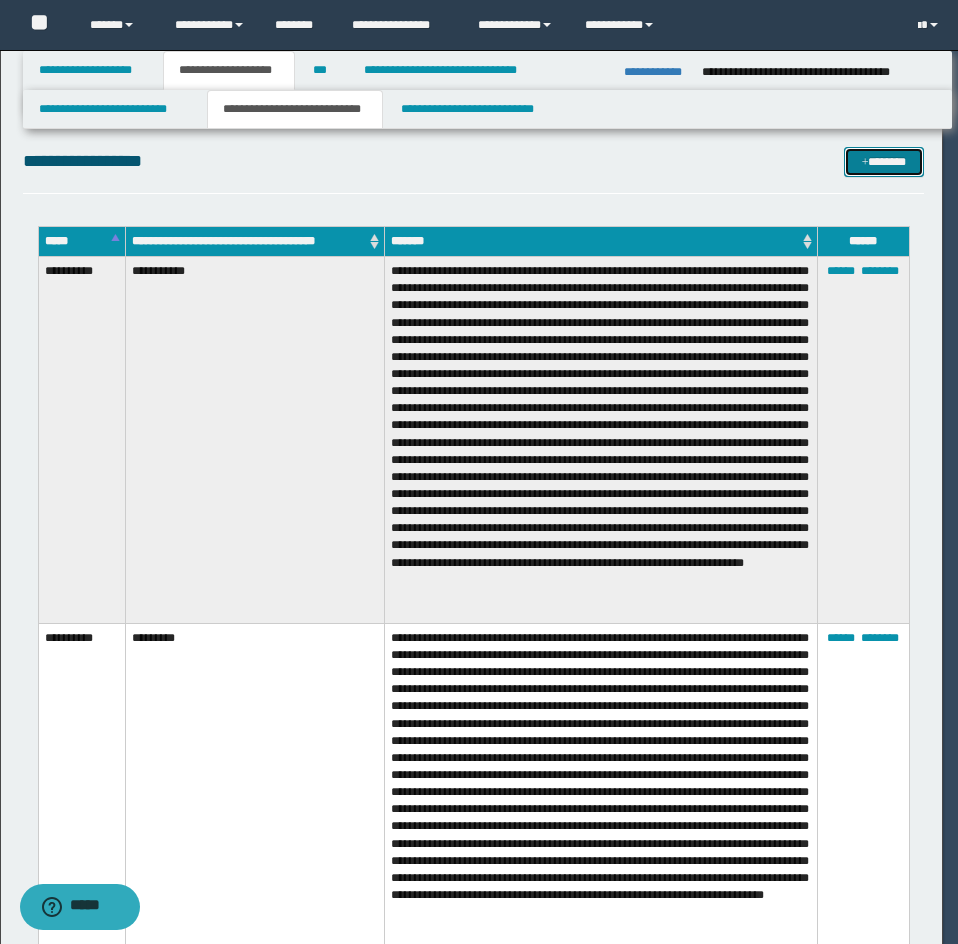 scroll, scrollTop: 0, scrollLeft: 0, axis: both 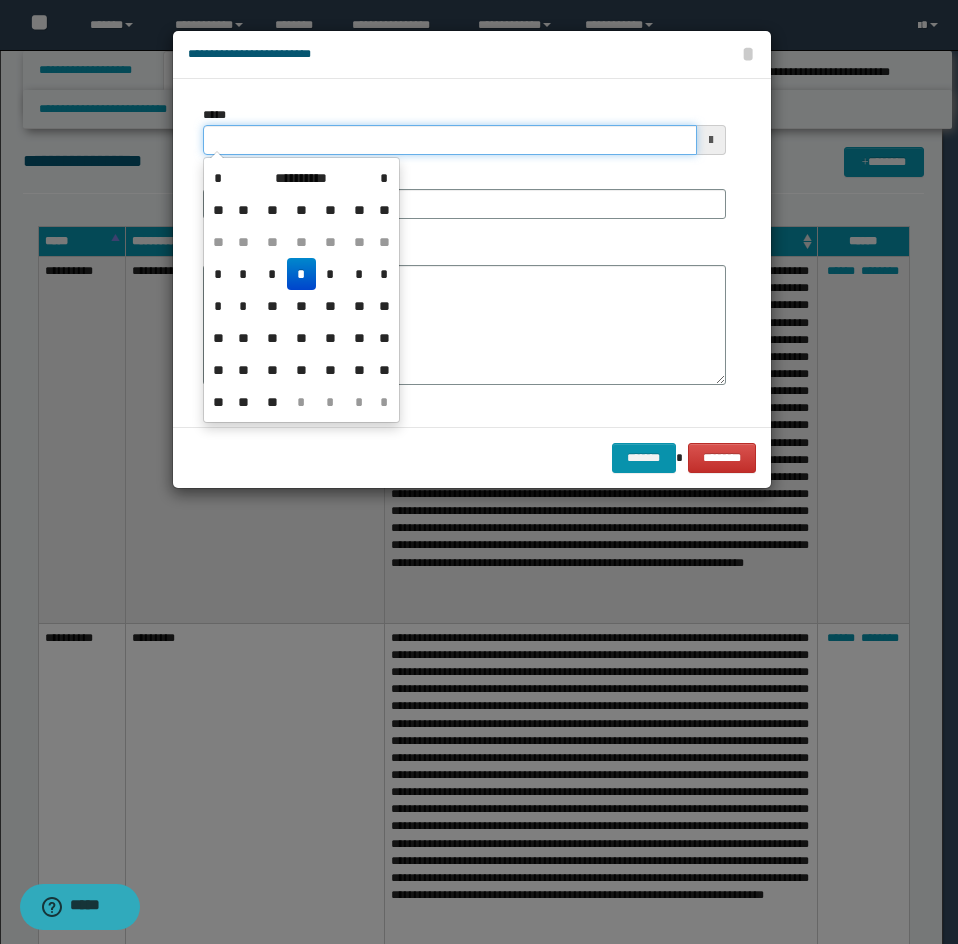 click on "*****" at bounding box center (450, 140) 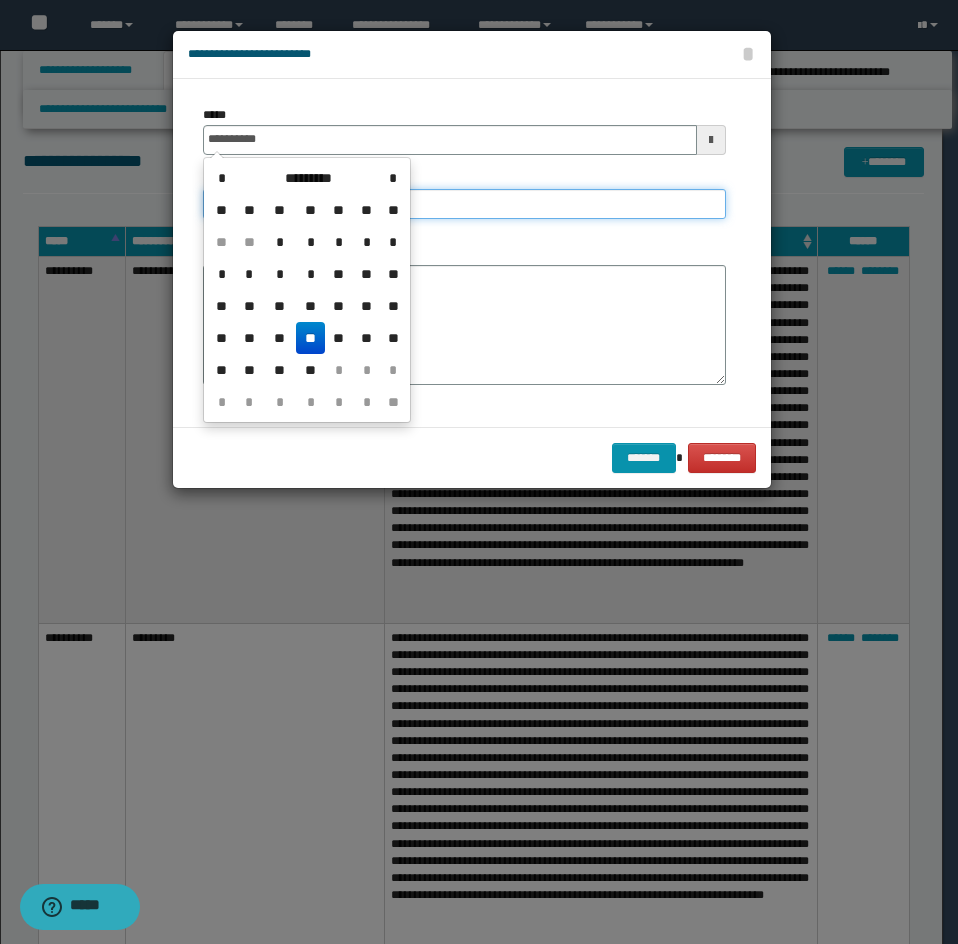 type on "**********" 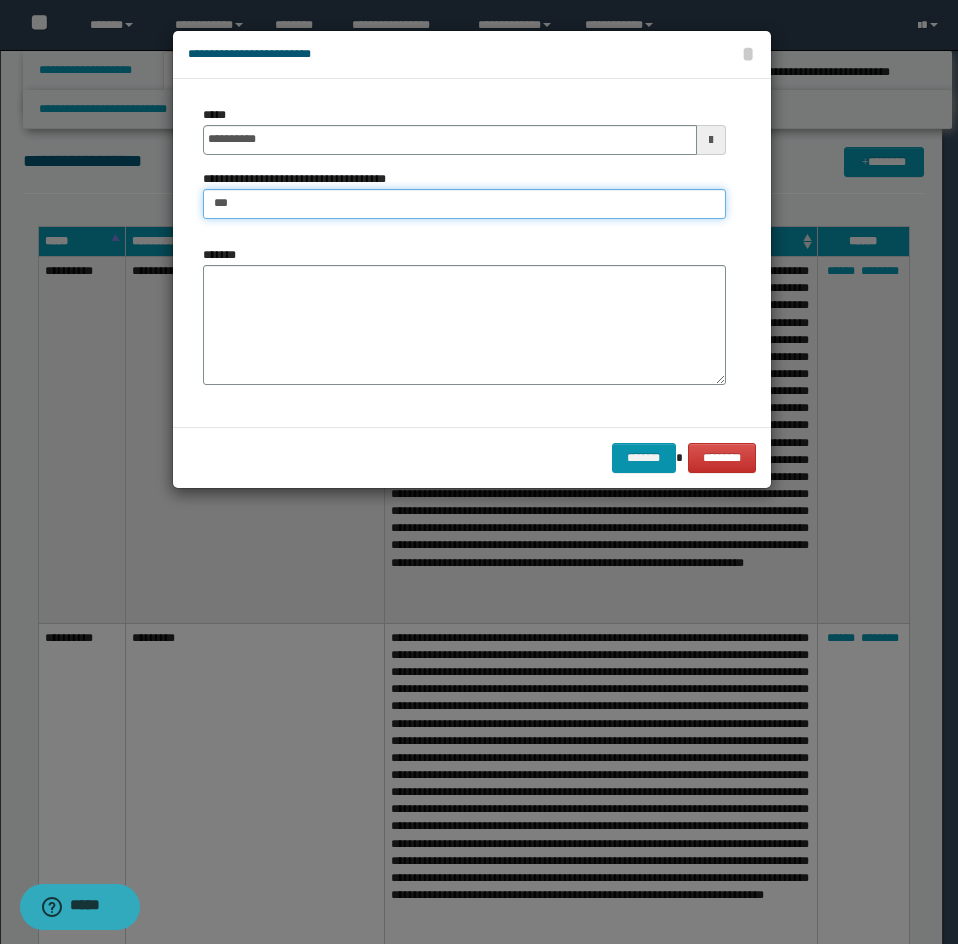 type on "**********" 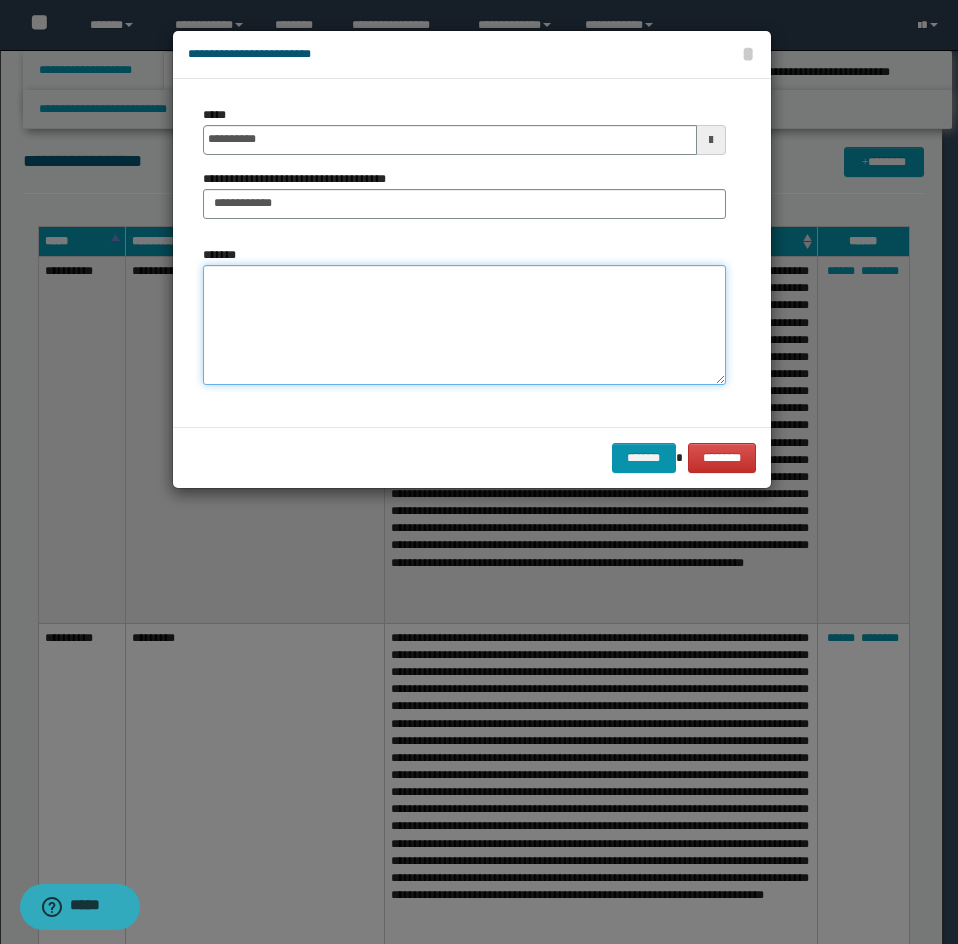 click on "*******" at bounding box center (464, 325) 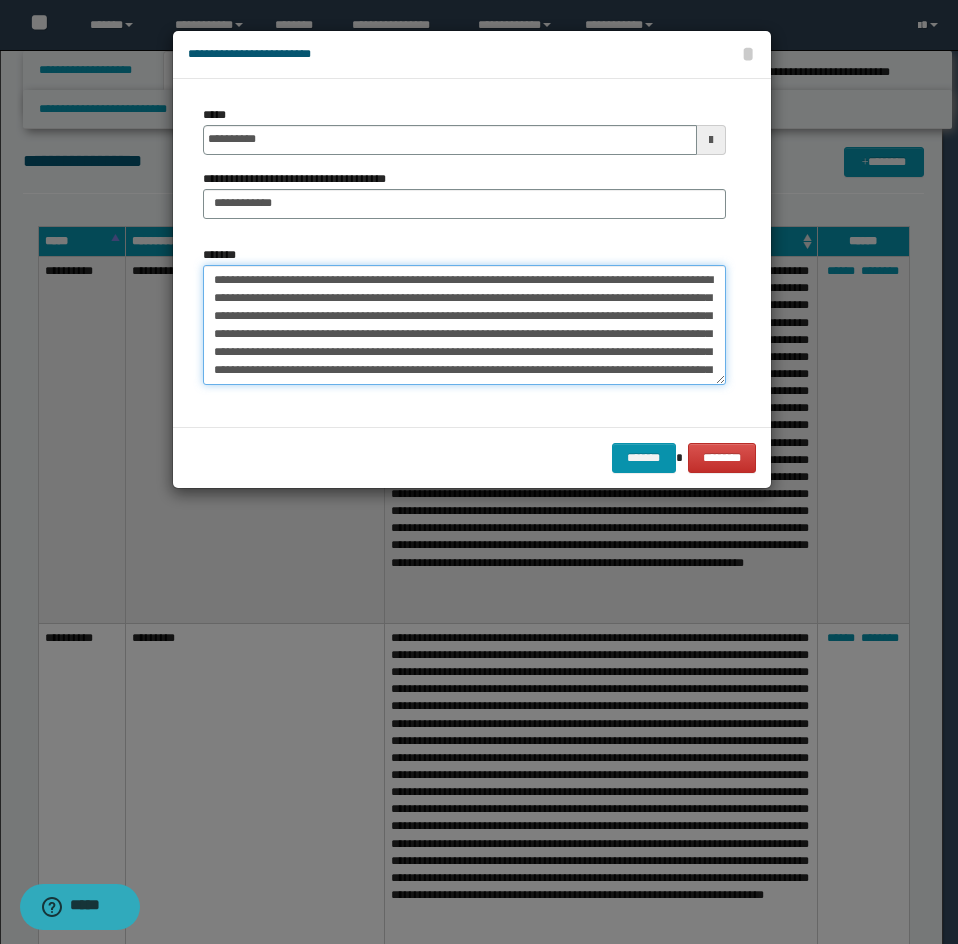 scroll, scrollTop: 30, scrollLeft: 0, axis: vertical 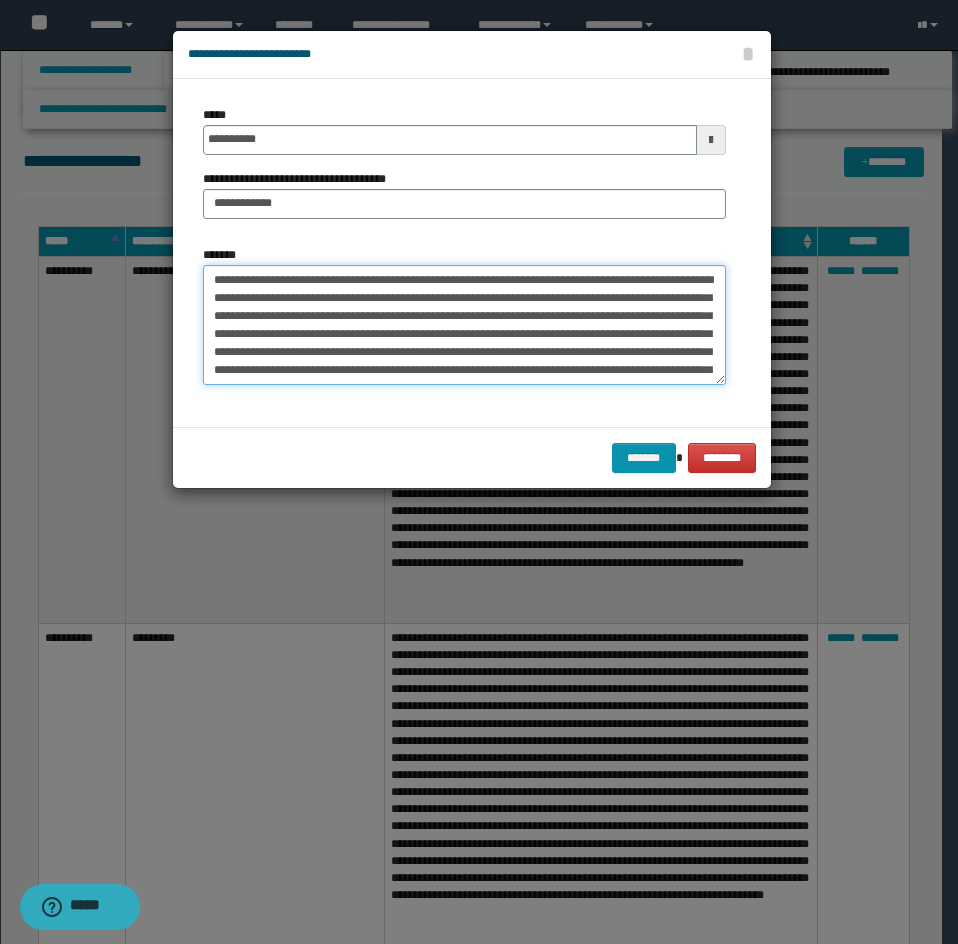 drag, startPoint x: 343, startPoint y: 285, endPoint x: 148, endPoint y: 276, distance: 195.20758 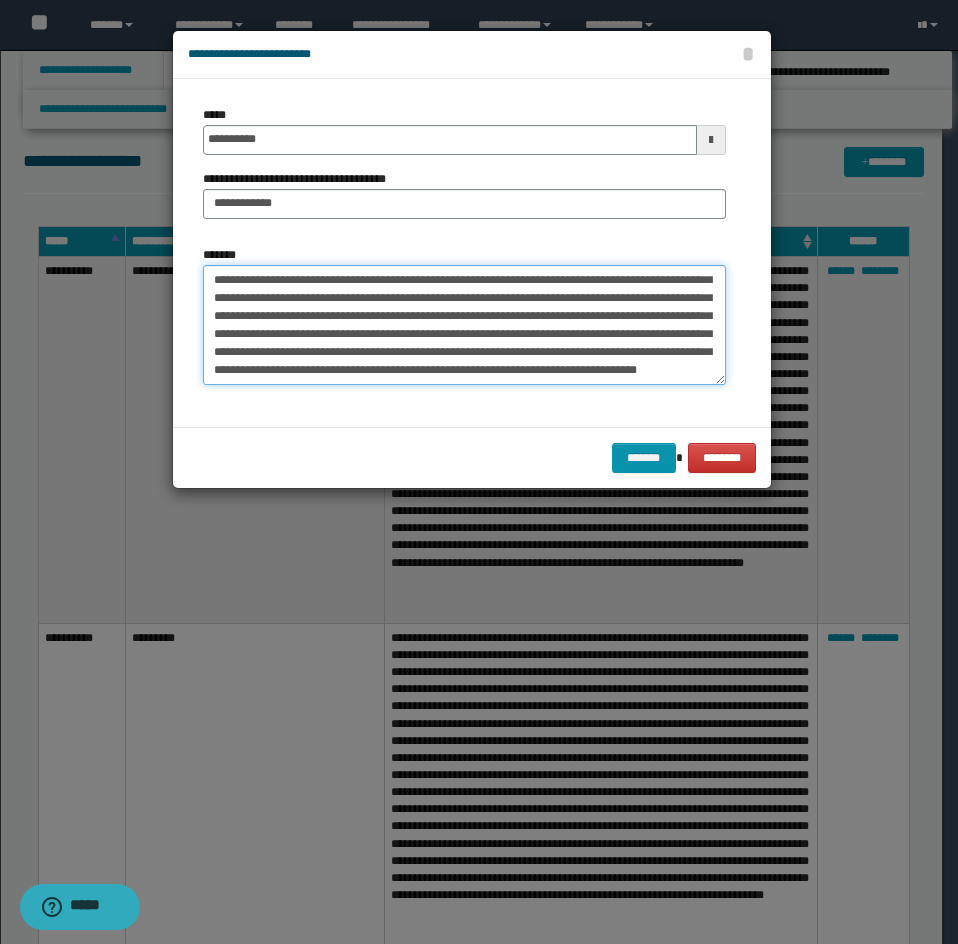 click on "**********" at bounding box center [464, 325] 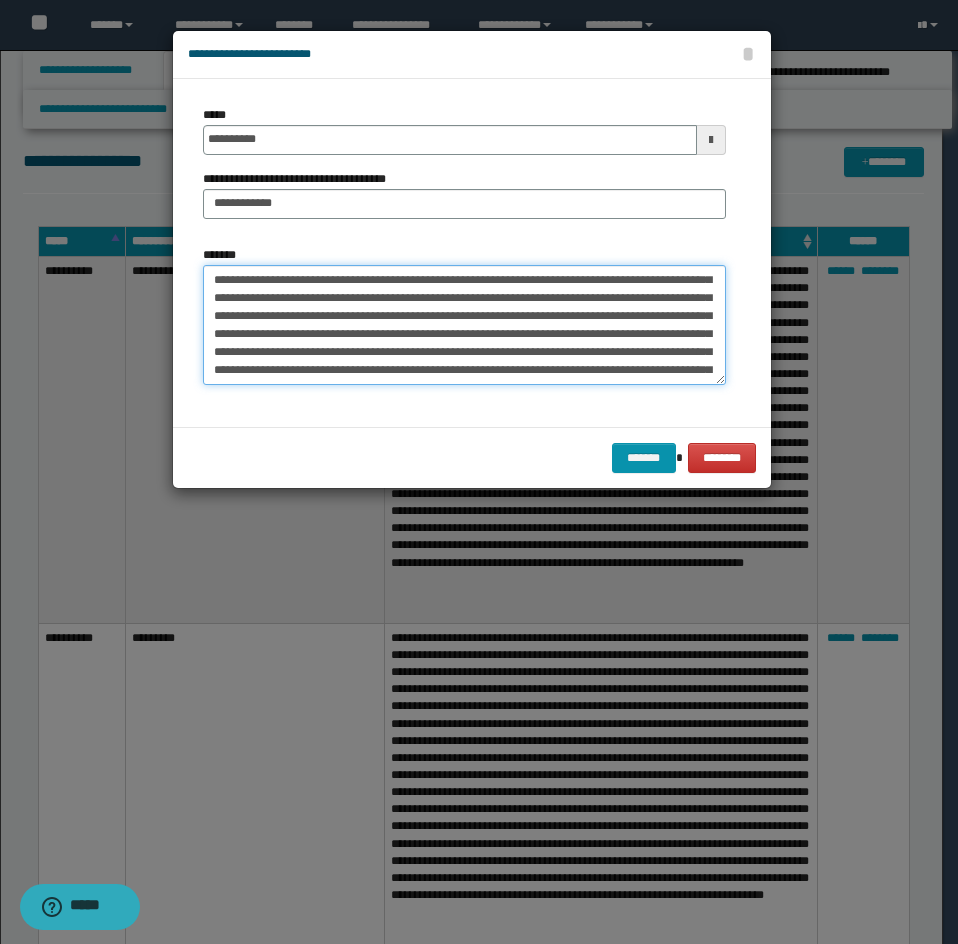 scroll, scrollTop: 156, scrollLeft: 0, axis: vertical 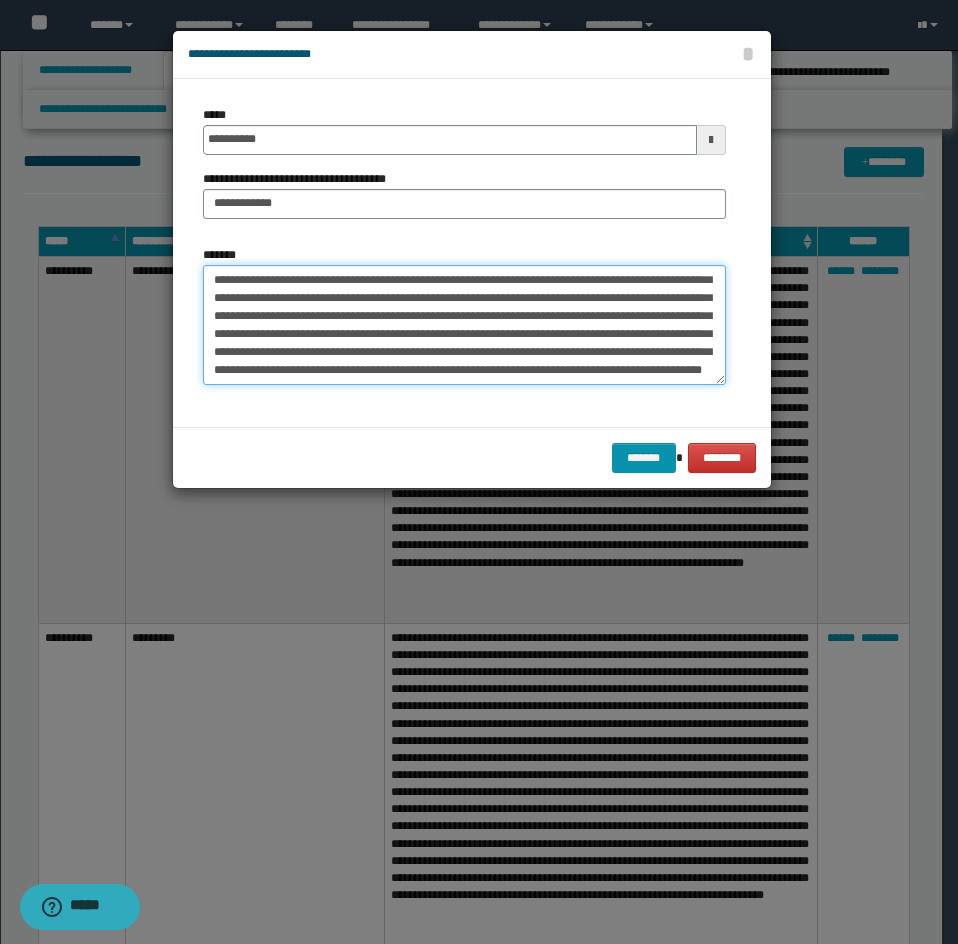 drag, startPoint x: 503, startPoint y: 358, endPoint x: 517, endPoint y: 405, distance: 49.0408 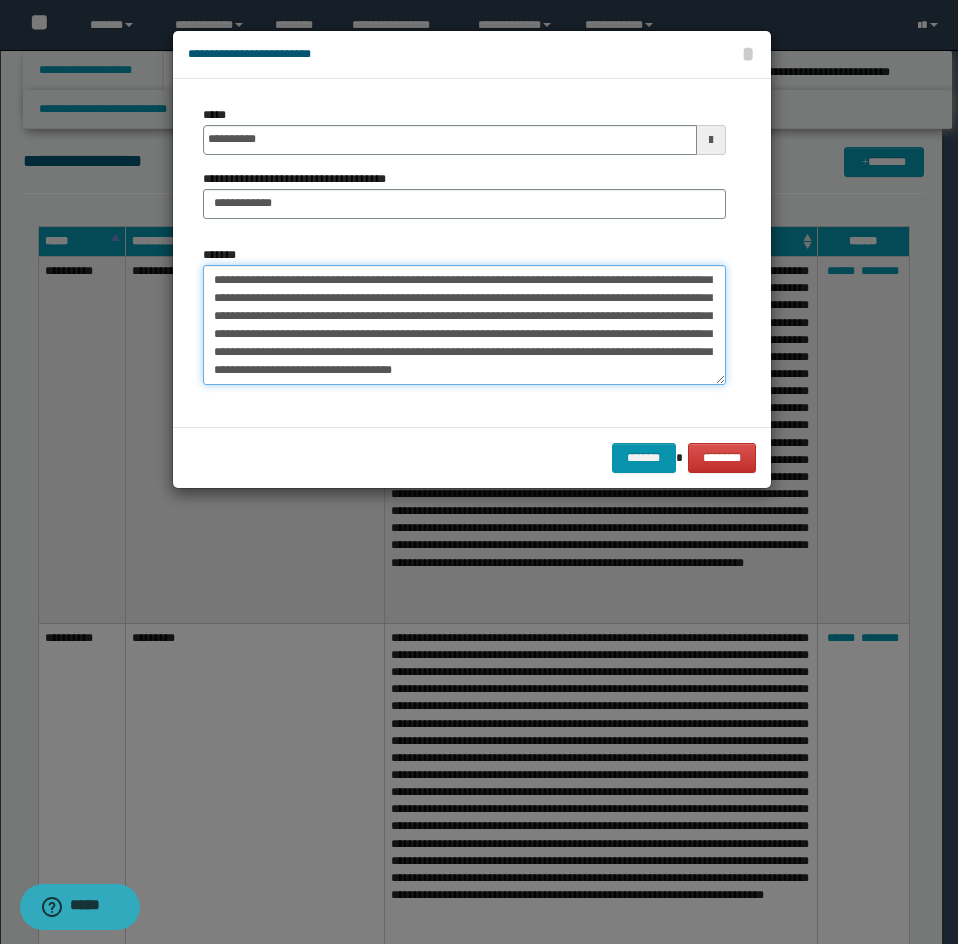 scroll, scrollTop: 144, scrollLeft: 0, axis: vertical 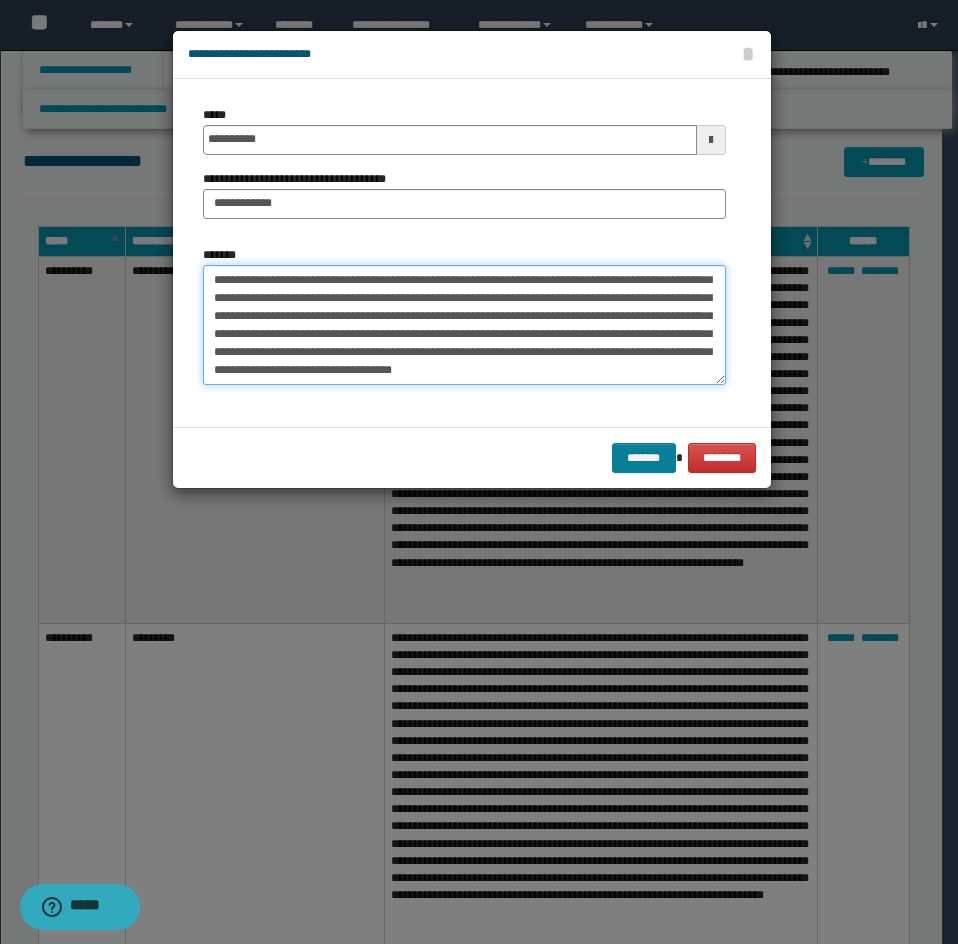 type on "**********" 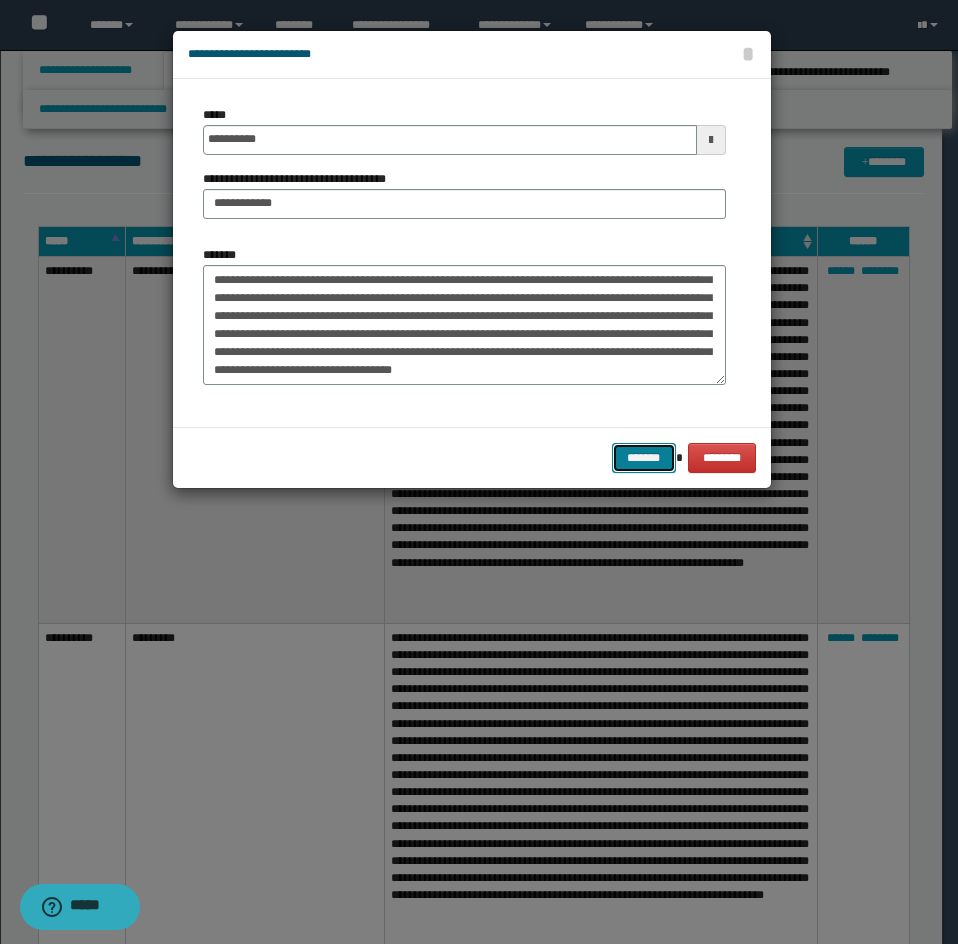 click on "*******" at bounding box center [644, 458] 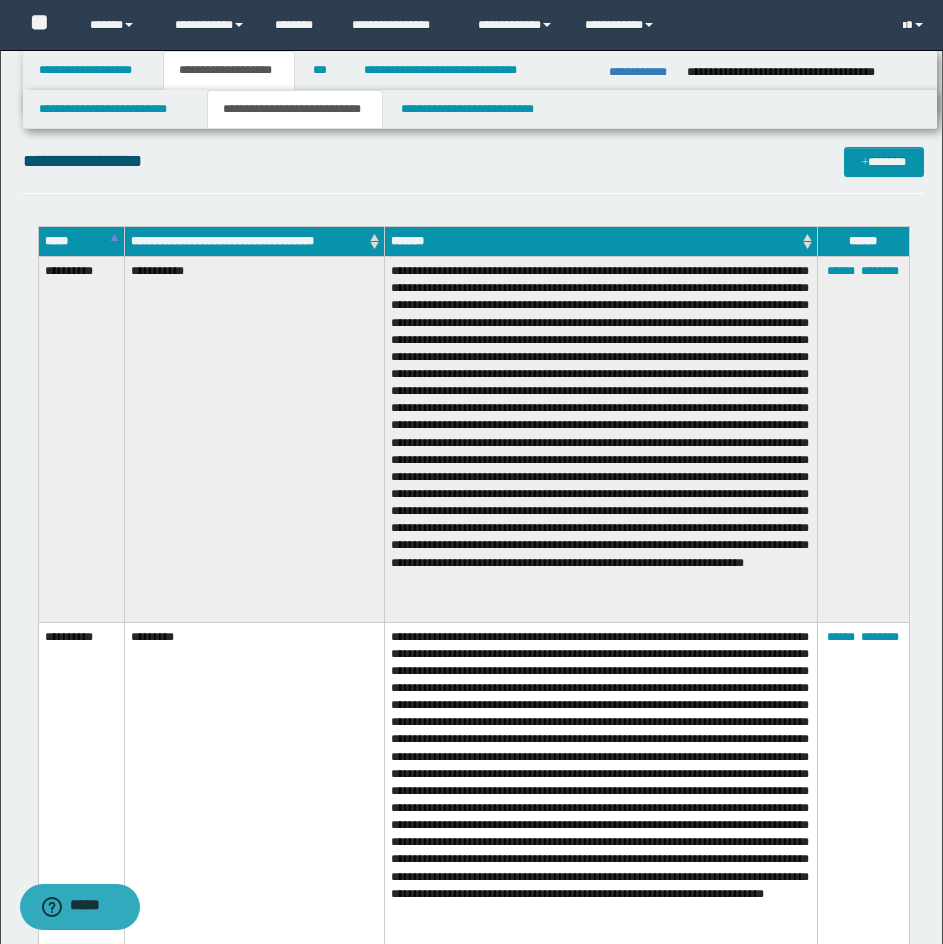click on "**********" at bounding box center [473, 161] 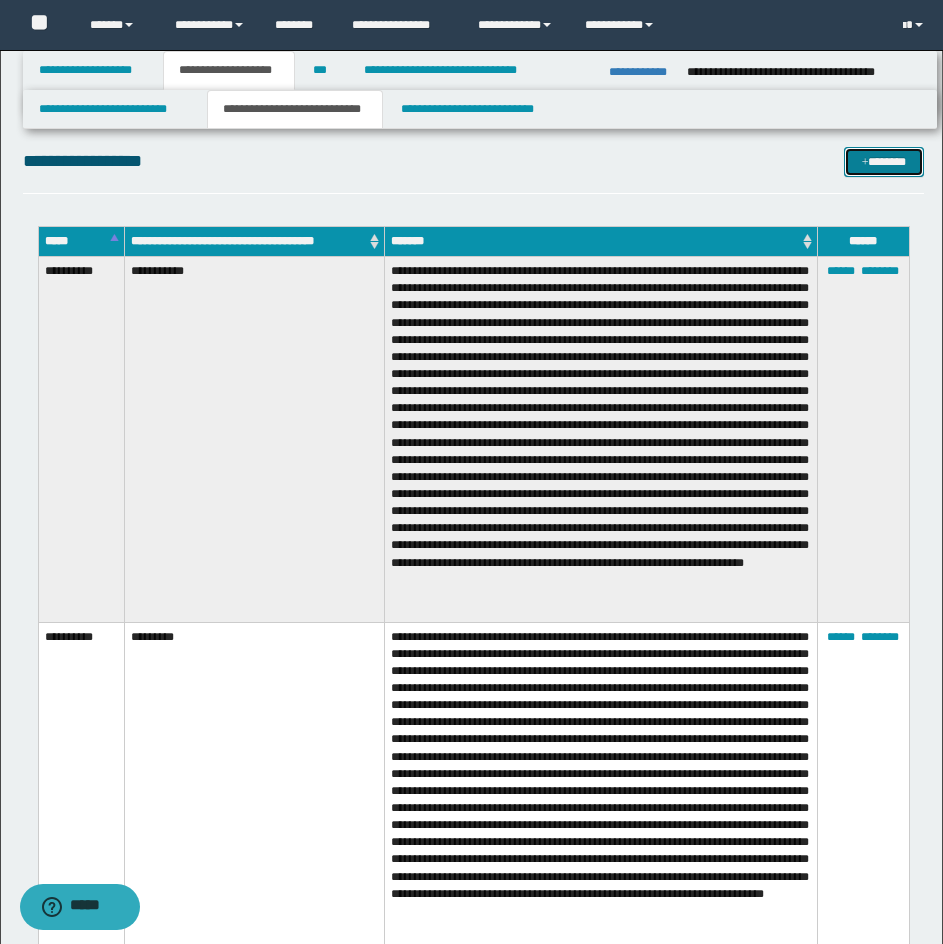 click at bounding box center [865, 163] 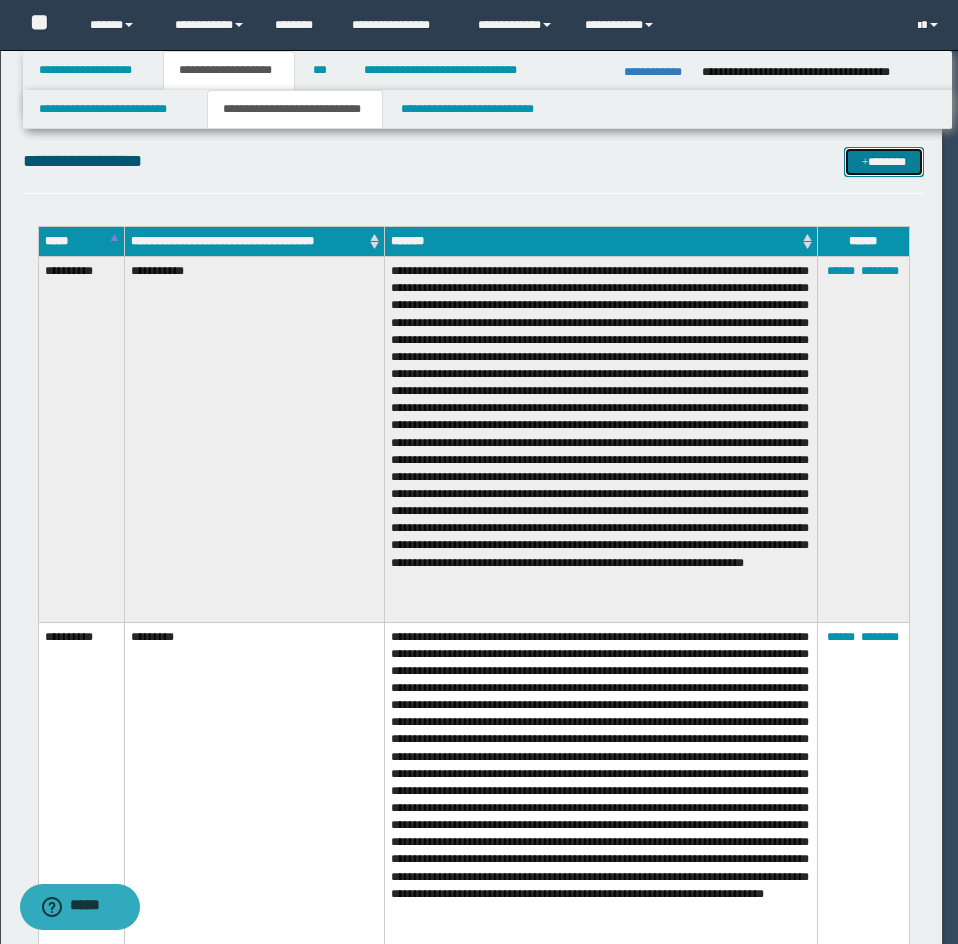 scroll, scrollTop: 0, scrollLeft: 0, axis: both 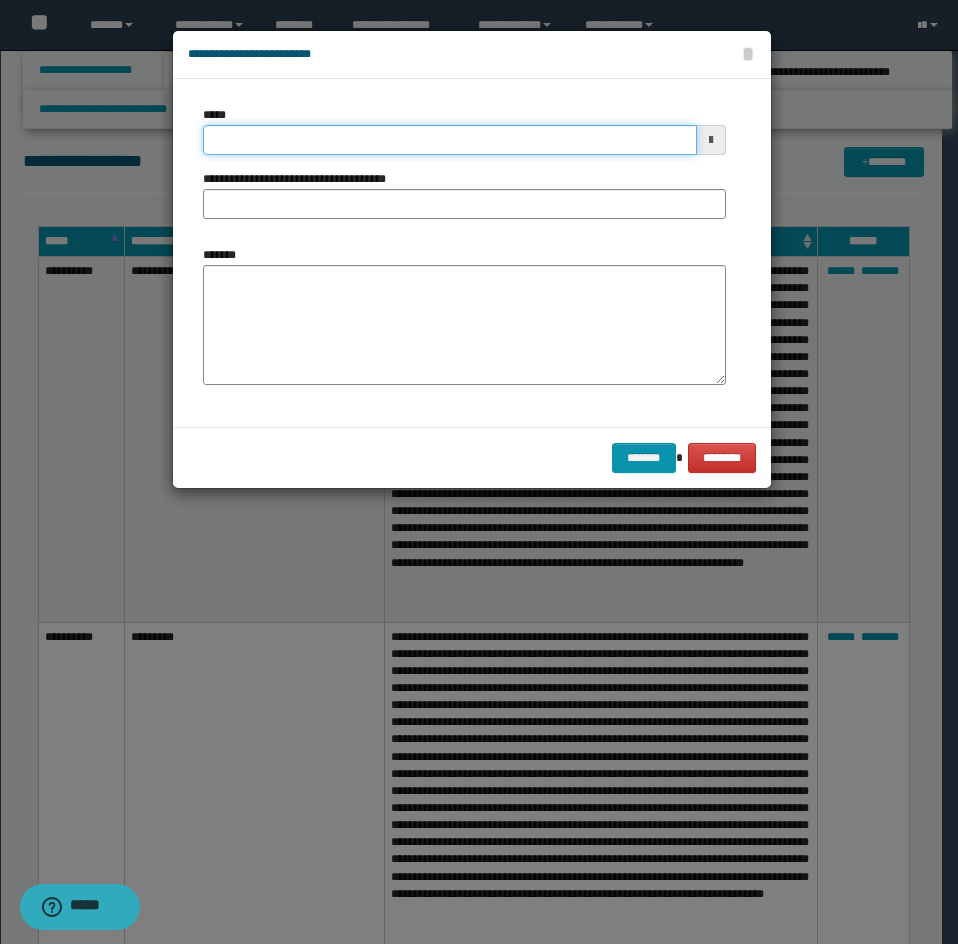 click on "*****" at bounding box center [450, 140] 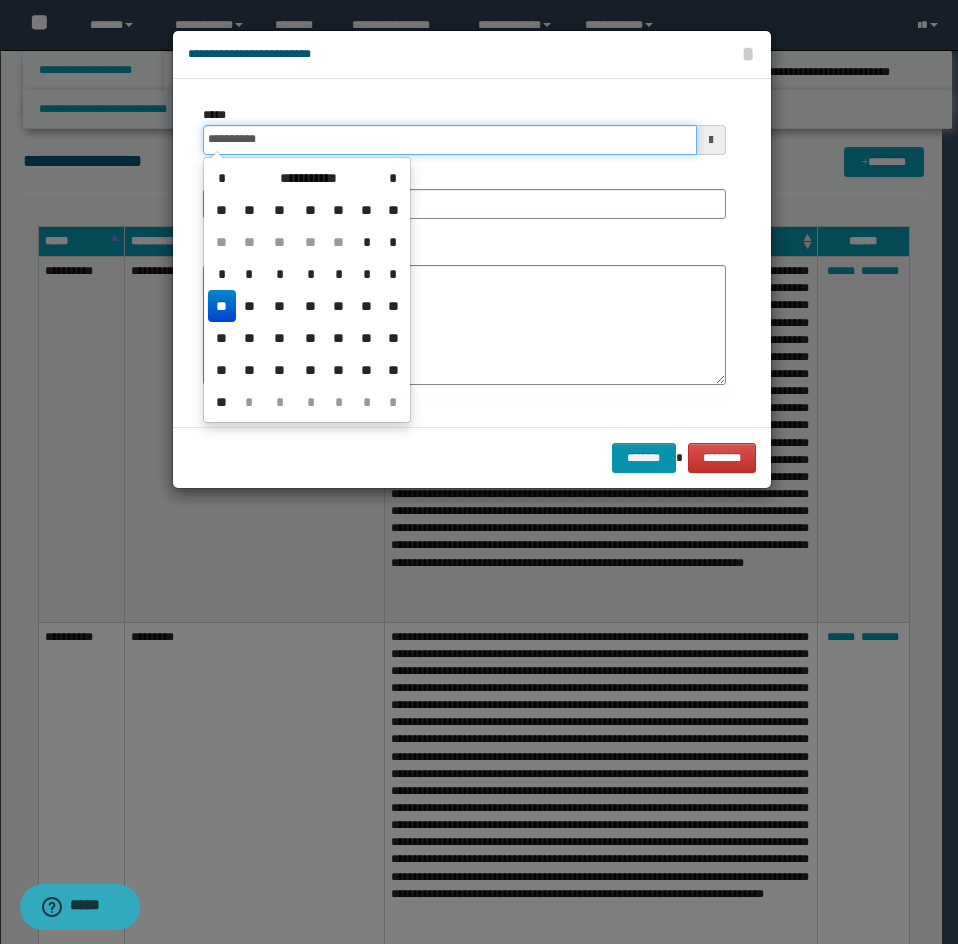 type on "**********" 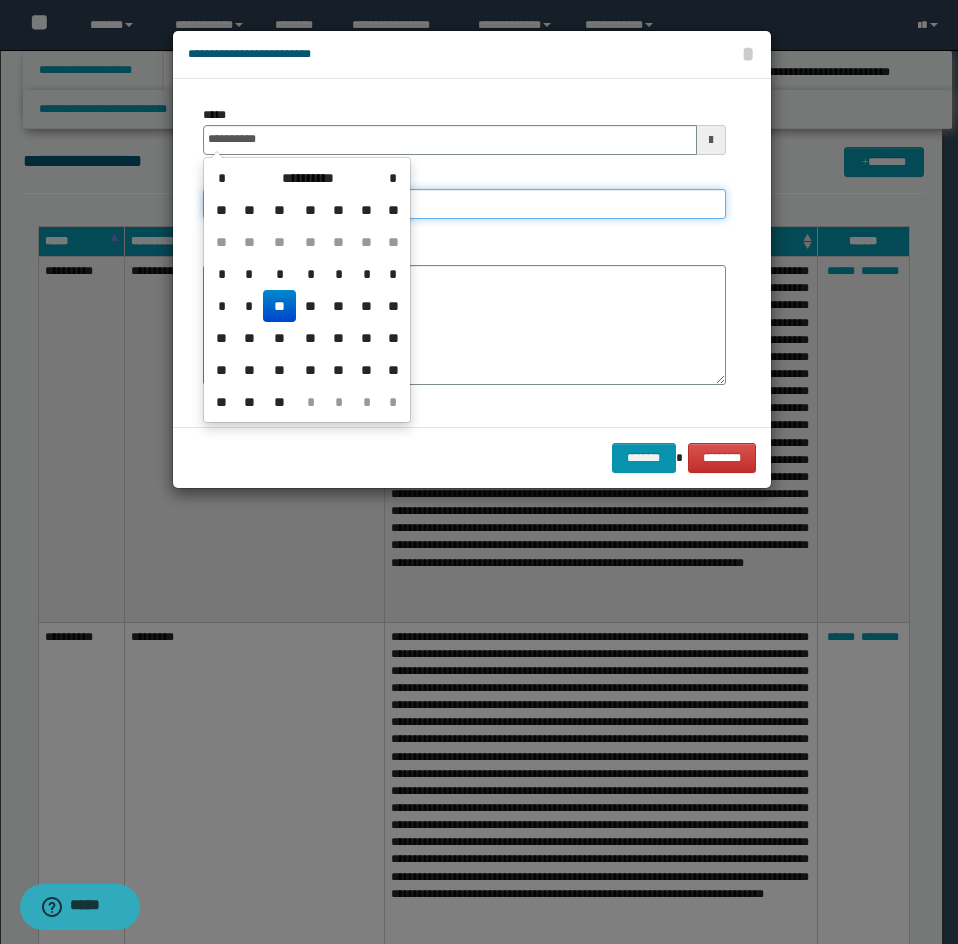 type on "**********" 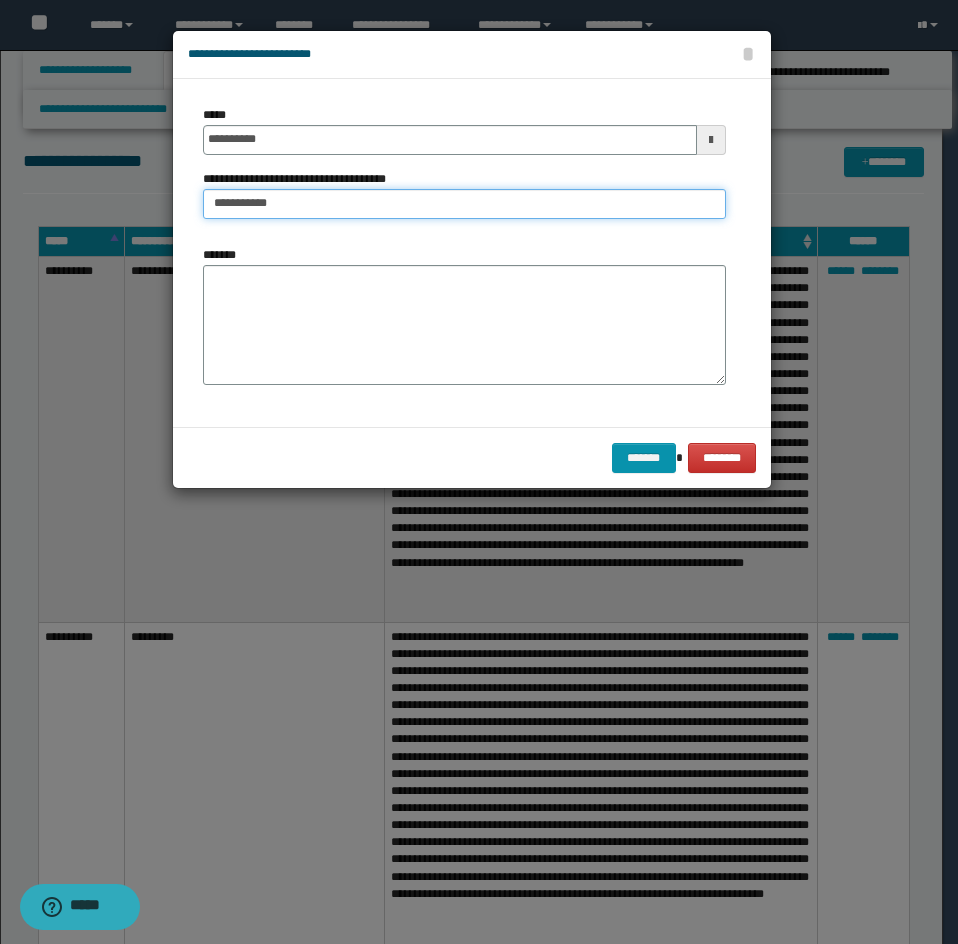 type on "**********" 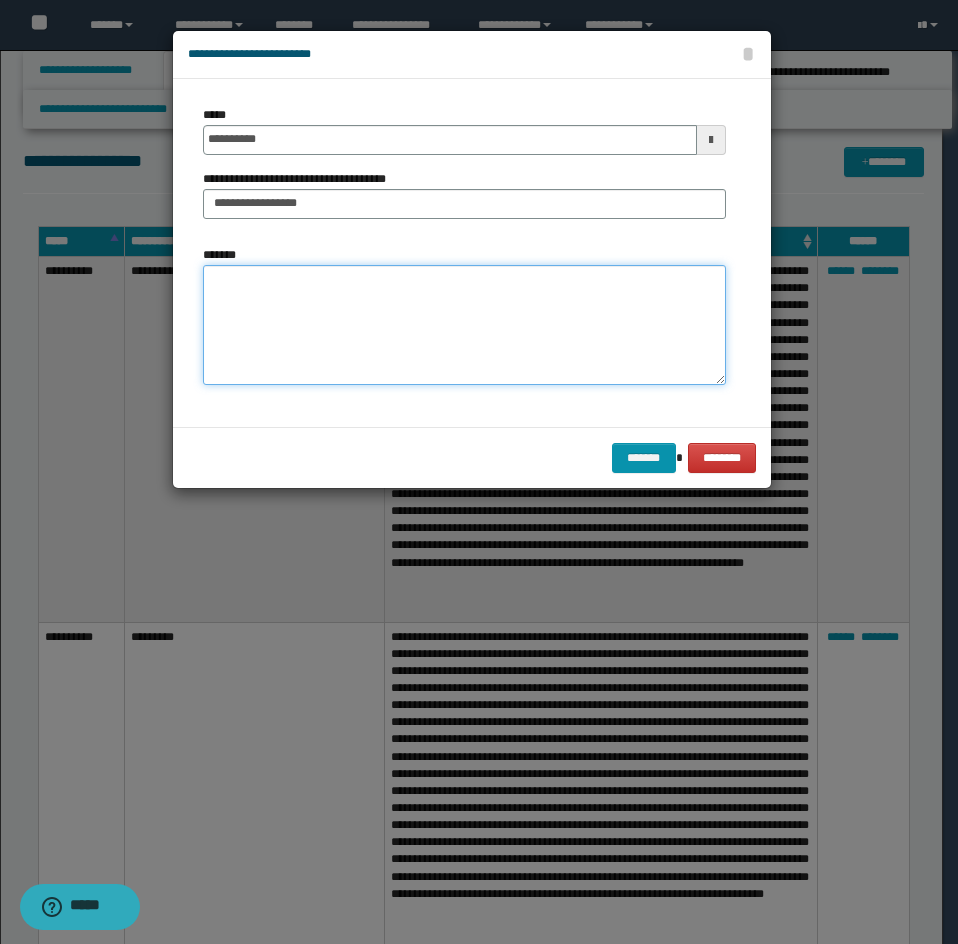 click on "*******" at bounding box center (464, 325) 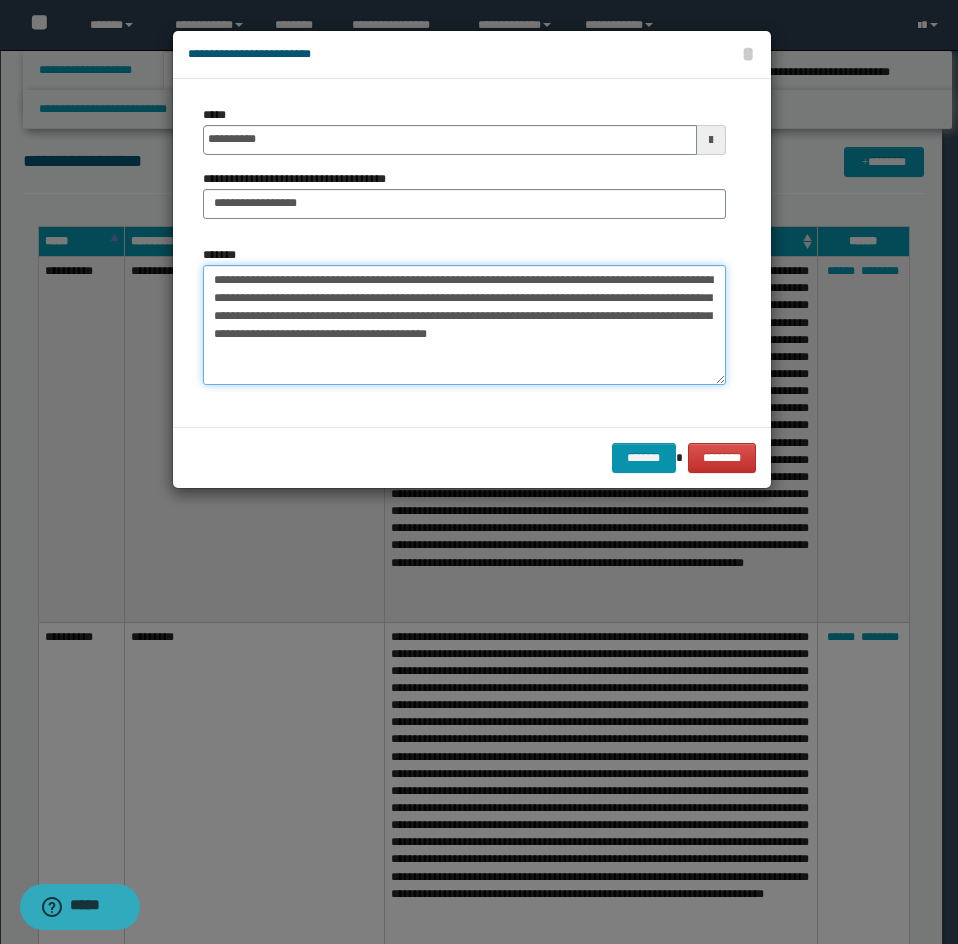 click on "**********" at bounding box center (464, 325) 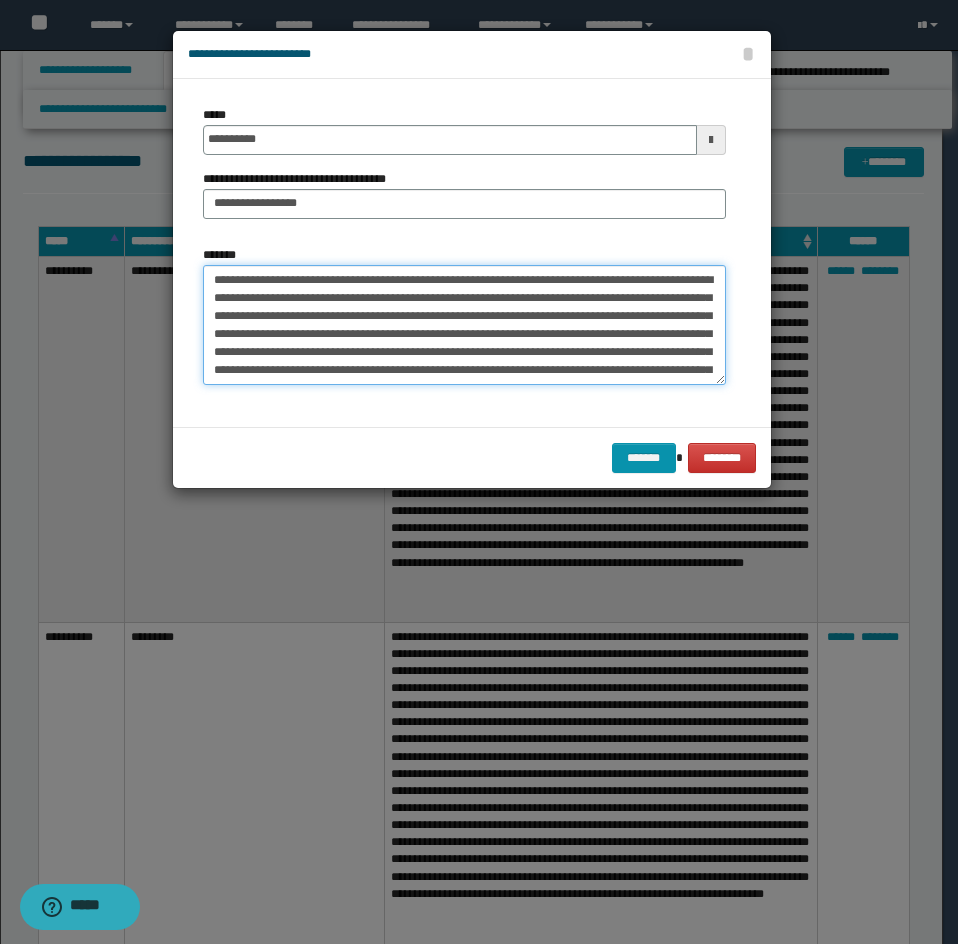 scroll, scrollTop: 30, scrollLeft: 0, axis: vertical 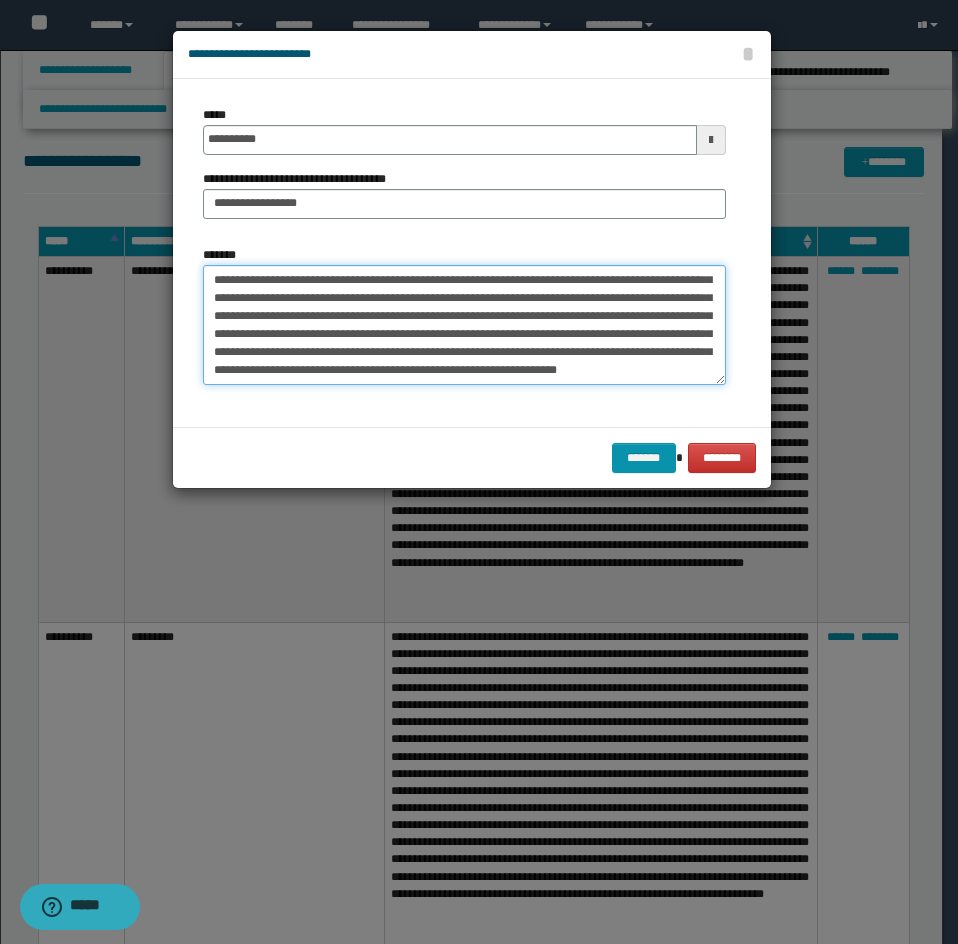 type on "**********" 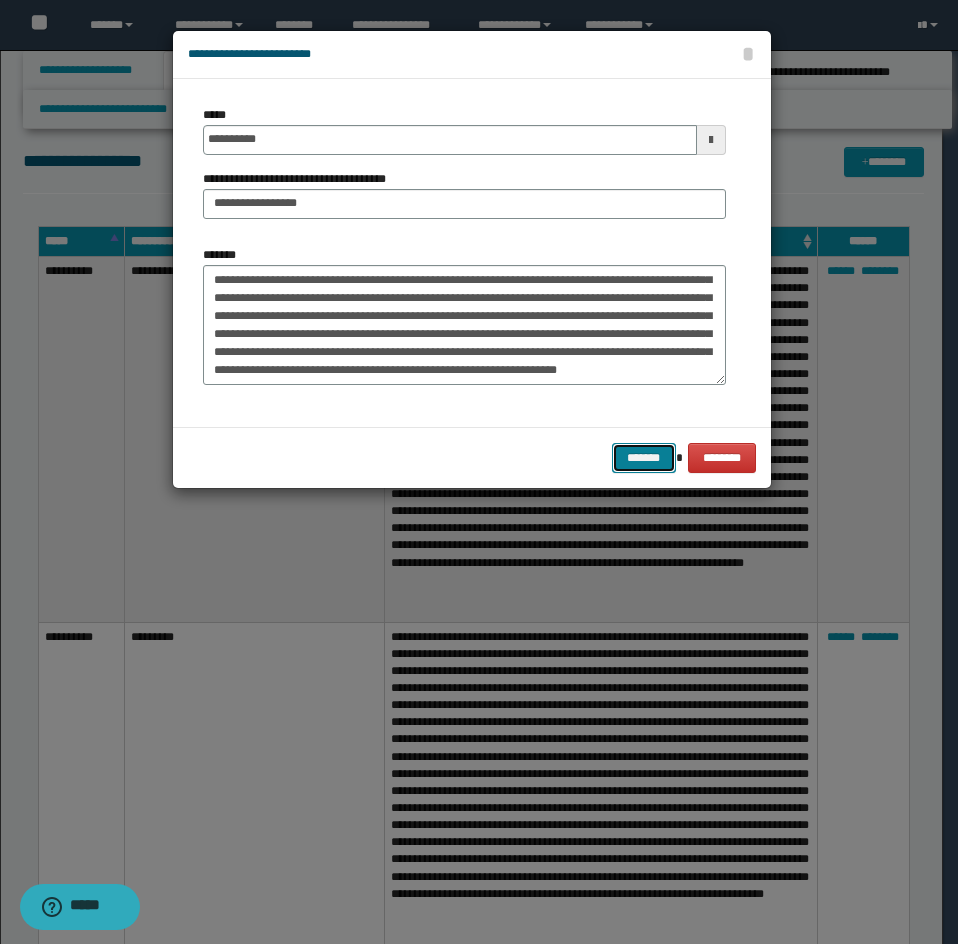 click on "*******" at bounding box center [644, 458] 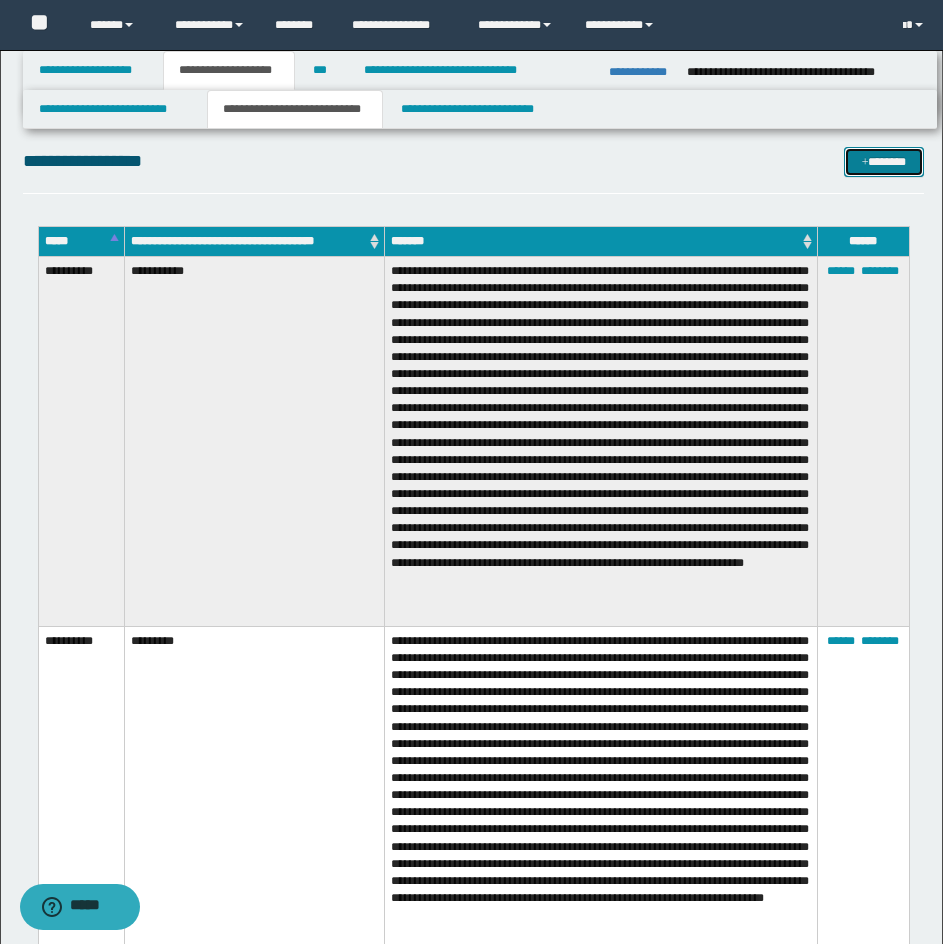 click on "*******" at bounding box center (884, 162) 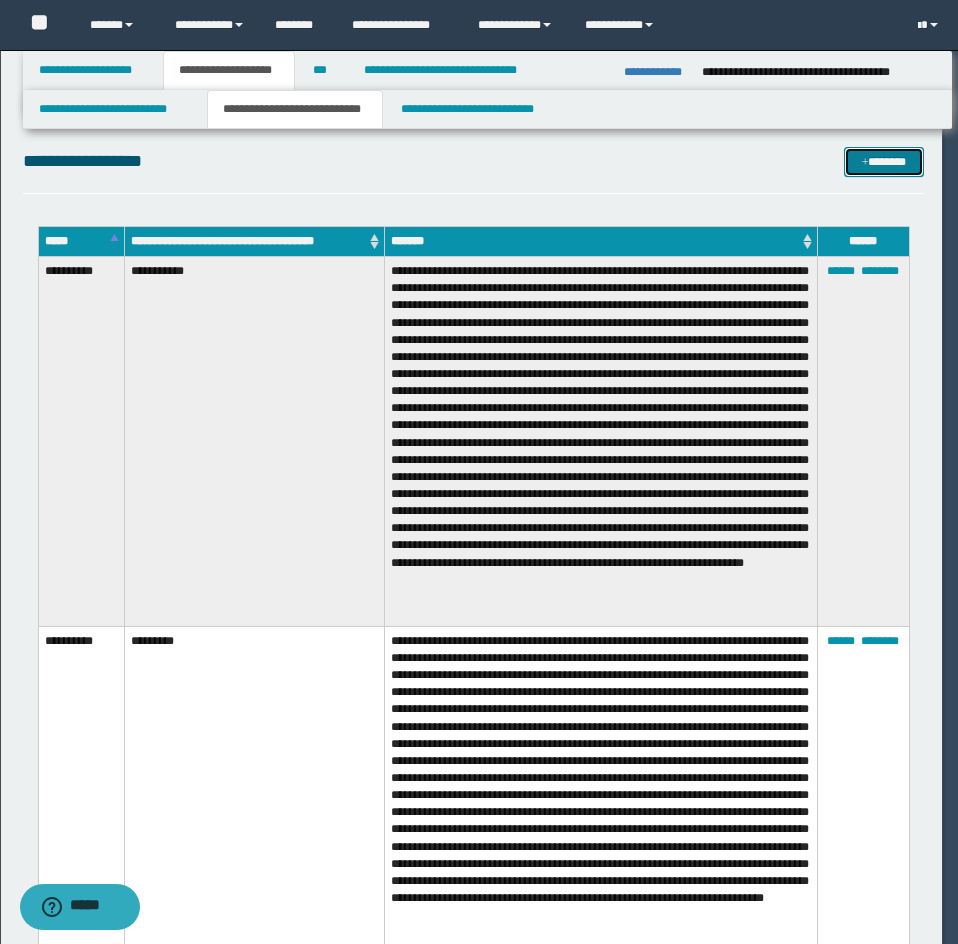 scroll, scrollTop: 0, scrollLeft: 0, axis: both 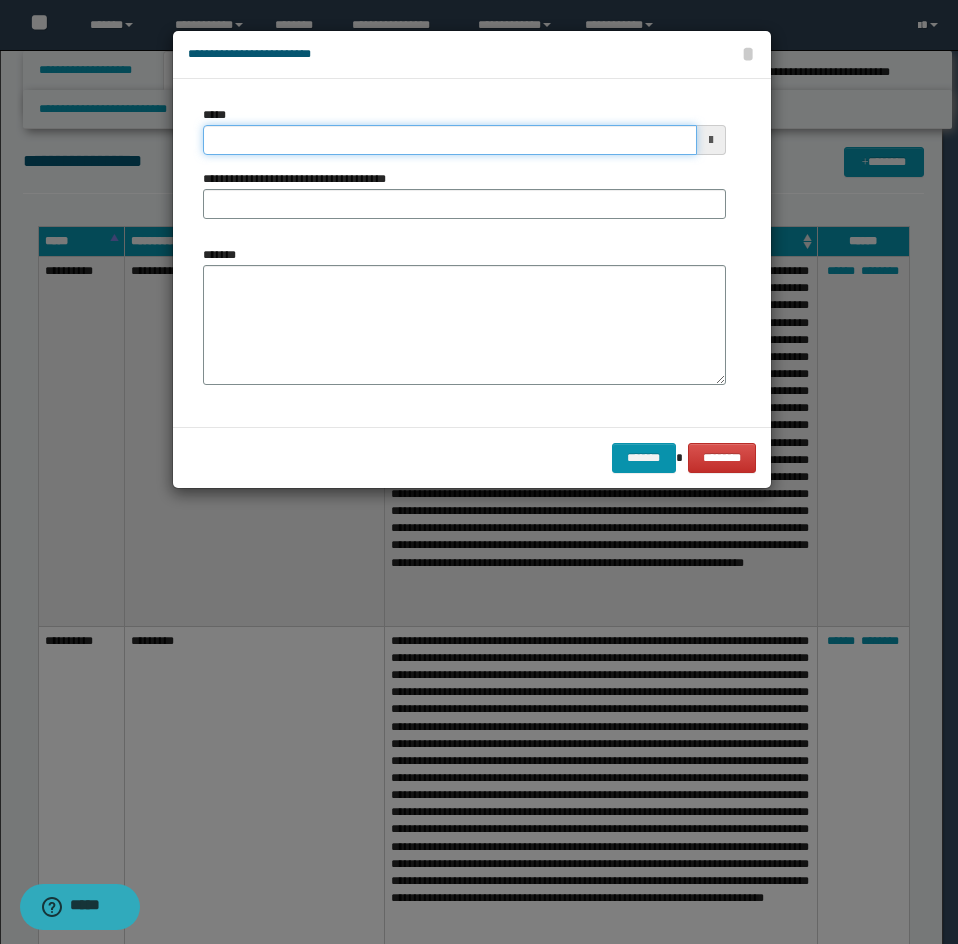 click on "*****" at bounding box center (450, 140) 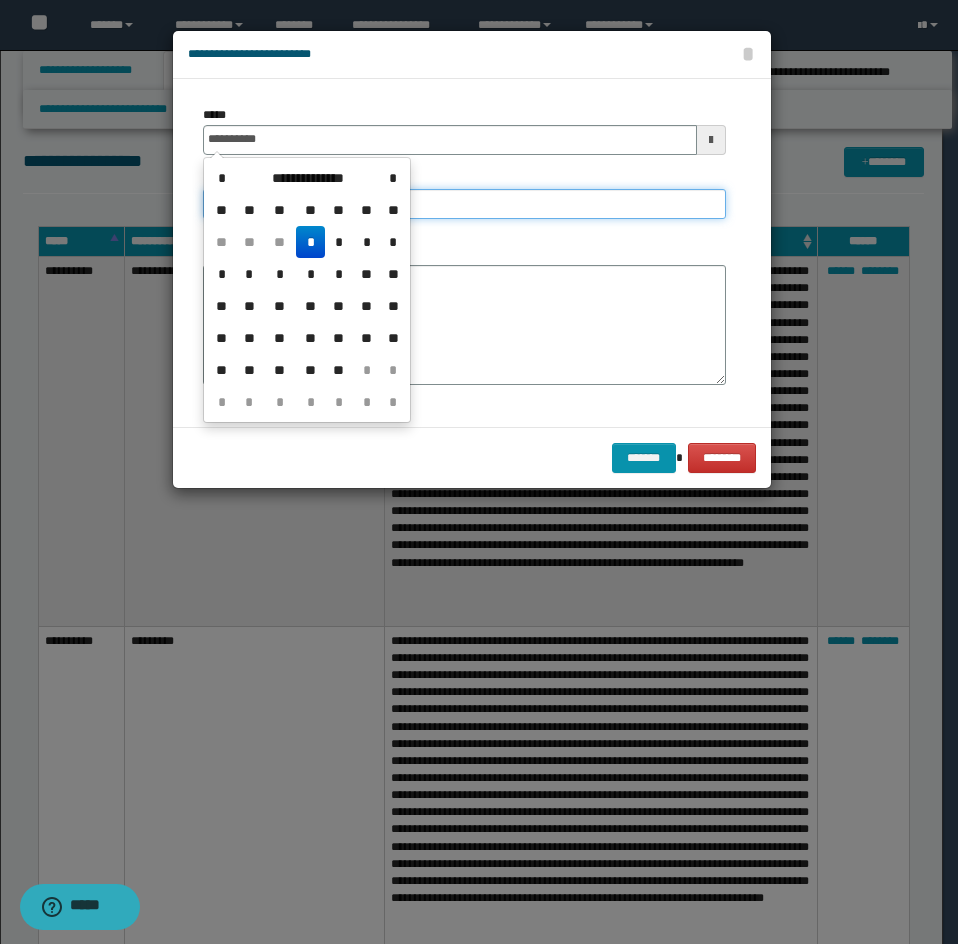 type on "**********" 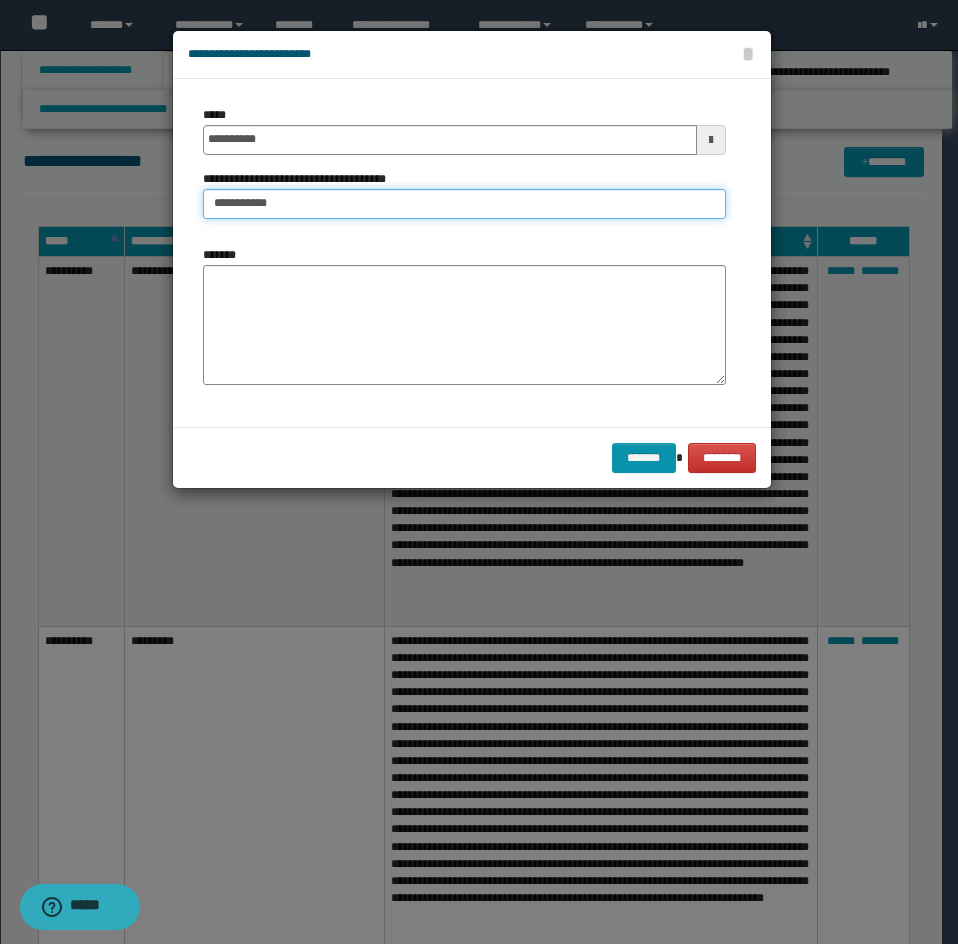 type on "**********" 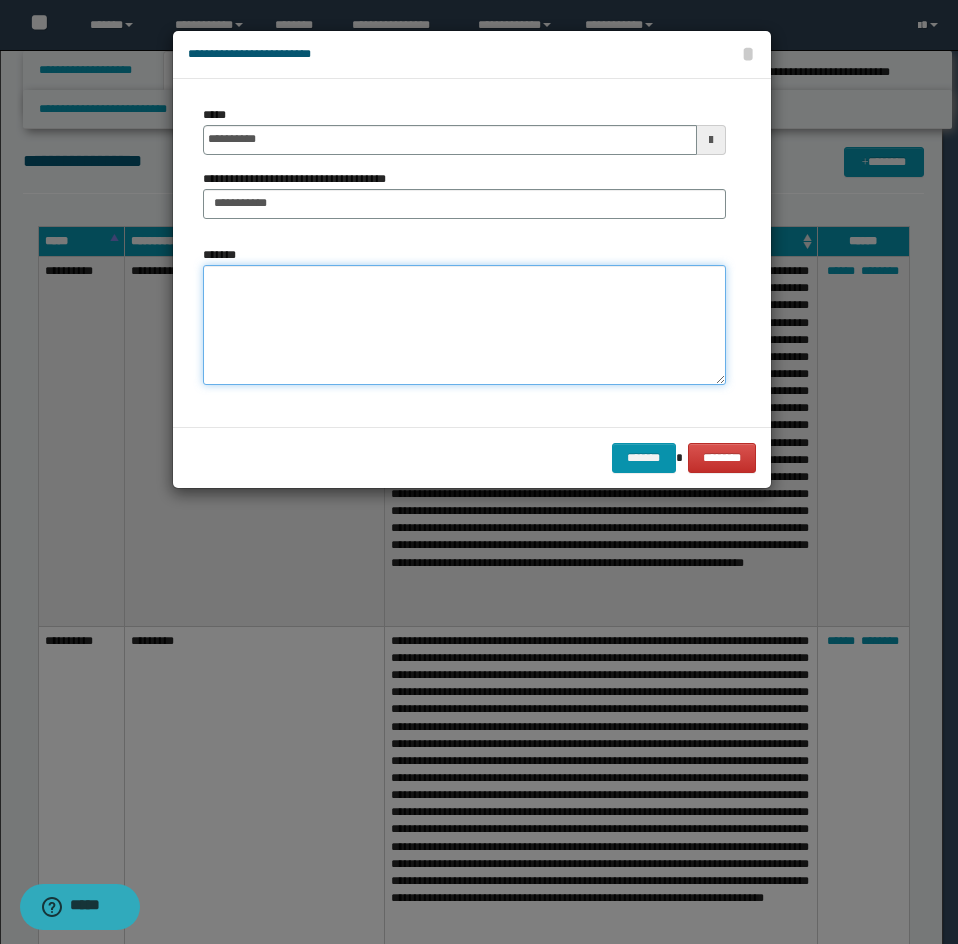 click on "*******" at bounding box center (464, 325) 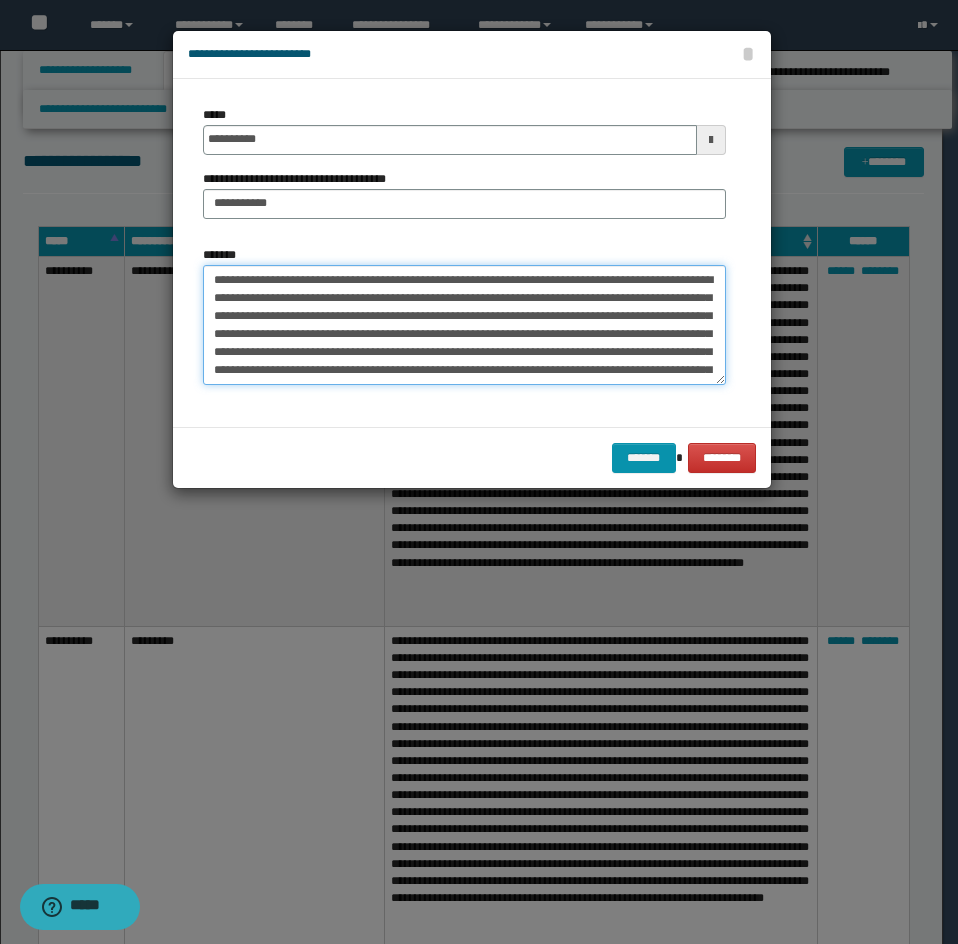 scroll, scrollTop: 102, scrollLeft: 0, axis: vertical 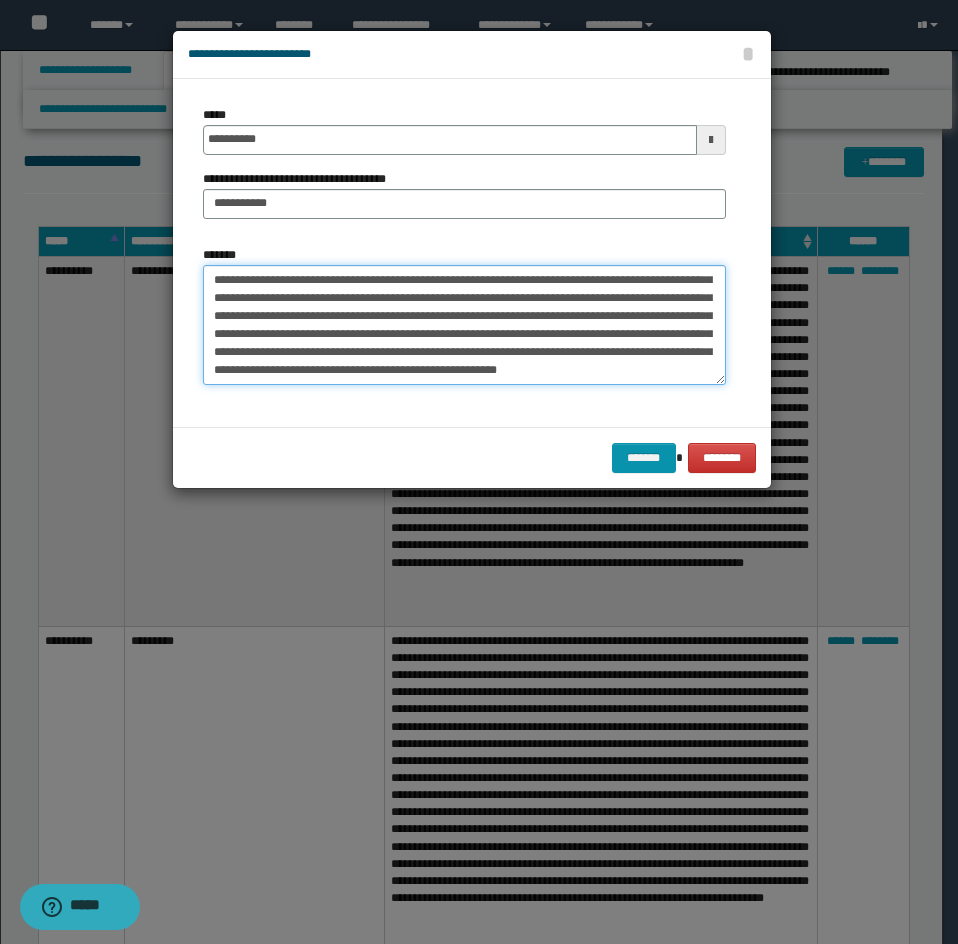 drag, startPoint x: 586, startPoint y: 363, endPoint x: 653, endPoint y: 332, distance: 73.82411 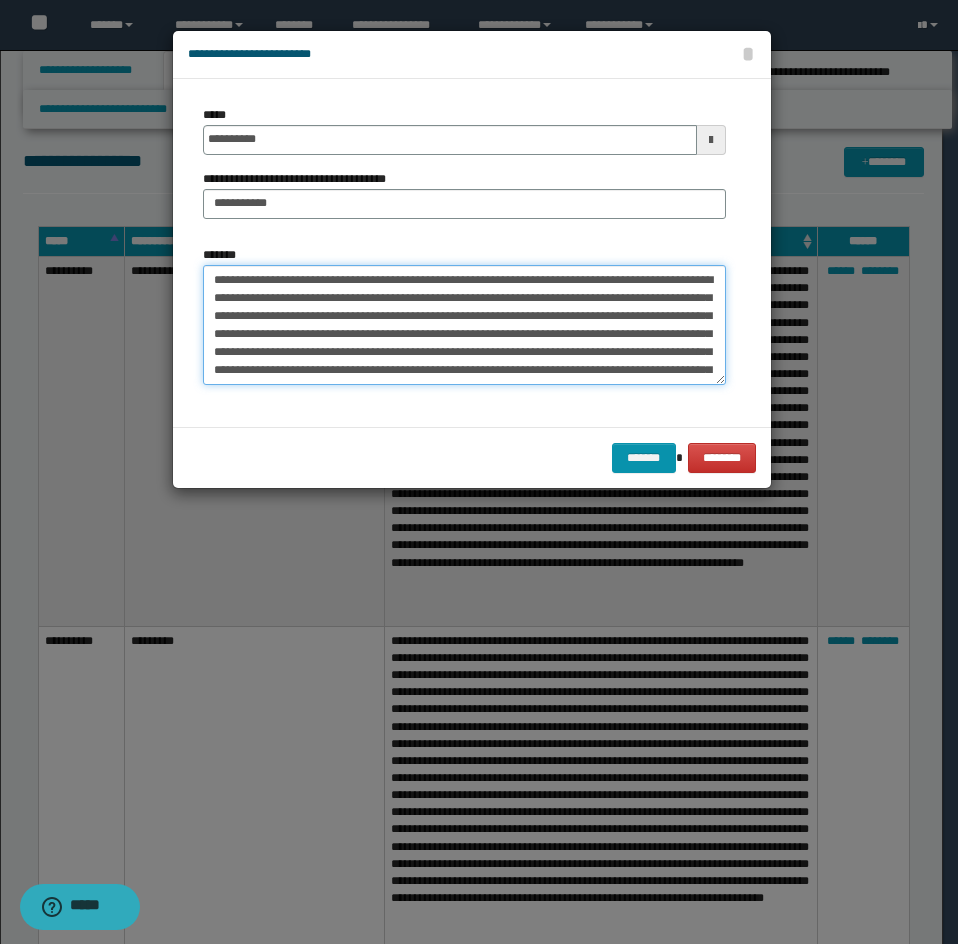 drag, startPoint x: 337, startPoint y: 277, endPoint x: 149, endPoint y: 277, distance: 188 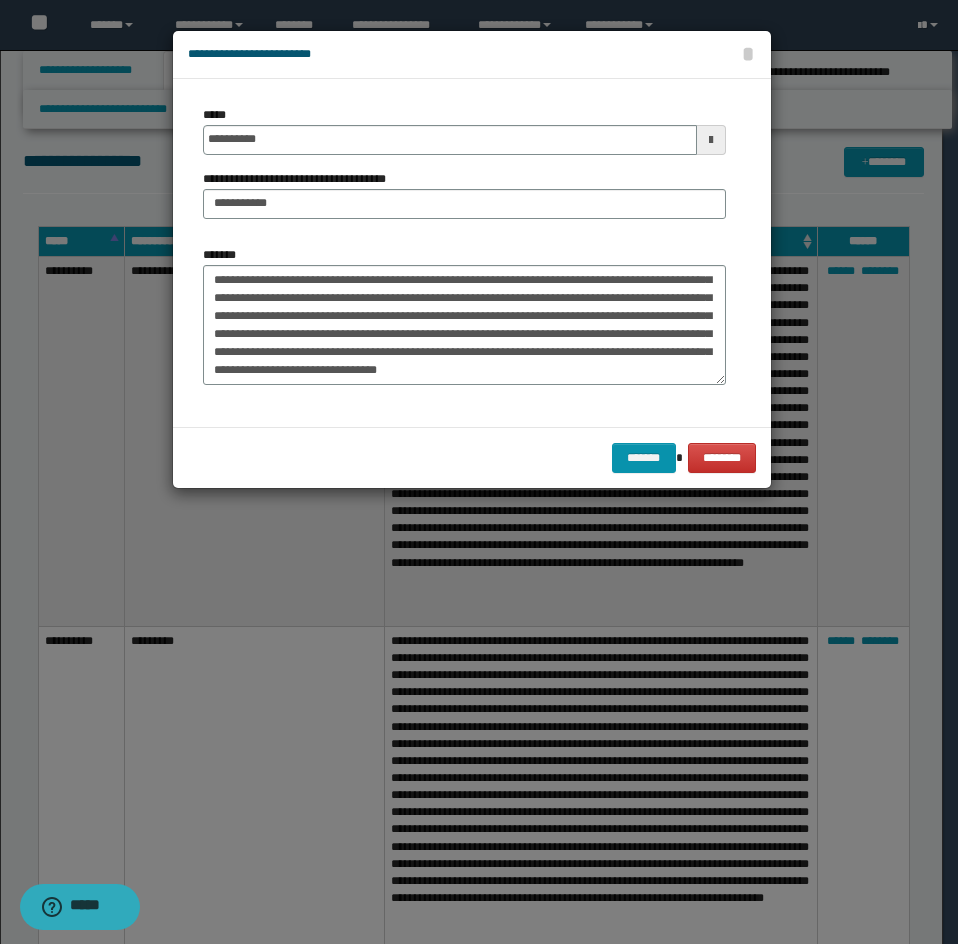 click on "*******" at bounding box center (464, 323) 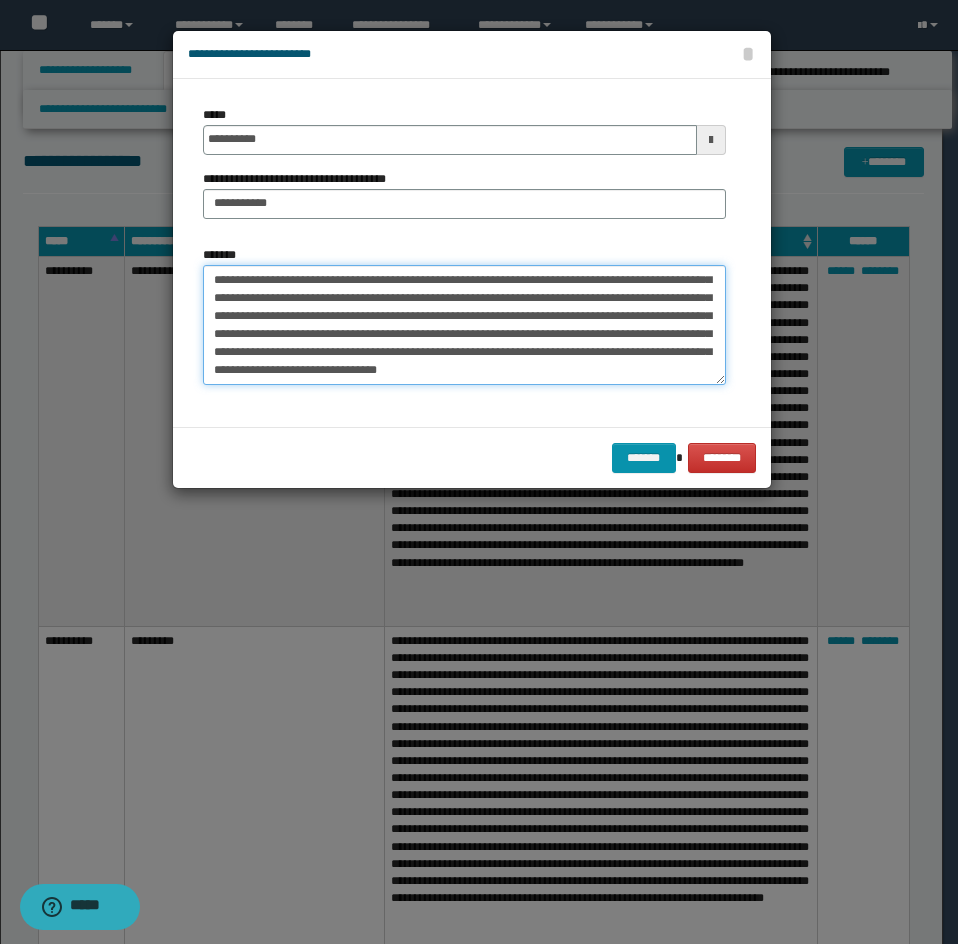 click on "*******" at bounding box center [464, 325] 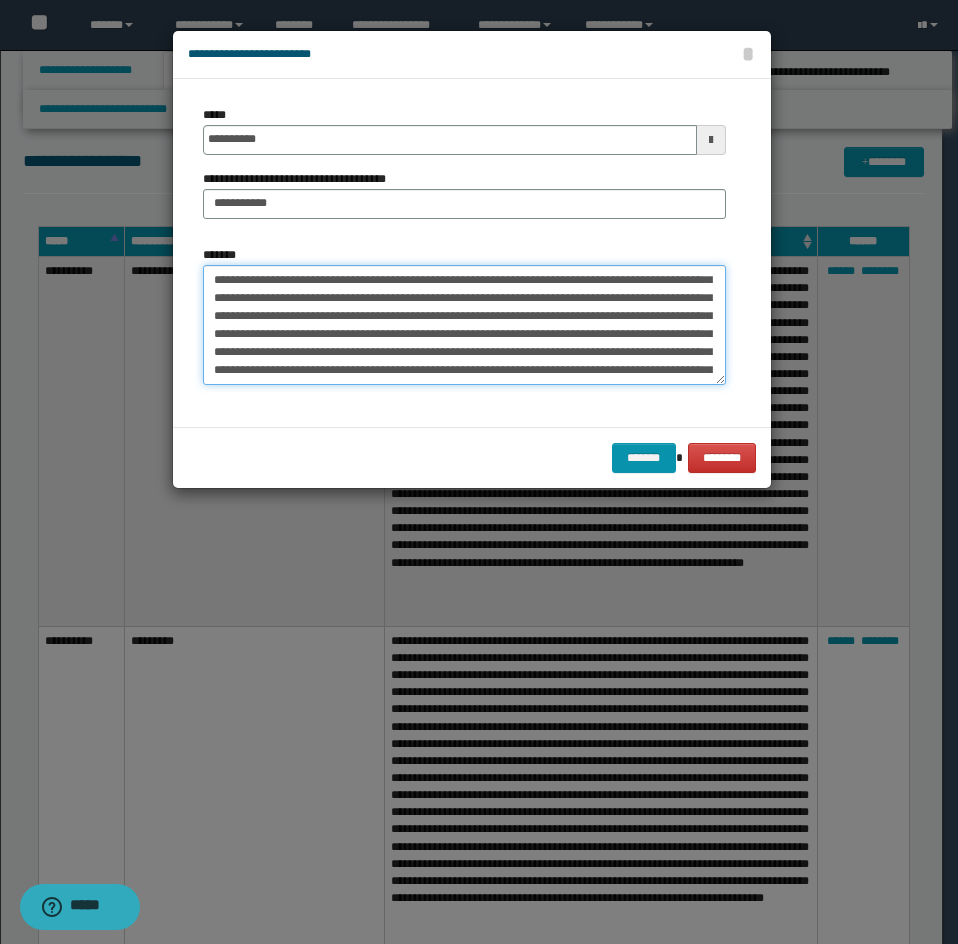 scroll, scrollTop: 228, scrollLeft: 0, axis: vertical 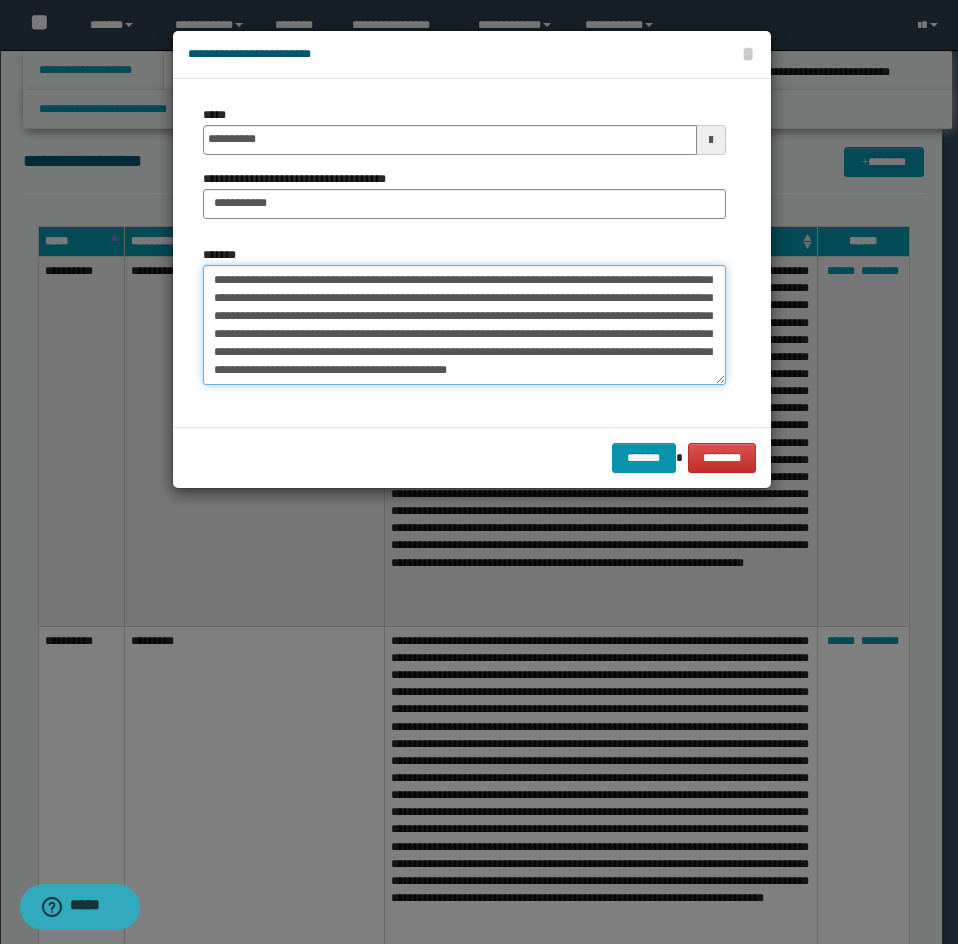 drag, startPoint x: 352, startPoint y: 375, endPoint x: 525, endPoint y: 373, distance: 173.01157 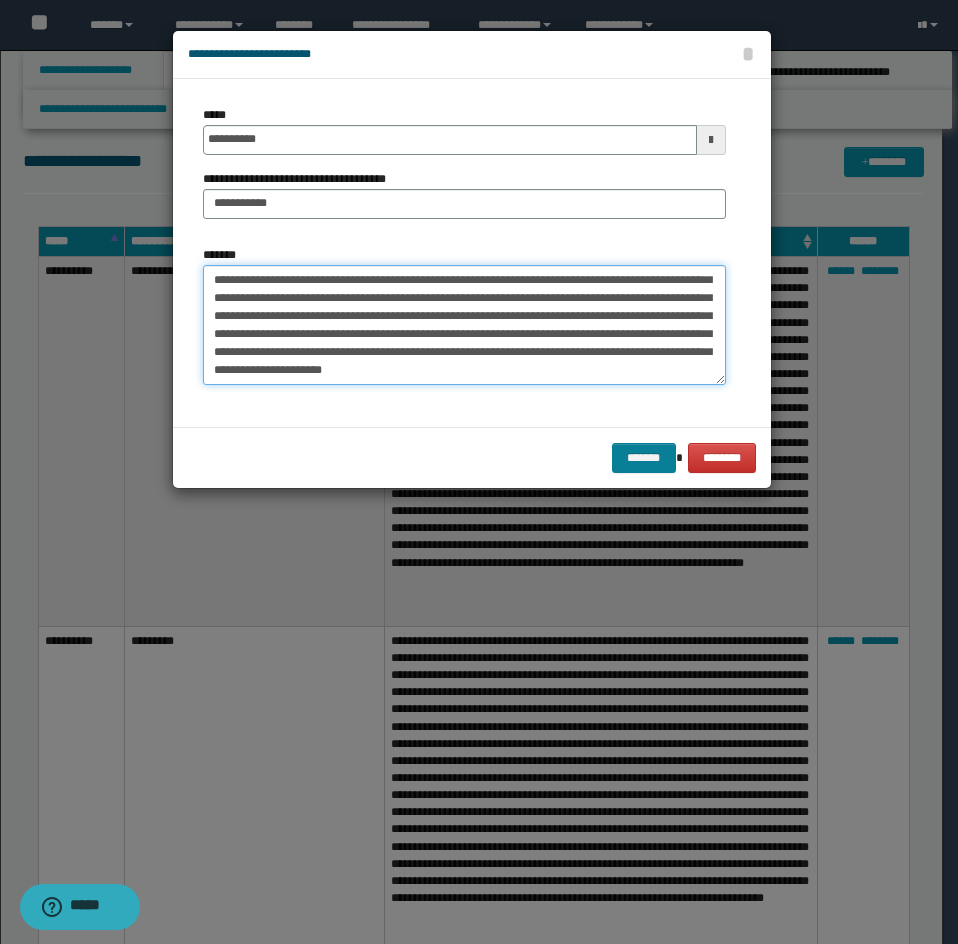 type on "**********" 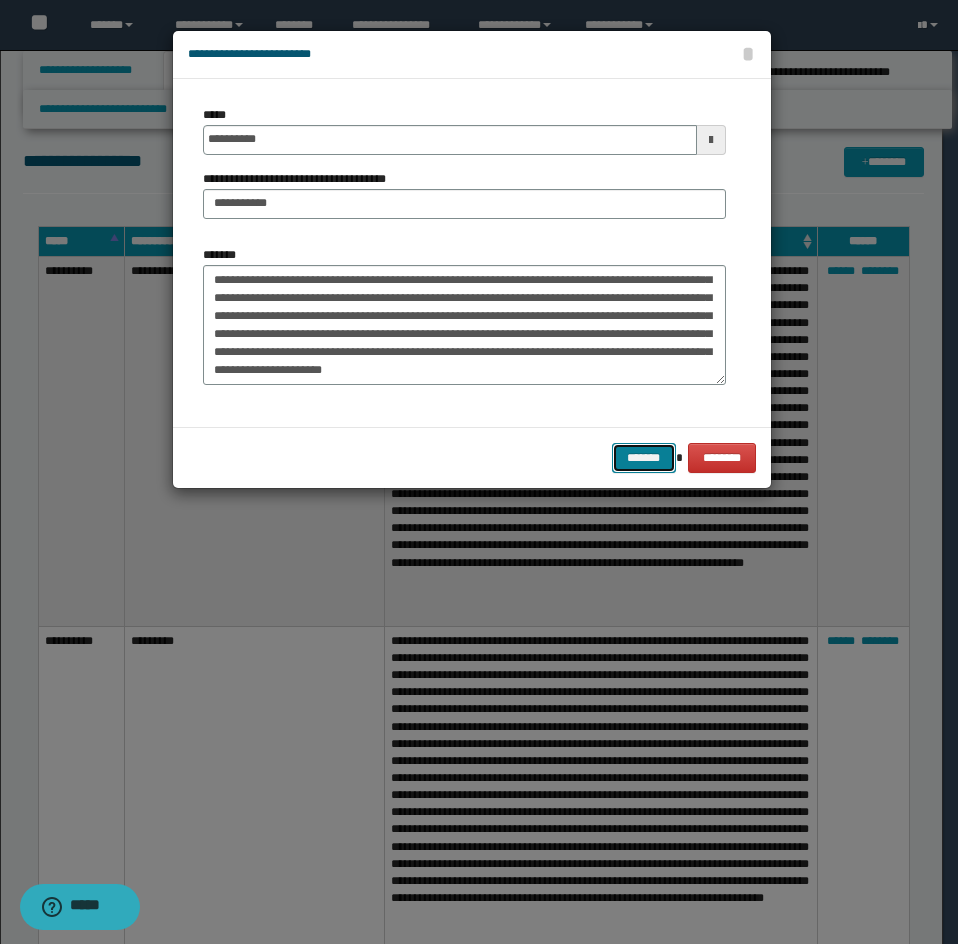 click on "*******" at bounding box center [644, 458] 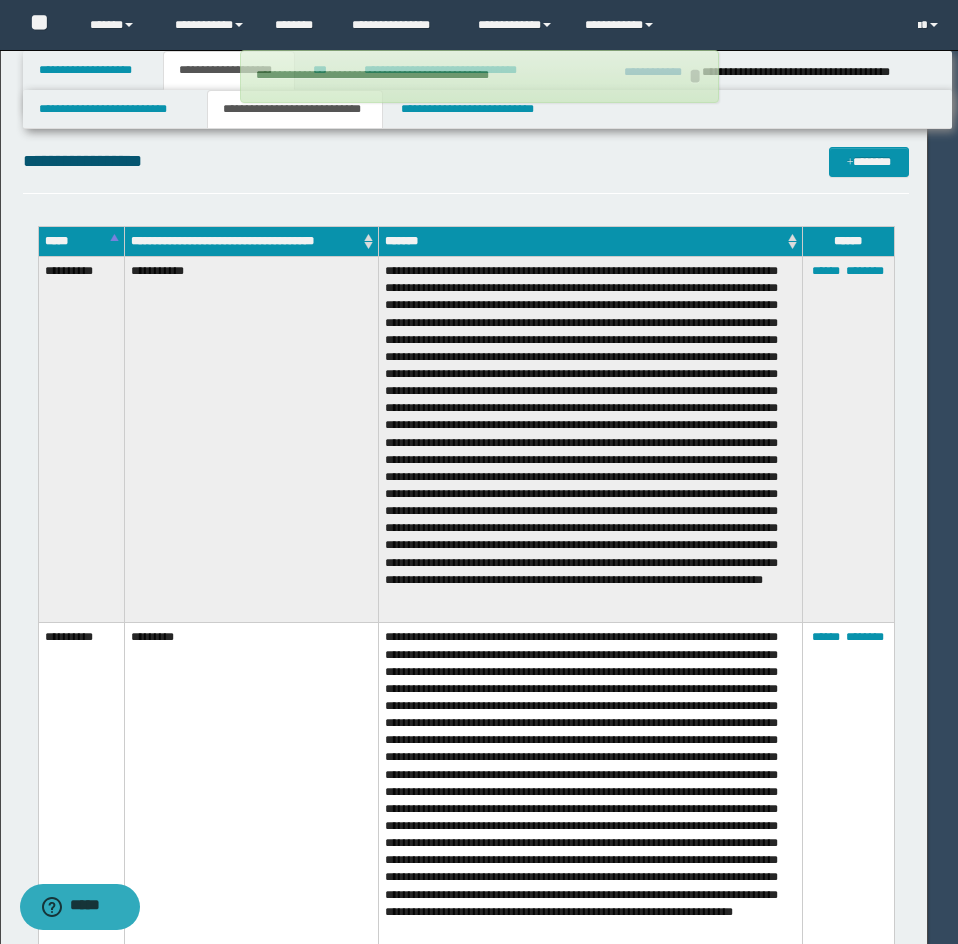 type 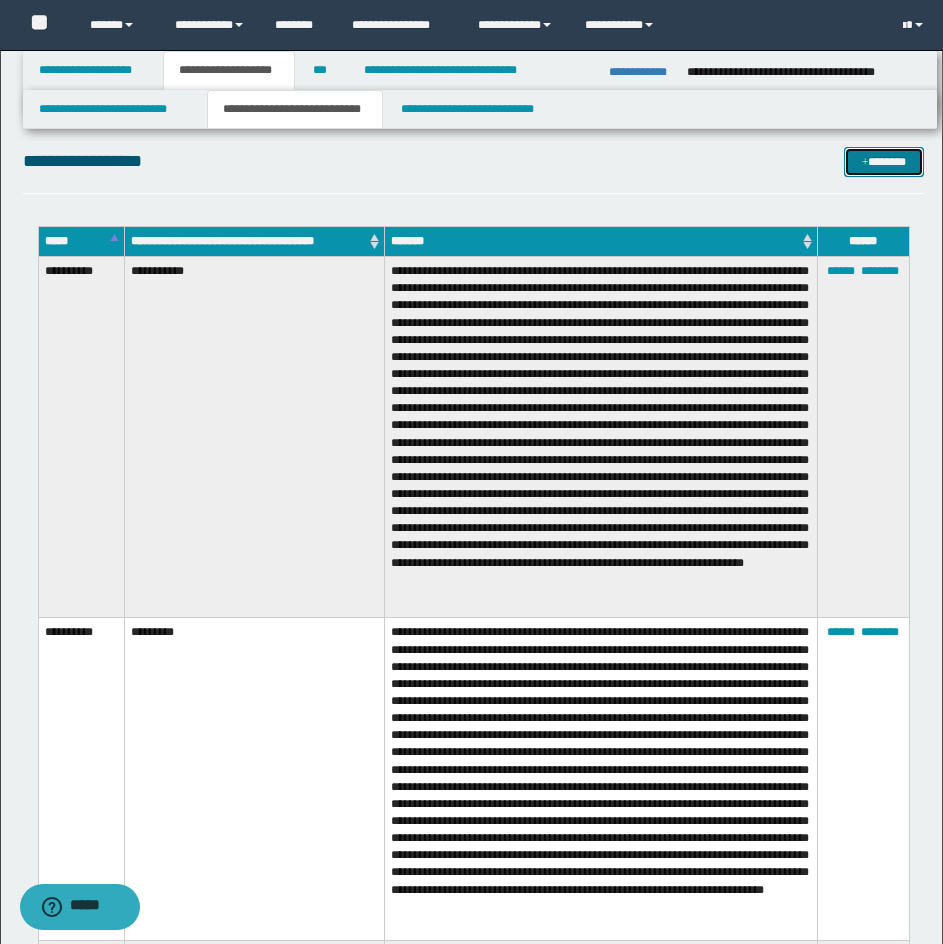 click on "*******" at bounding box center (884, 162) 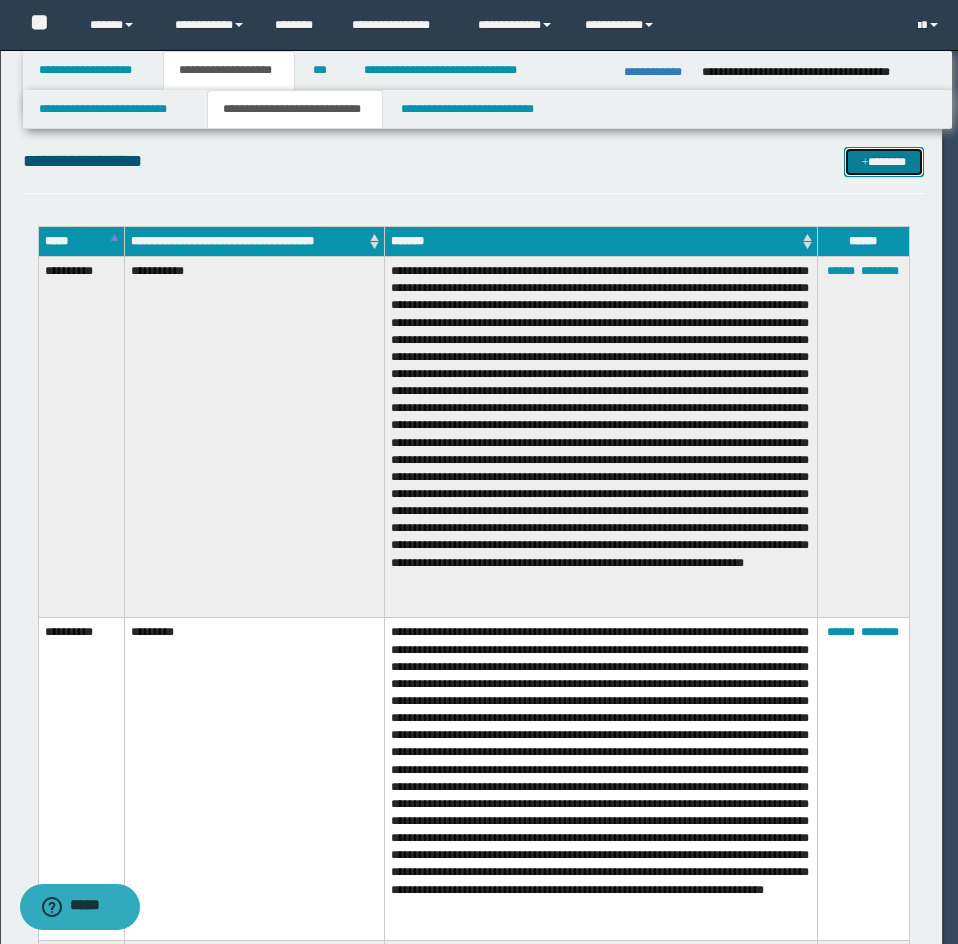 scroll, scrollTop: 0, scrollLeft: 0, axis: both 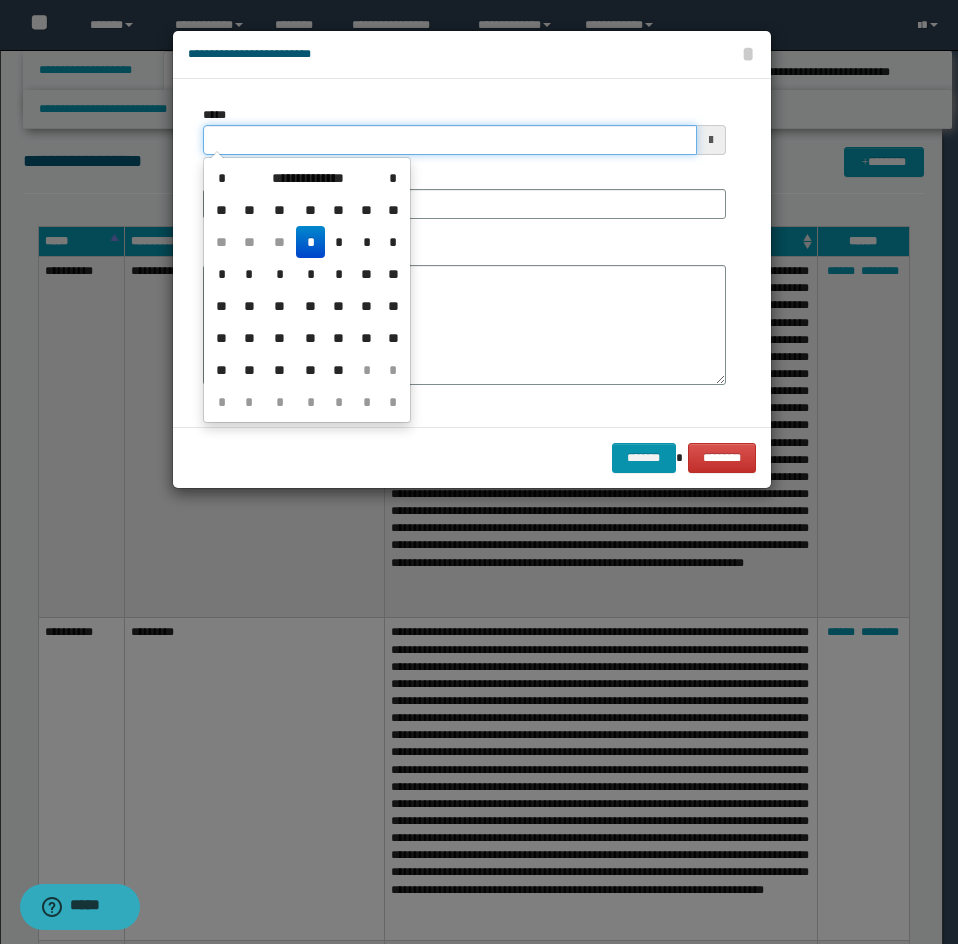 click on "*****" at bounding box center [450, 140] 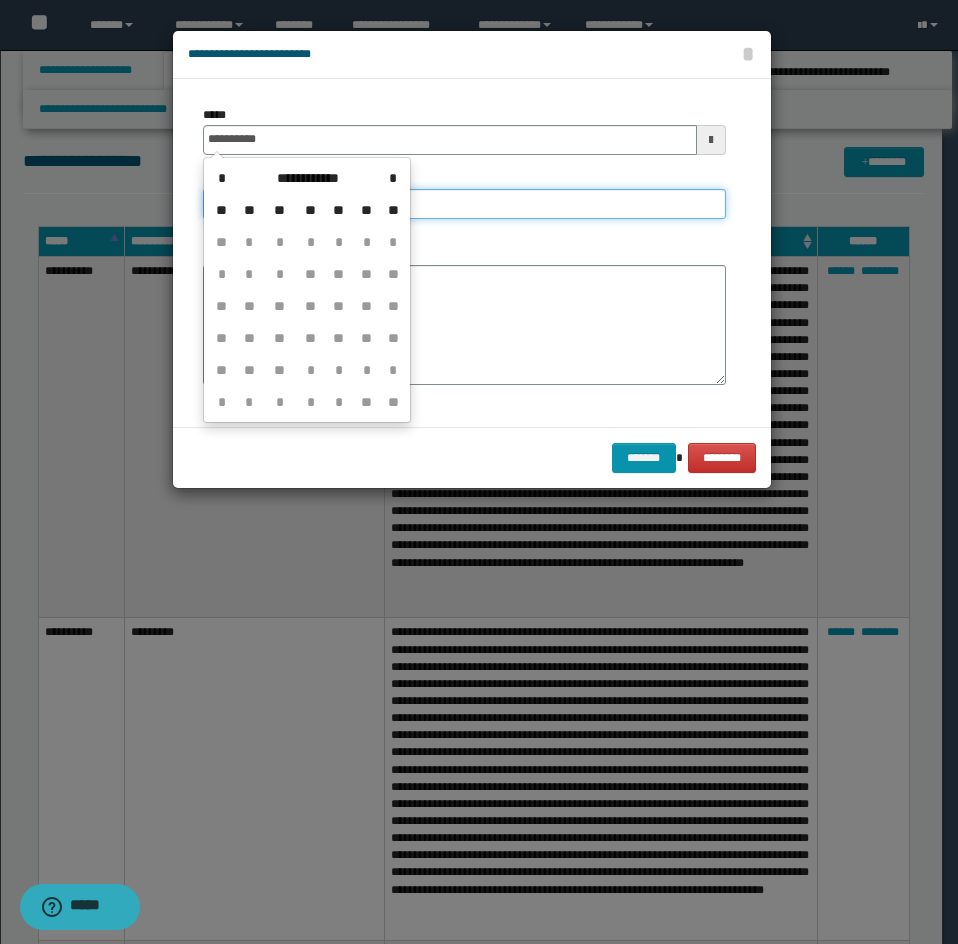 type on "**********" 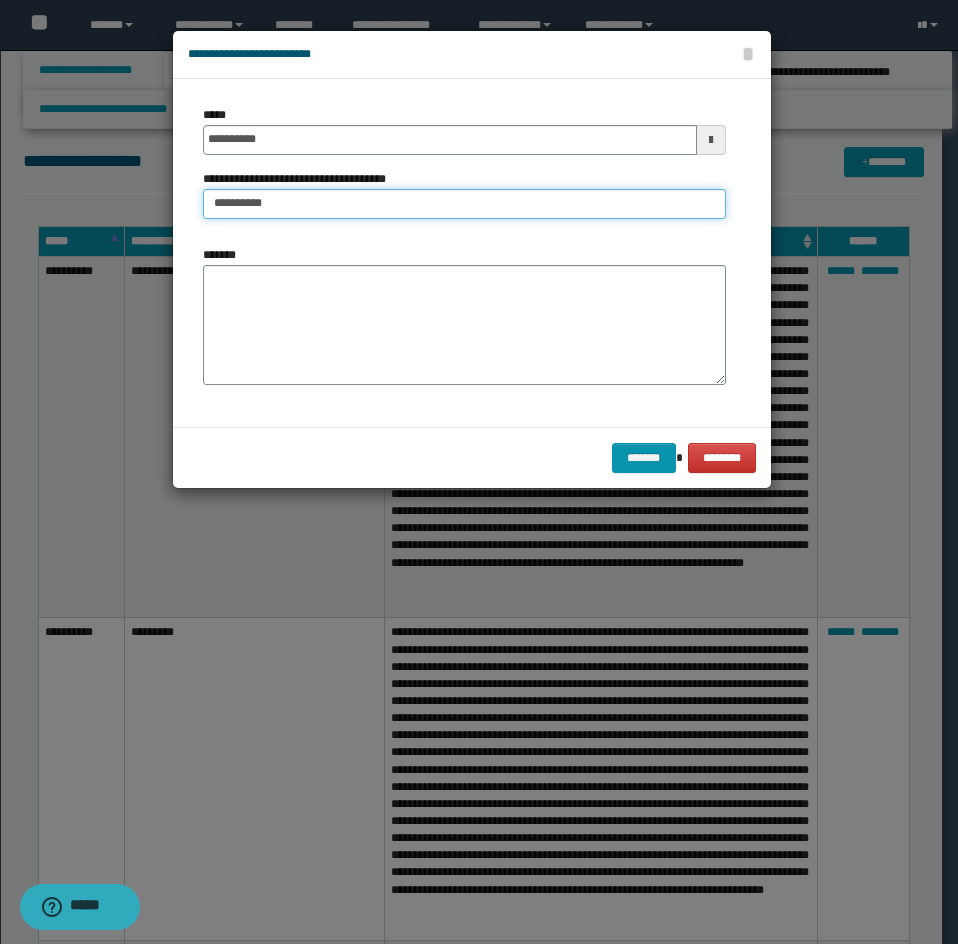 type on "**********" 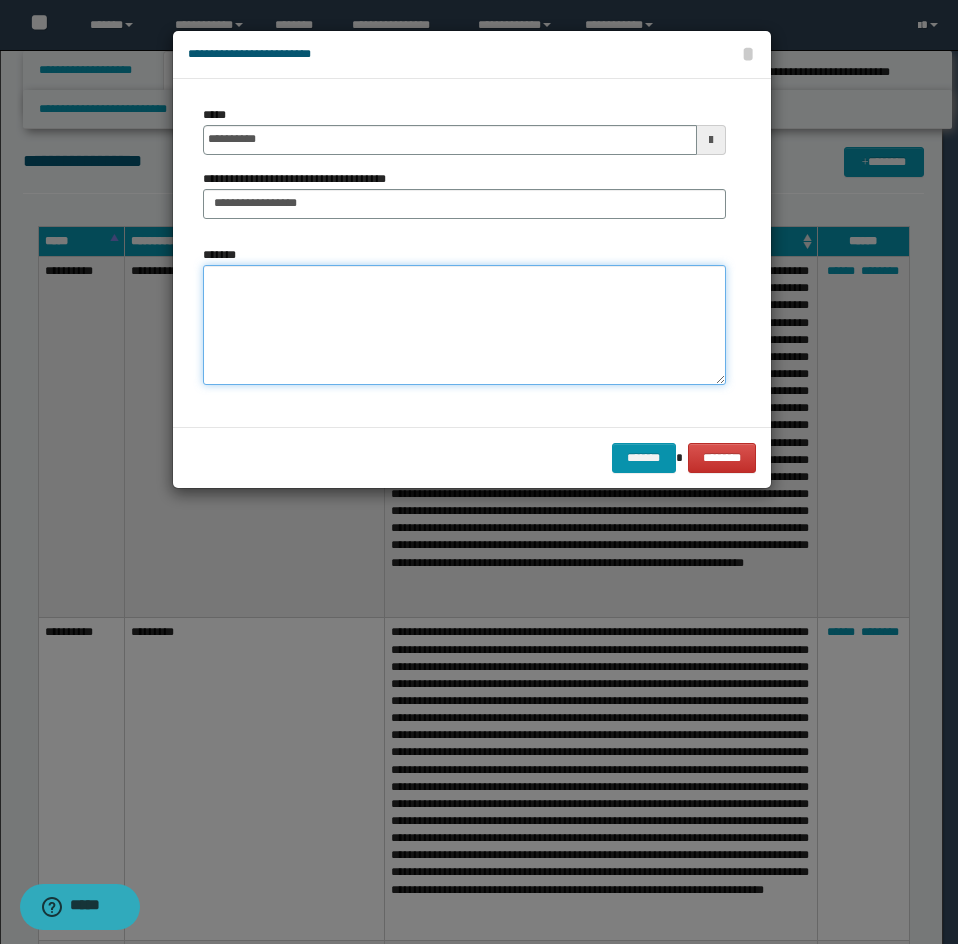 click on "*******" at bounding box center (464, 325) 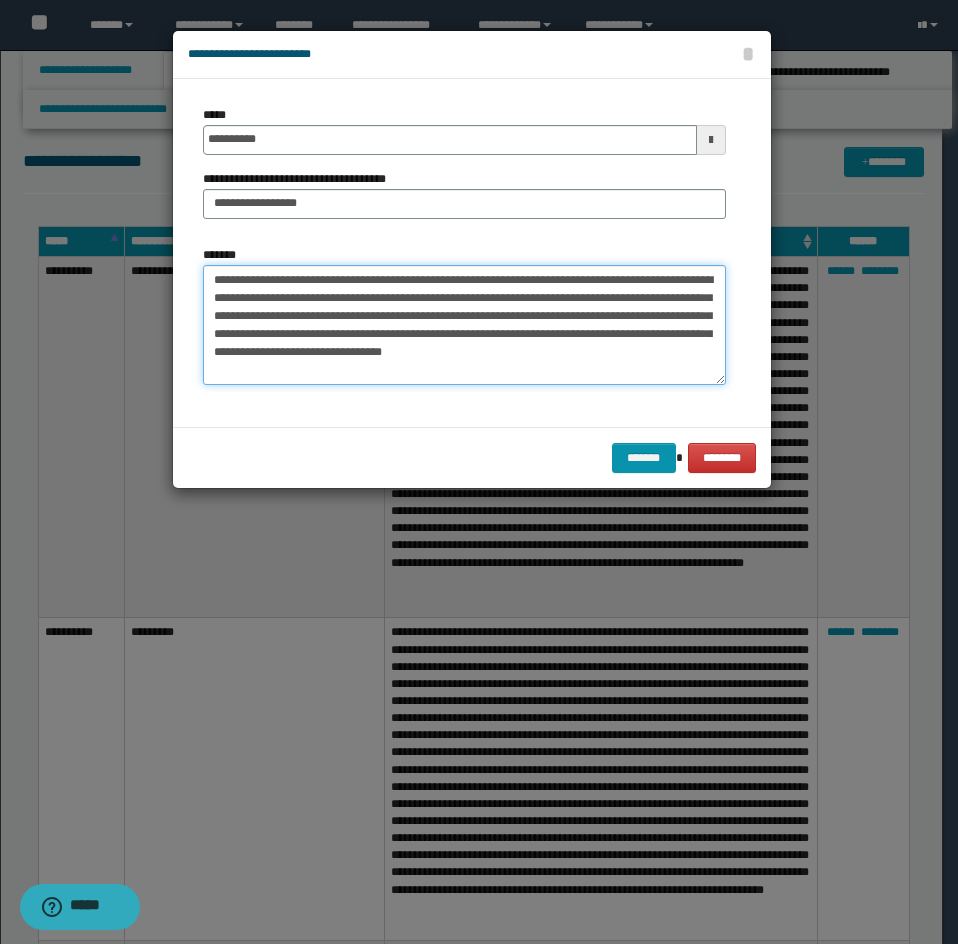 drag, startPoint x: 370, startPoint y: 279, endPoint x: 129, endPoint y: 275, distance: 241.03319 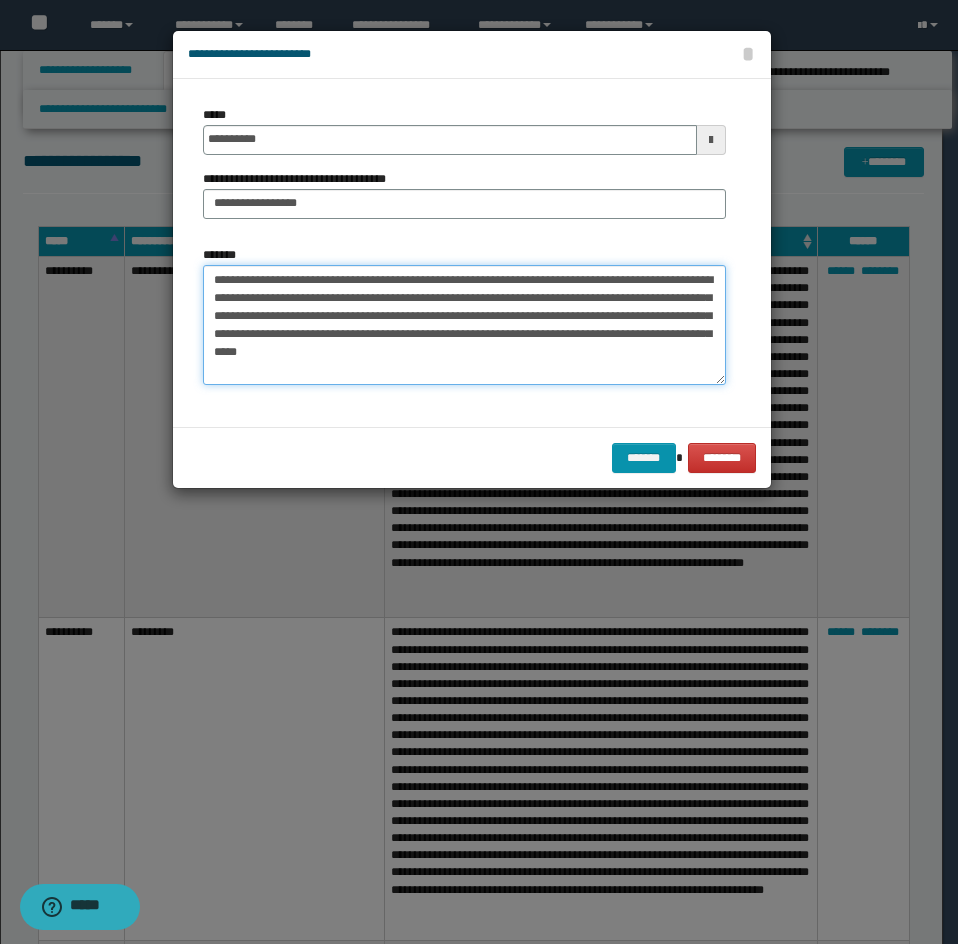 drag, startPoint x: 524, startPoint y: 334, endPoint x: 538, endPoint y: 368, distance: 36.769554 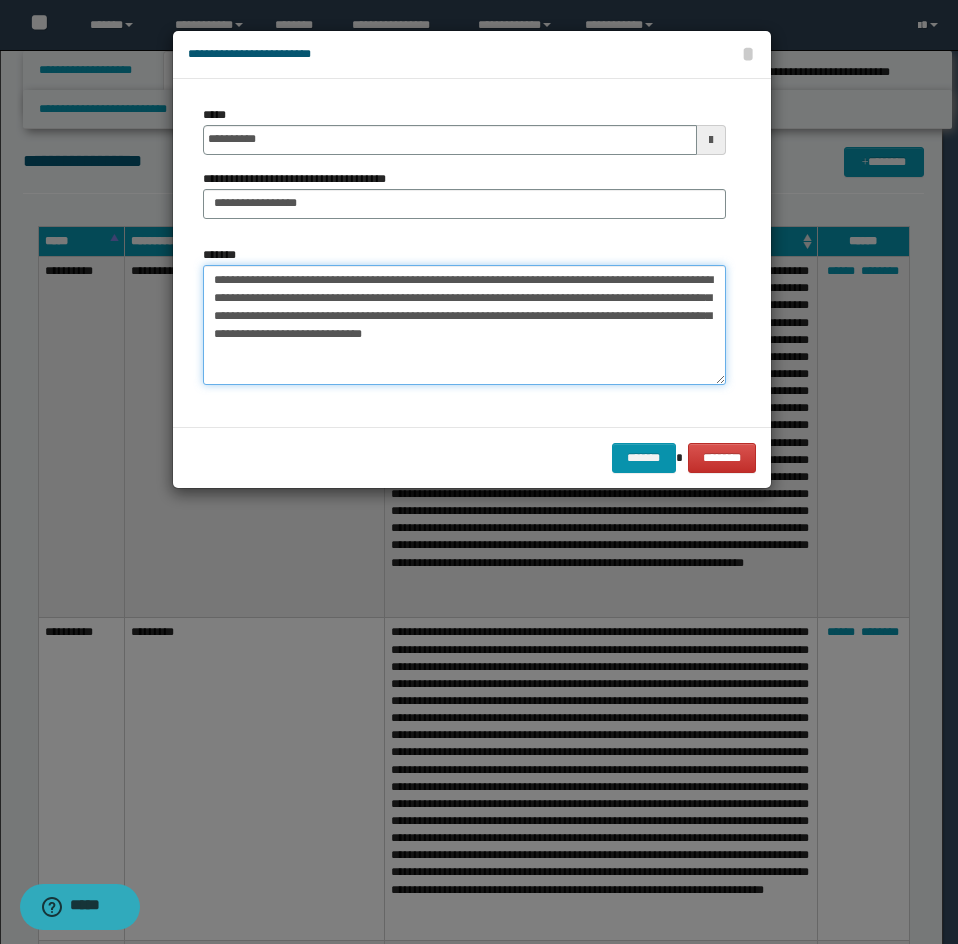 click on "**********" at bounding box center [464, 325] 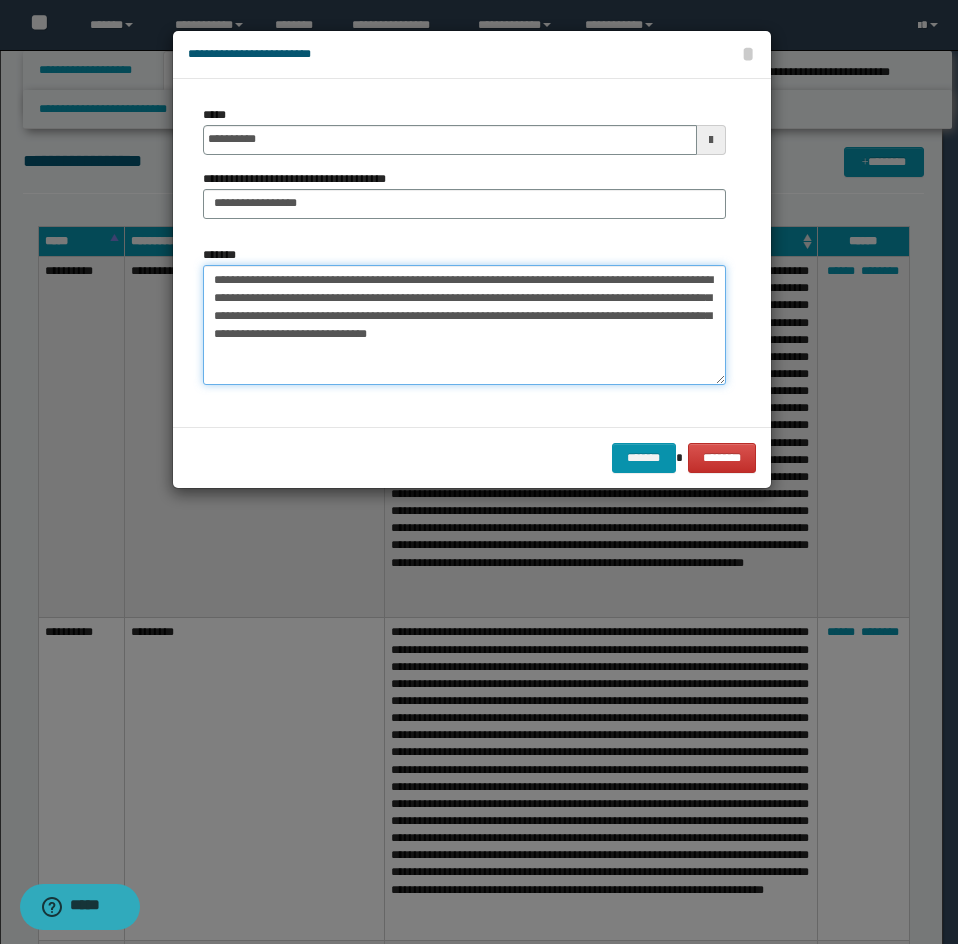 paste on "**********" 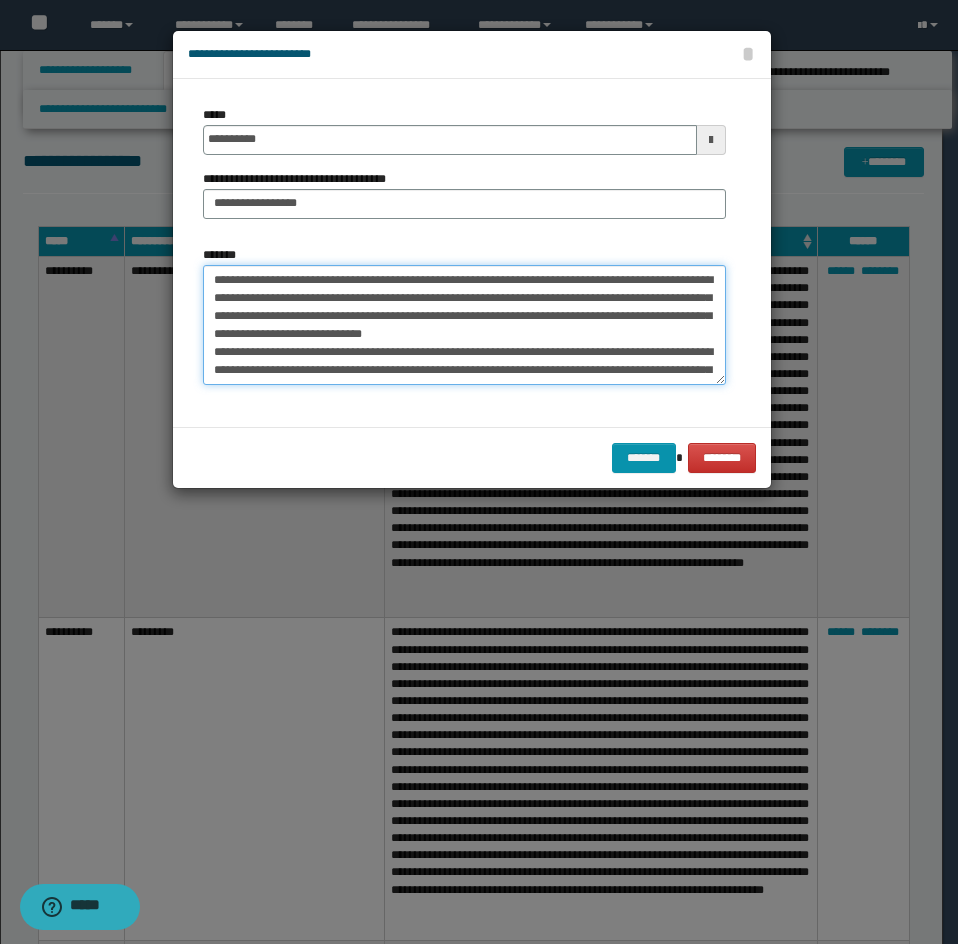 scroll, scrollTop: 264, scrollLeft: 0, axis: vertical 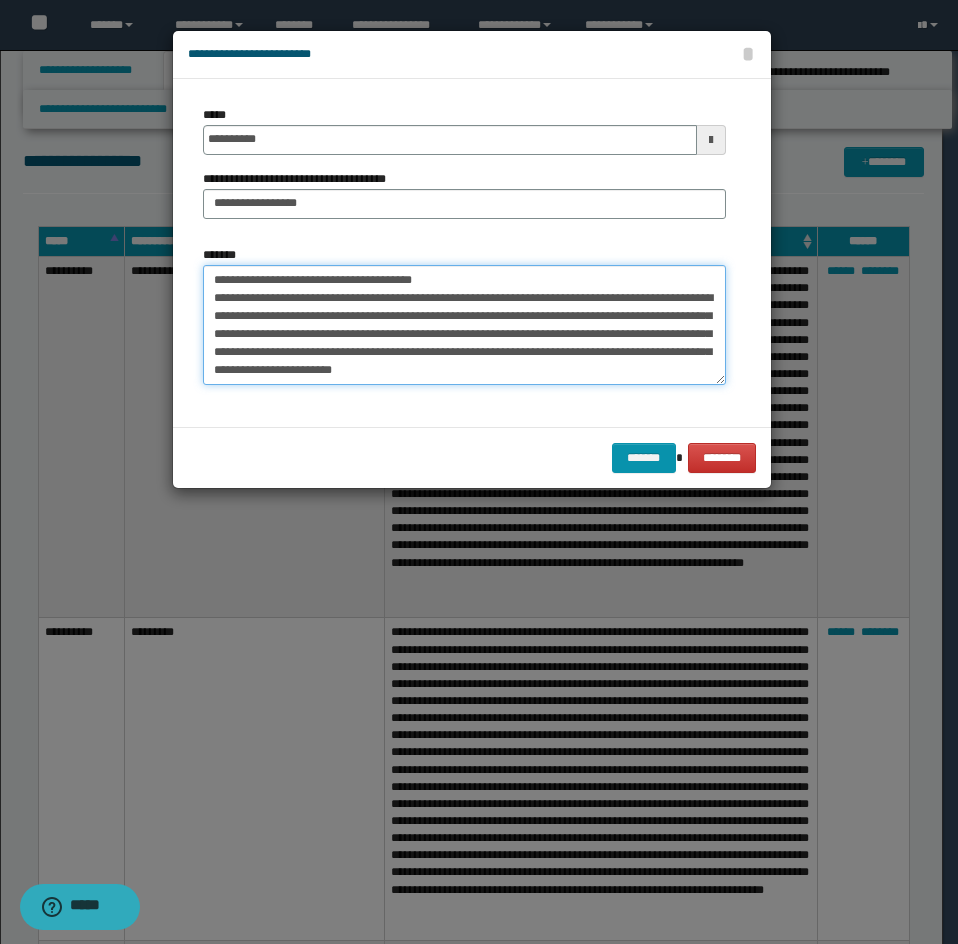 click on "*******" at bounding box center (464, 325) 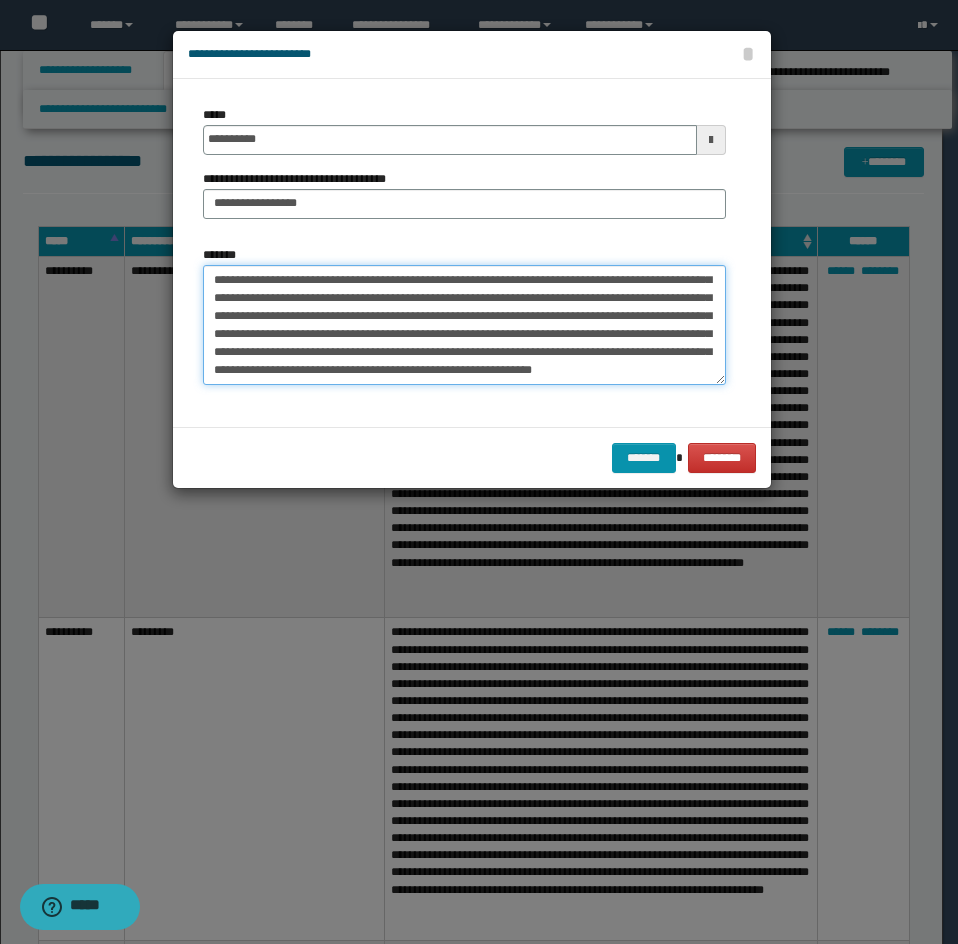 scroll, scrollTop: 246, scrollLeft: 0, axis: vertical 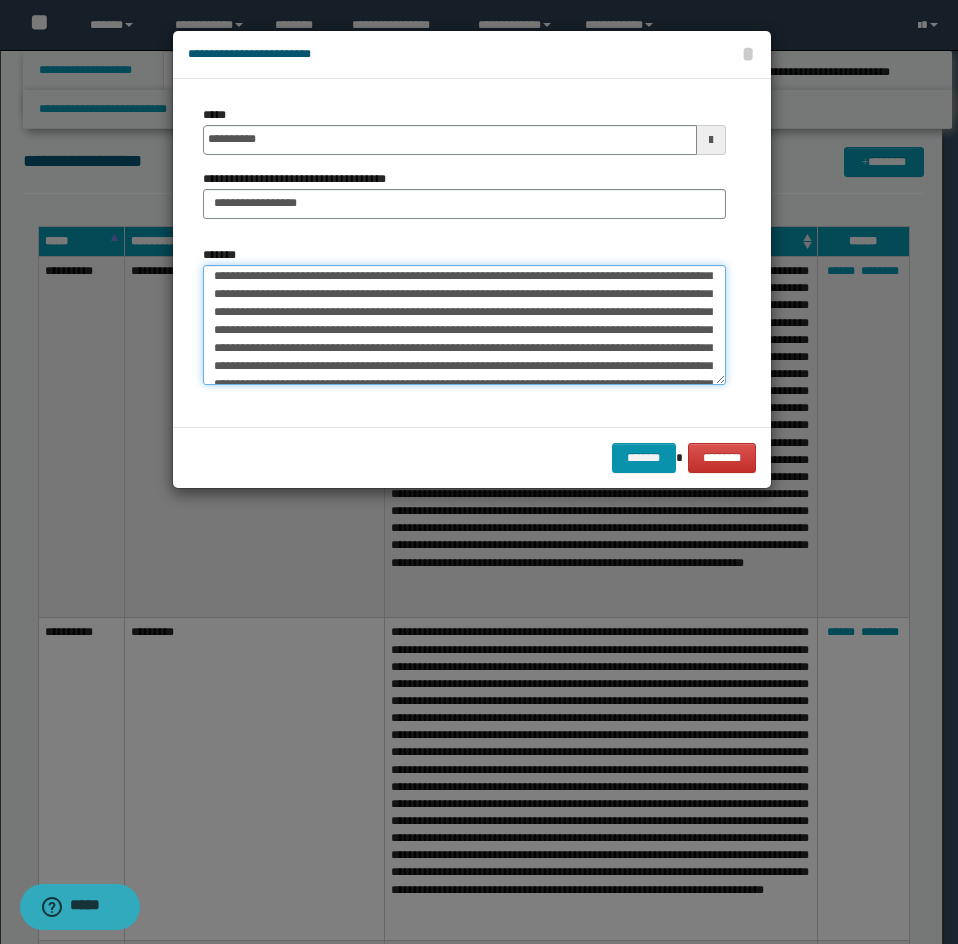 click on "*******" at bounding box center [464, 325] 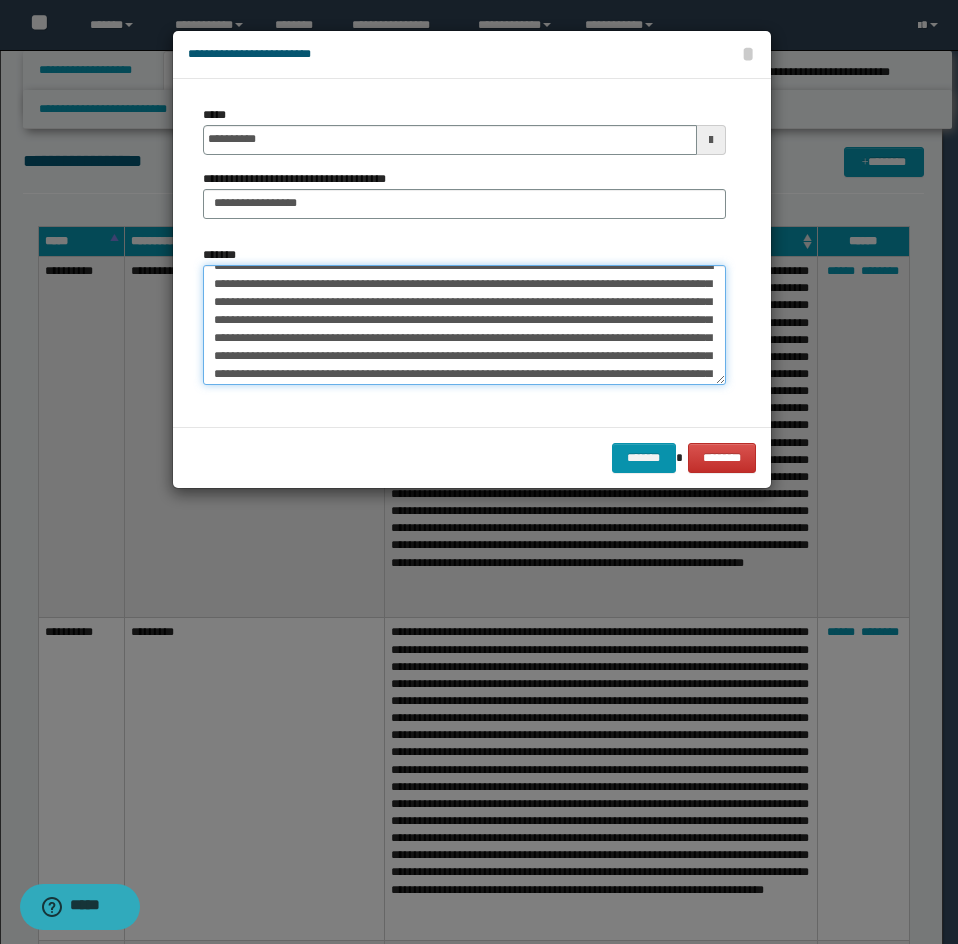 scroll, scrollTop: 46, scrollLeft: 0, axis: vertical 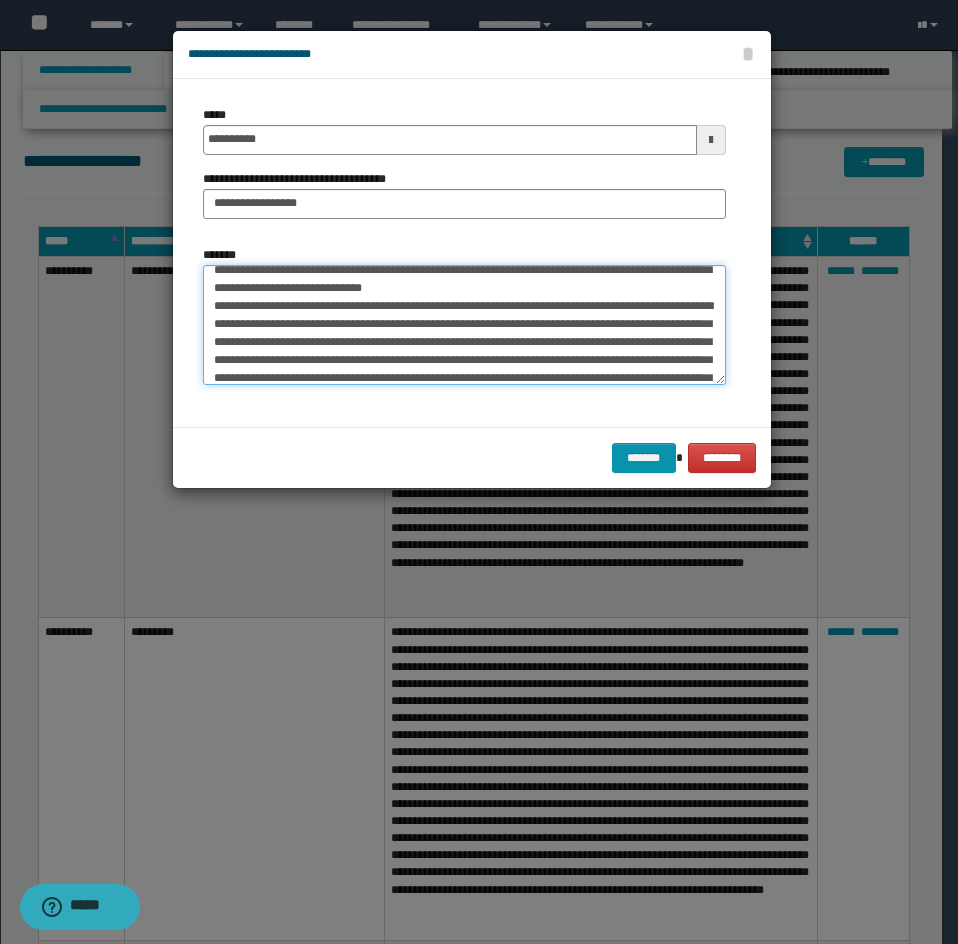 click on "*******" at bounding box center (464, 325) 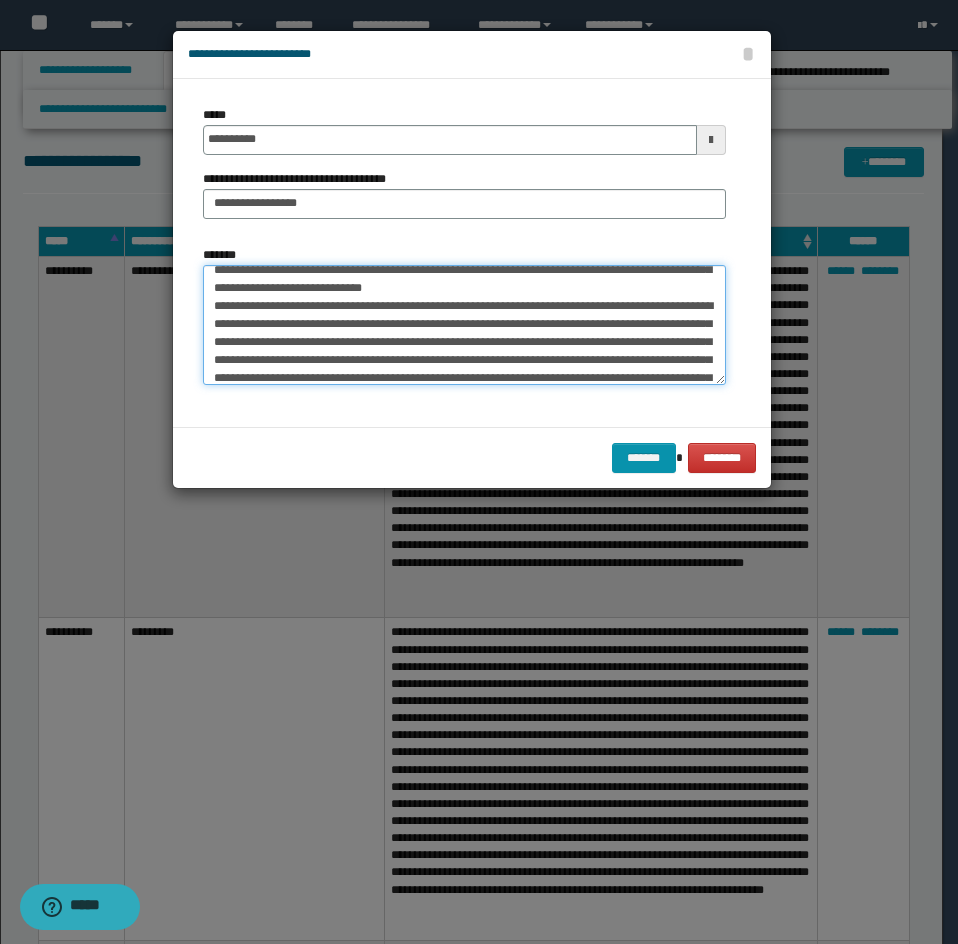 click on "*******" at bounding box center (464, 325) 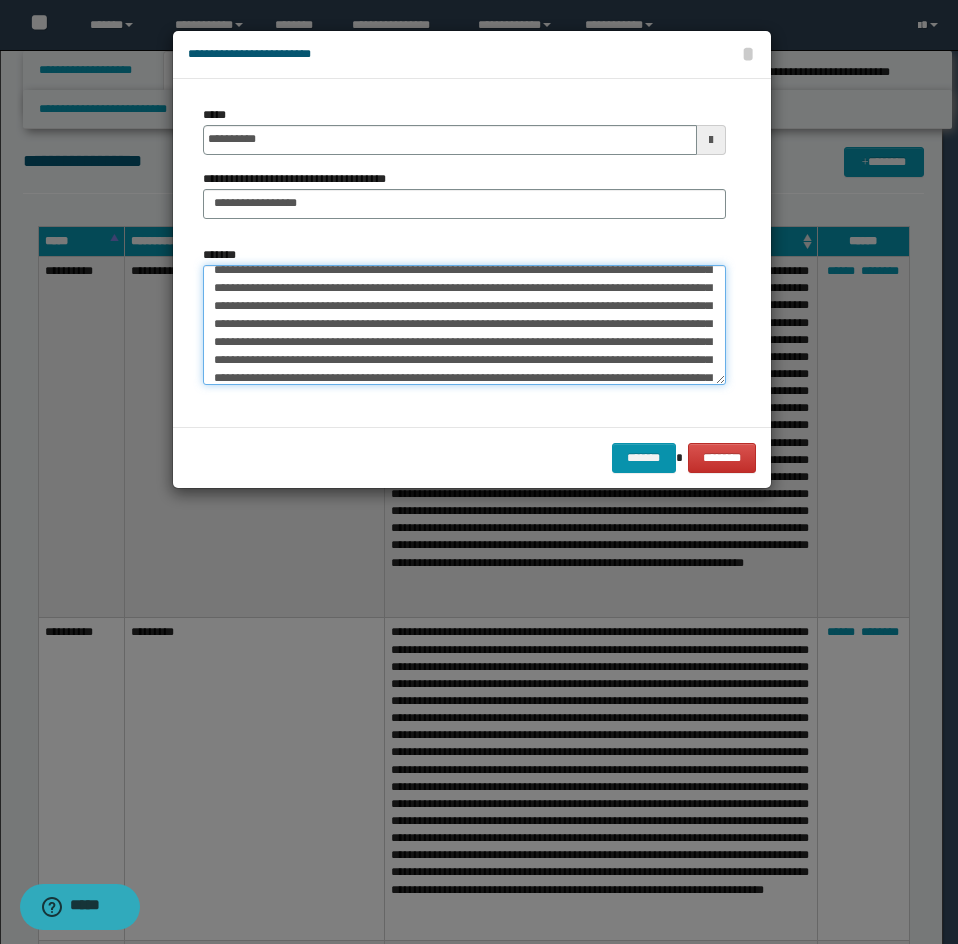 scroll, scrollTop: 28, scrollLeft: 0, axis: vertical 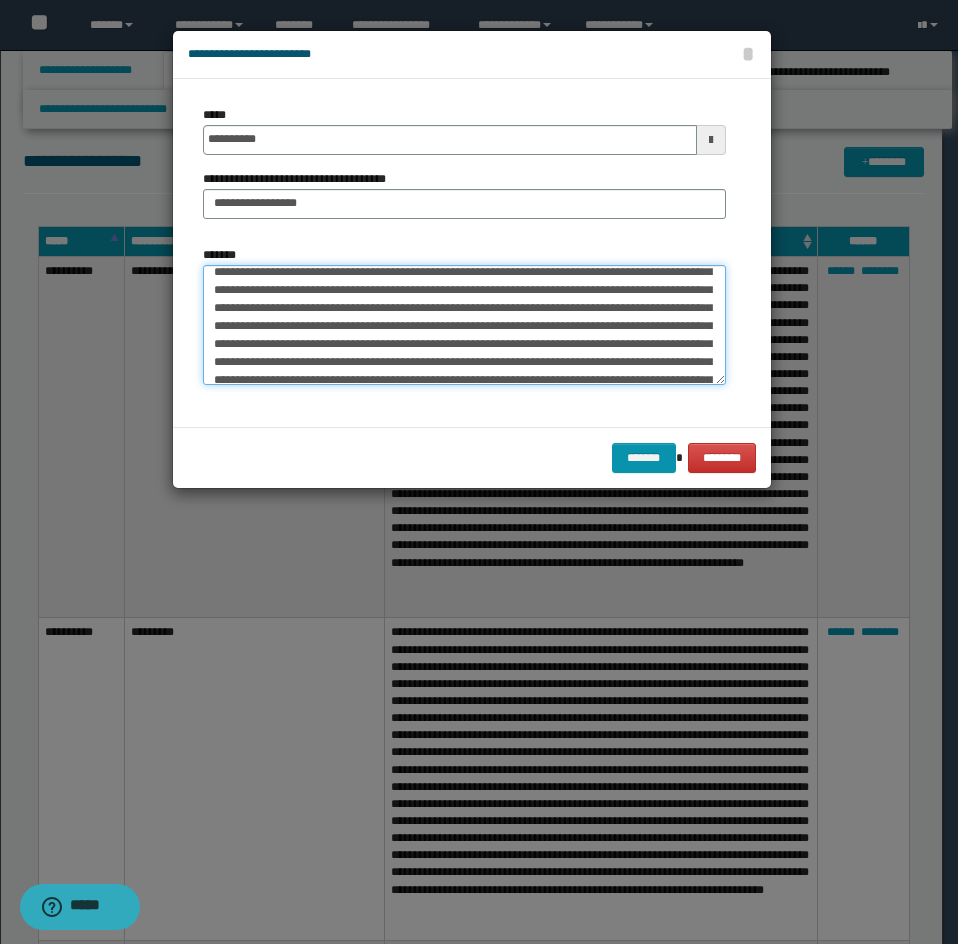 click on "*******" at bounding box center [464, 325] 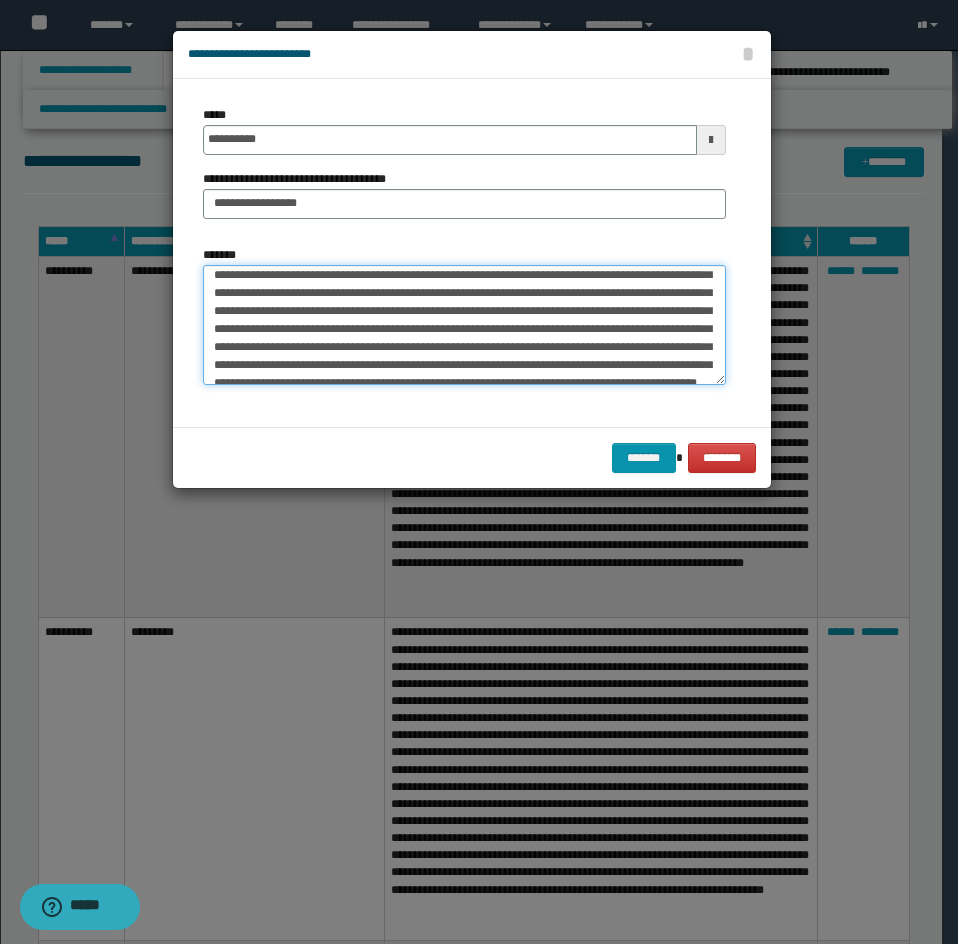 scroll, scrollTop: 252, scrollLeft: 0, axis: vertical 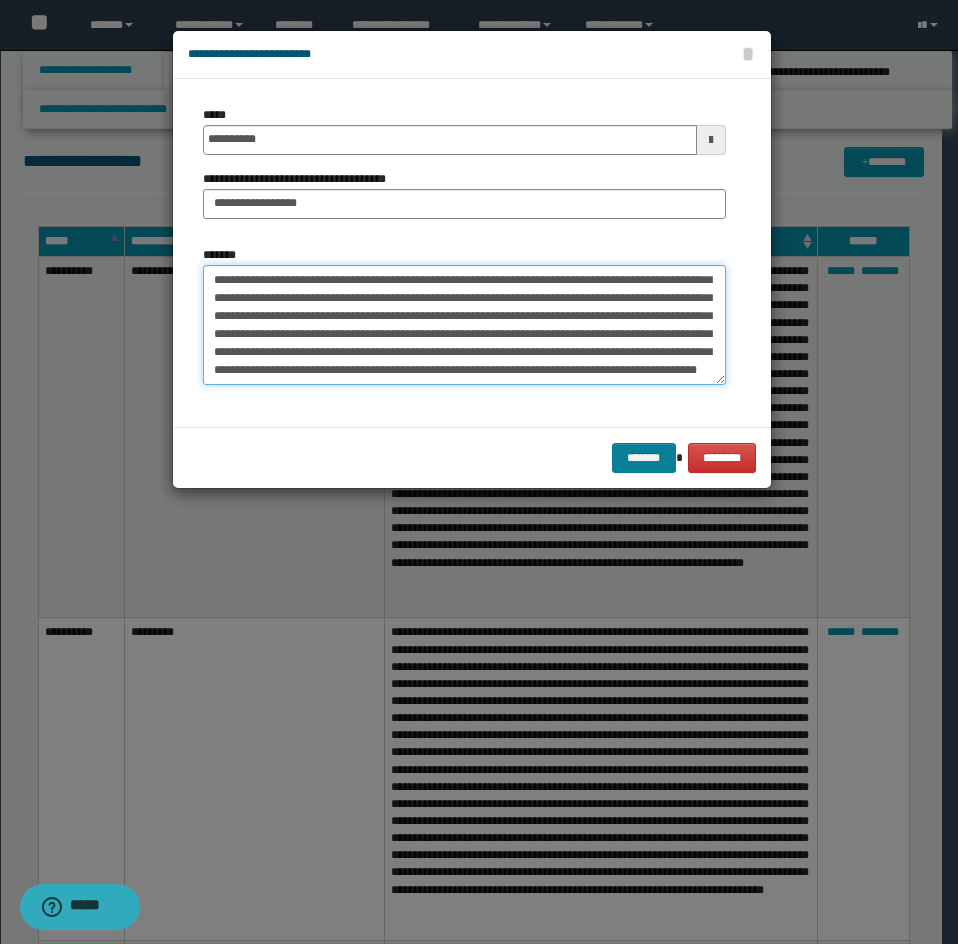 type on "**********" 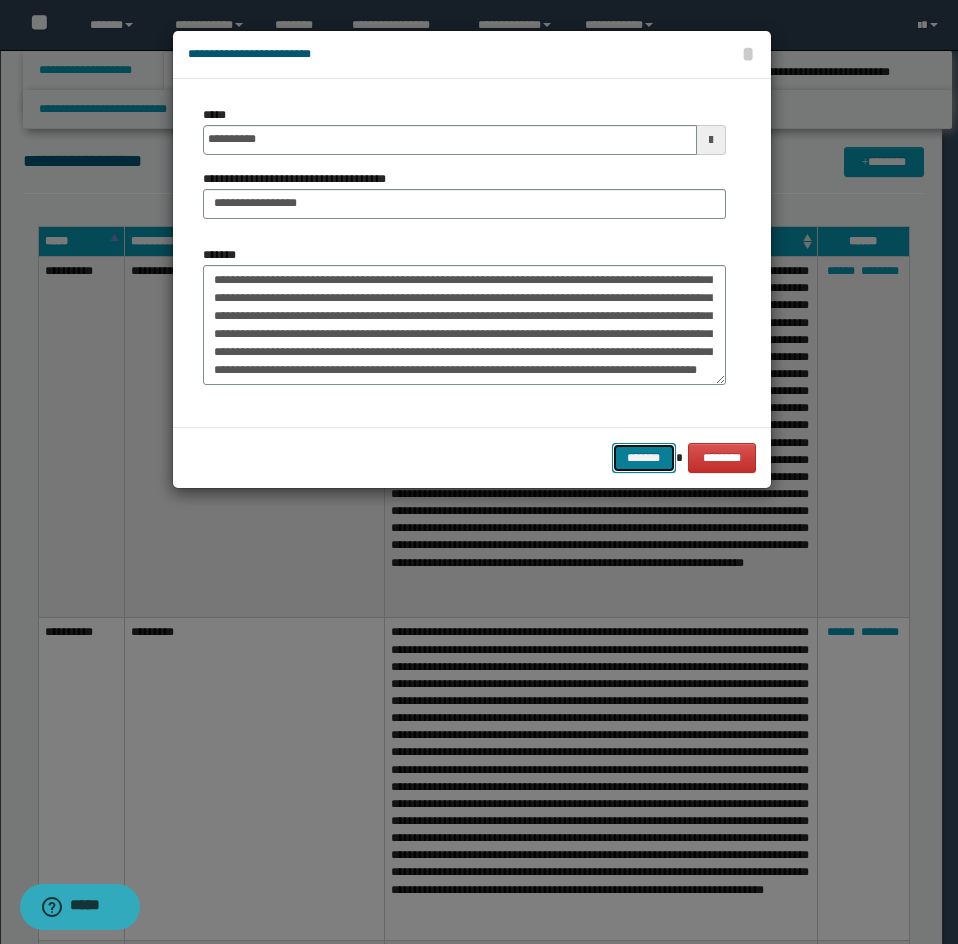 click on "*******" at bounding box center [644, 458] 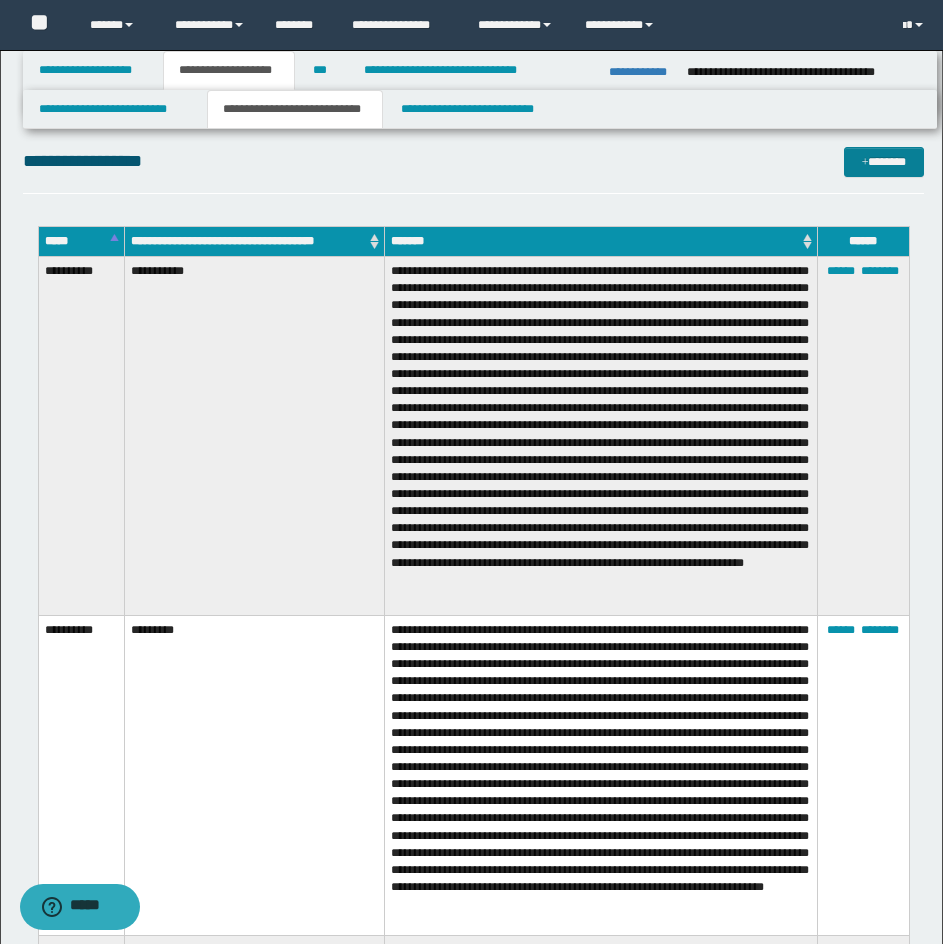 drag, startPoint x: 620, startPoint y: 198, endPoint x: 919, endPoint y: 169, distance: 300.40308 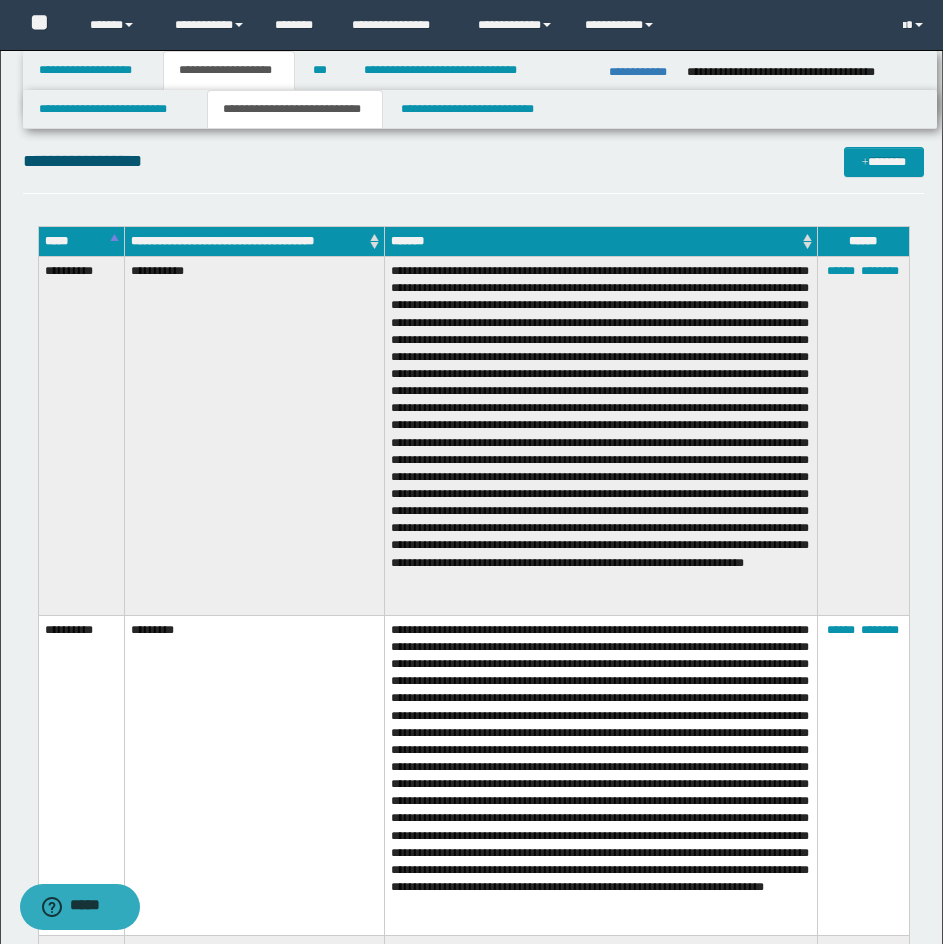 click on "**********" at bounding box center (473, 1232) 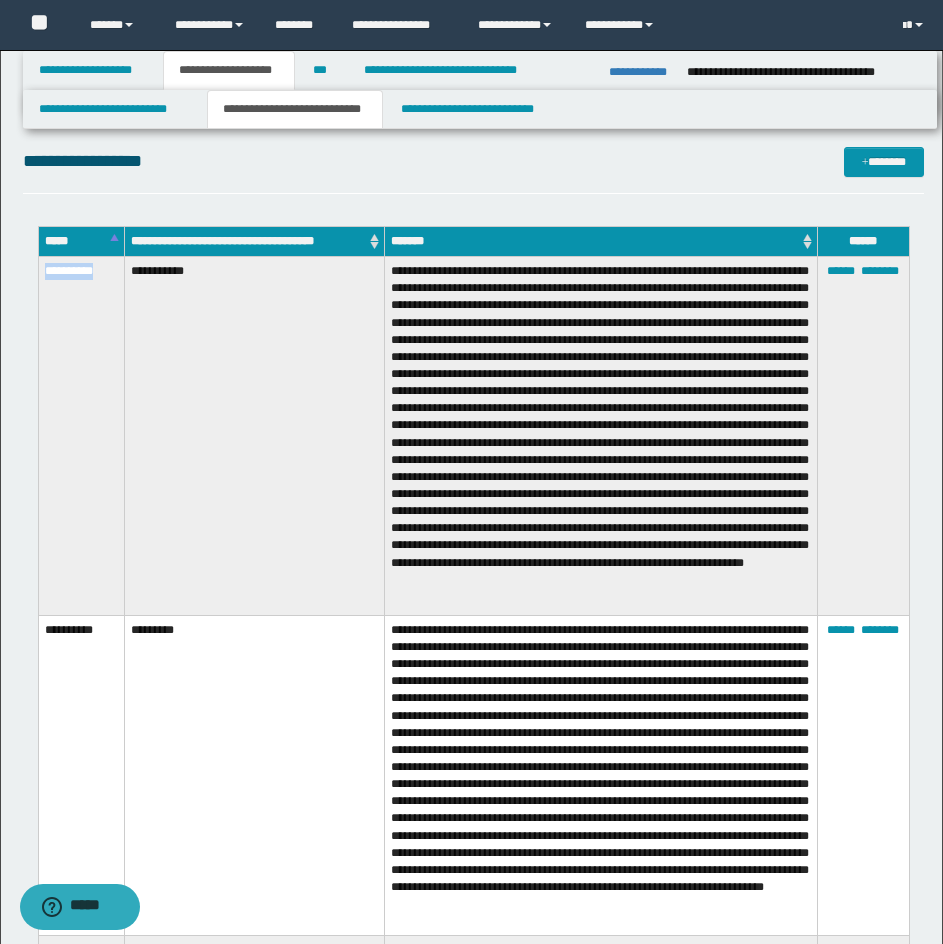 drag, startPoint x: 42, startPoint y: 270, endPoint x: 109, endPoint y: 270, distance: 67 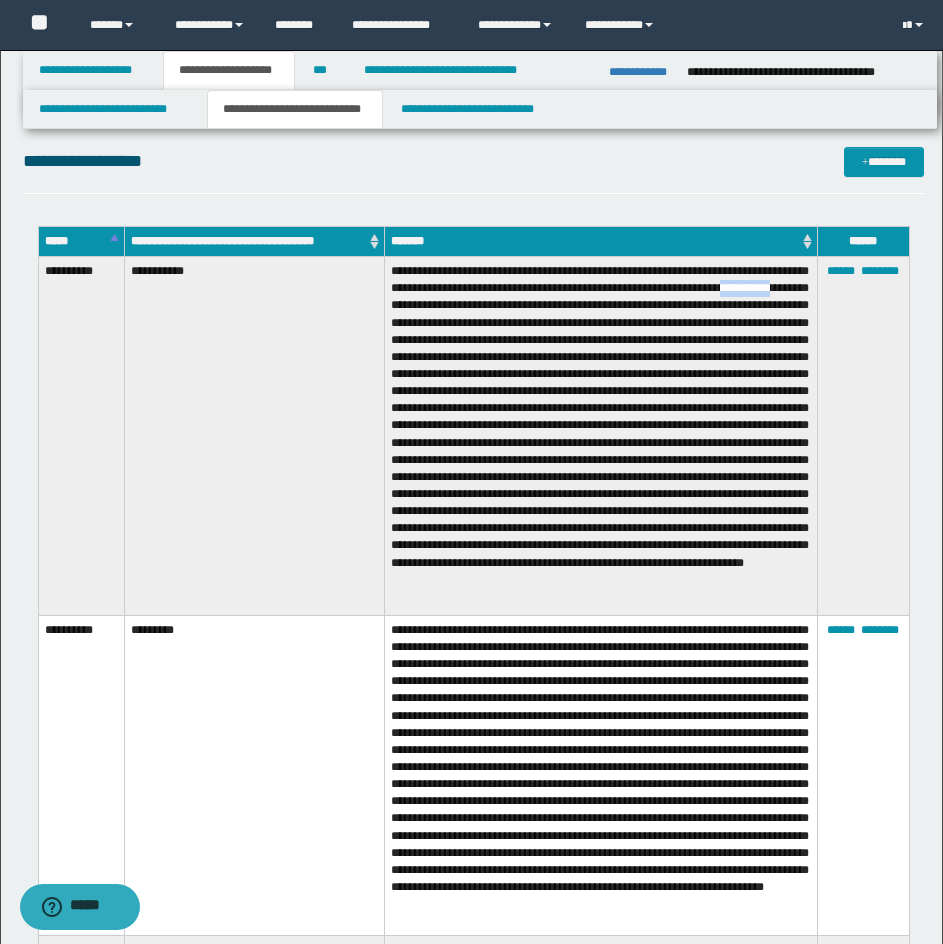 drag, startPoint x: 398, startPoint y: 307, endPoint x: 455, endPoint y: 303, distance: 57.14018 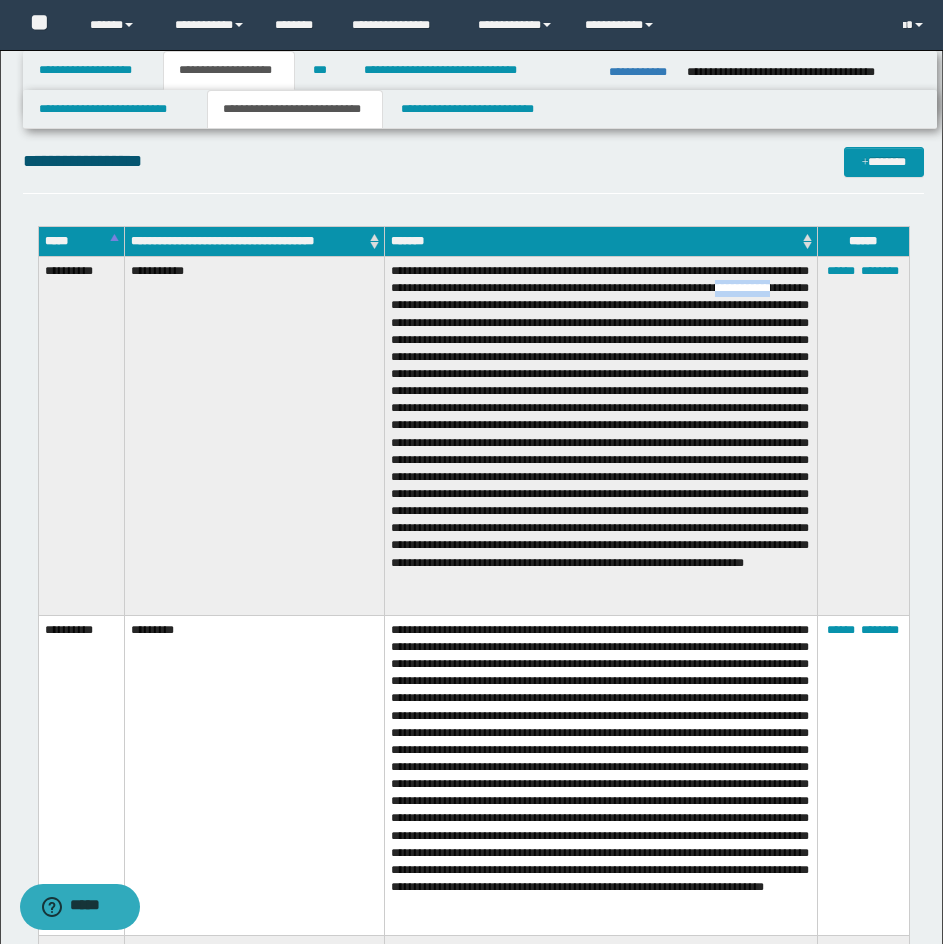 drag, startPoint x: 391, startPoint y: 308, endPoint x: 454, endPoint y: 304, distance: 63.126858 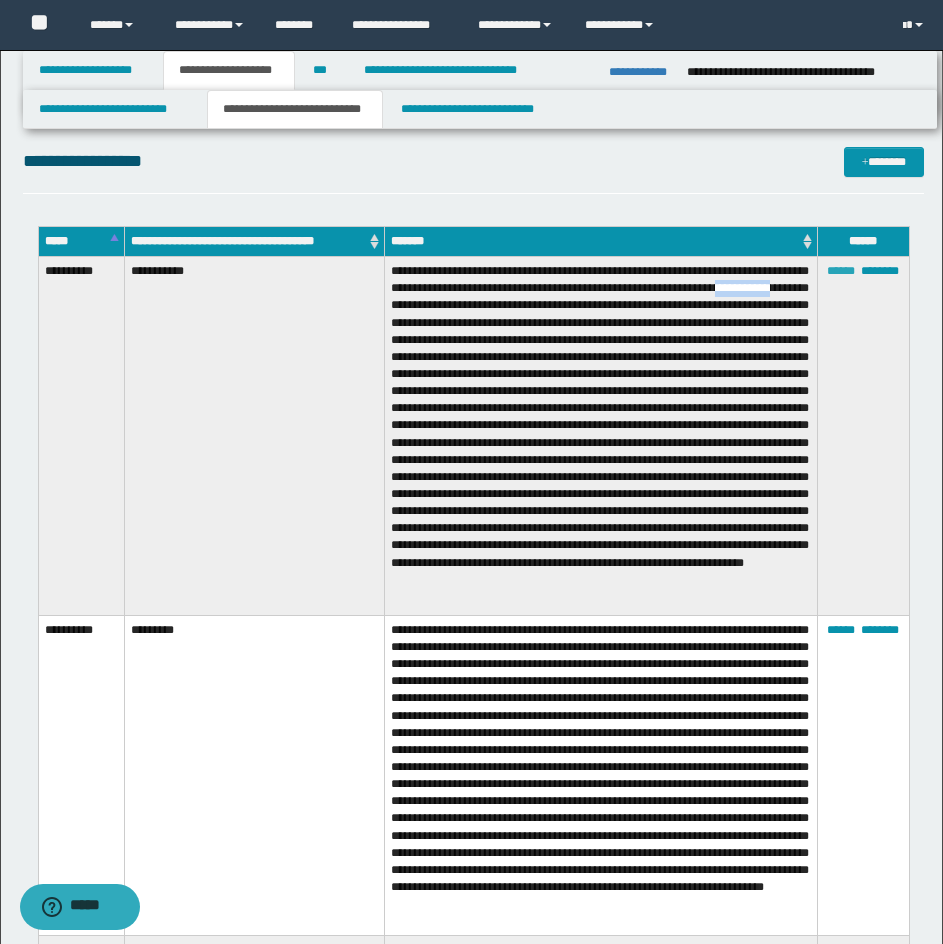 click on "******" at bounding box center [841, 271] 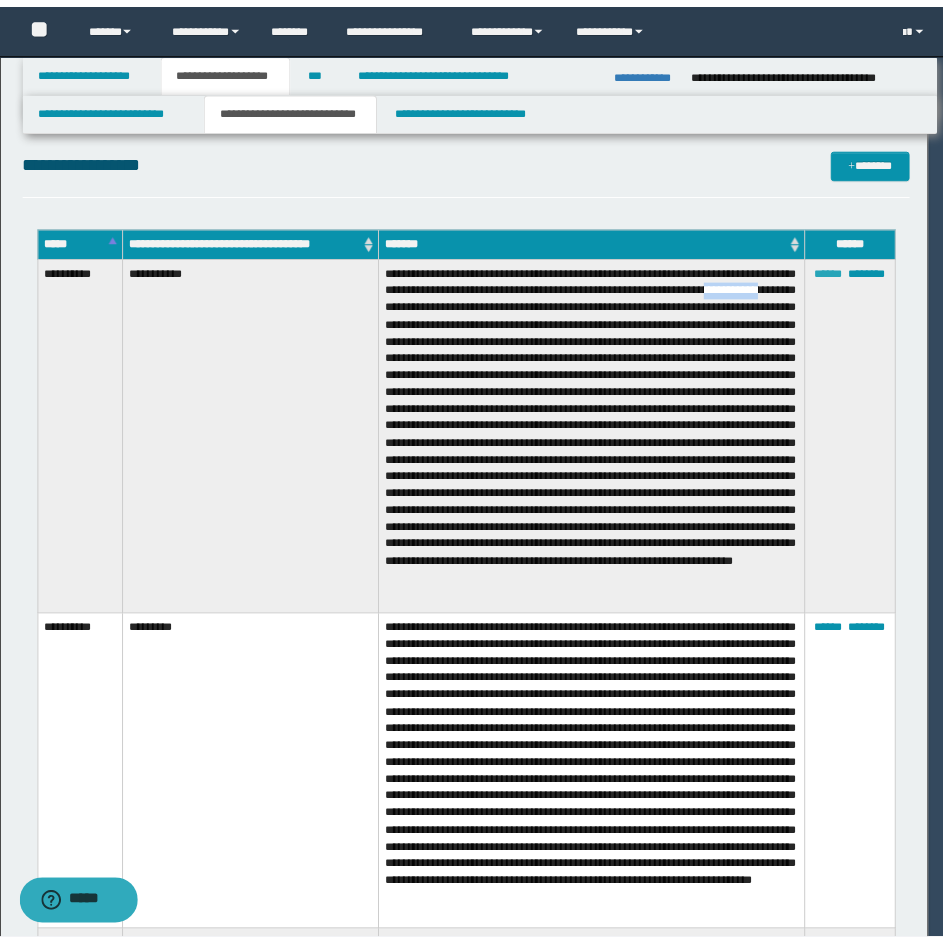 scroll, scrollTop: 216, scrollLeft: 0, axis: vertical 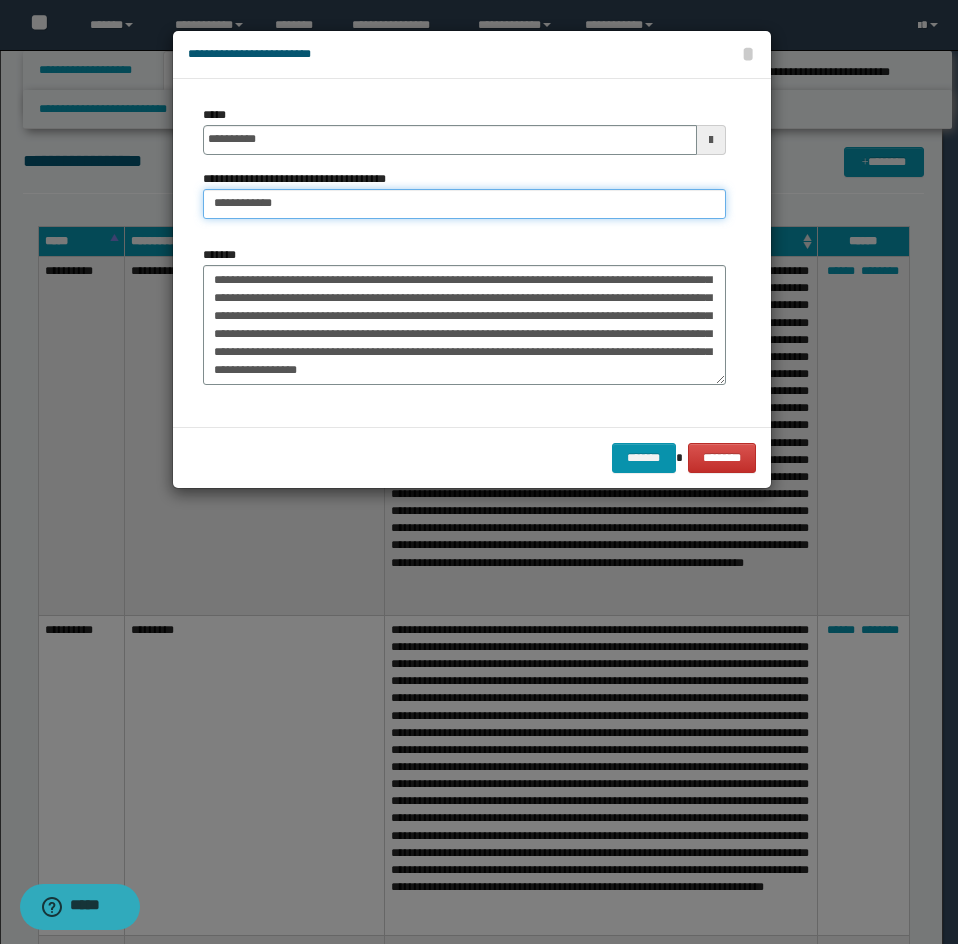 click on "**********" at bounding box center (464, 204) 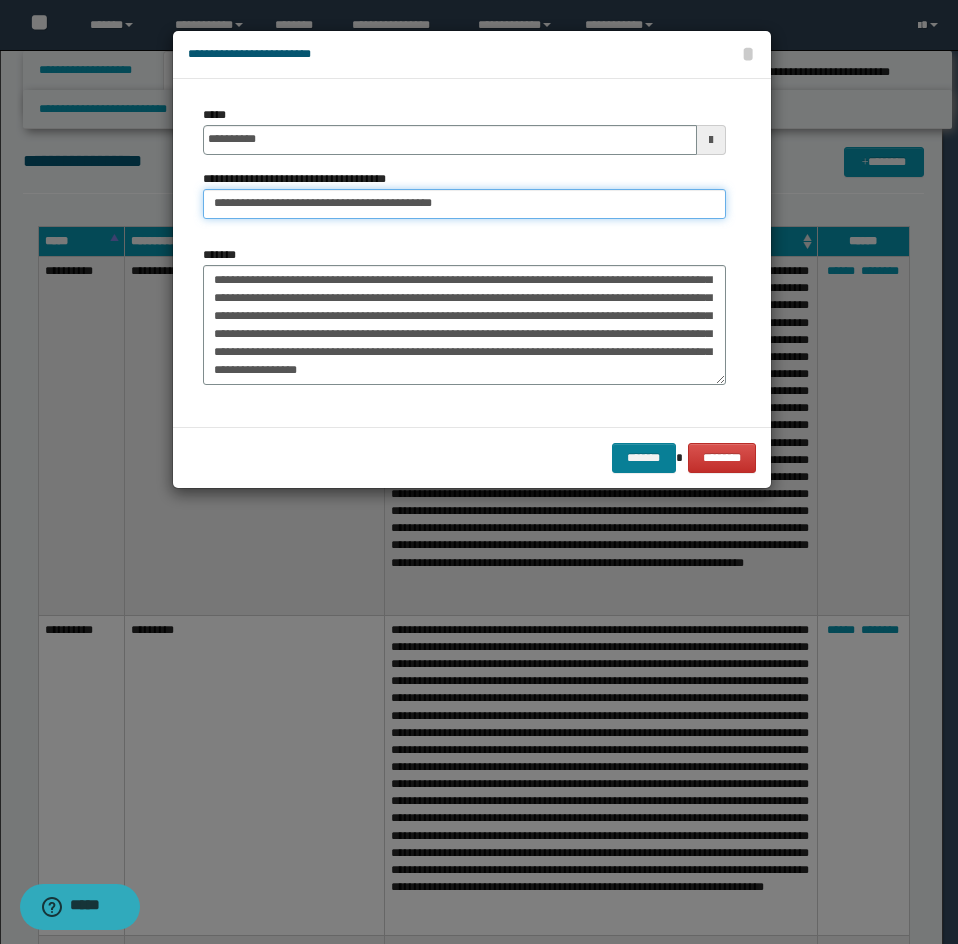 type on "**********" 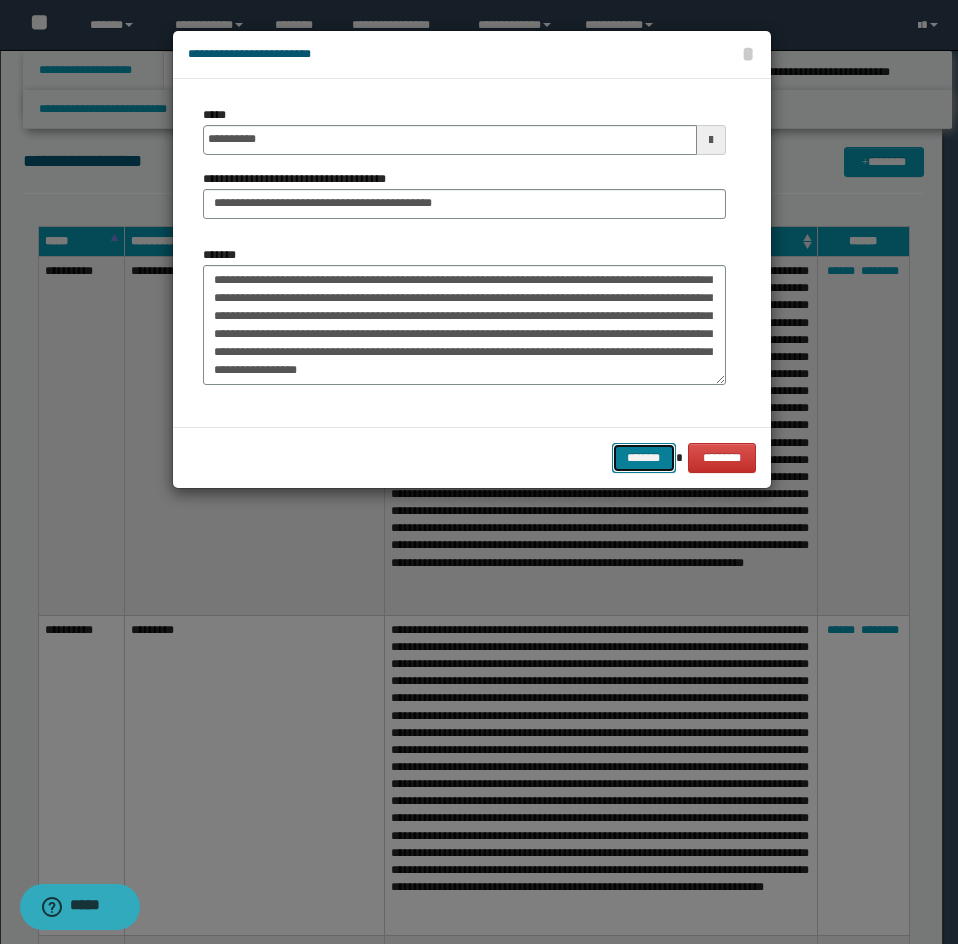drag, startPoint x: 629, startPoint y: 452, endPoint x: 885, endPoint y: 386, distance: 264.37094 